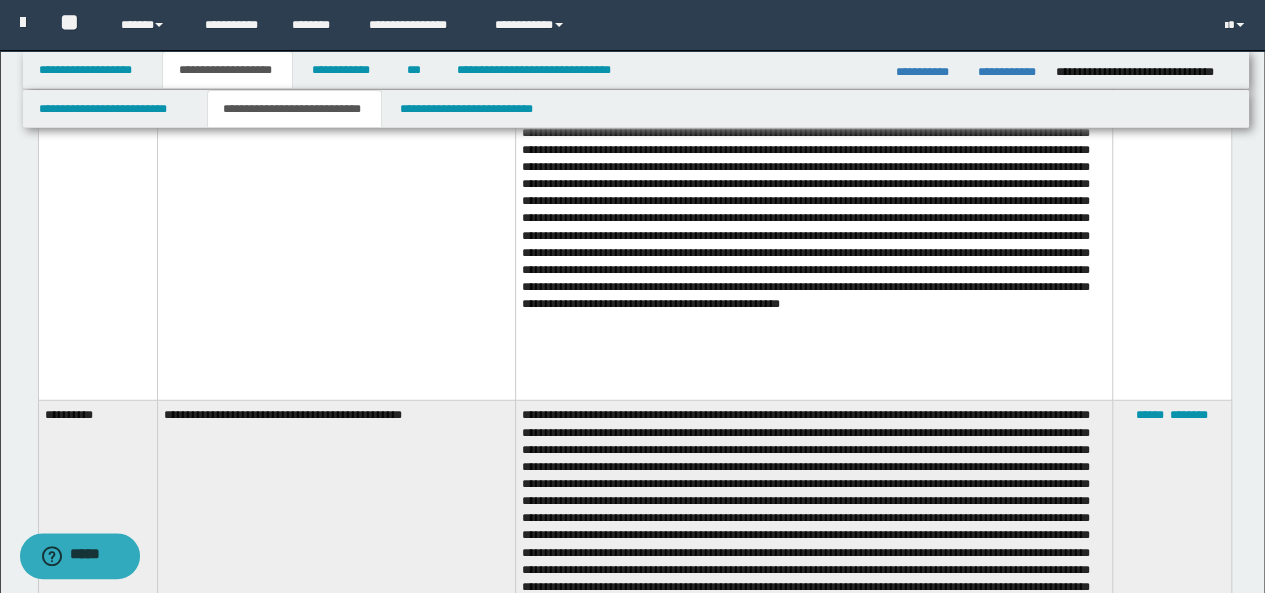scroll, scrollTop: 0, scrollLeft: 0, axis: both 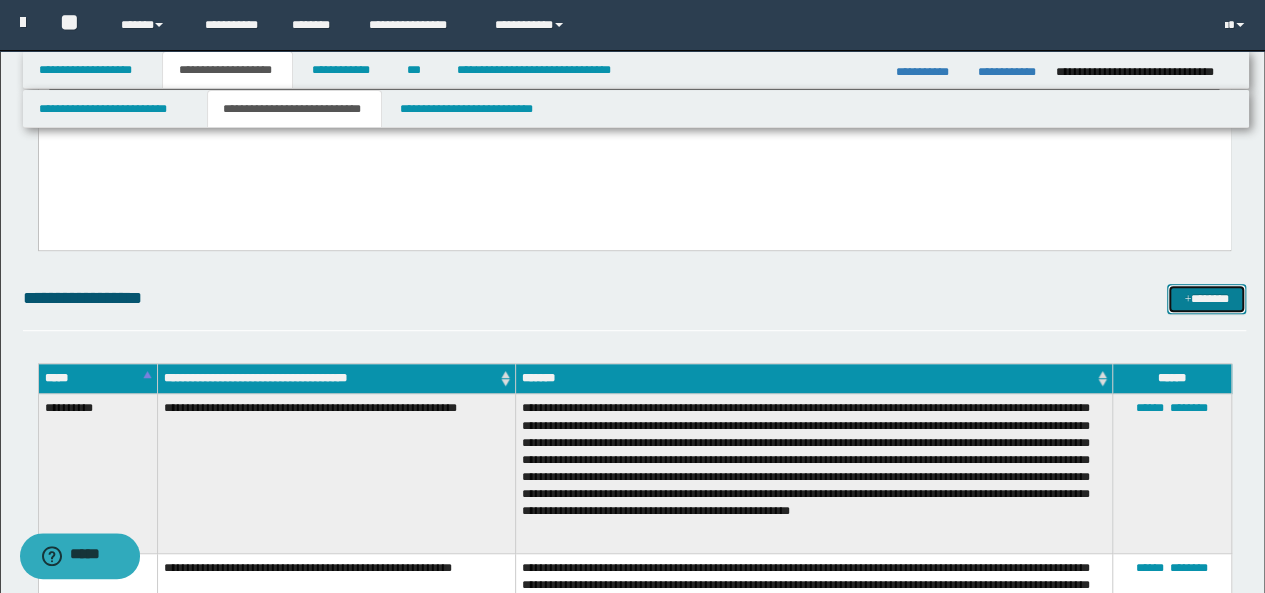 click on "*******" at bounding box center (1206, 298) 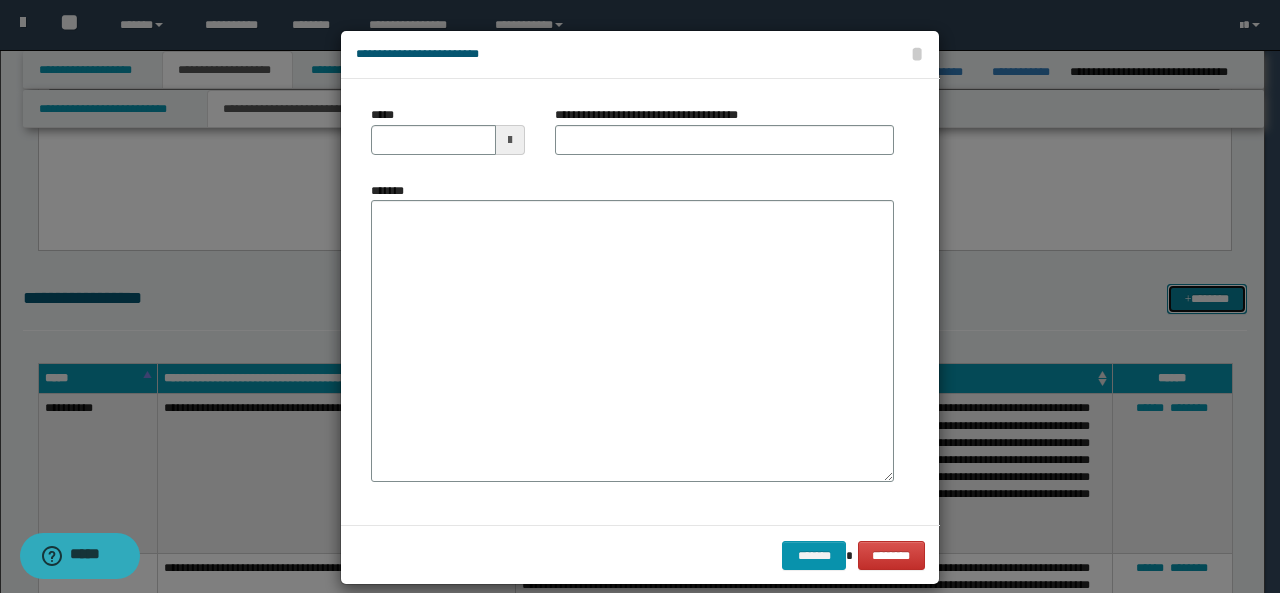 scroll, scrollTop: 0, scrollLeft: 0, axis: both 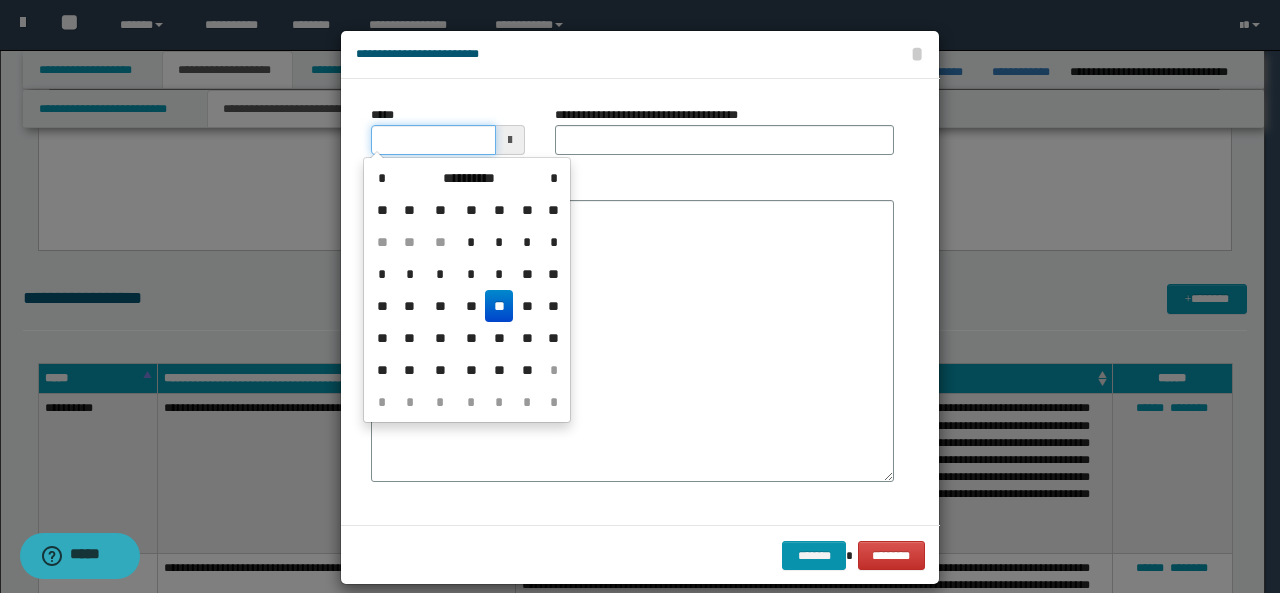 click on "*****" at bounding box center [433, 140] 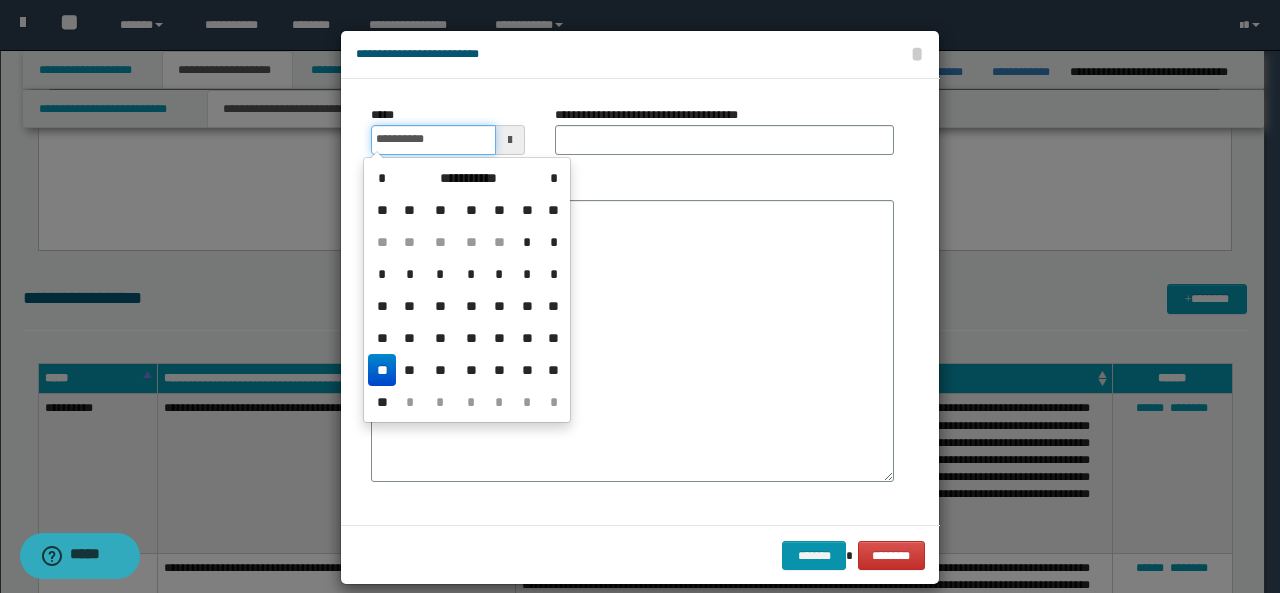 type on "**********" 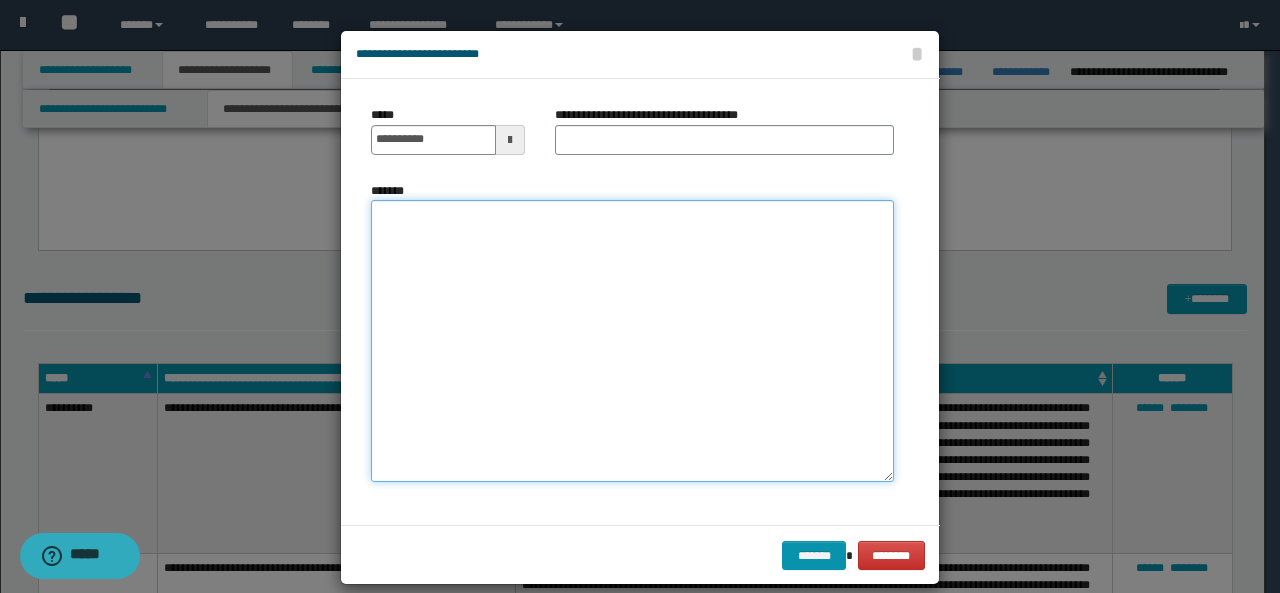 click on "*******" at bounding box center (632, 341) 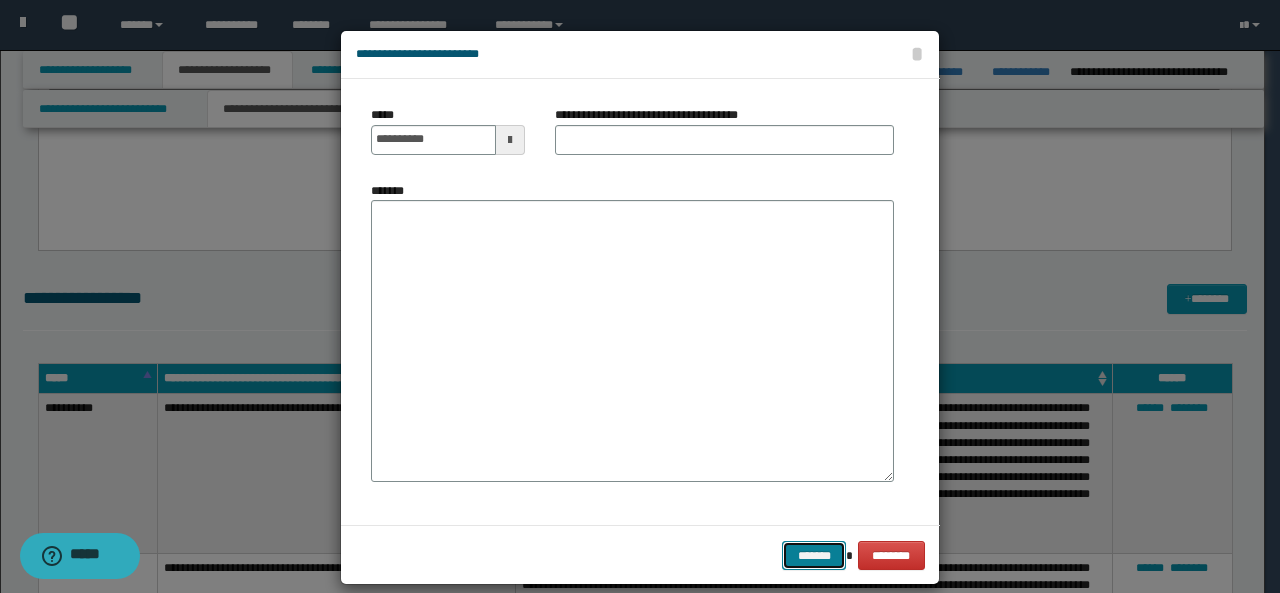 click on "*******" at bounding box center (814, 555) 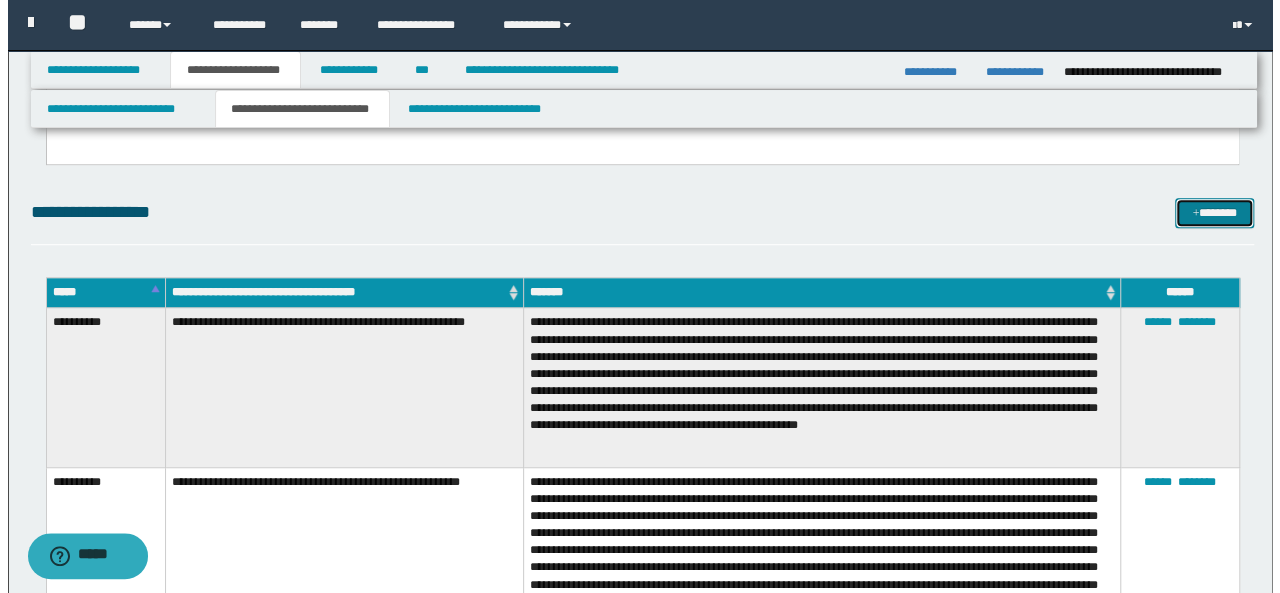 scroll, scrollTop: 452, scrollLeft: 0, axis: vertical 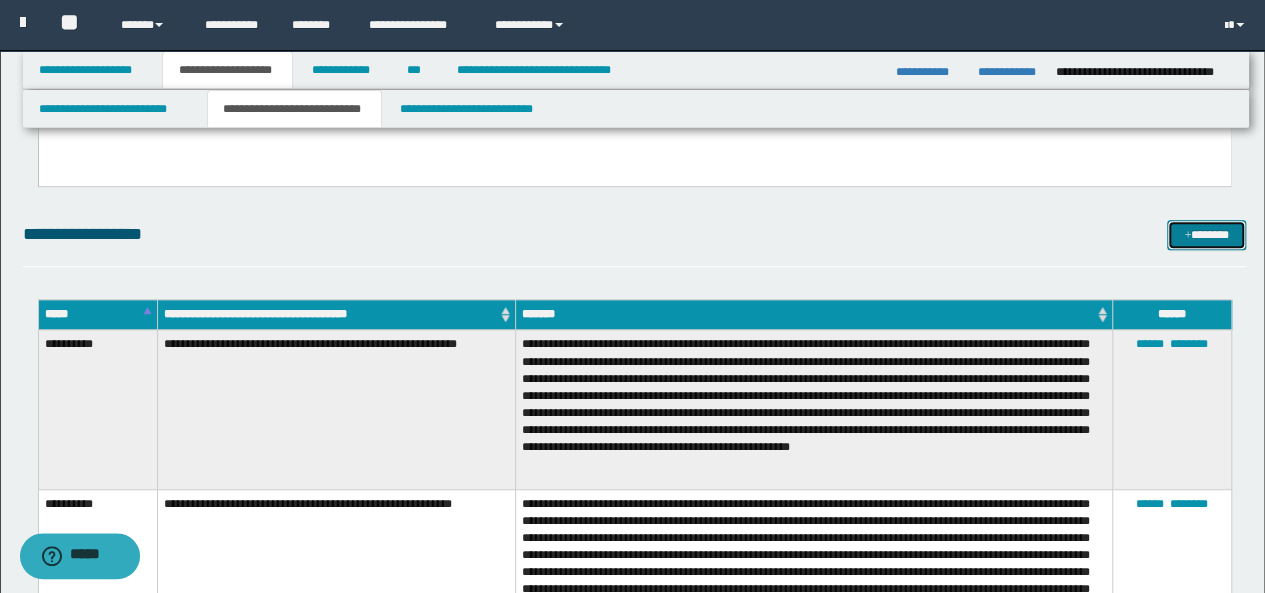 click on "*******" at bounding box center [1206, 234] 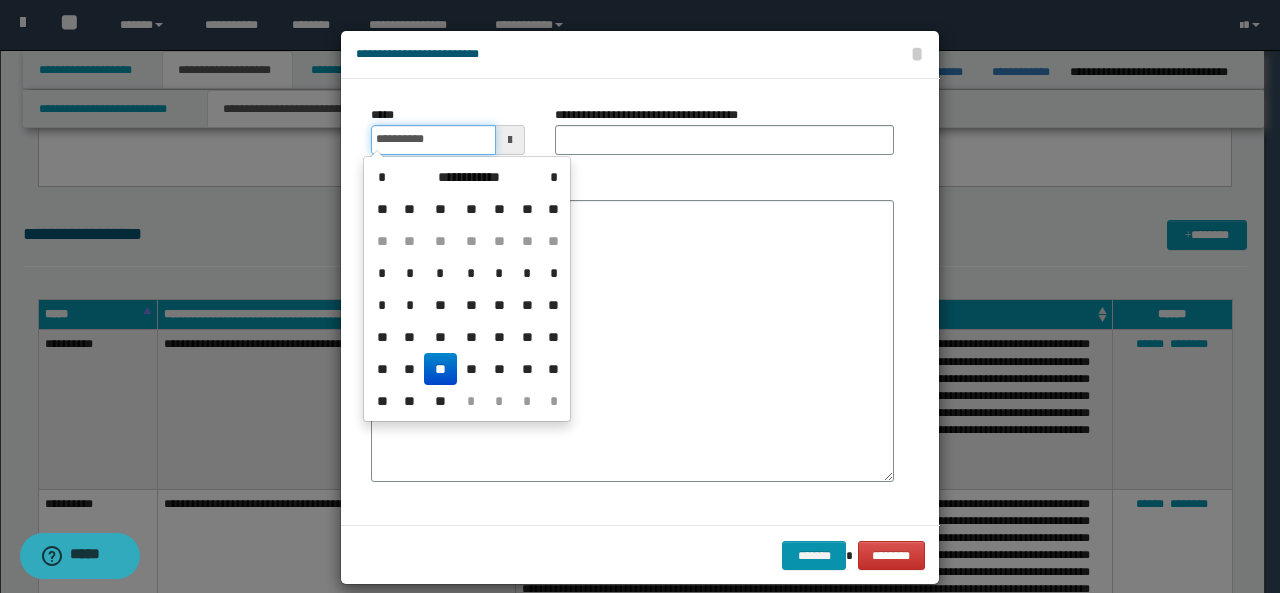 click on "**********" at bounding box center (433, 140) 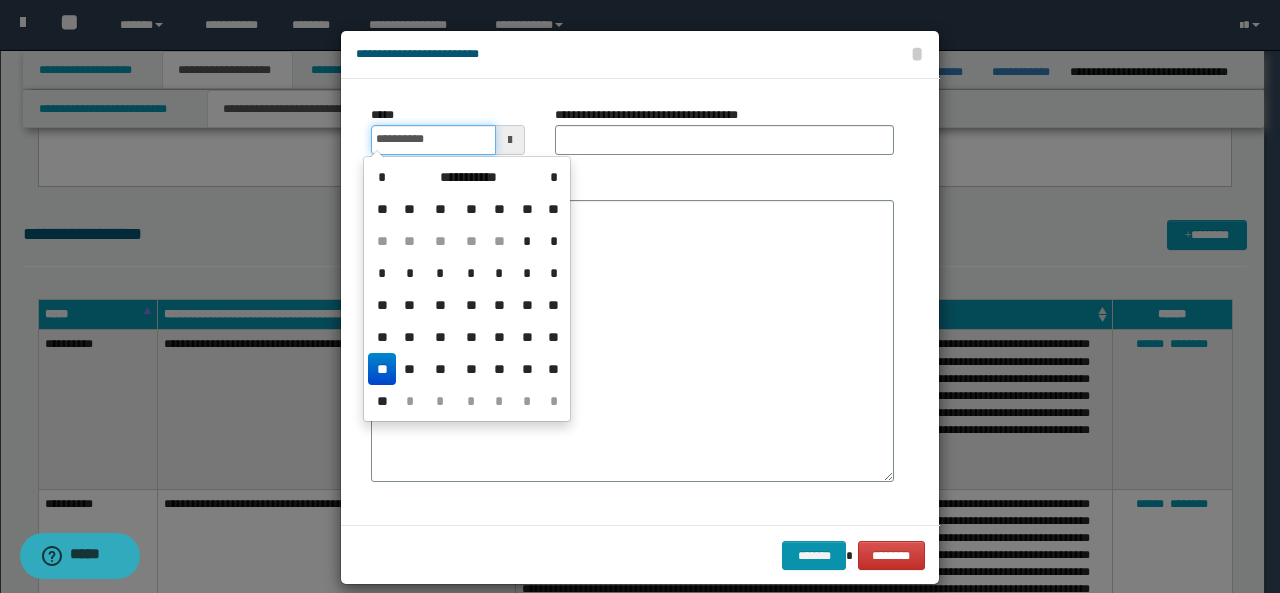 type on "**********" 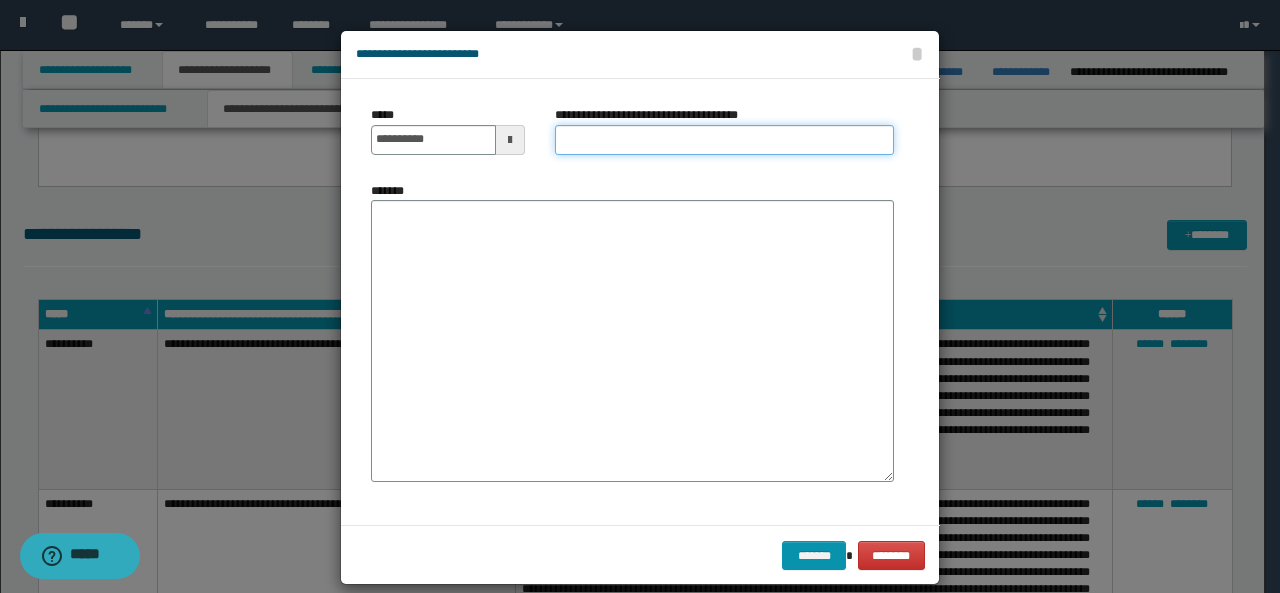 click on "**********" at bounding box center (724, 140) 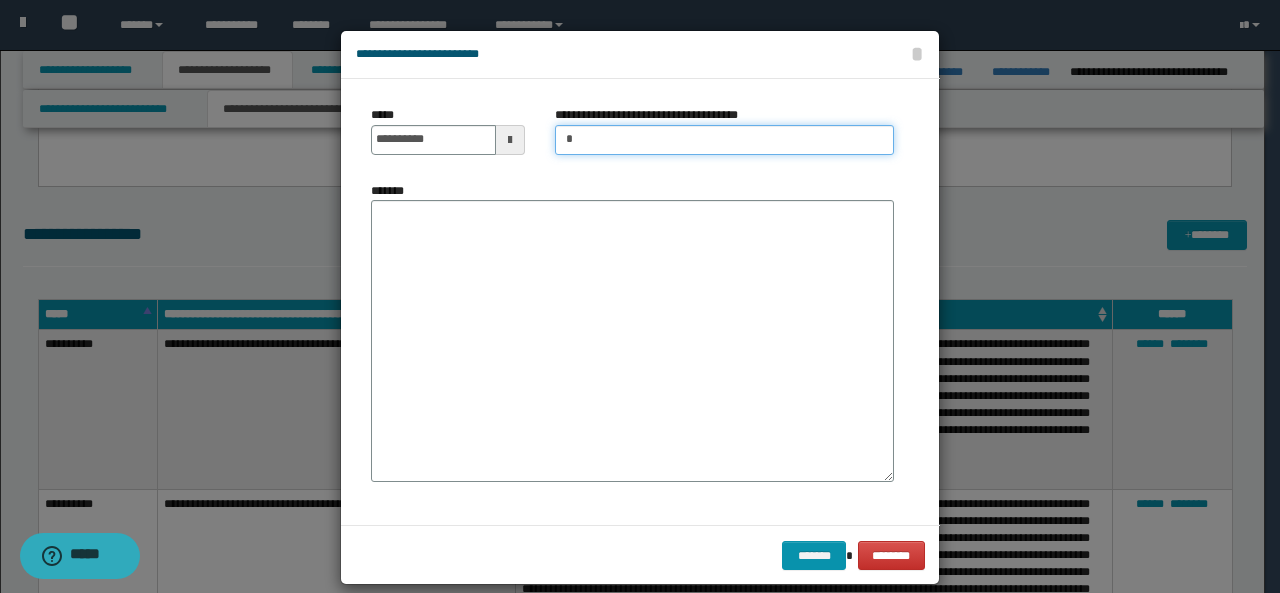 type on "**********" 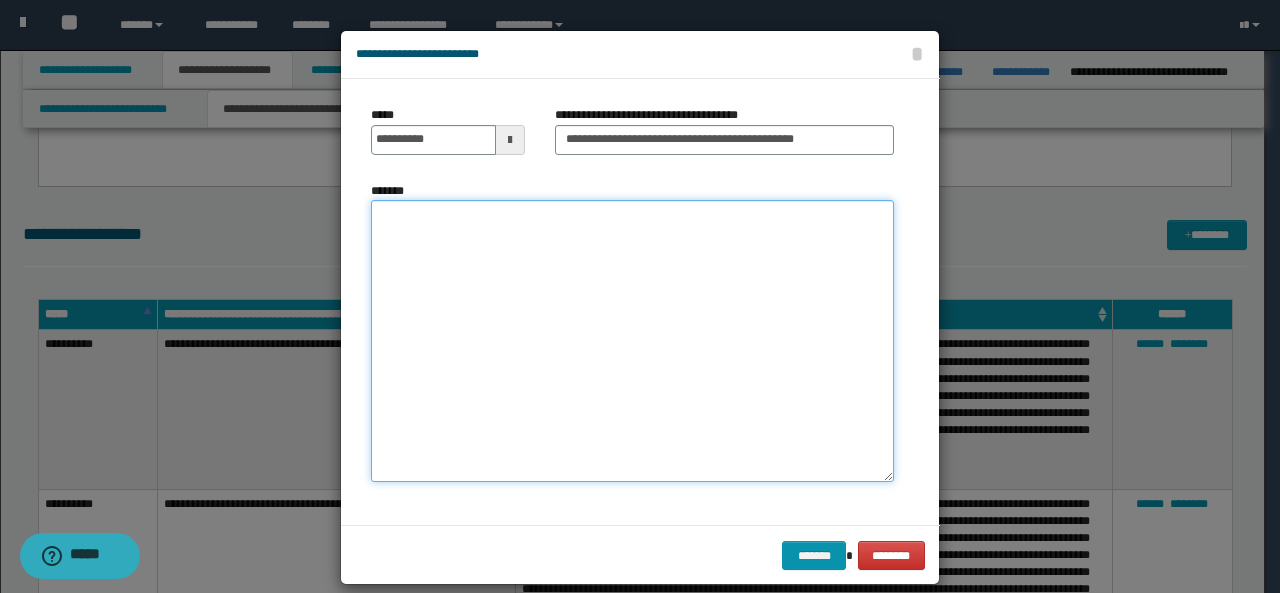 click on "*******" at bounding box center [632, 341] 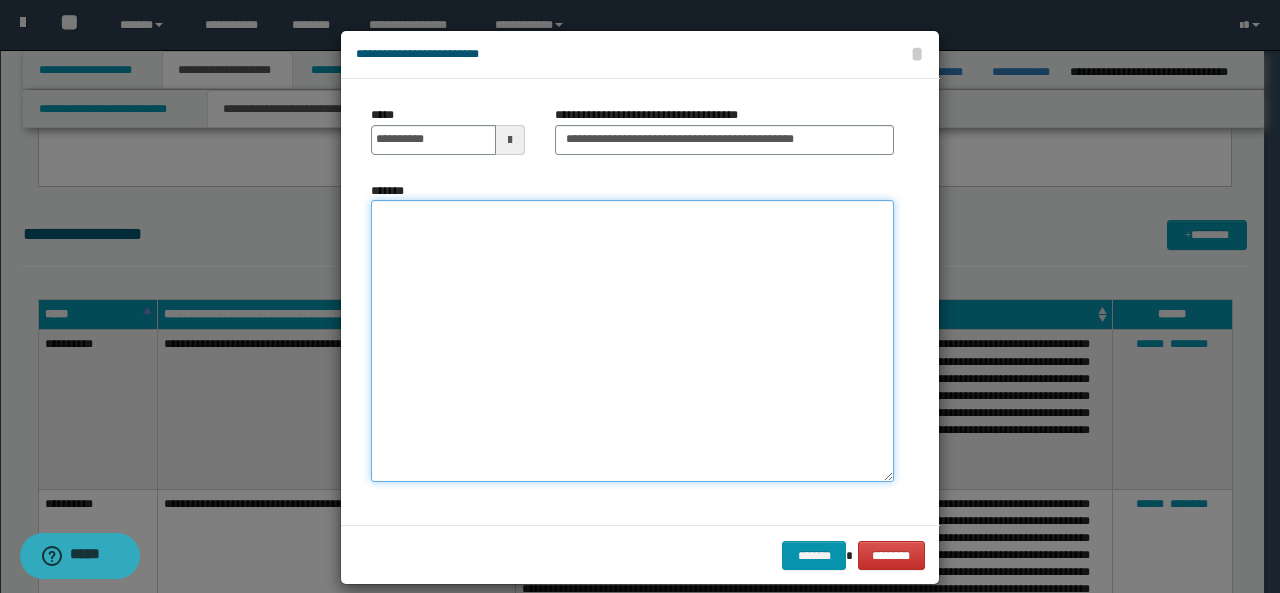 click on "*******" at bounding box center [632, 341] 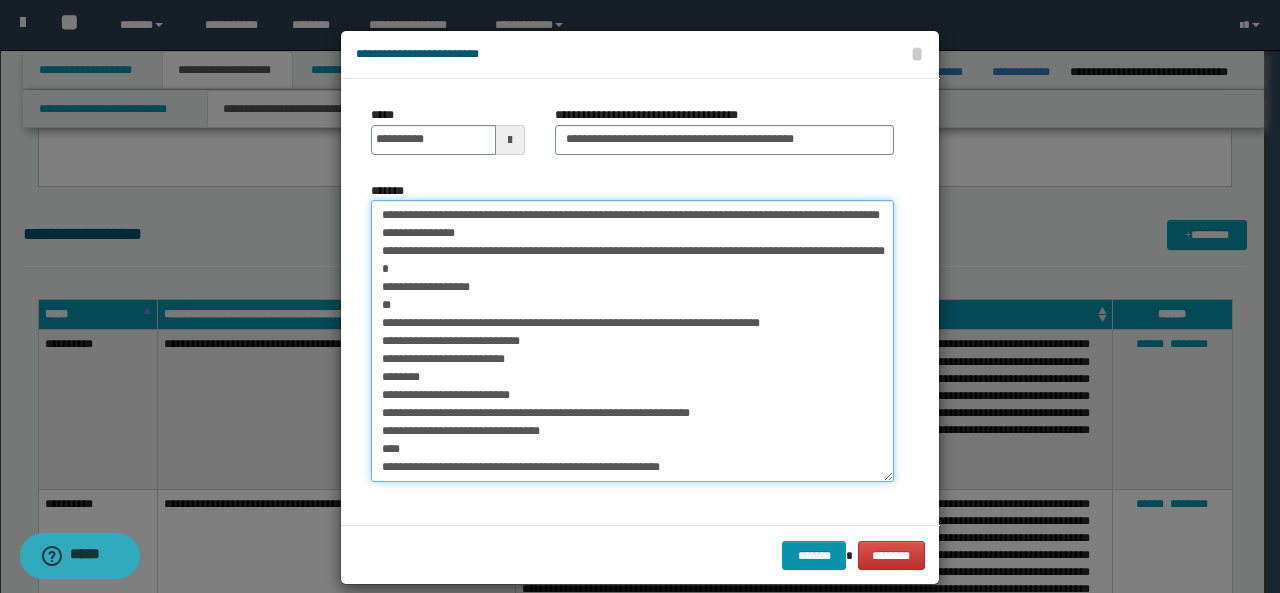 scroll, scrollTop: 1385, scrollLeft: 0, axis: vertical 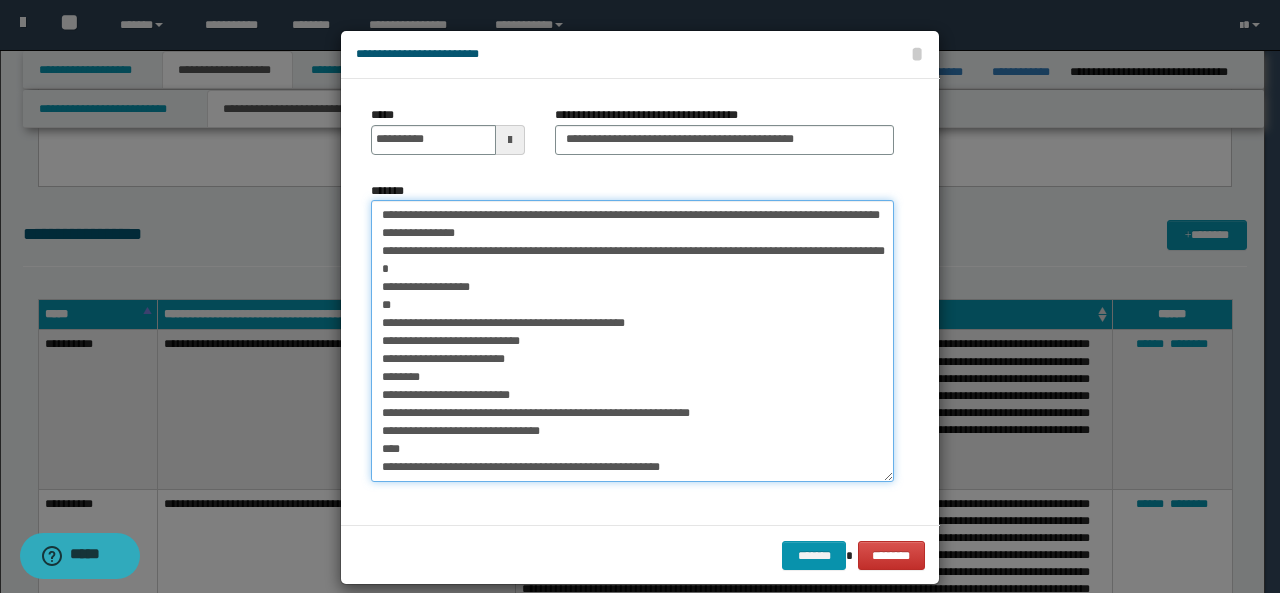 click on "*******" at bounding box center (632, 341) 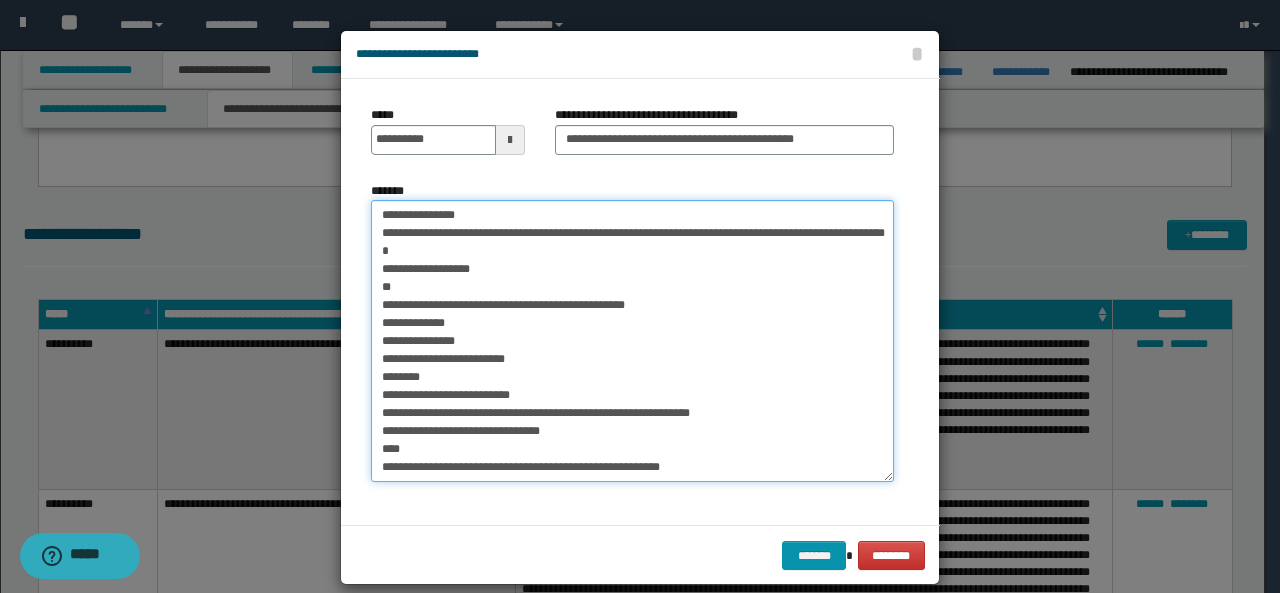 click on "*******" at bounding box center [632, 341] 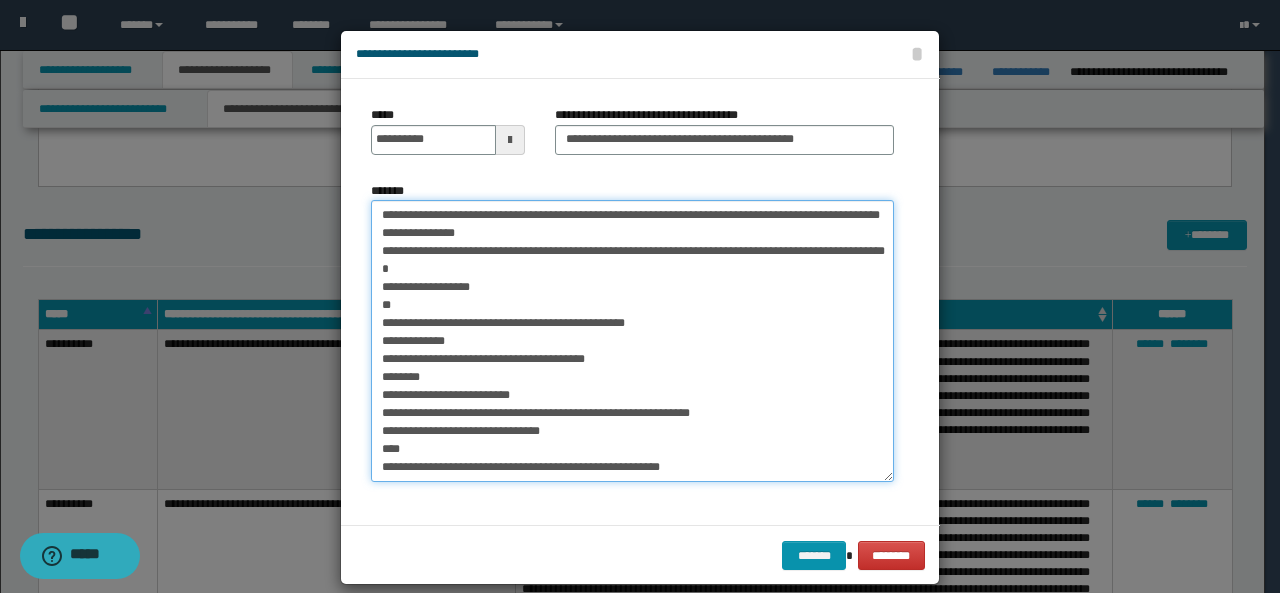 click on "*******" at bounding box center [632, 341] 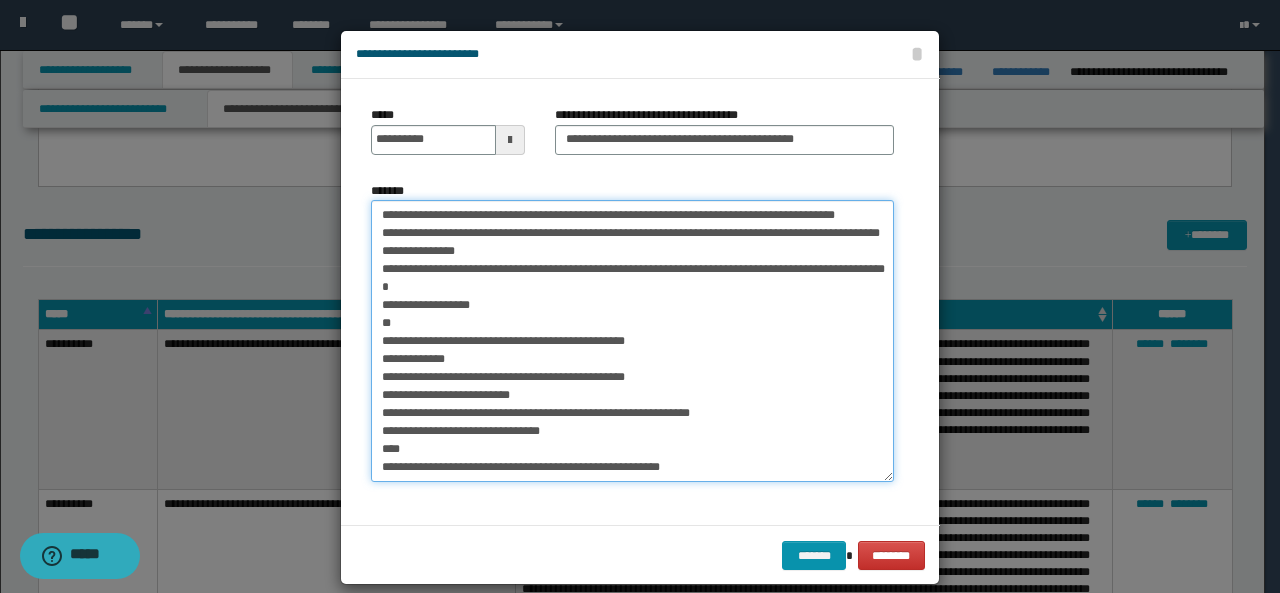 scroll, scrollTop: 1367, scrollLeft: 0, axis: vertical 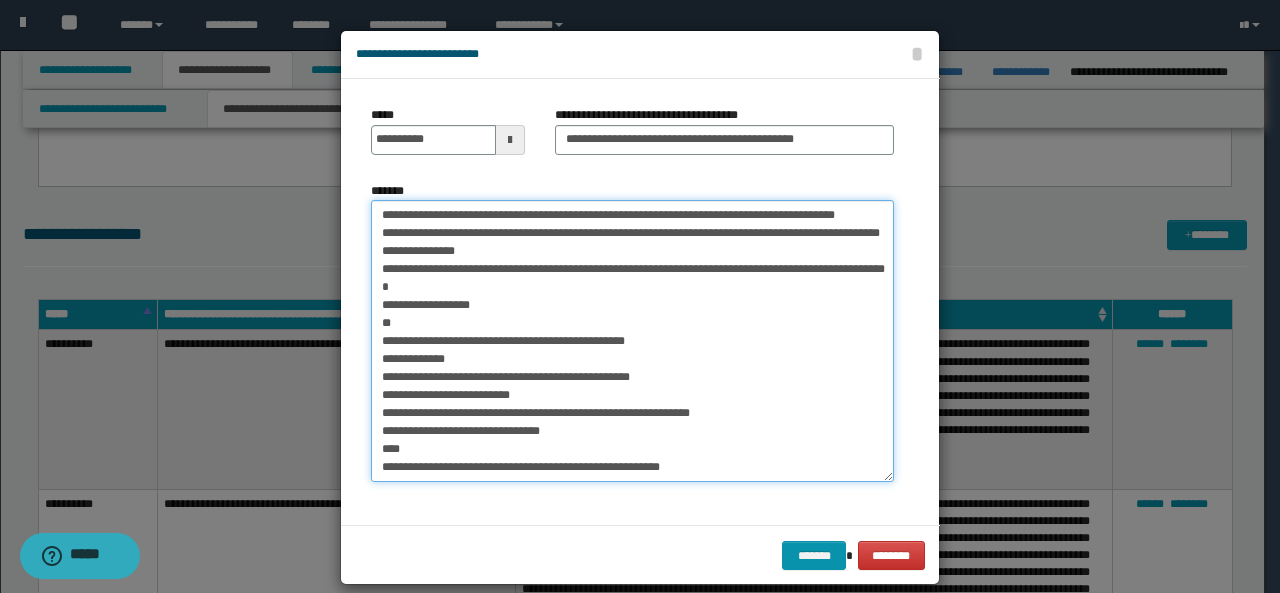 click on "*******" at bounding box center (632, 341) 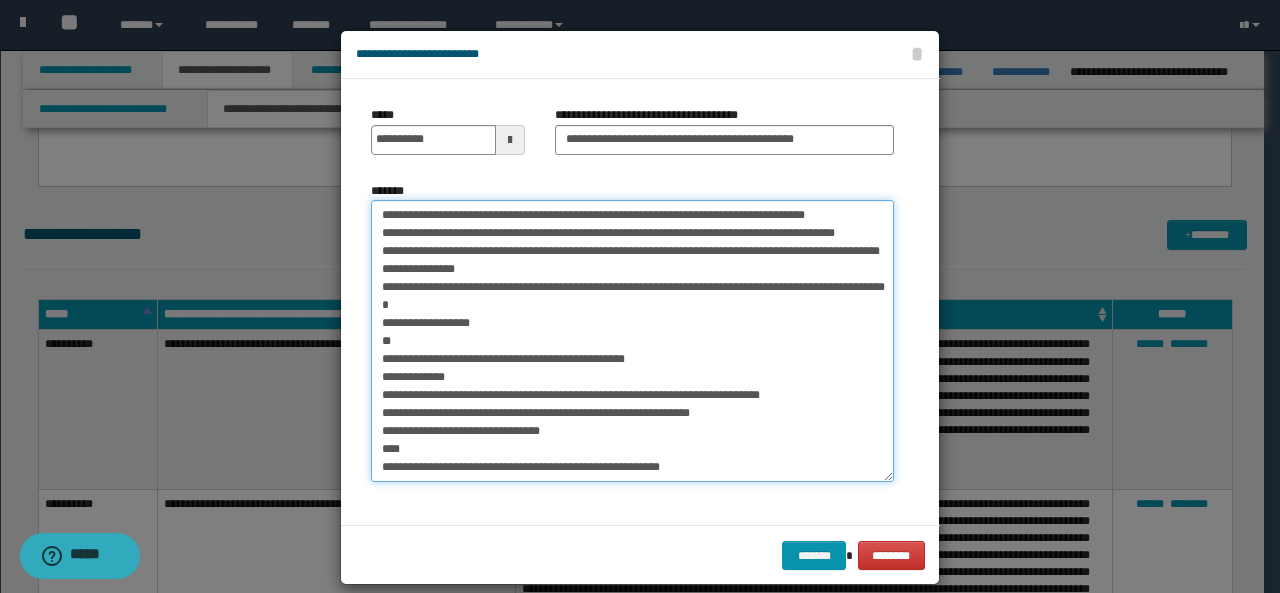 scroll, scrollTop: 1349, scrollLeft: 0, axis: vertical 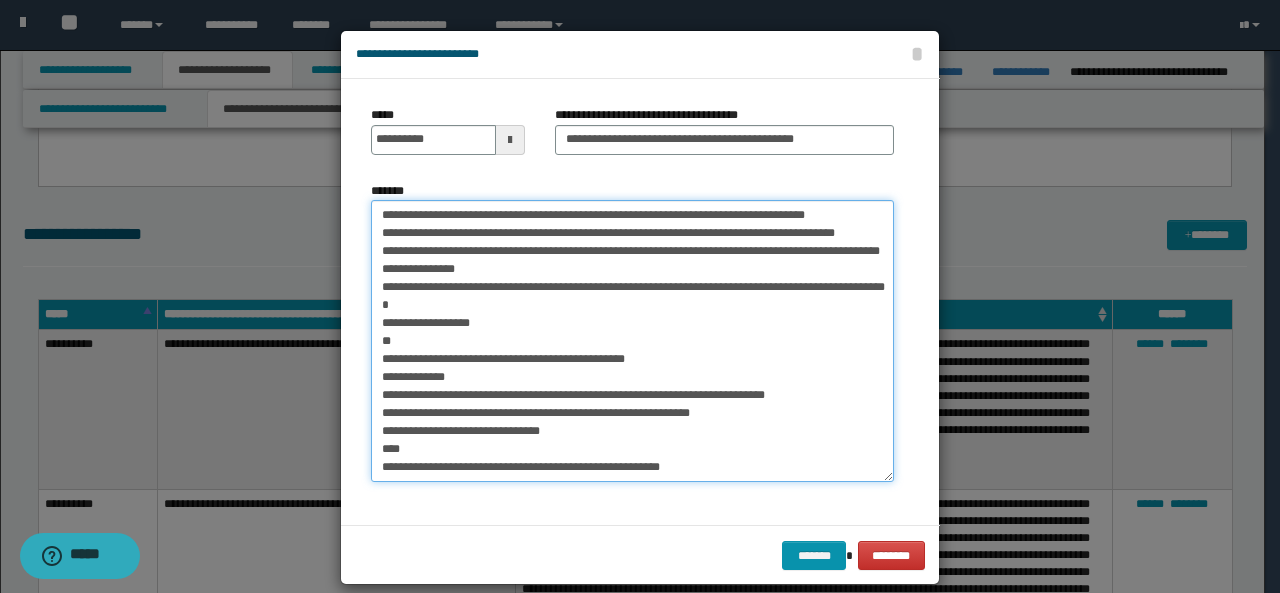 click on "*******" at bounding box center (632, 341) 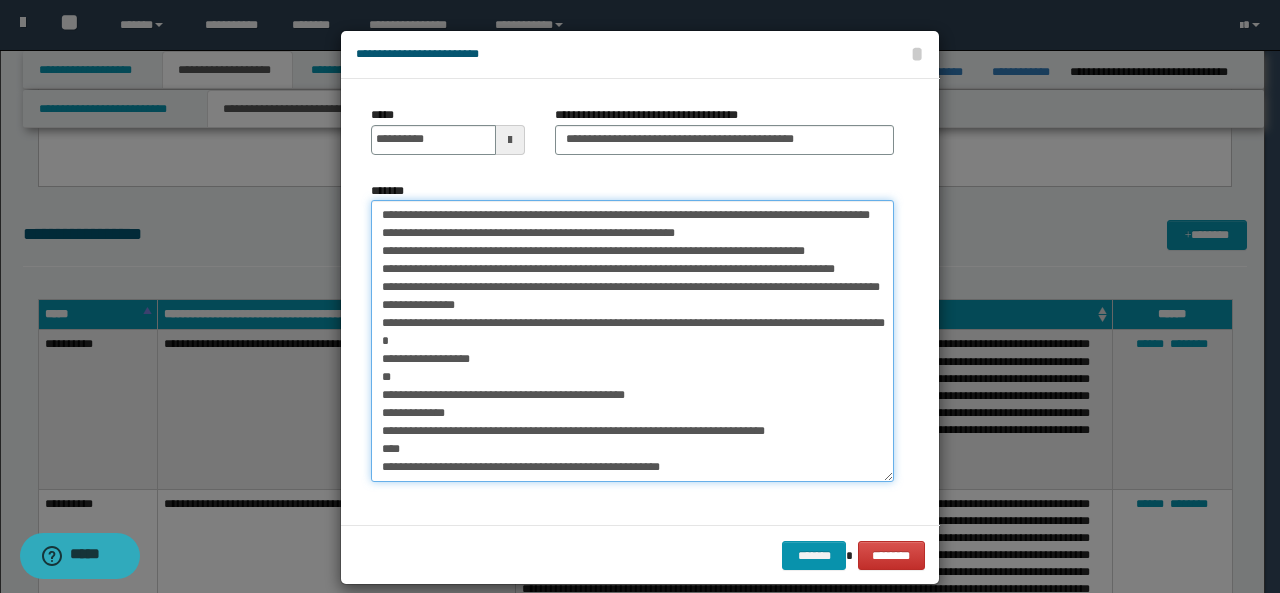 scroll, scrollTop: 1313, scrollLeft: 0, axis: vertical 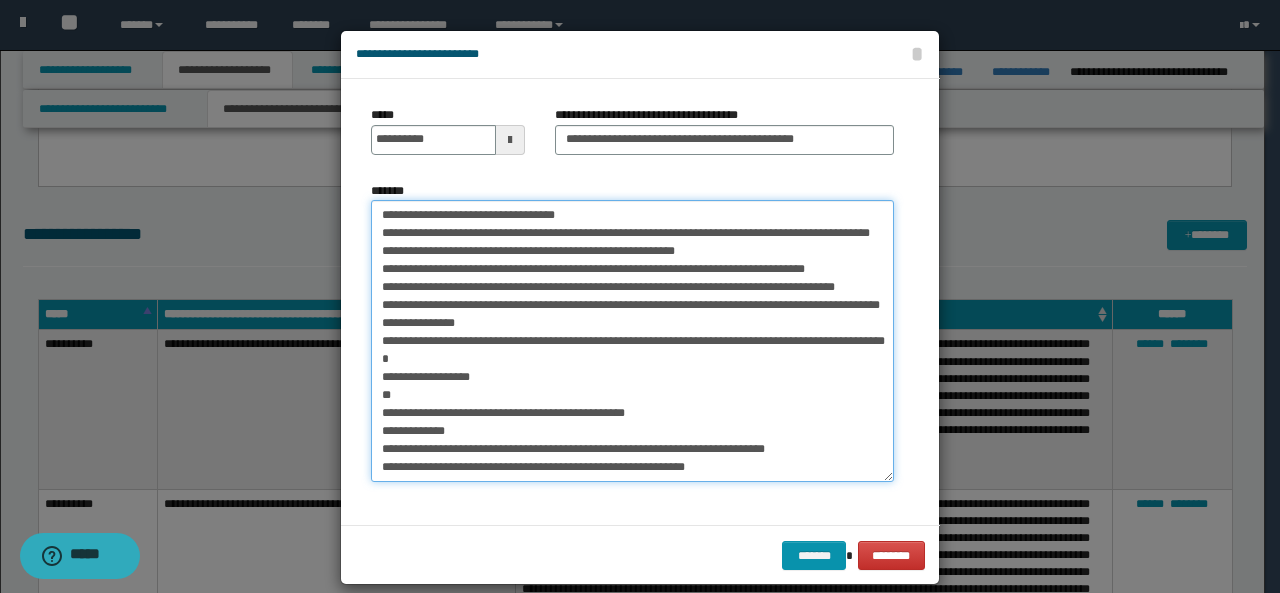 click on "*******" at bounding box center [632, 341] 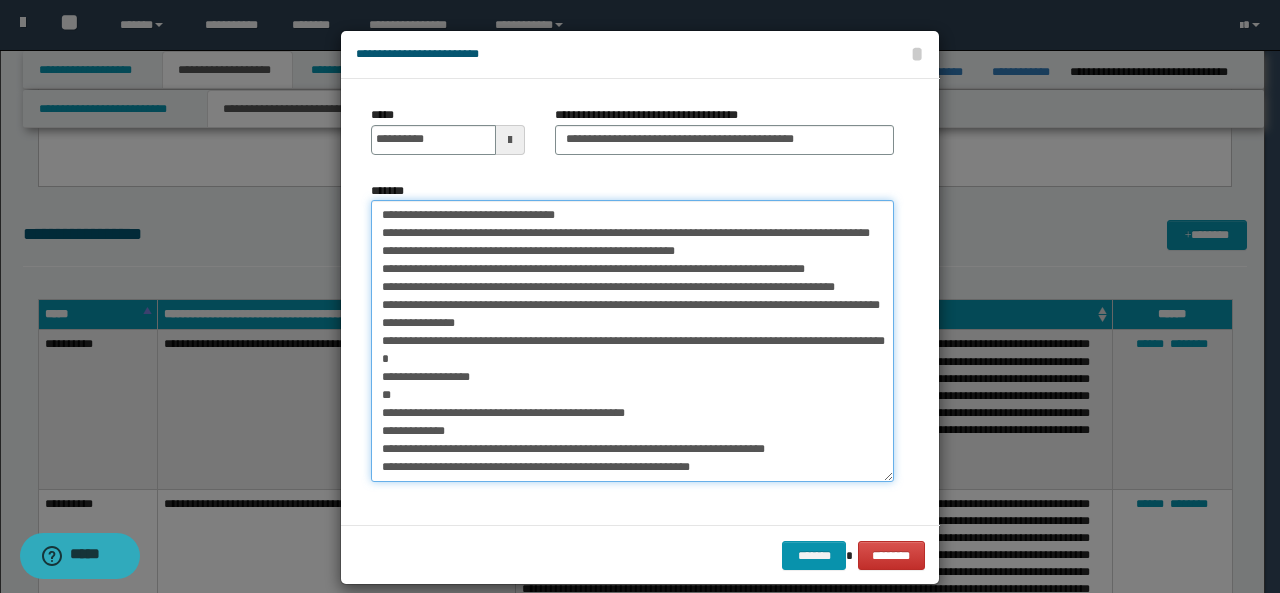 click on "*******" at bounding box center (632, 341) 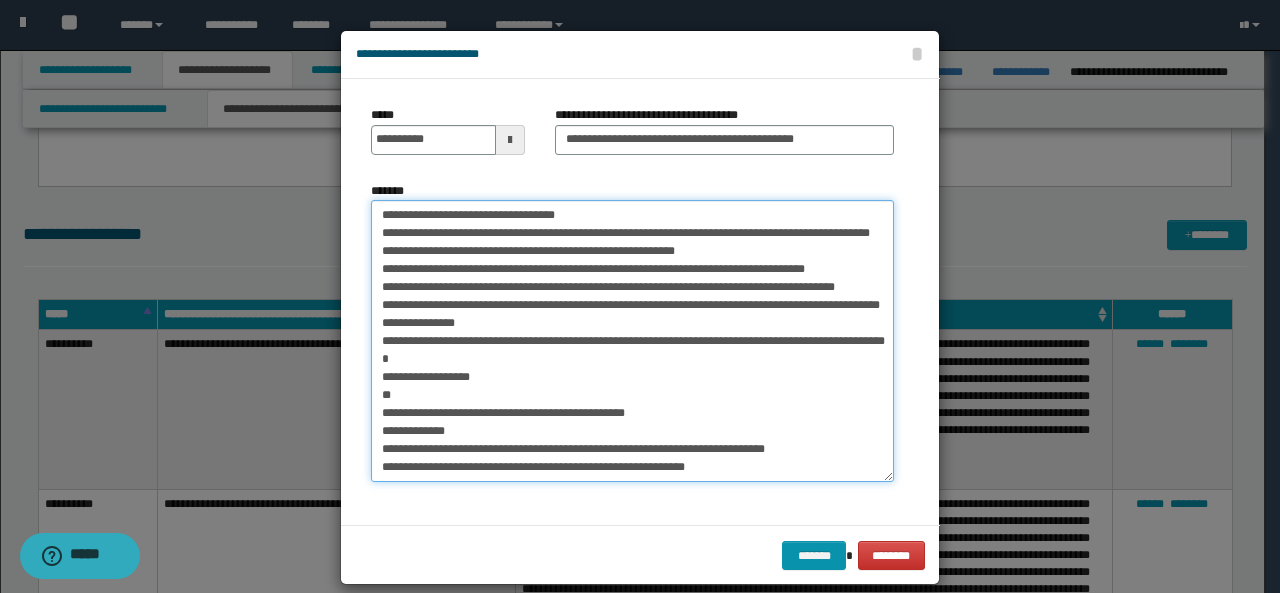 click on "*******" at bounding box center [632, 341] 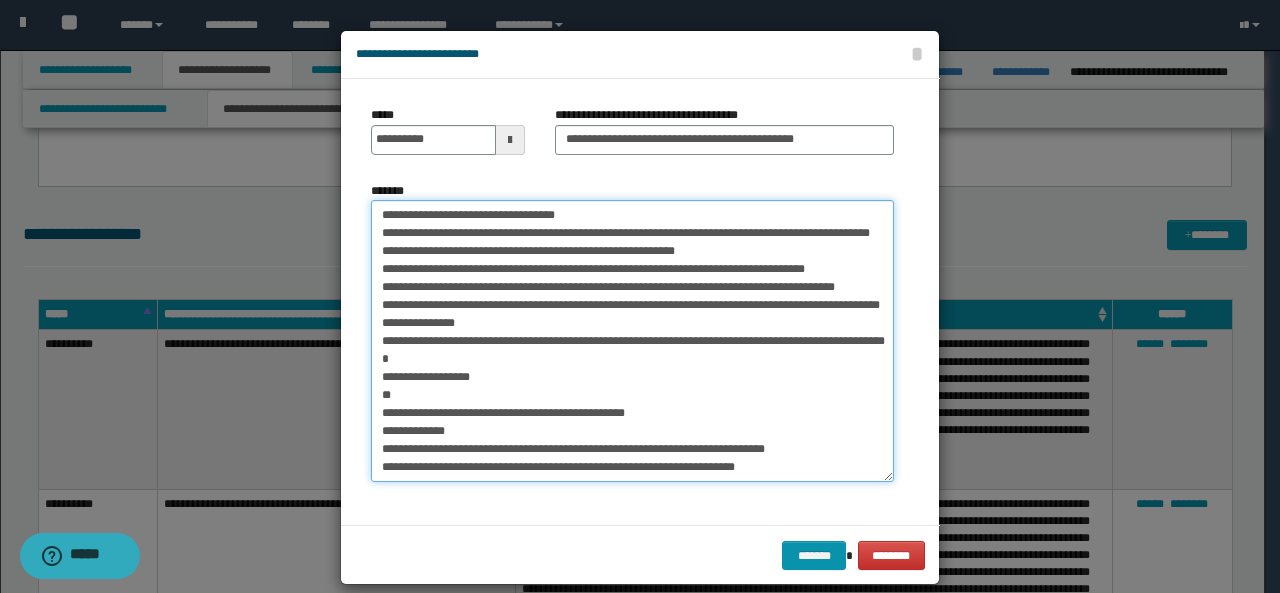 click on "*******" at bounding box center [632, 341] 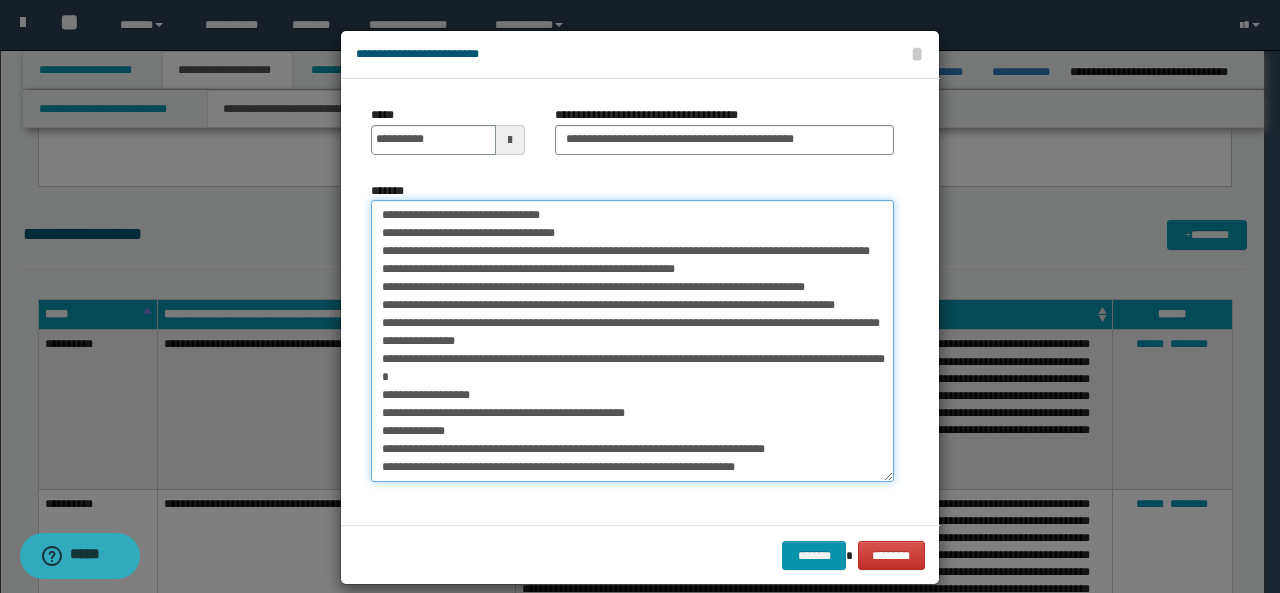 scroll, scrollTop: 1212, scrollLeft: 0, axis: vertical 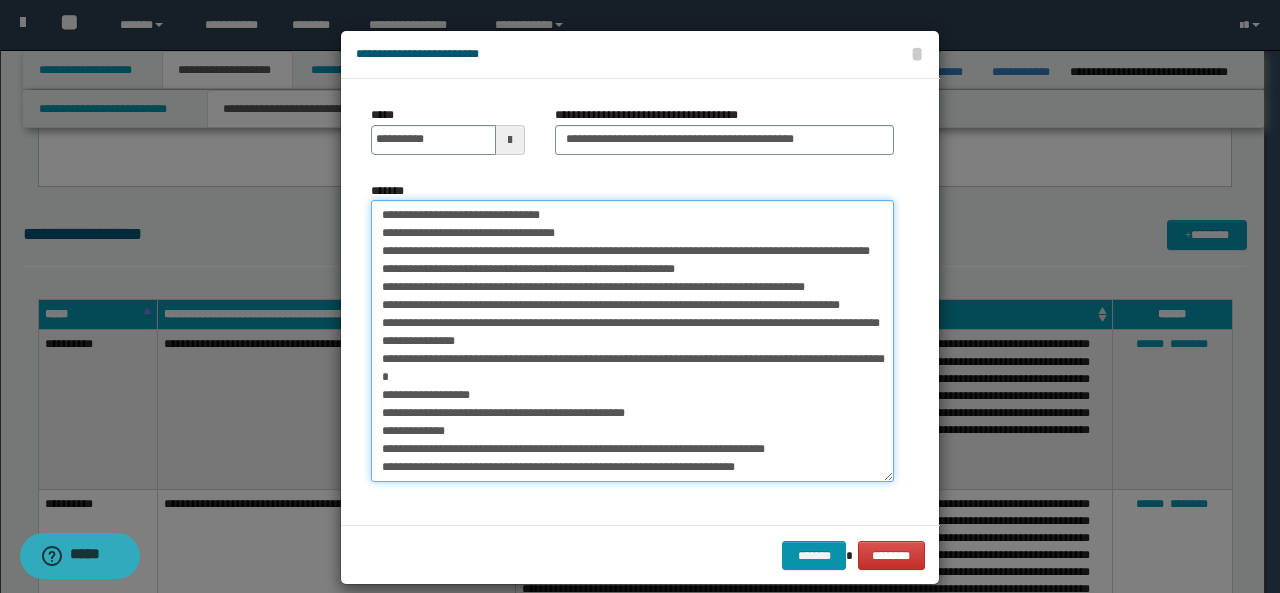 click on "*******" at bounding box center (632, 341) 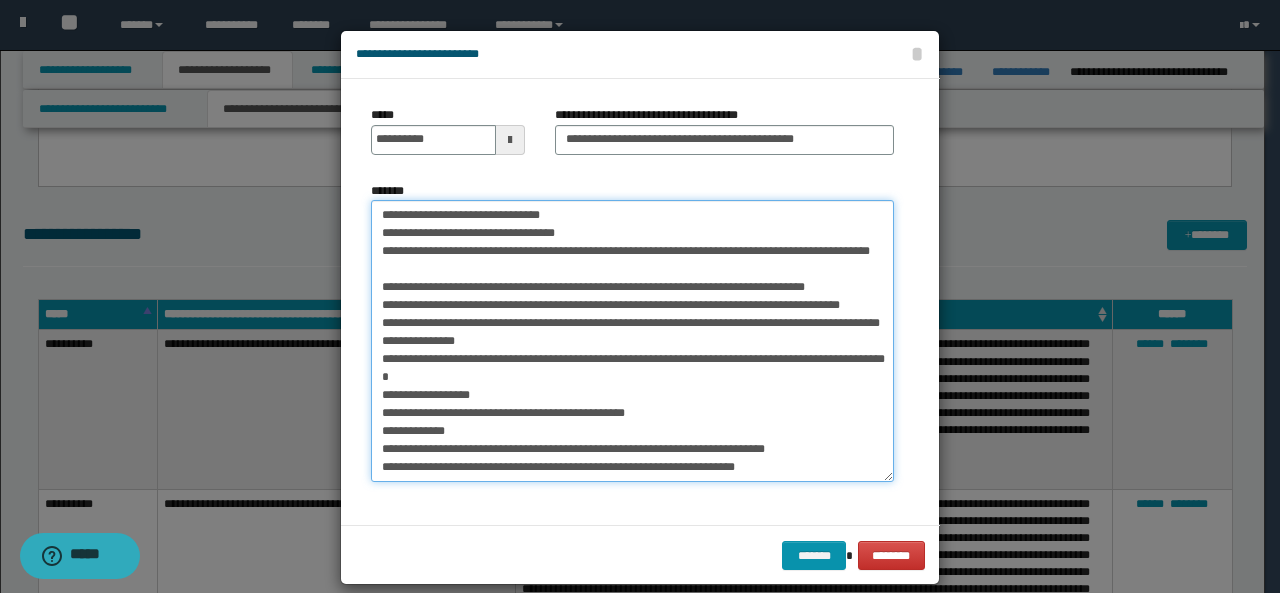 click on "*******" at bounding box center [632, 341] 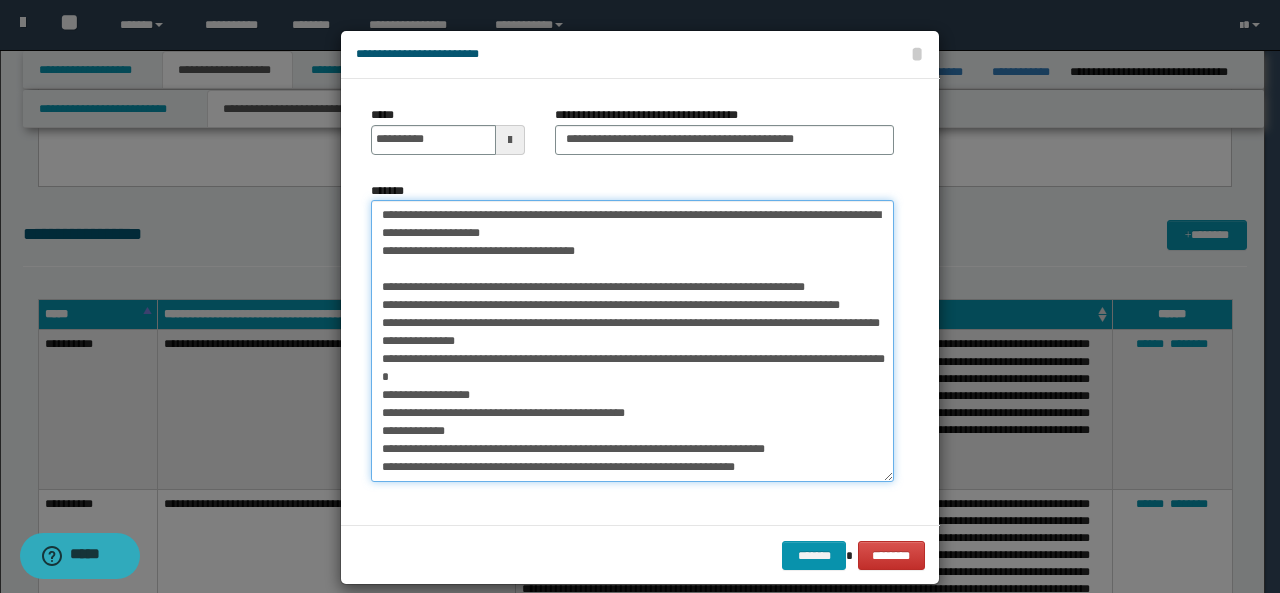 click on "*******" at bounding box center [632, 341] 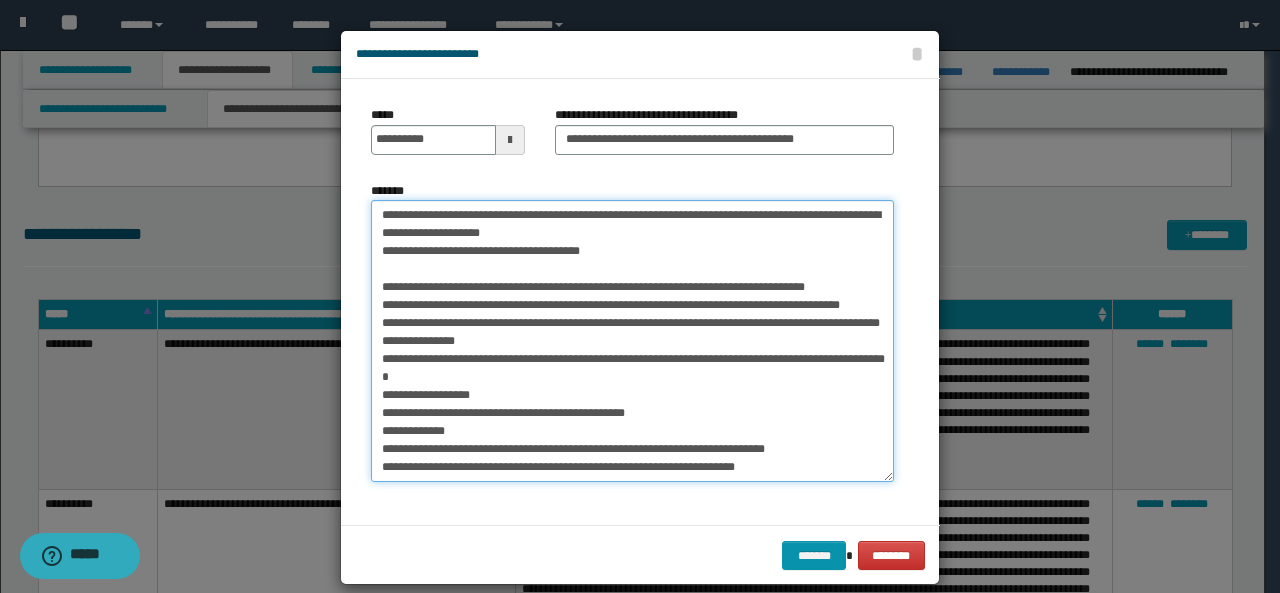 click on "*******" at bounding box center (632, 341) 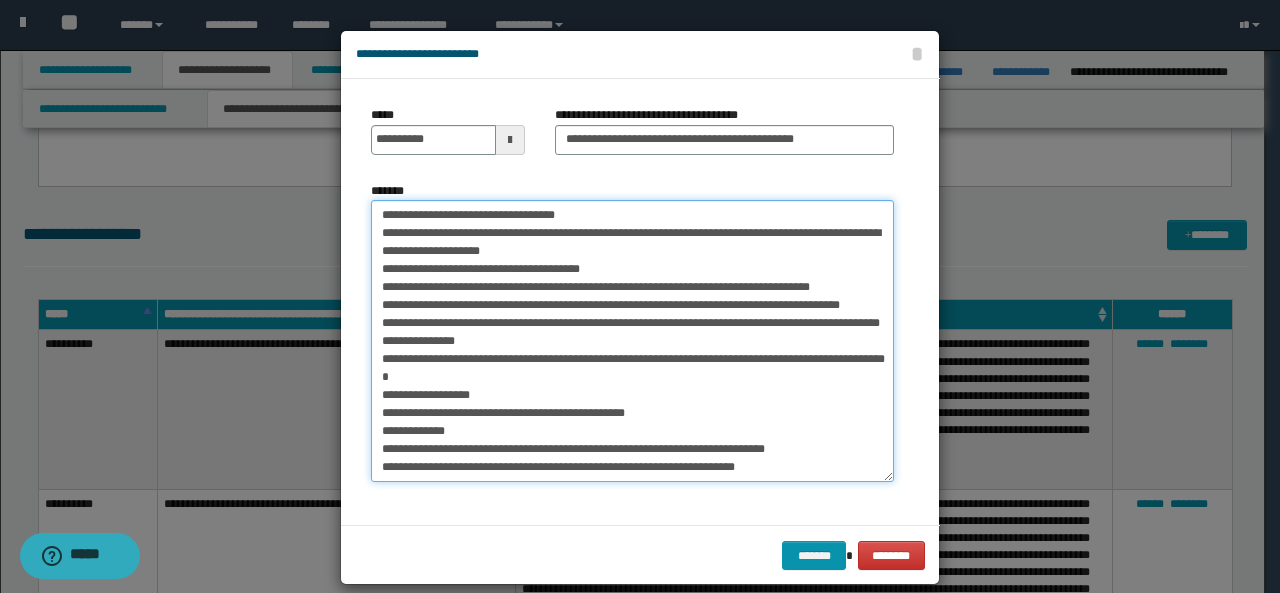 scroll, scrollTop: 1199, scrollLeft: 0, axis: vertical 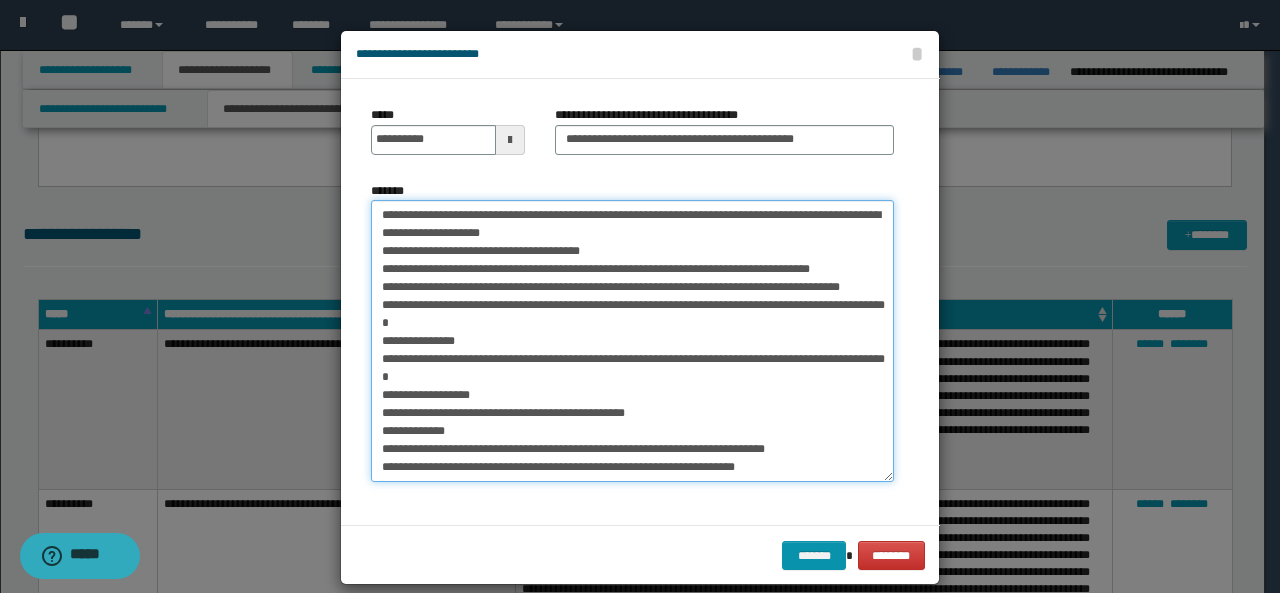 click on "*******" at bounding box center (632, 341) 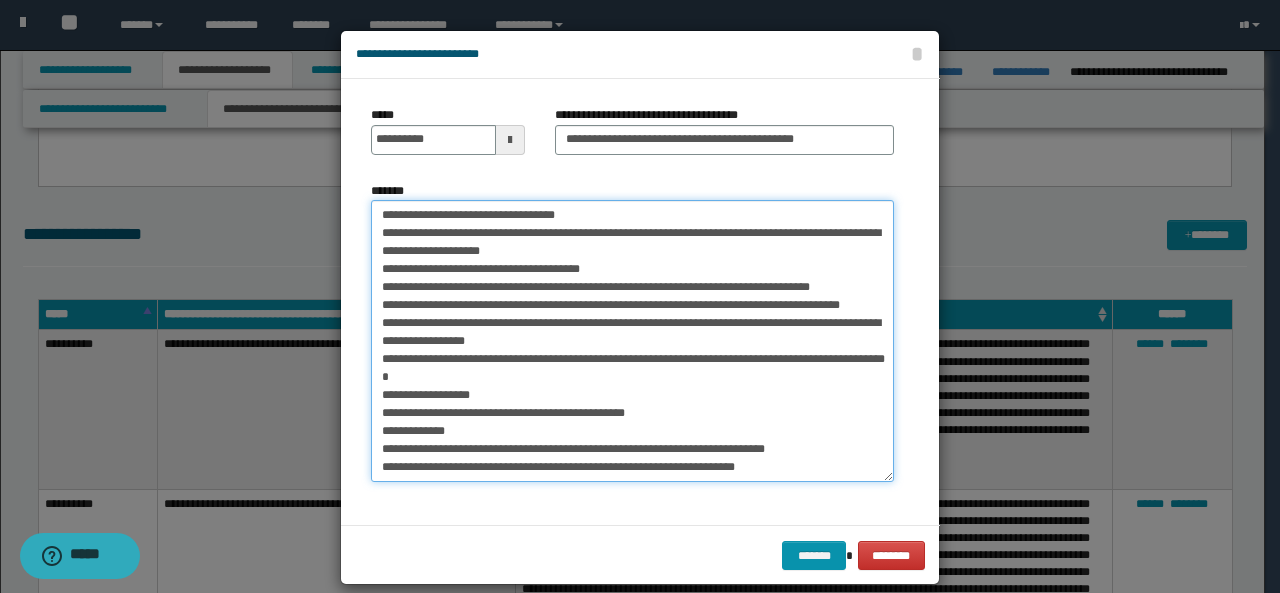 scroll, scrollTop: 1259, scrollLeft: 0, axis: vertical 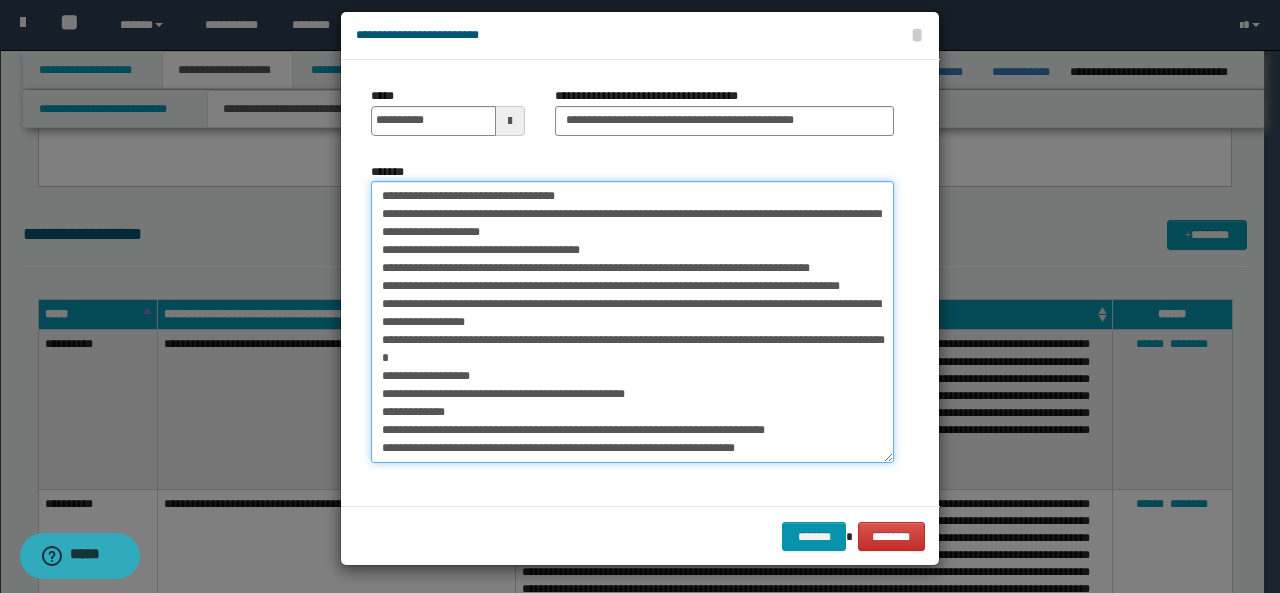 click on "*******" at bounding box center [632, 322] 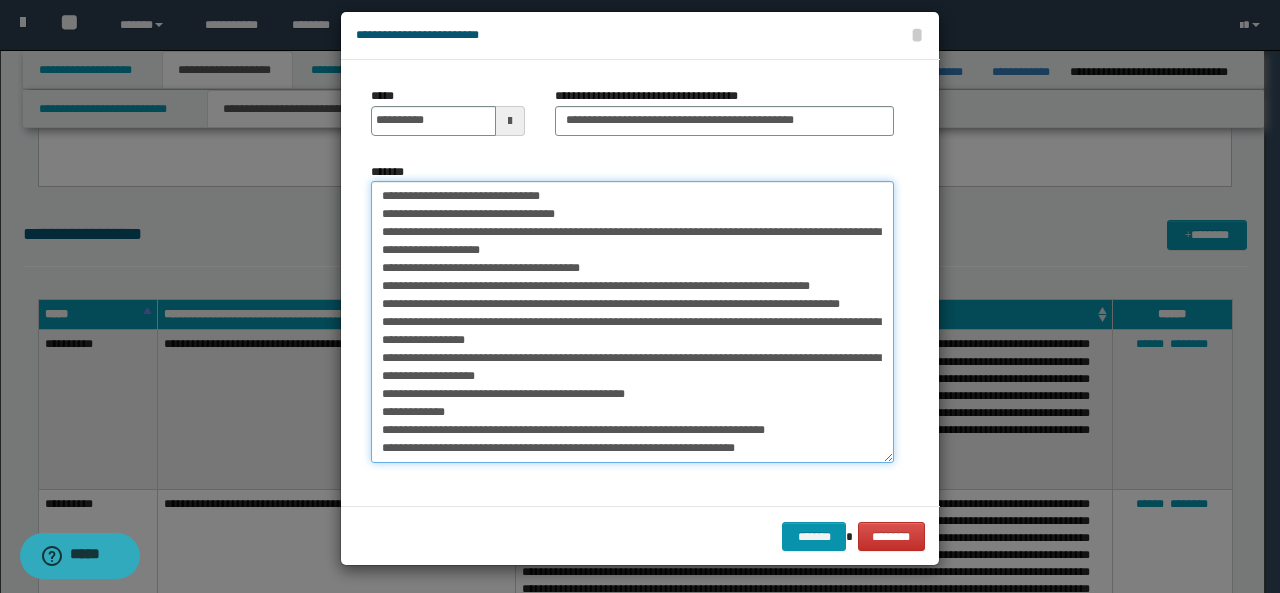 scroll, scrollTop: 1241, scrollLeft: 0, axis: vertical 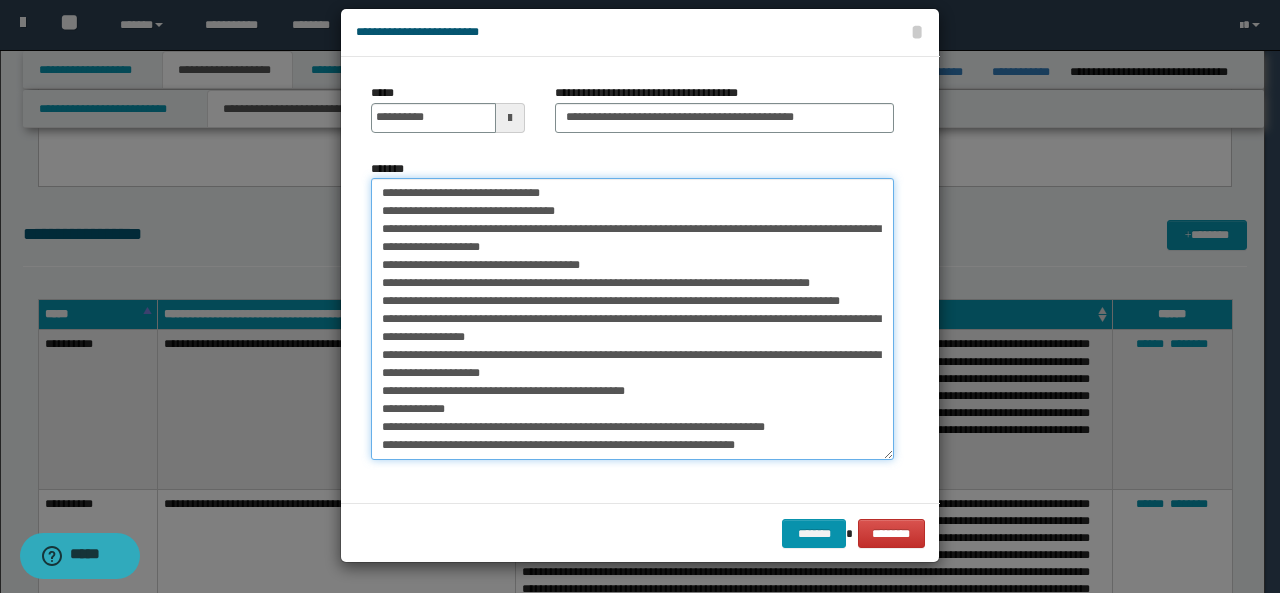 click on "*******" at bounding box center (632, 319) 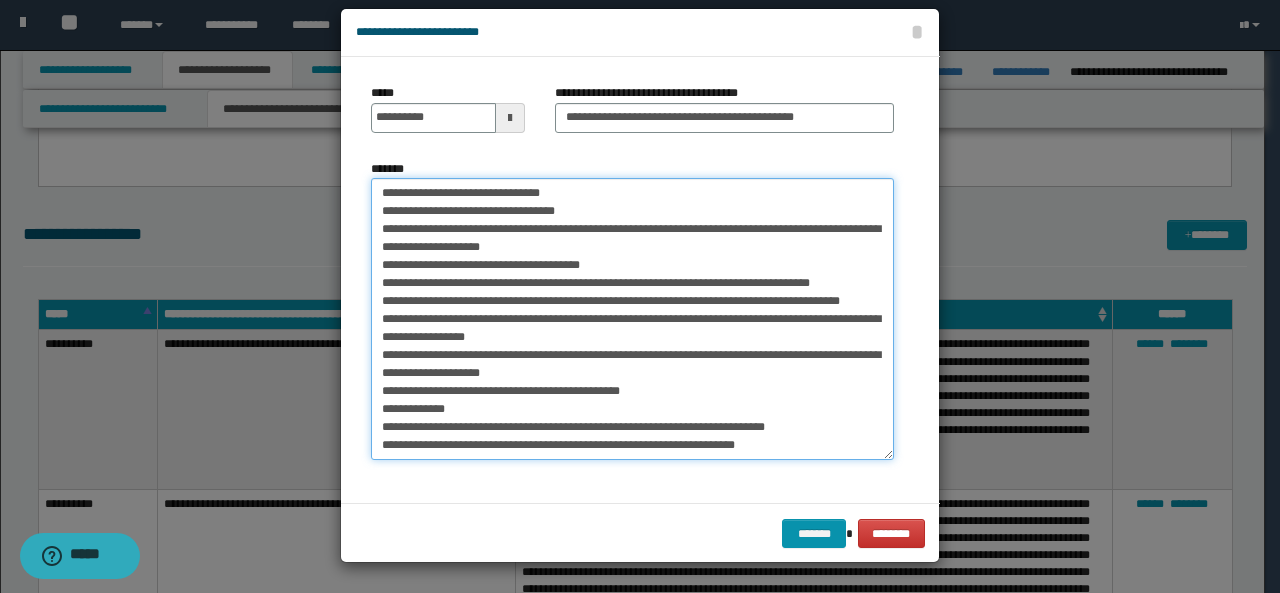scroll, scrollTop: 1113, scrollLeft: 0, axis: vertical 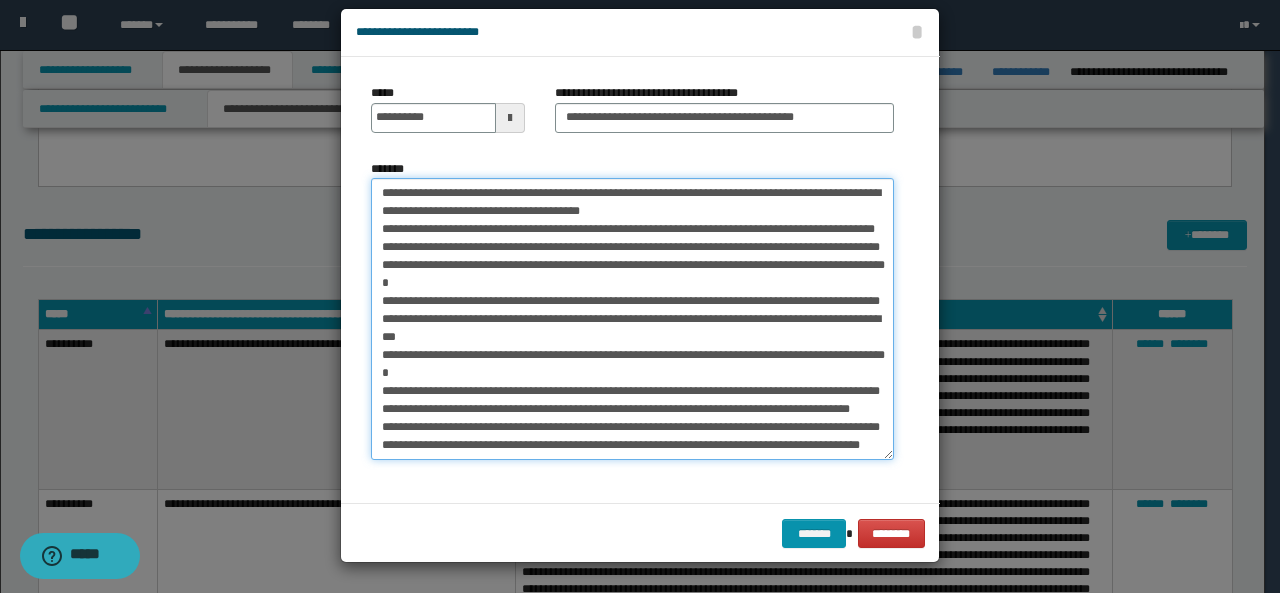 drag, startPoint x: 561, startPoint y: 194, endPoint x: 352, endPoint y: 197, distance: 209.02153 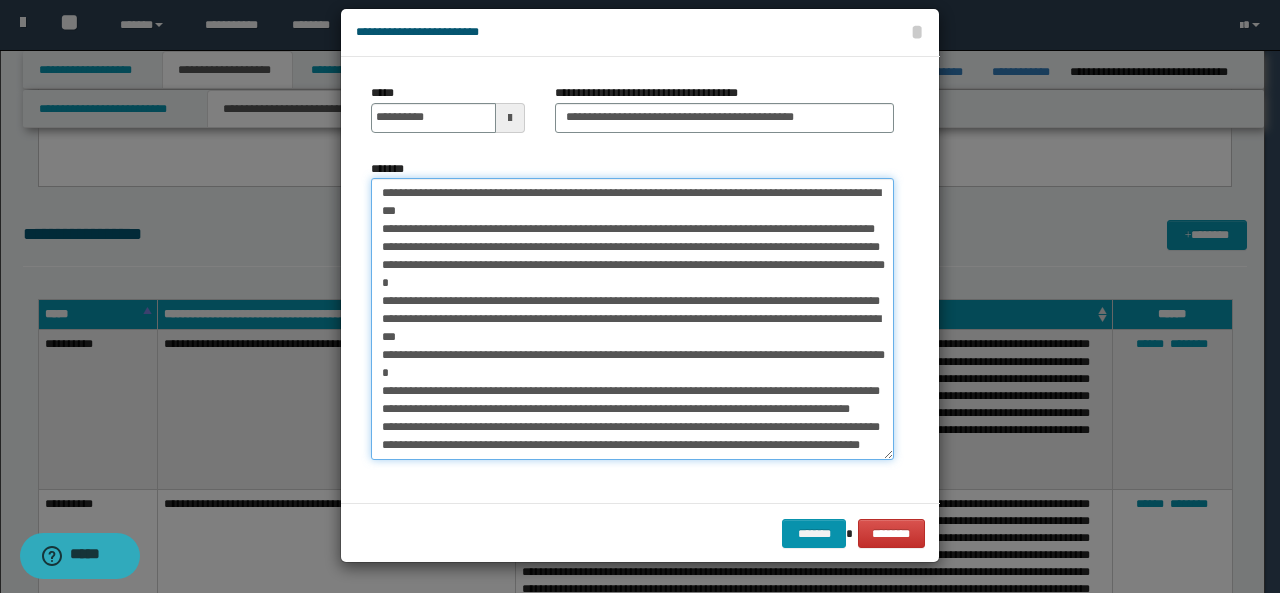 click on "*******" at bounding box center [632, 319] 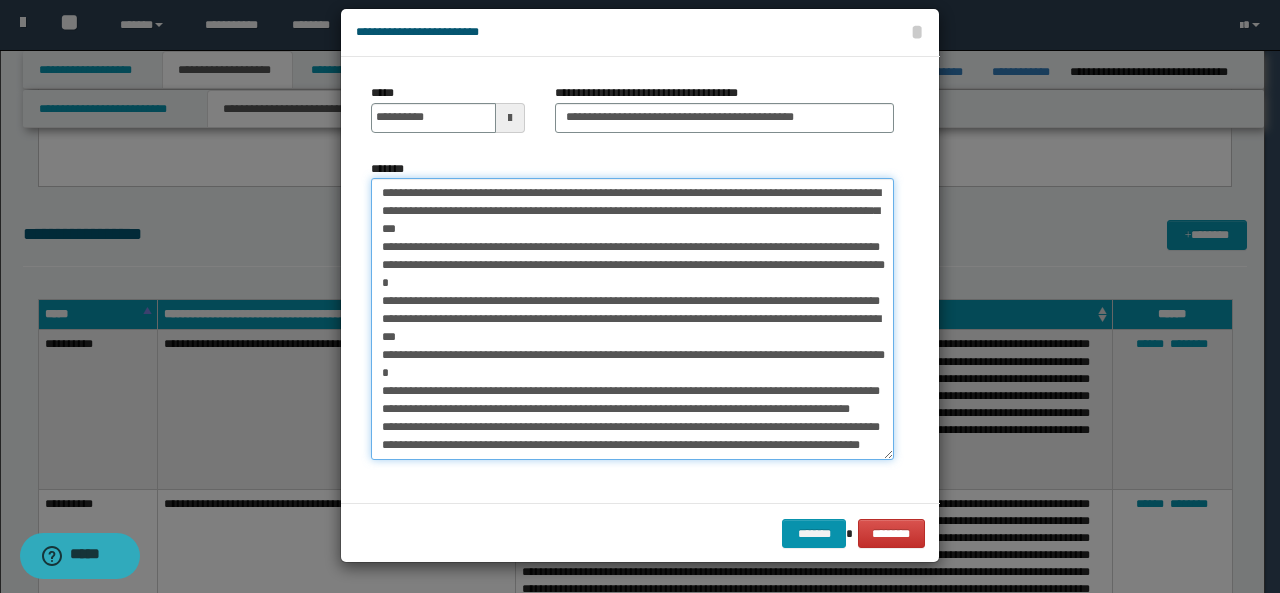click on "*******" at bounding box center (632, 319) 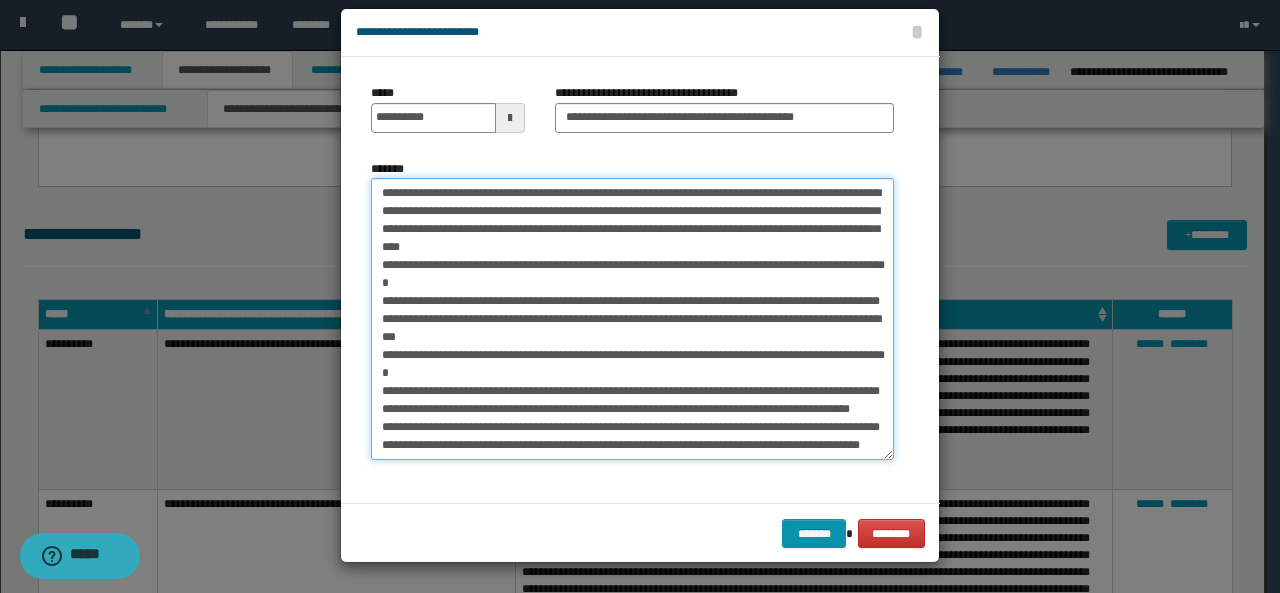 click on "*******" at bounding box center [632, 319] 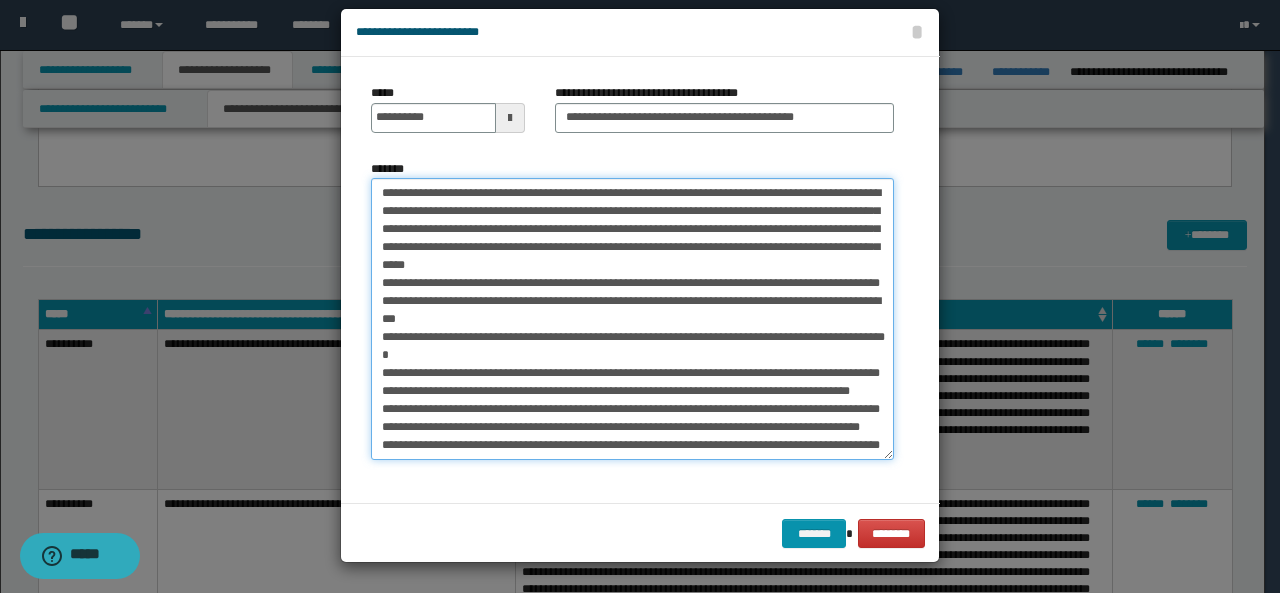 click on "*******" at bounding box center (632, 319) 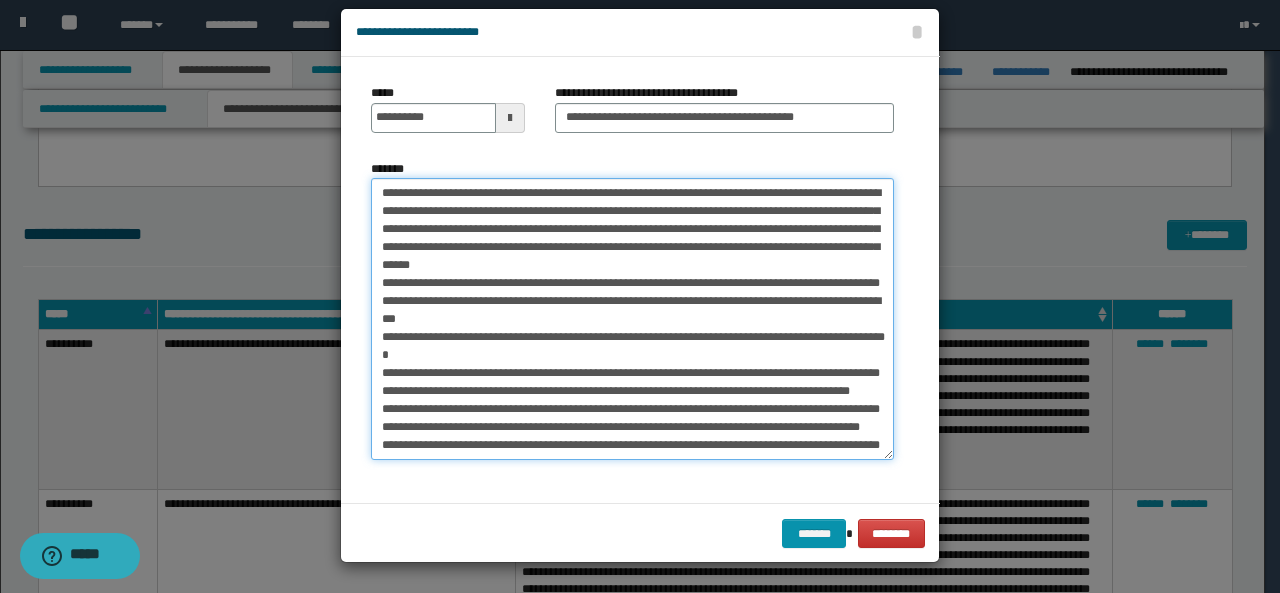 click on "*******" at bounding box center [632, 319] 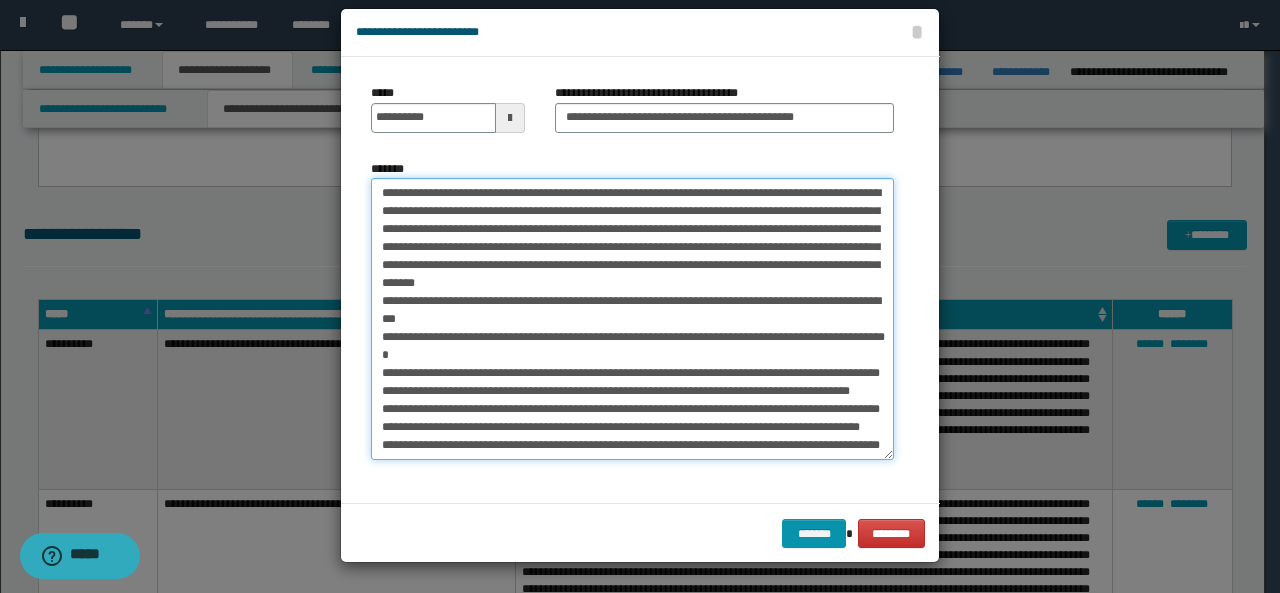 click on "*******" at bounding box center [632, 319] 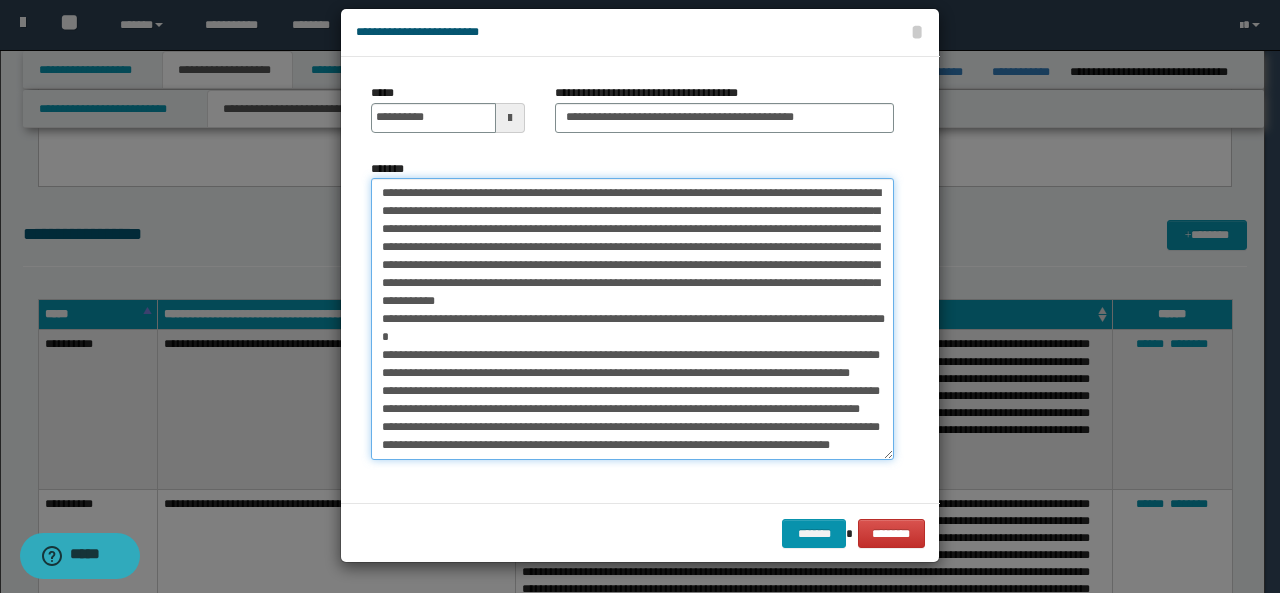 click on "*******" at bounding box center [632, 319] 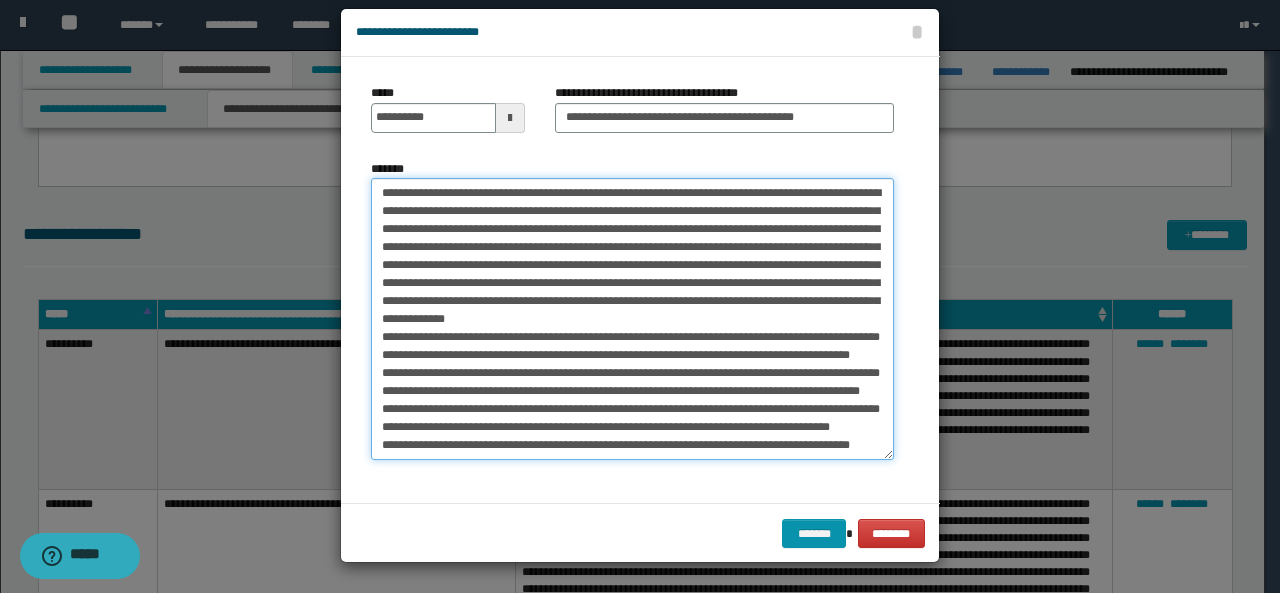 click on "*******" at bounding box center [632, 319] 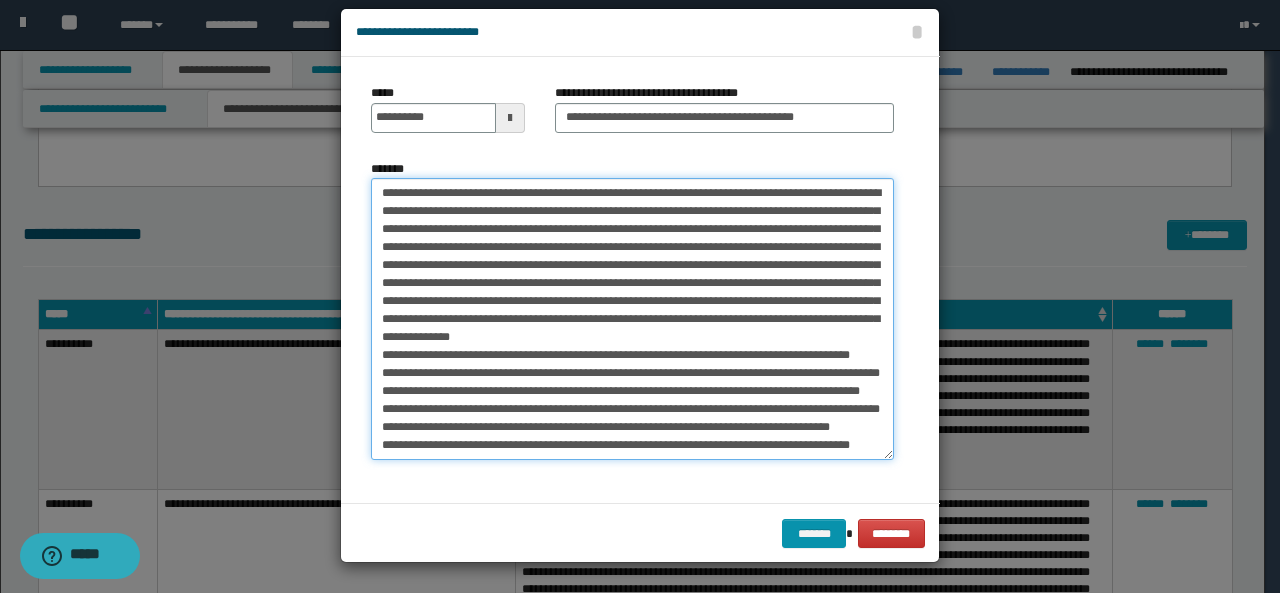 click on "*******" at bounding box center [632, 319] 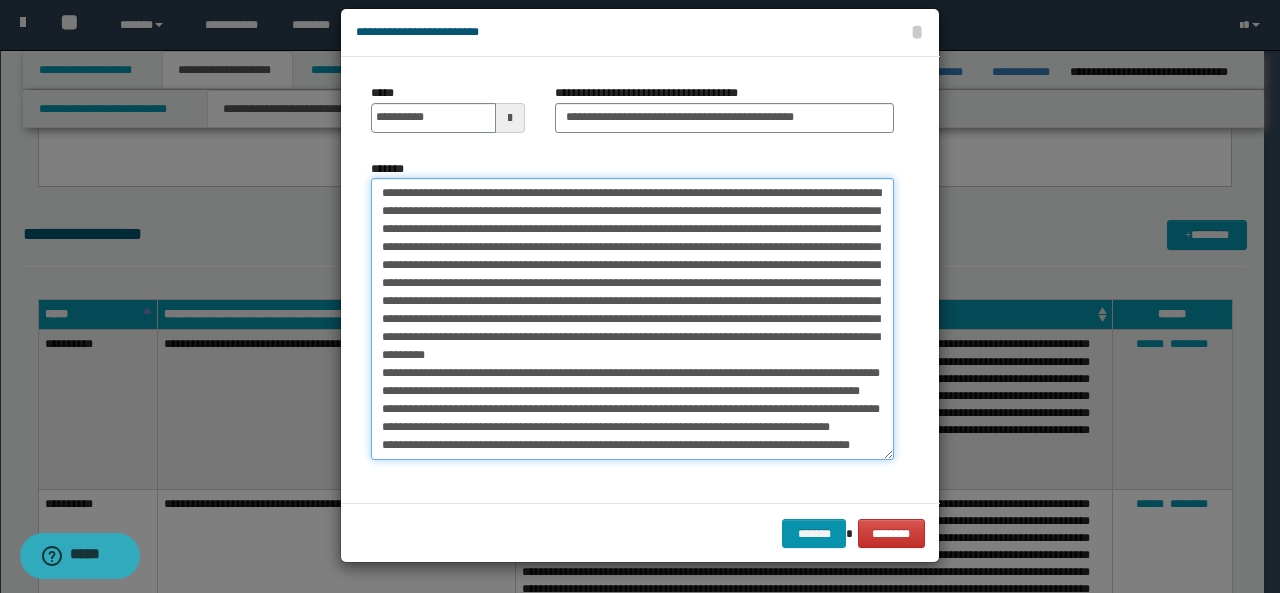click on "*******" at bounding box center [632, 319] 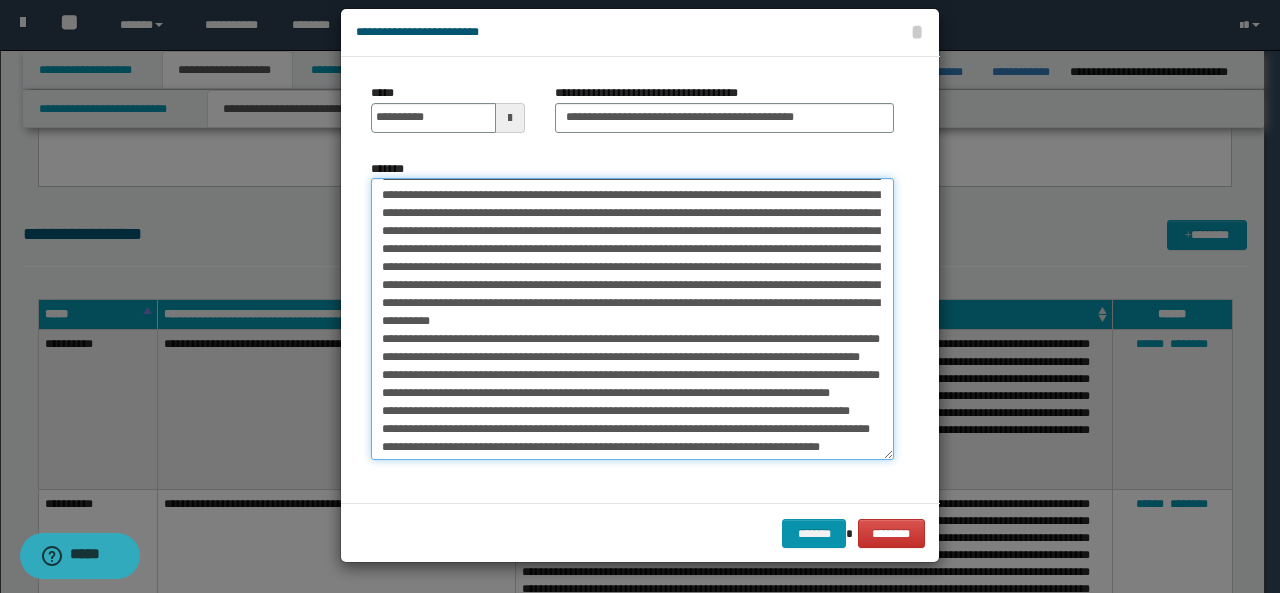 scroll, scrollTop: 50, scrollLeft: 0, axis: vertical 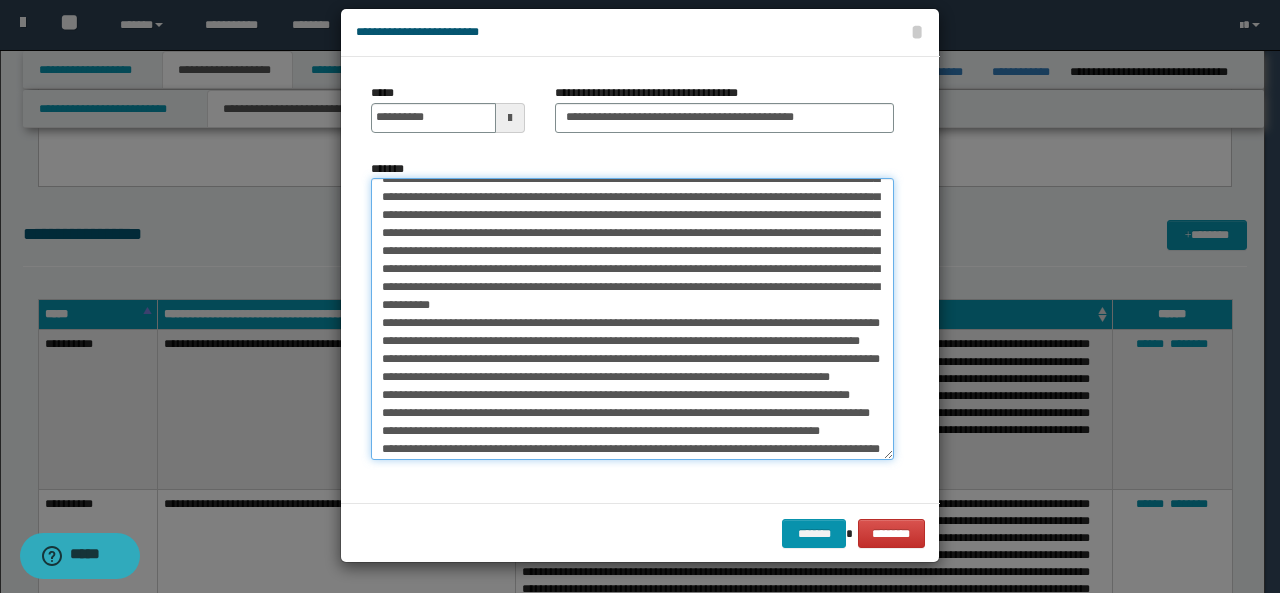 click on "*******" at bounding box center (632, 319) 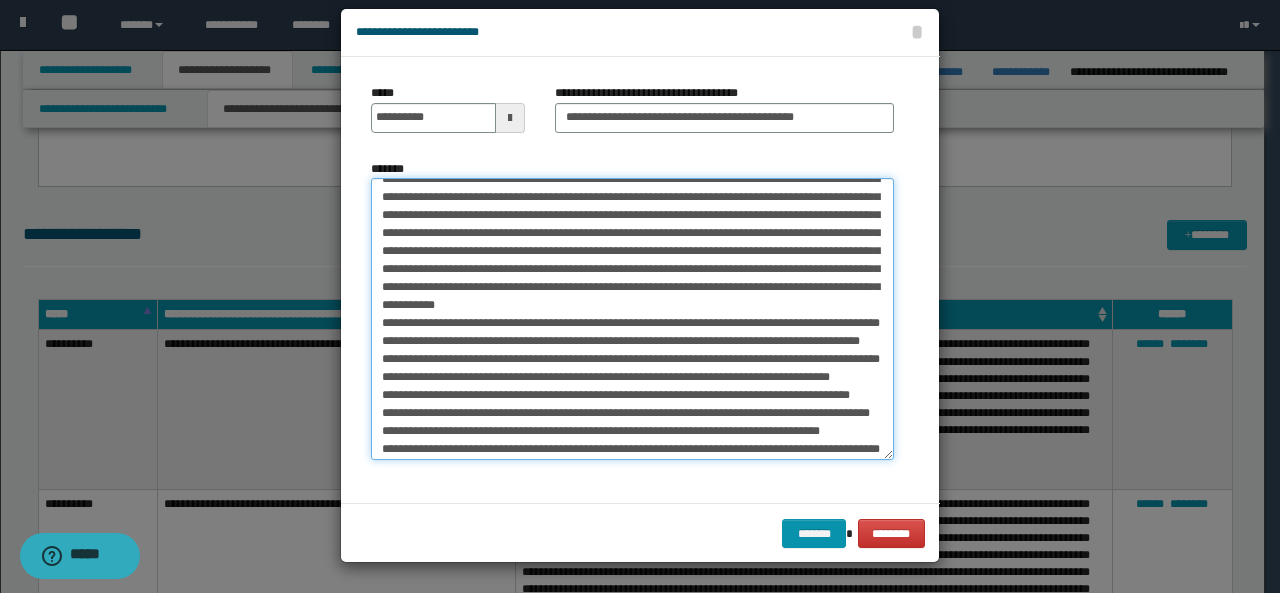 click on "*******" at bounding box center [632, 319] 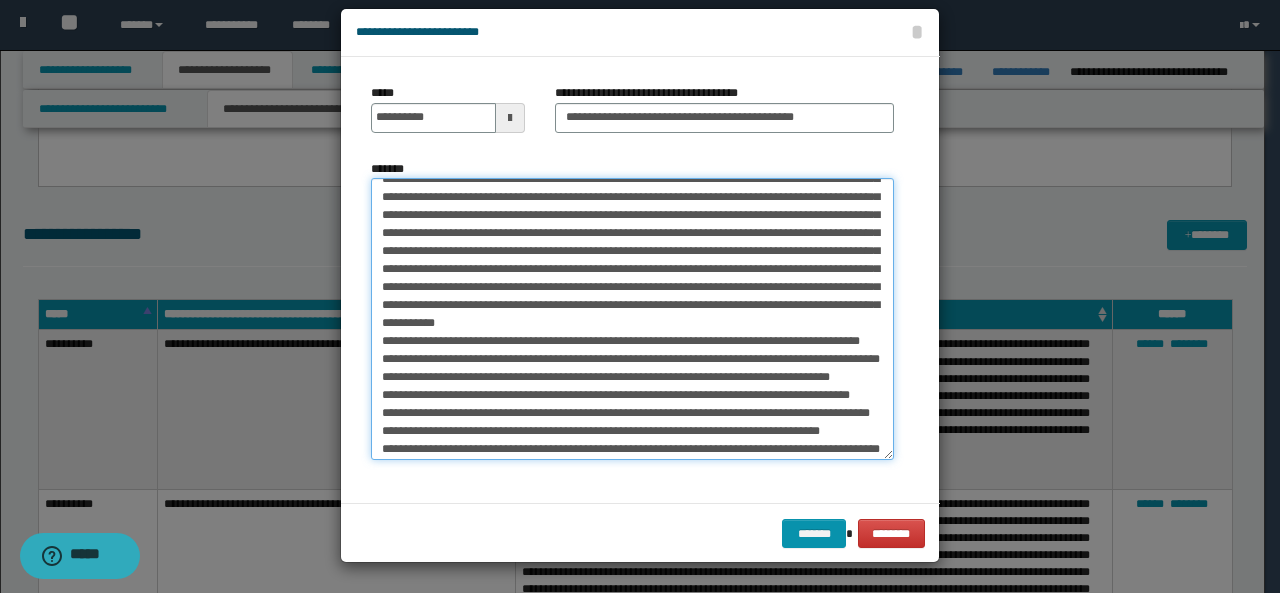 scroll, scrollTop: 32, scrollLeft: 0, axis: vertical 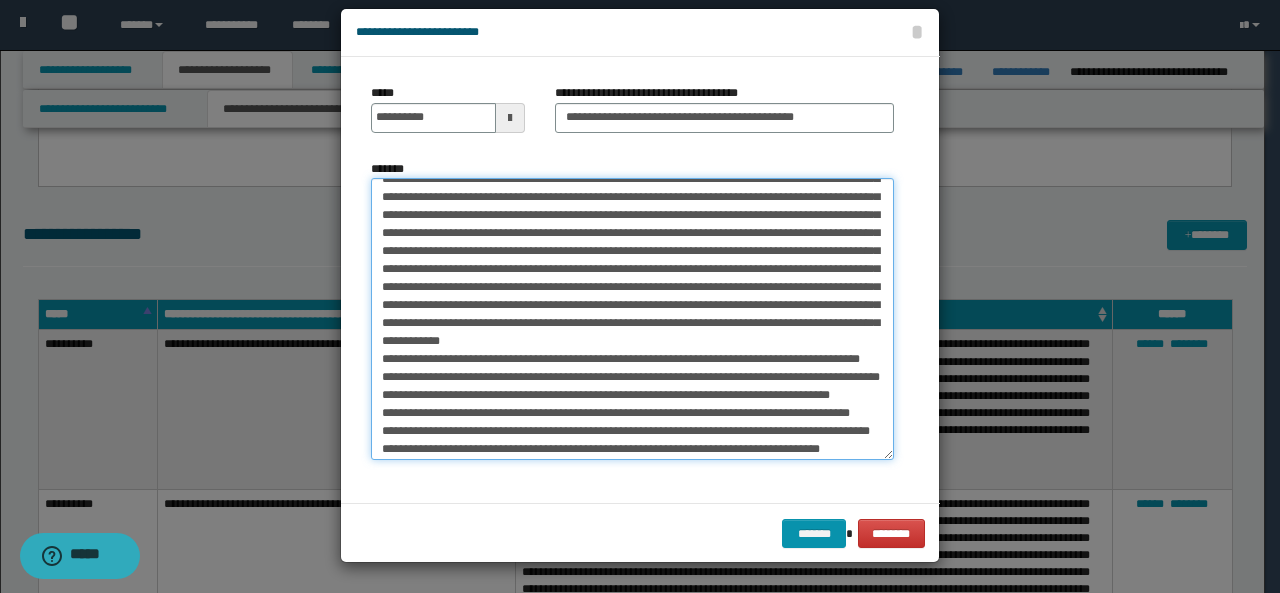 click on "*******" at bounding box center [632, 319] 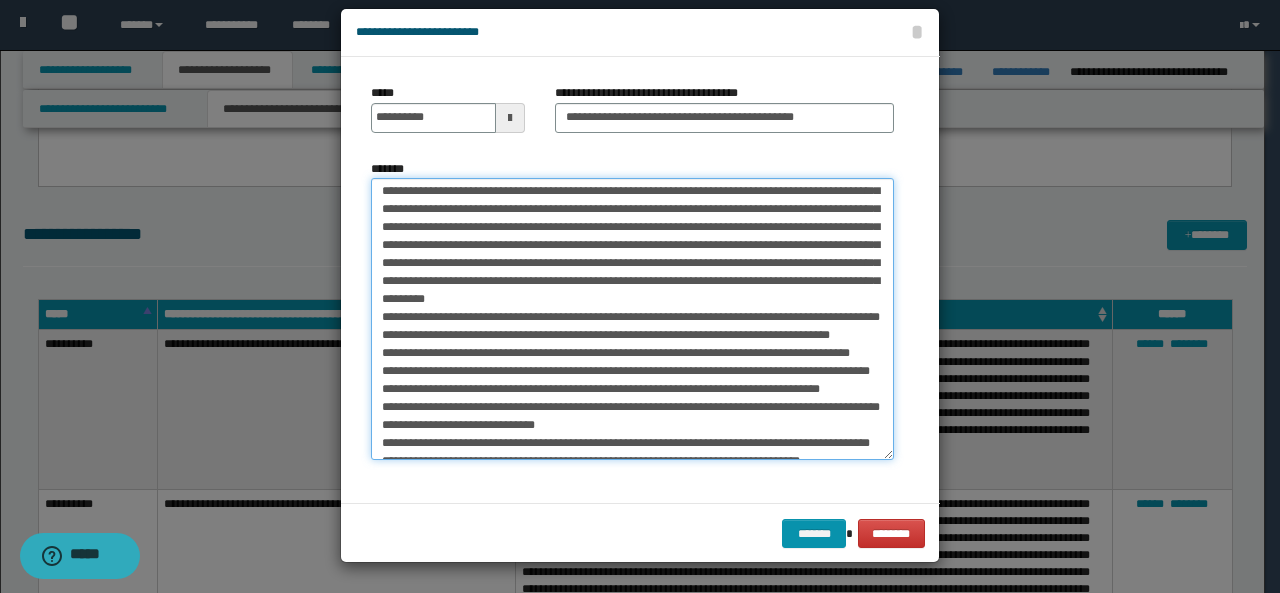 scroll, scrollTop: 135, scrollLeft: 0, axis: vertical 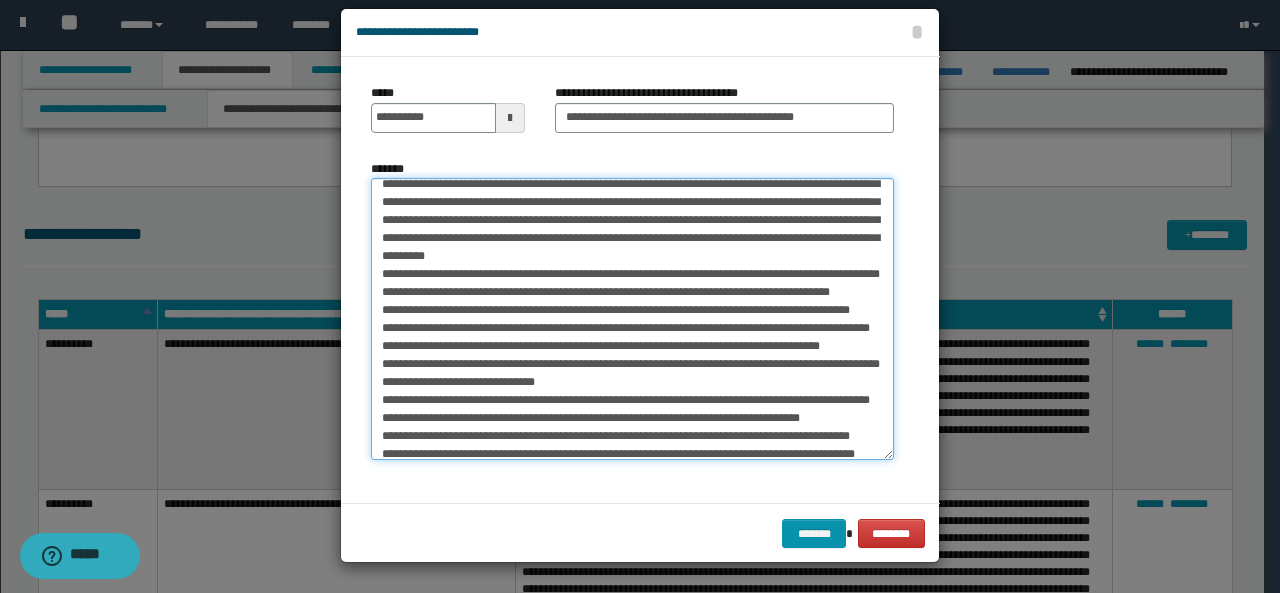click on "*******" at bounding box center (632, 319) 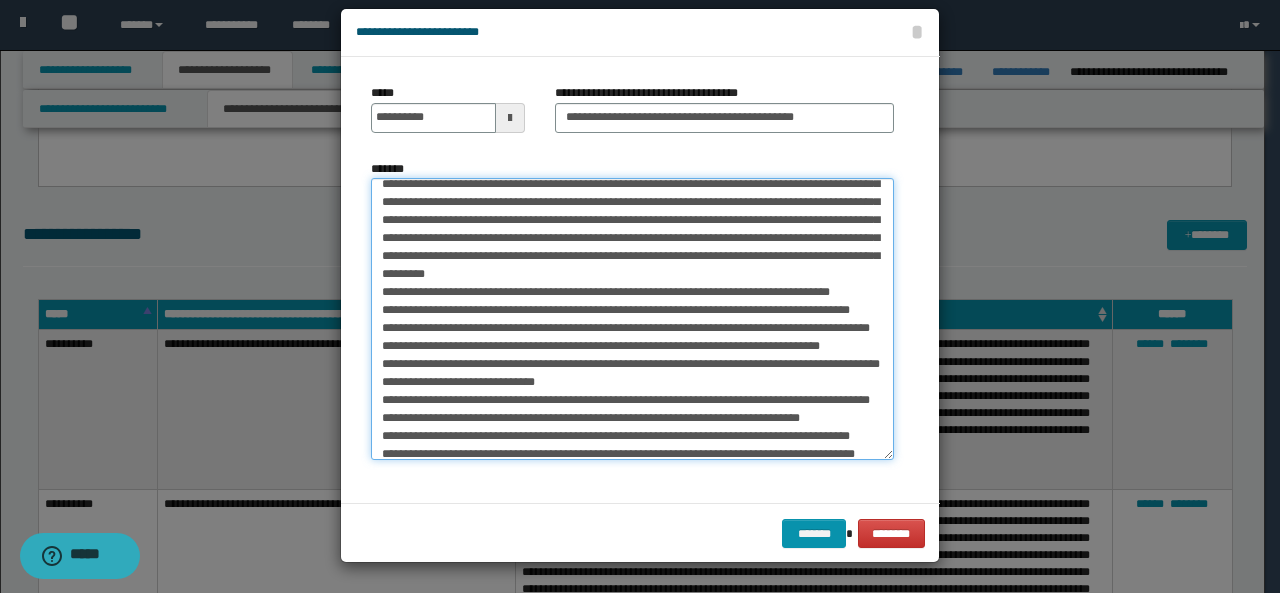 scroll, scrollTop: 117, scrollLeft: 0, axis: vertical 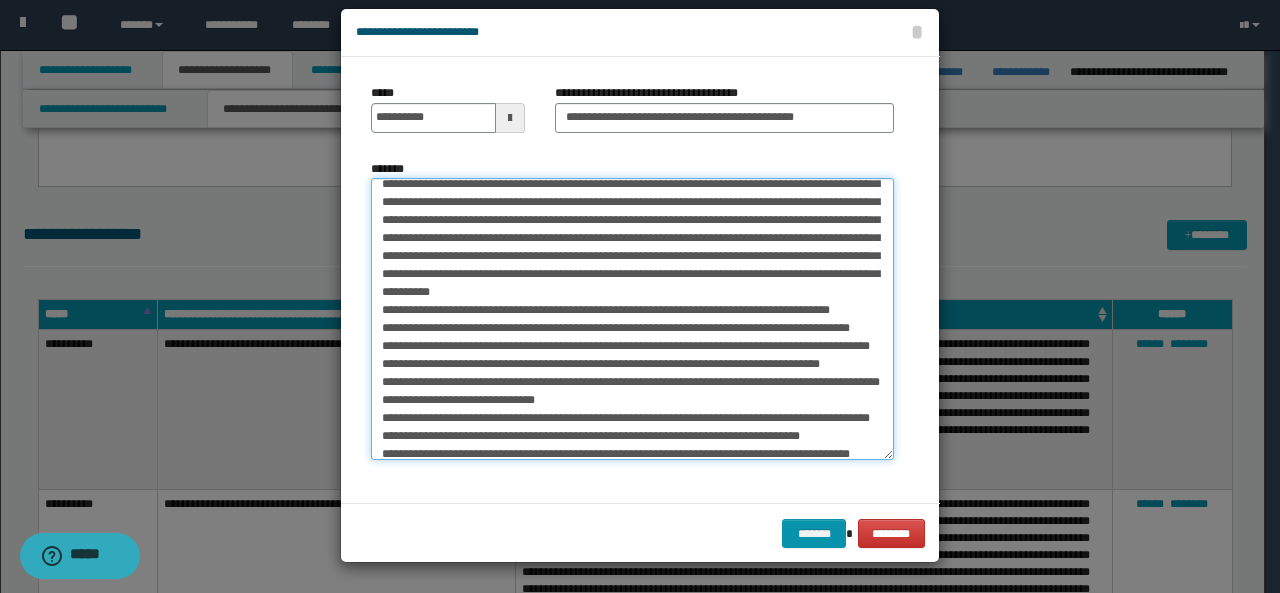 click on "*******" at bounding box center (632, 319) 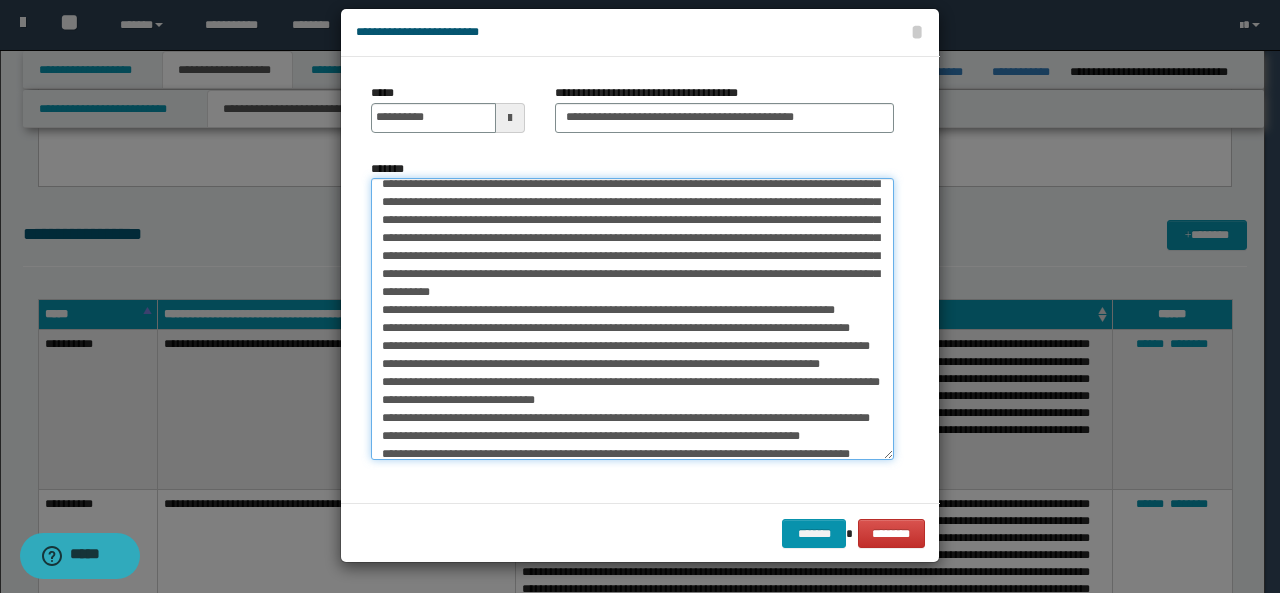 click on "*******" at bounding box center [632, 319] 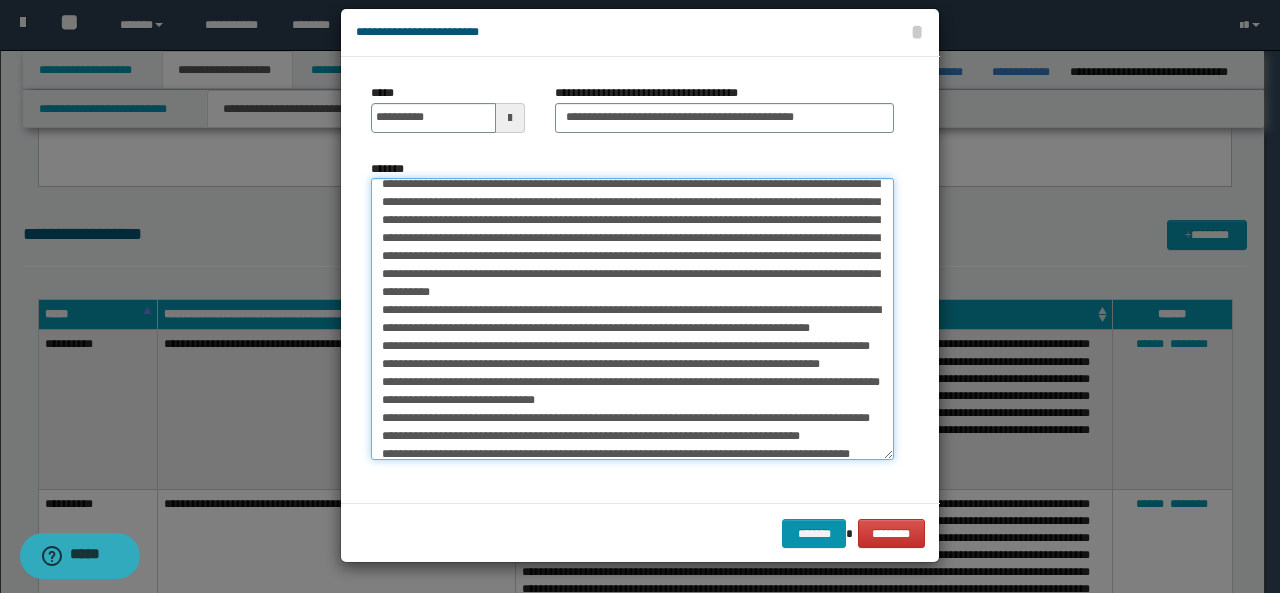 click on "*******" at bounding box center [632, 319] 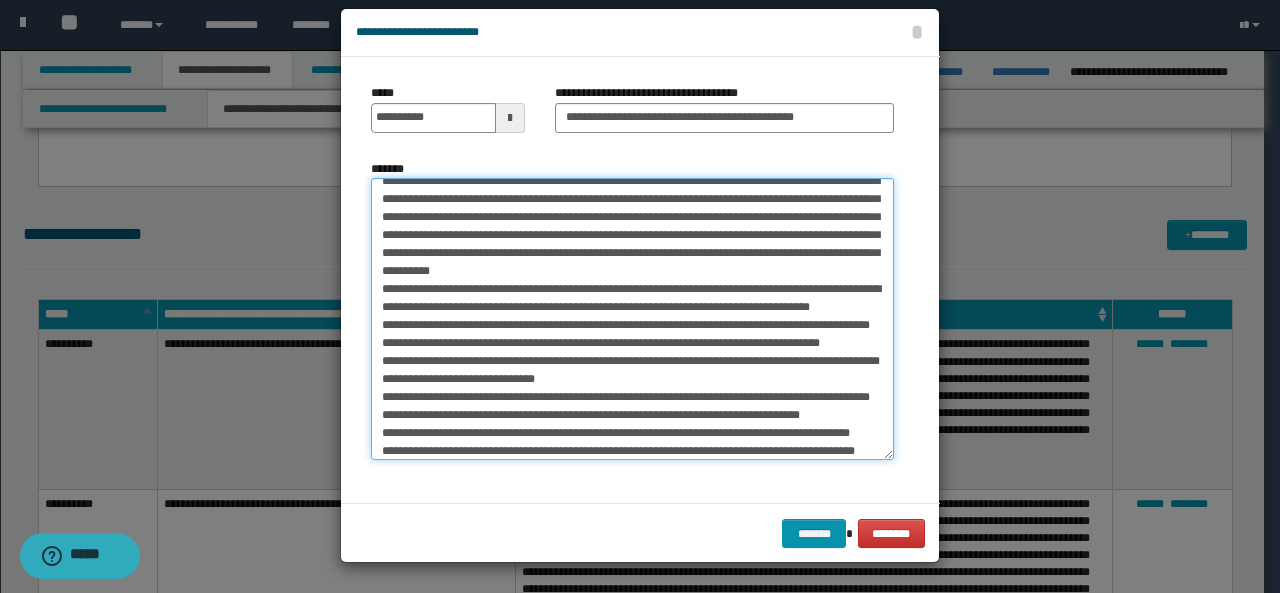 click on "*******" at bounding box center (632, 319) 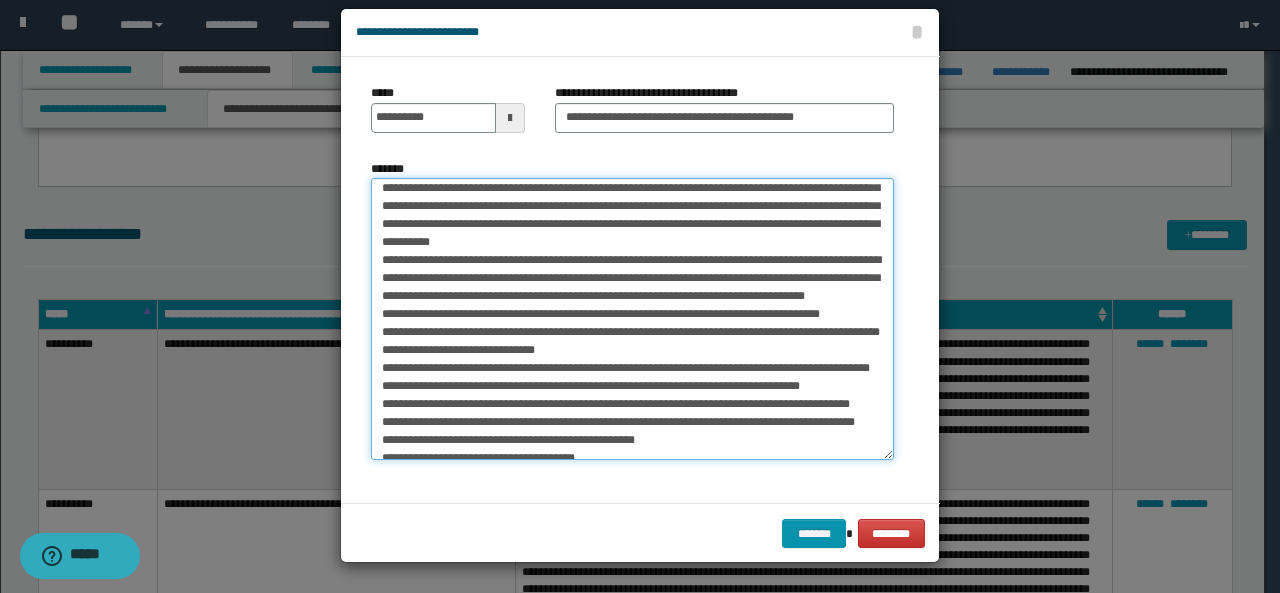 scroll, scrollTop: 173, scrollLeft: 0, axis: vertical 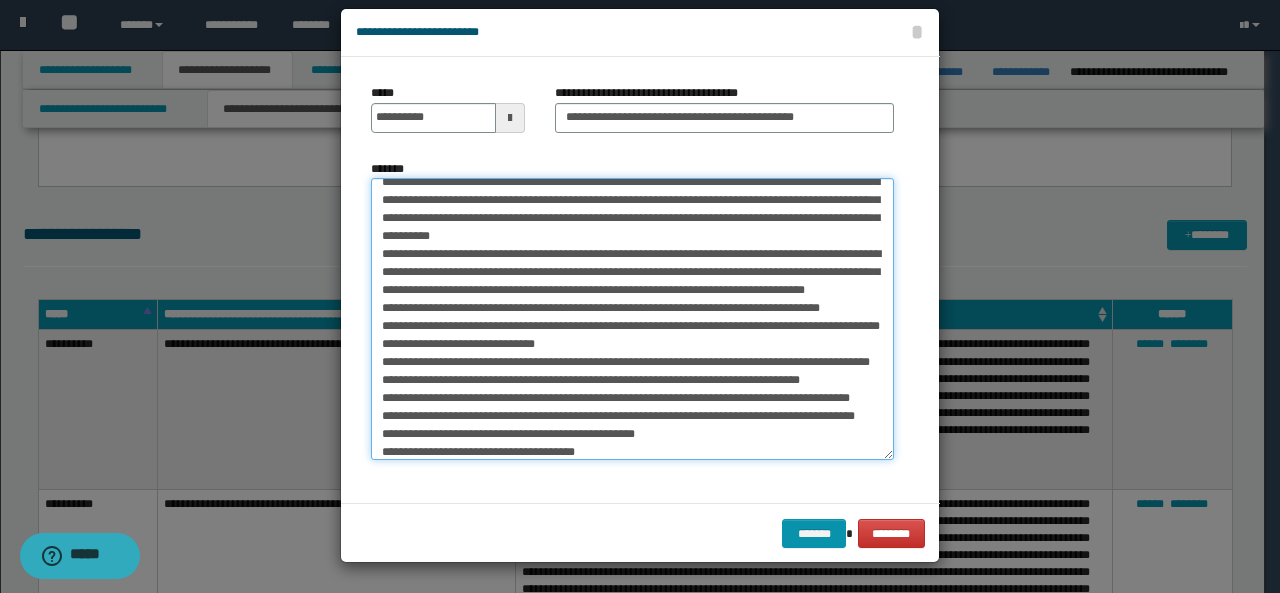 click on "*******" at bounding box center (632, 319) 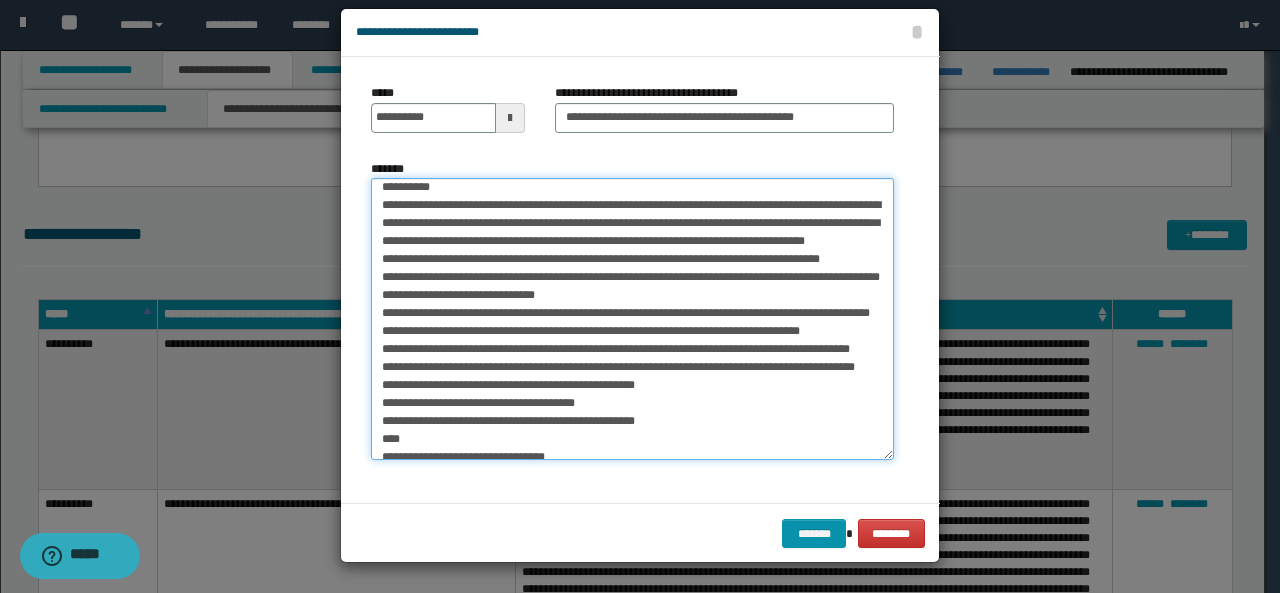 scroll, scrollTop: 241, scrollLeft: 0, axis: vertical 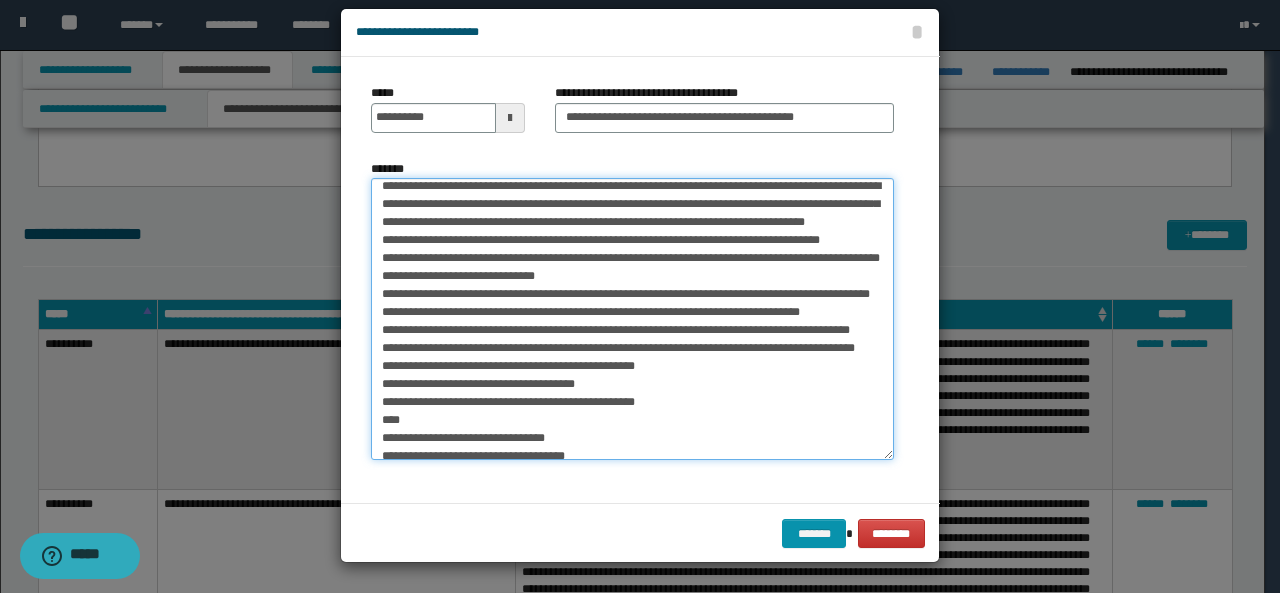 click on "*******" at bounding box center (632, 319) 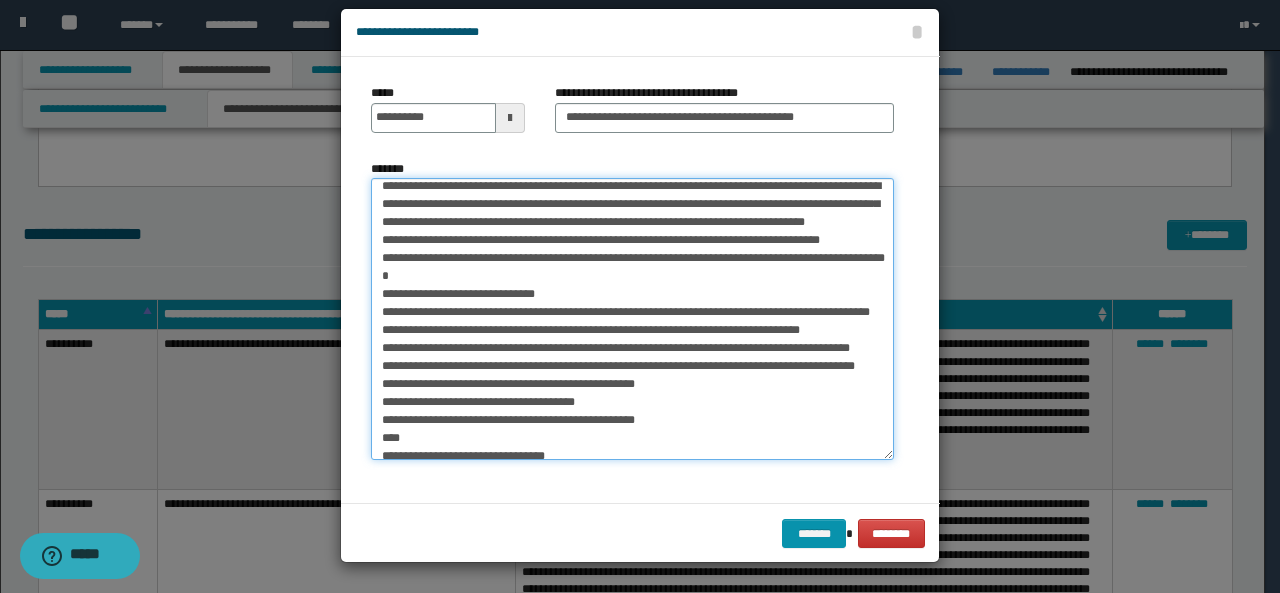 click on "*******" at bounding box center [632, 319] 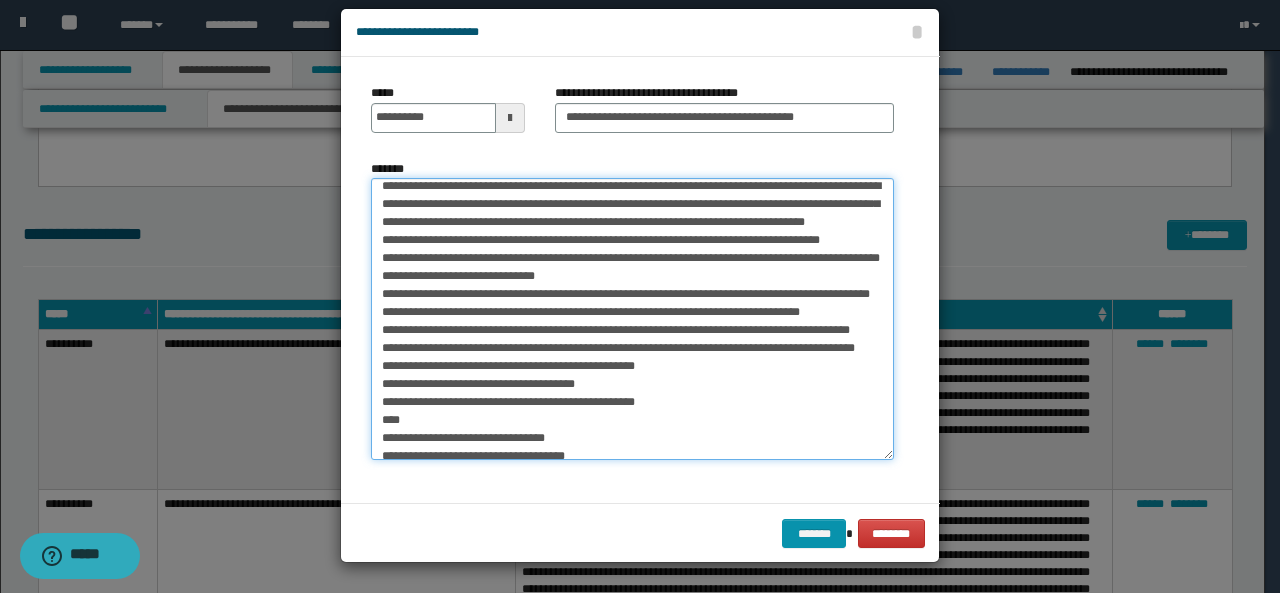 click on "*******" at bounding box center [632, 319] 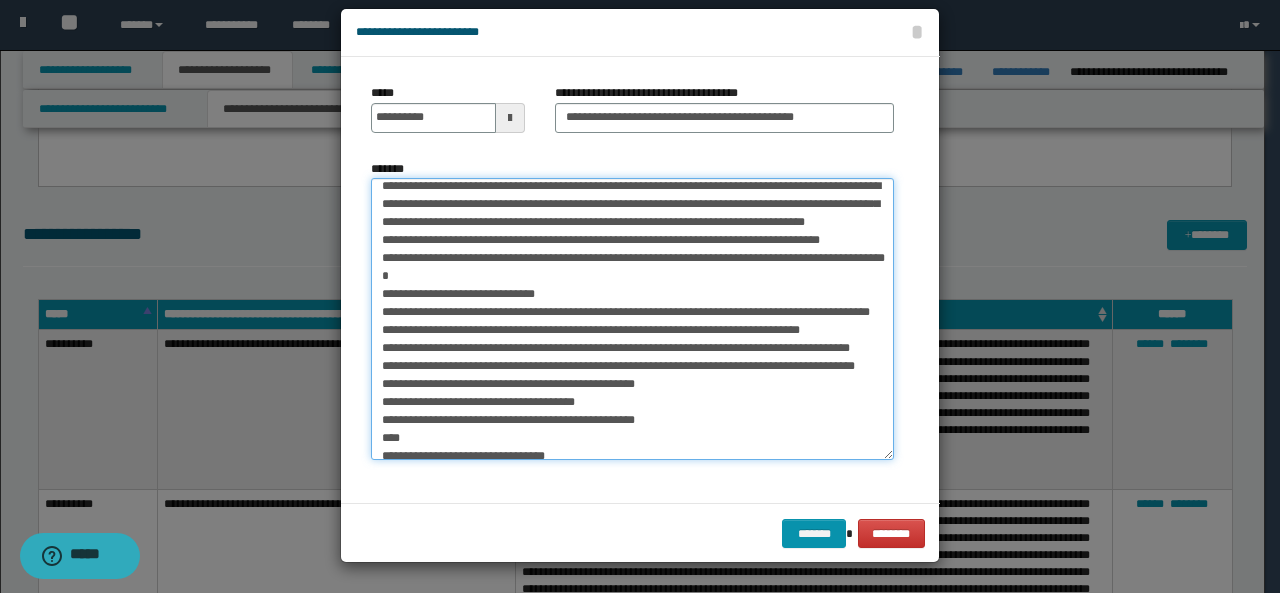 click on "*******" at bounding box center [632, 319] 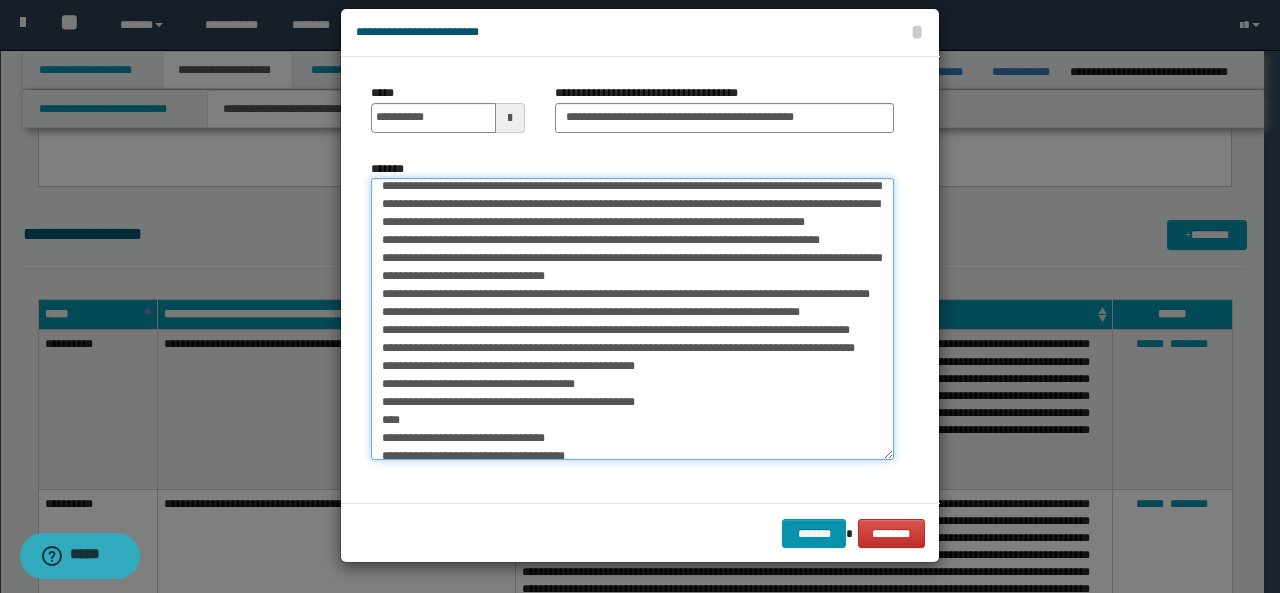 click on "*******" at bounding box center (632, 319) 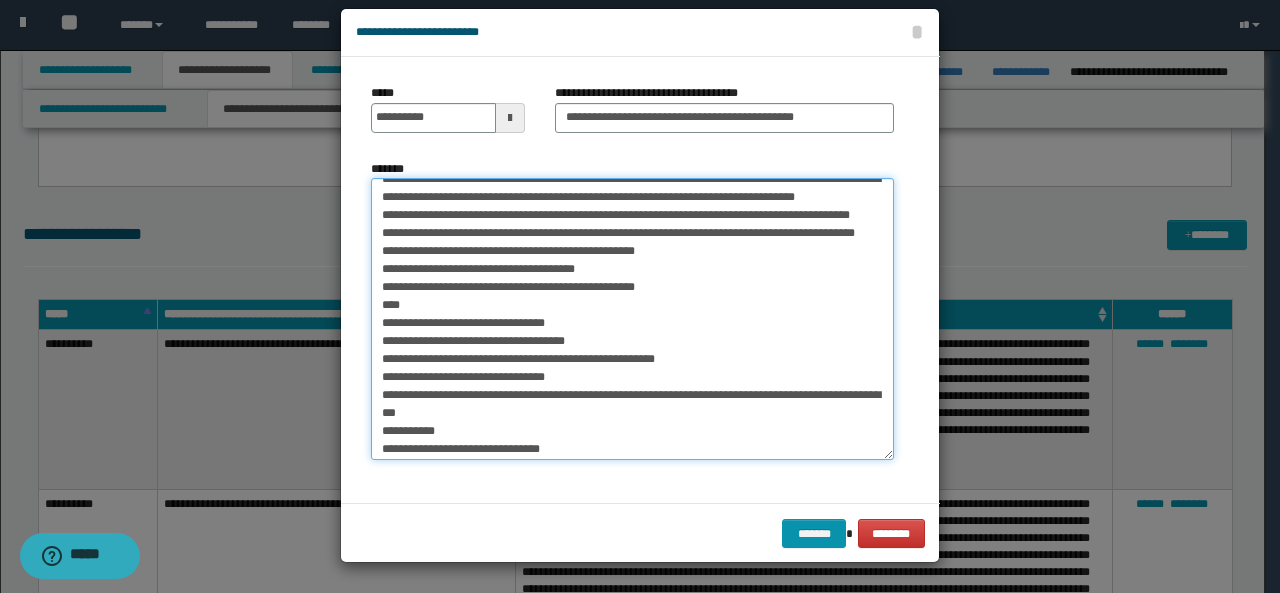 scroll, scrollTop: 357, scrollLeft: 0, axis: vertical 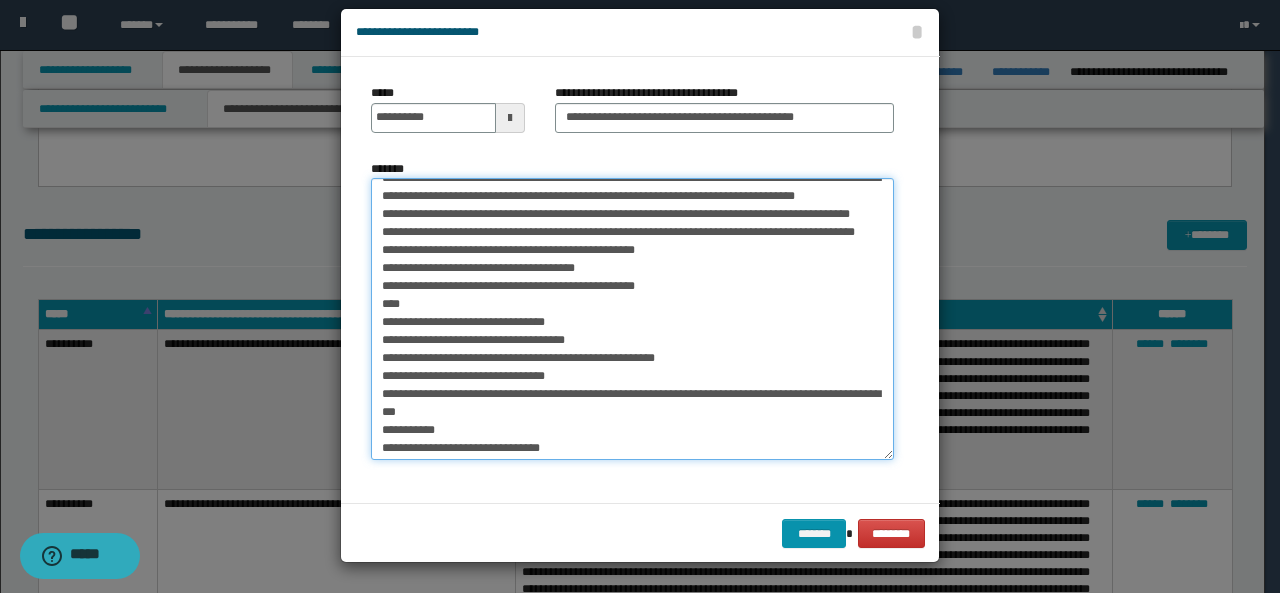 click on "*******" at bounding box center (632, 319) 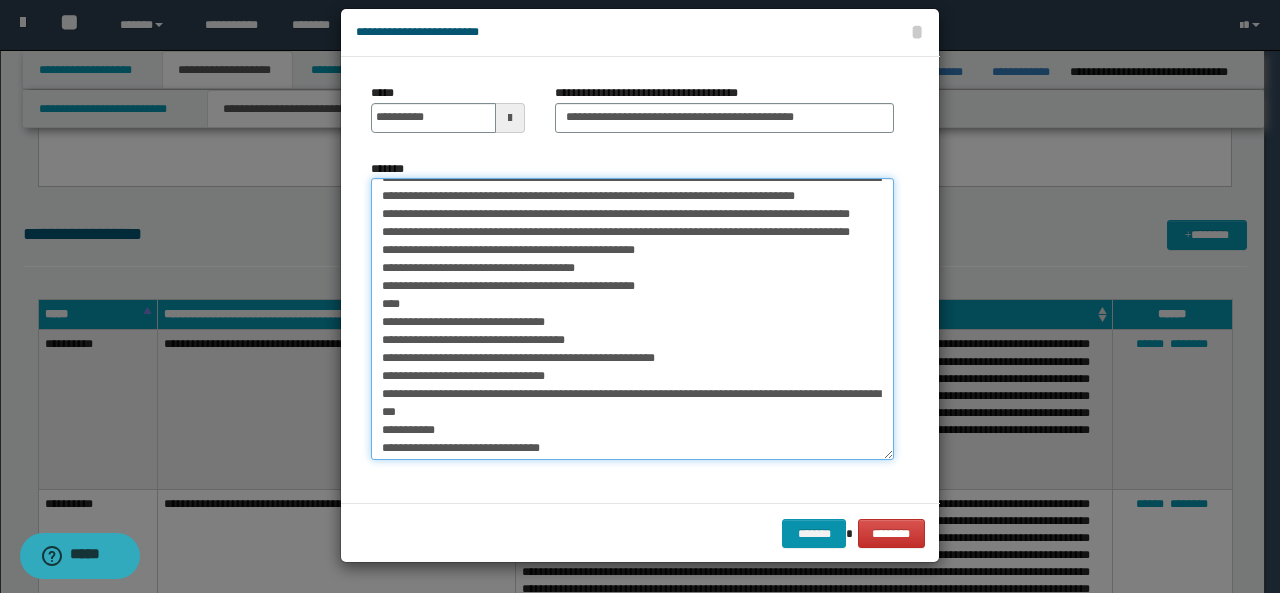click on "*******" at bounding box center [632, 319] 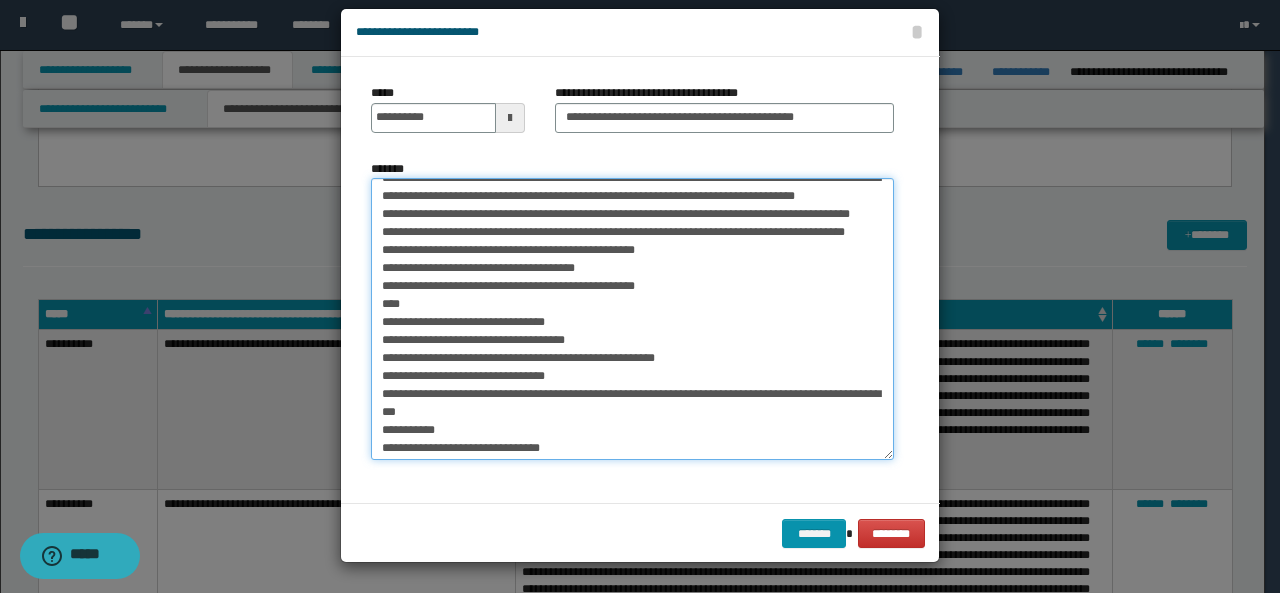 click on "*******" at bounding box center (632, 319) 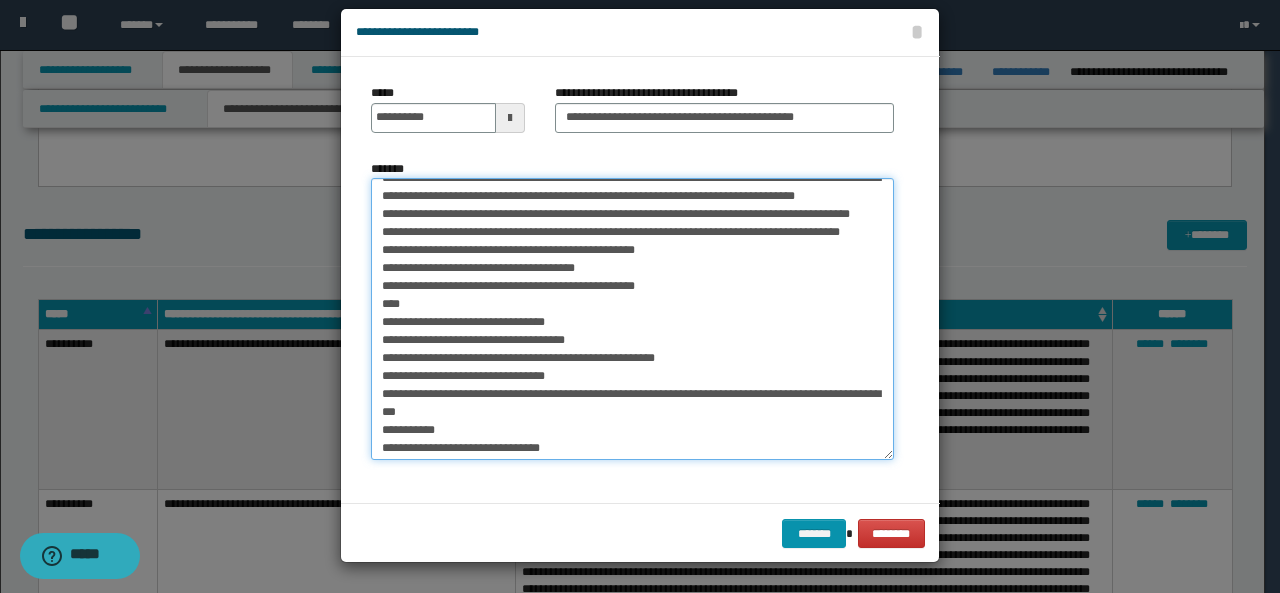 click on "*******" at bounding box center (632, 319) 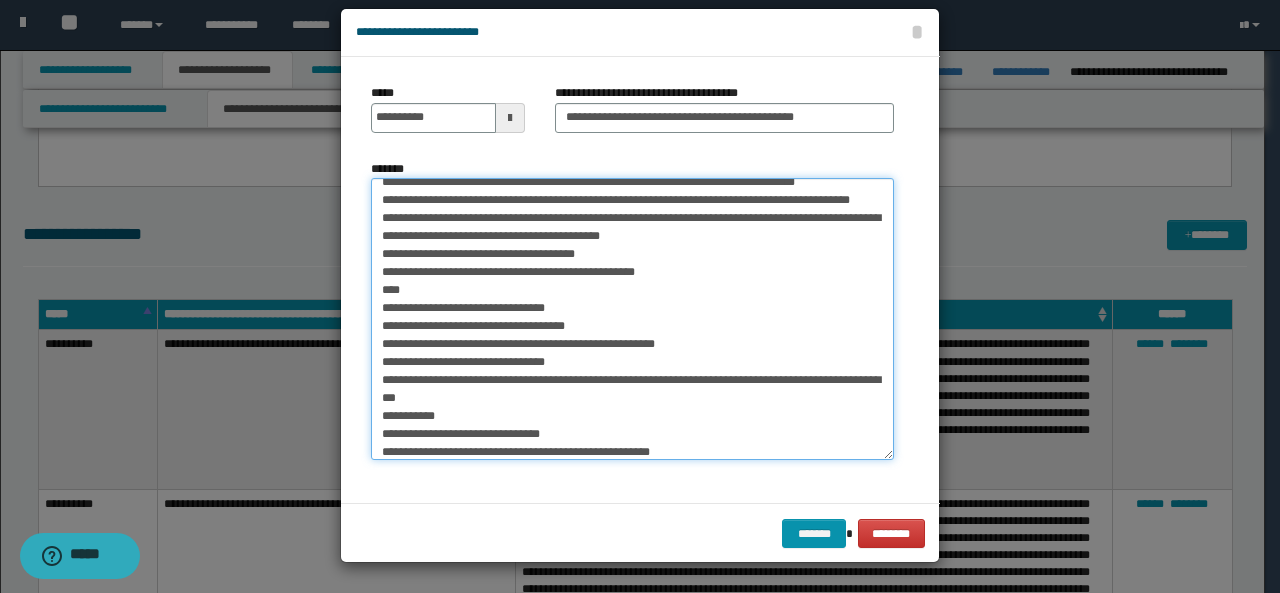 scroll, scrollTop: 383, scrollLeft: 0, axis: vertical 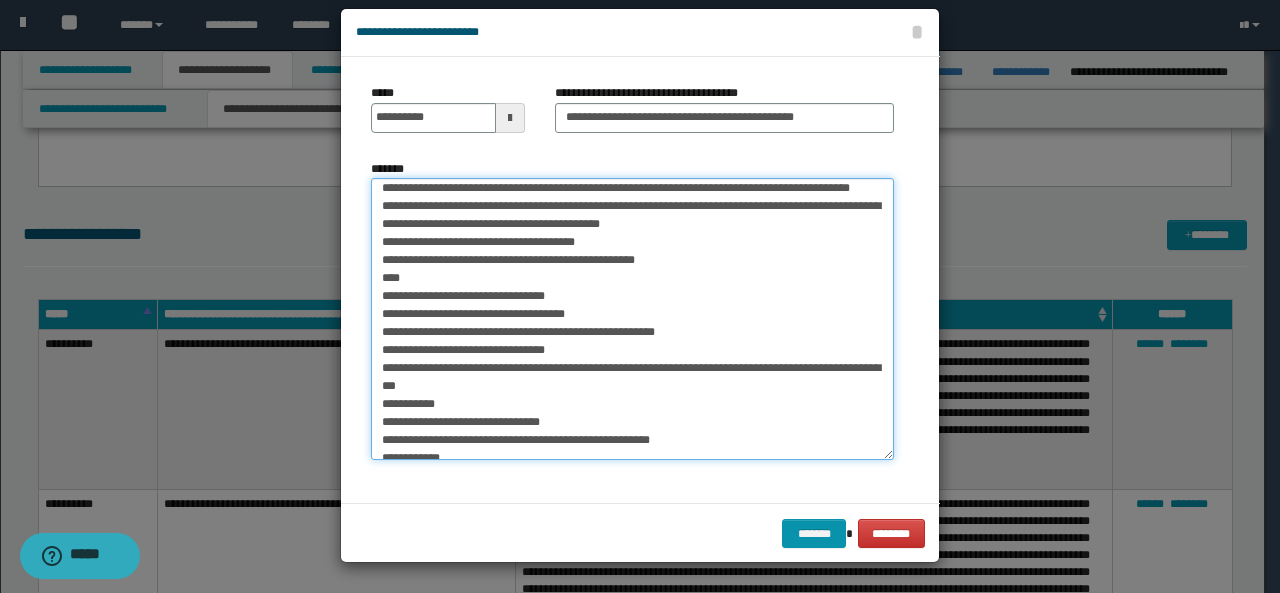 click on "*******" at bounding box center (632, 319) 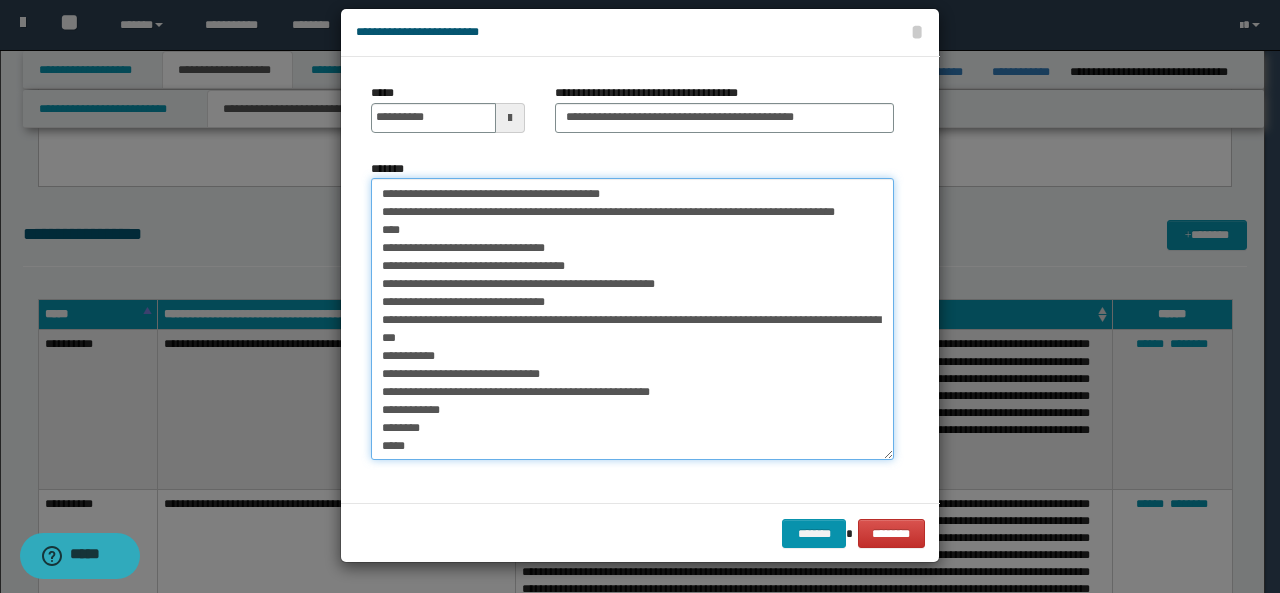 scroll, scrollTop: 423, scrollLeft: 0, axis: vertical 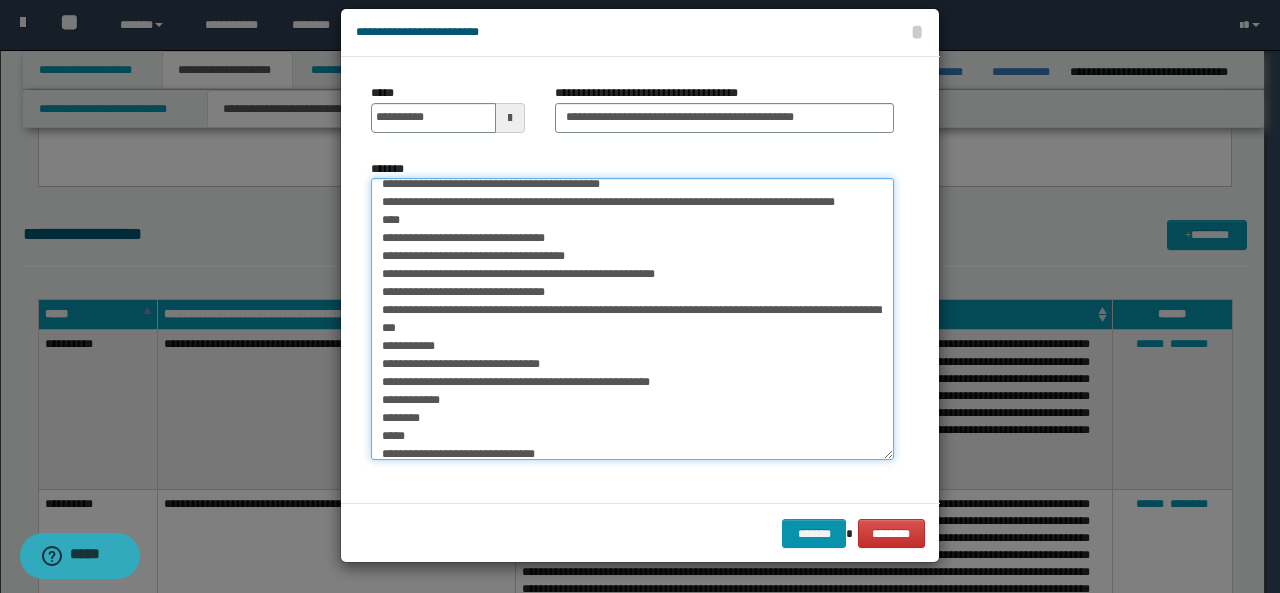 click on "*******" at bounding box center (632, 319) 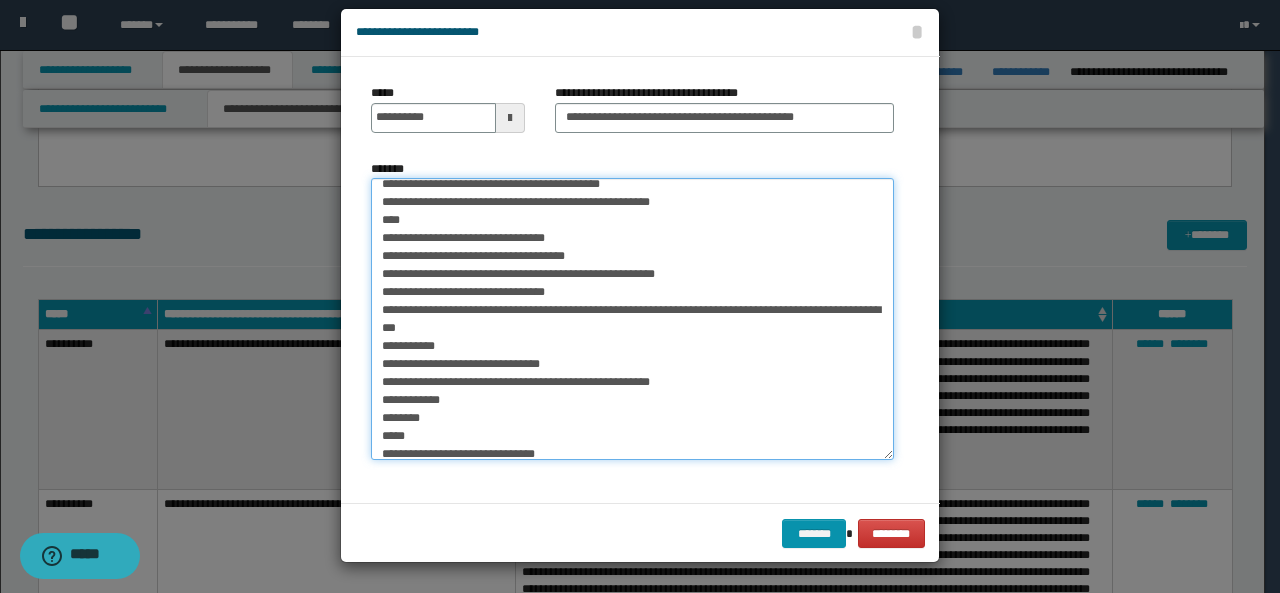 click on "*******" at bounding box center [632, 319] 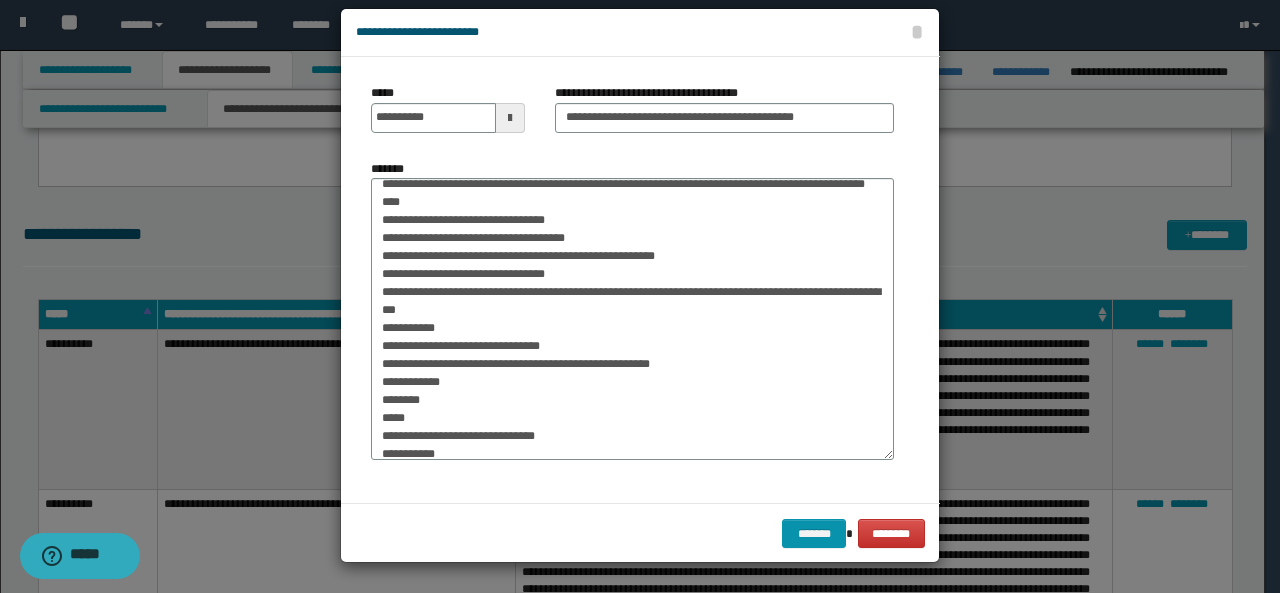 drag, startPoint x: 394, startPoint y: 380, endPoint x: 482, endPoint y: 487, distance: 138.5388 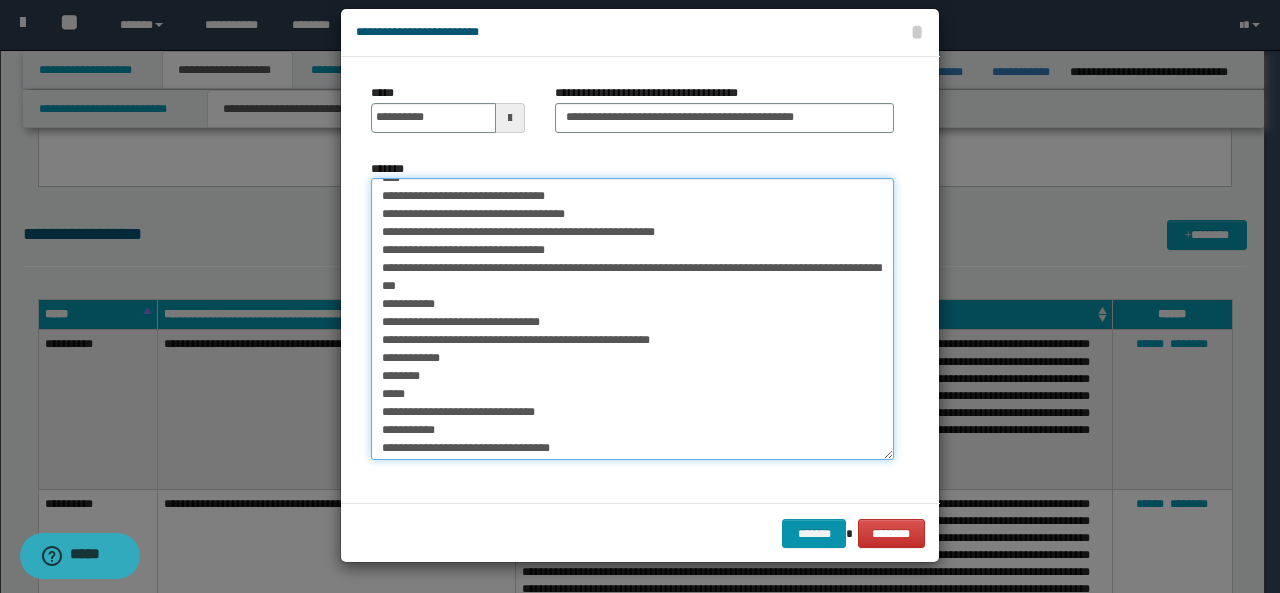 click on "*******" at bounding box center (632, 319) 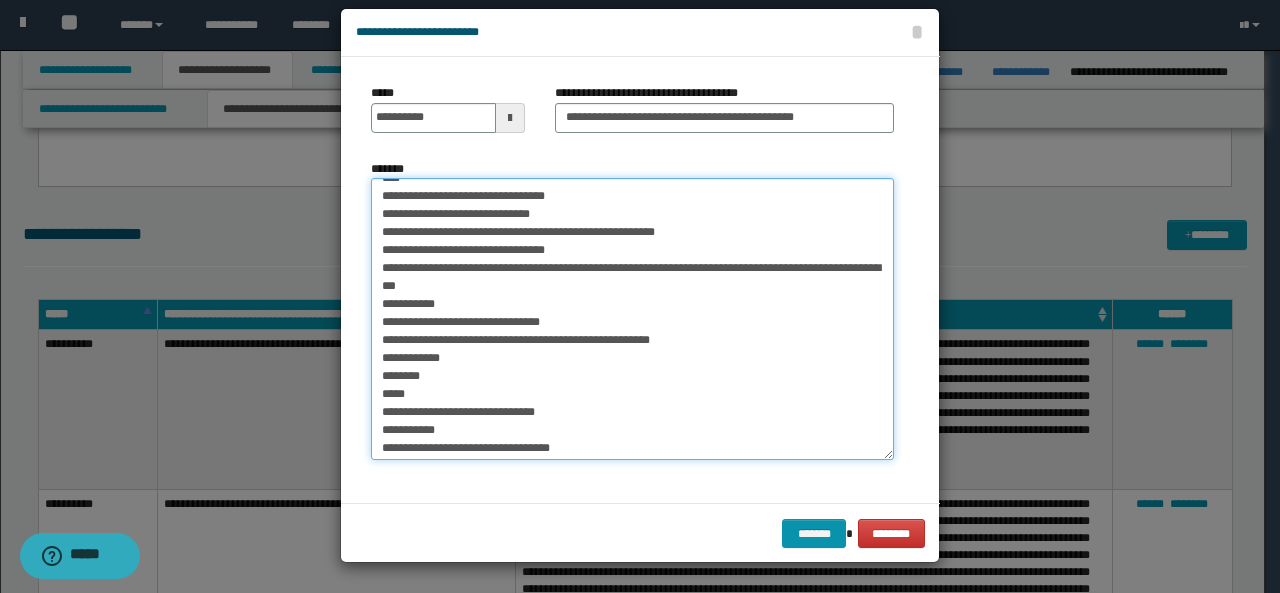click on "*******" at bounding box center (632, 319) 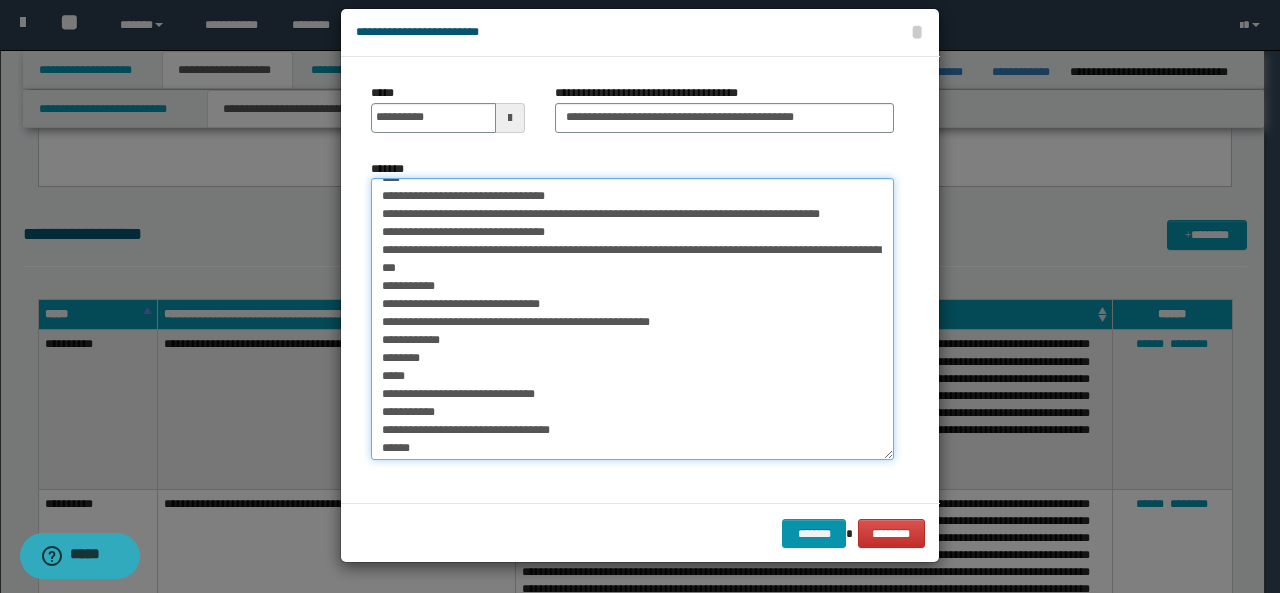 click on "*******" at bounding box center (632, 319) 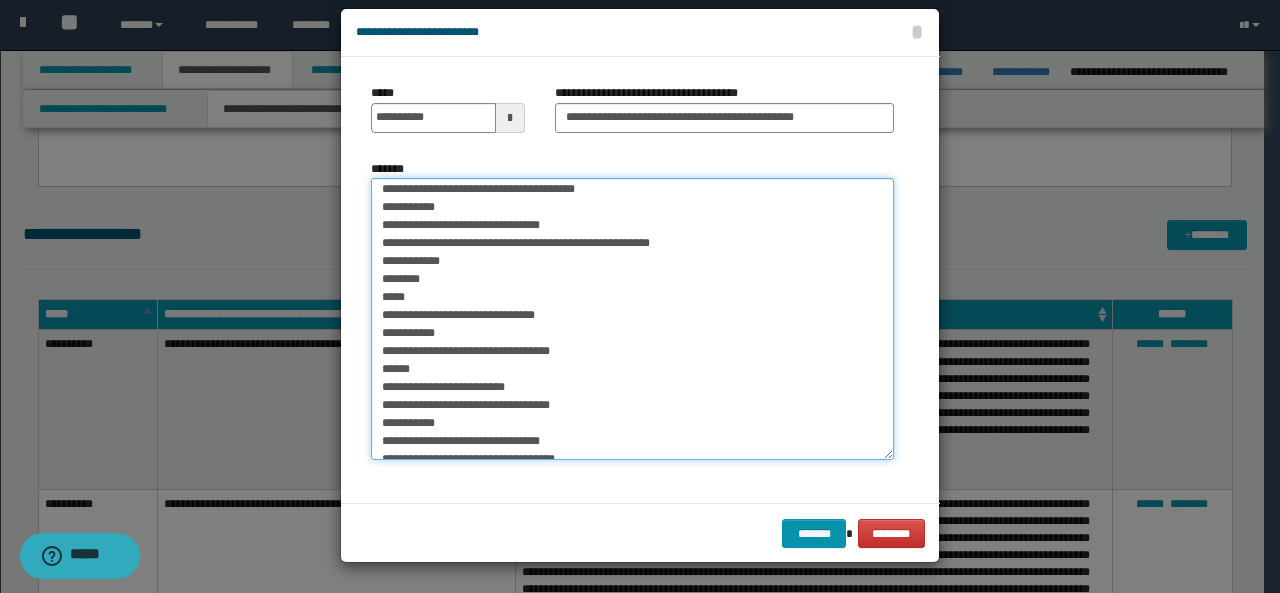 scroll, scrollTop: 510, scrollLeft: 0, axis: vertical 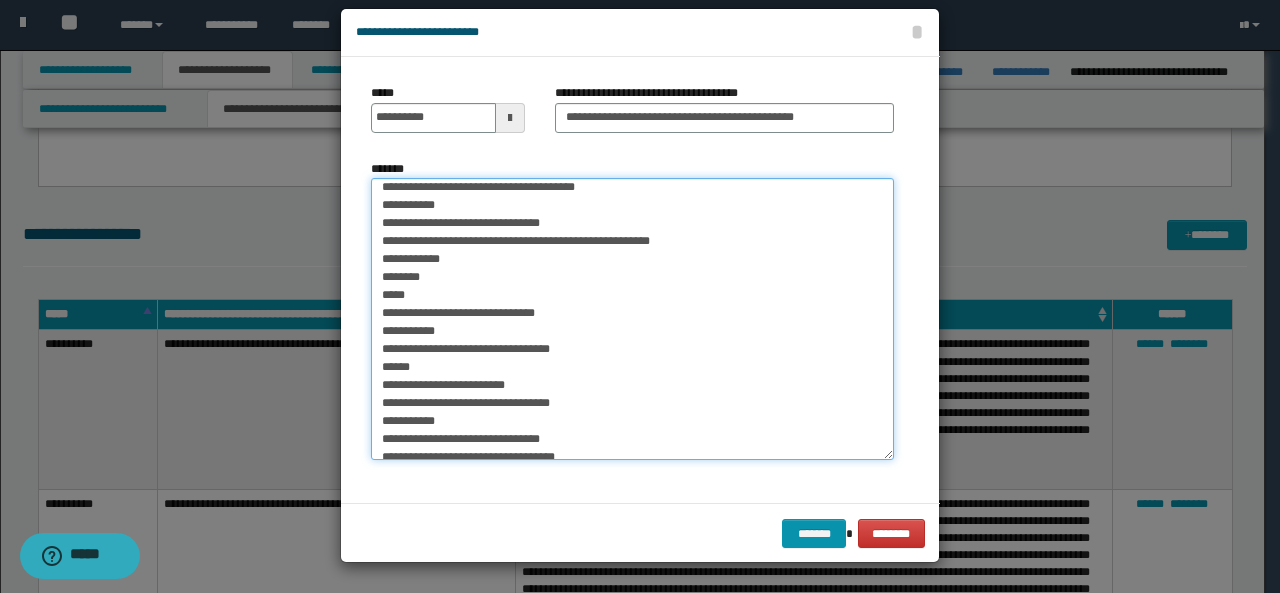 click on "*******" at bounding box center (632, 319) 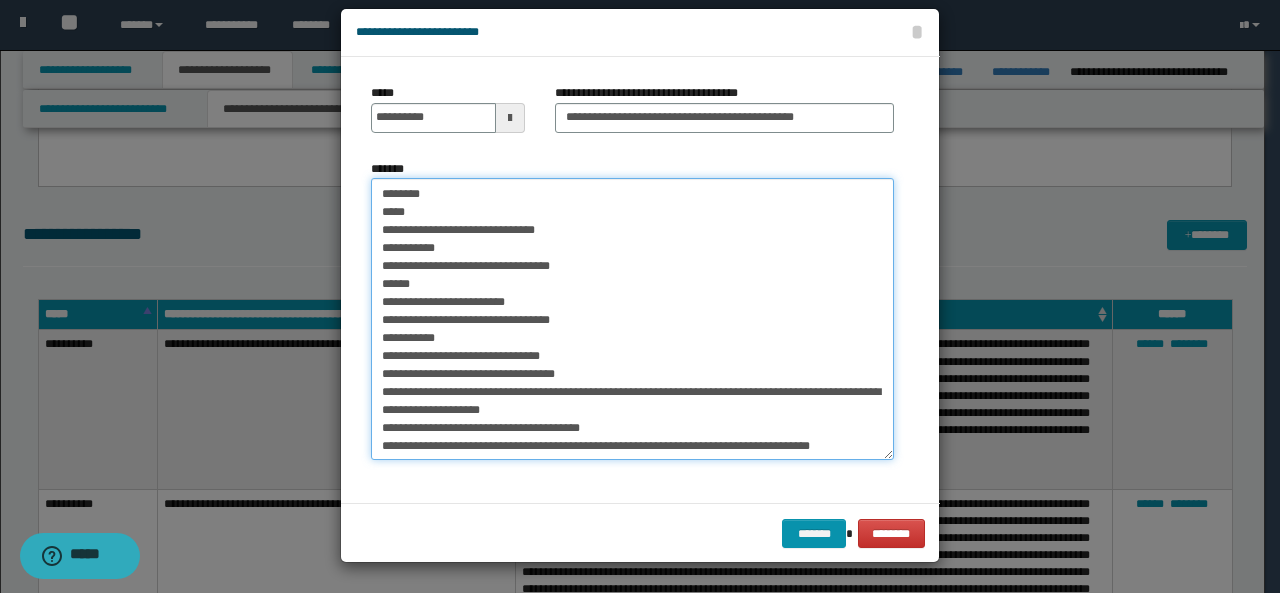 scroll, scrollTop: 576, scrollLeft: 0, axis: vertical 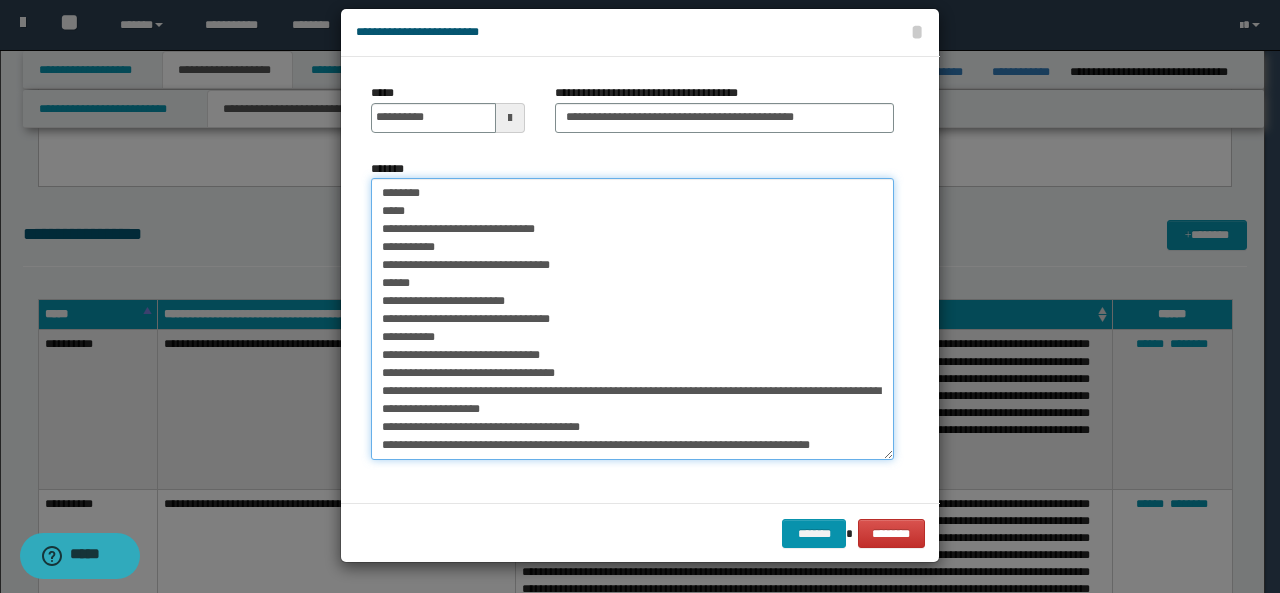 drag, startPoint x: 372, startPoint y: 373, endPoint x: 422, endPoint y: 403, distance: 58.30952 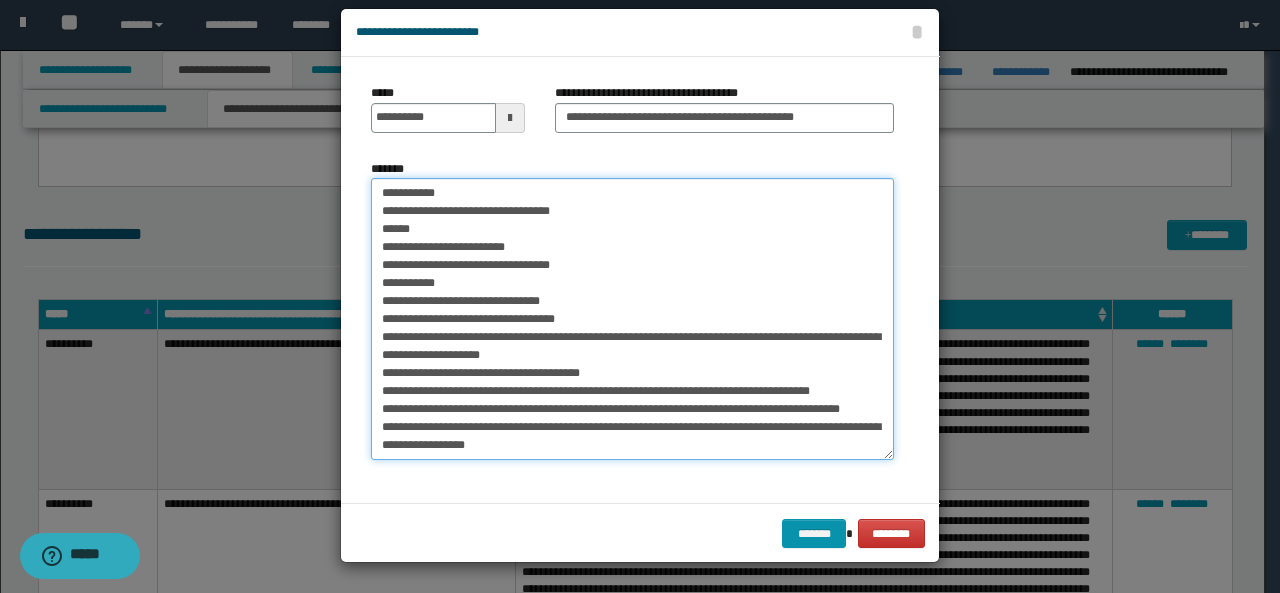 drag, startPoint x: 370, startPoint y: 393, endPoint x: 438, endPoint y: 393, distance: 68 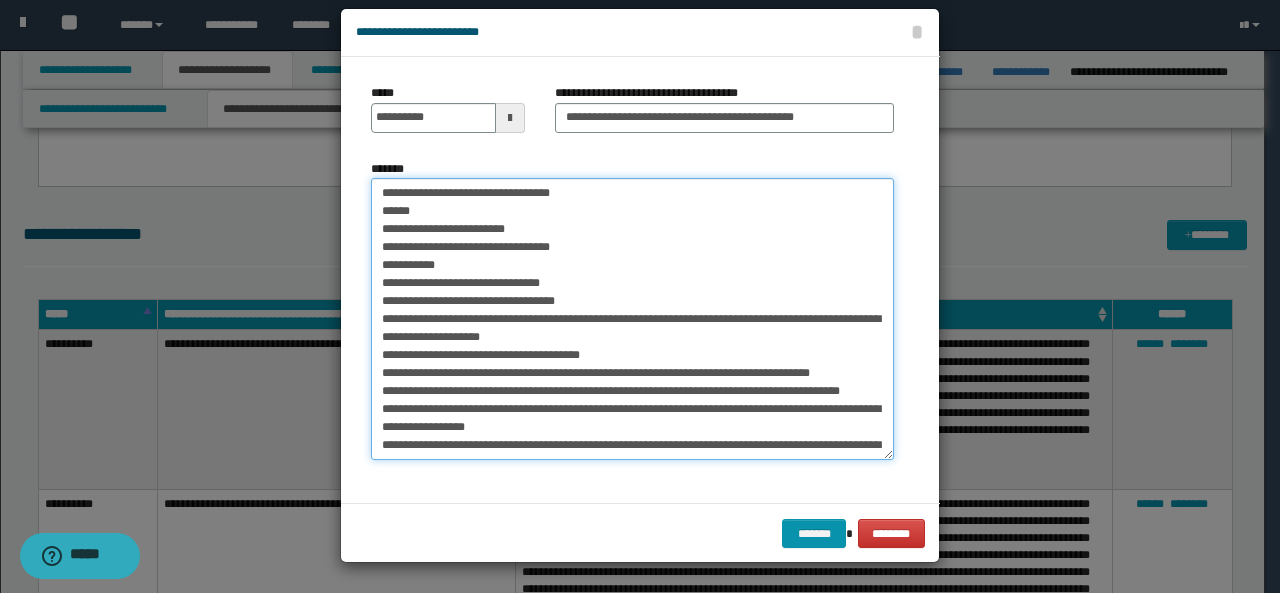 click on "*******" at bounding box center (632, 319) 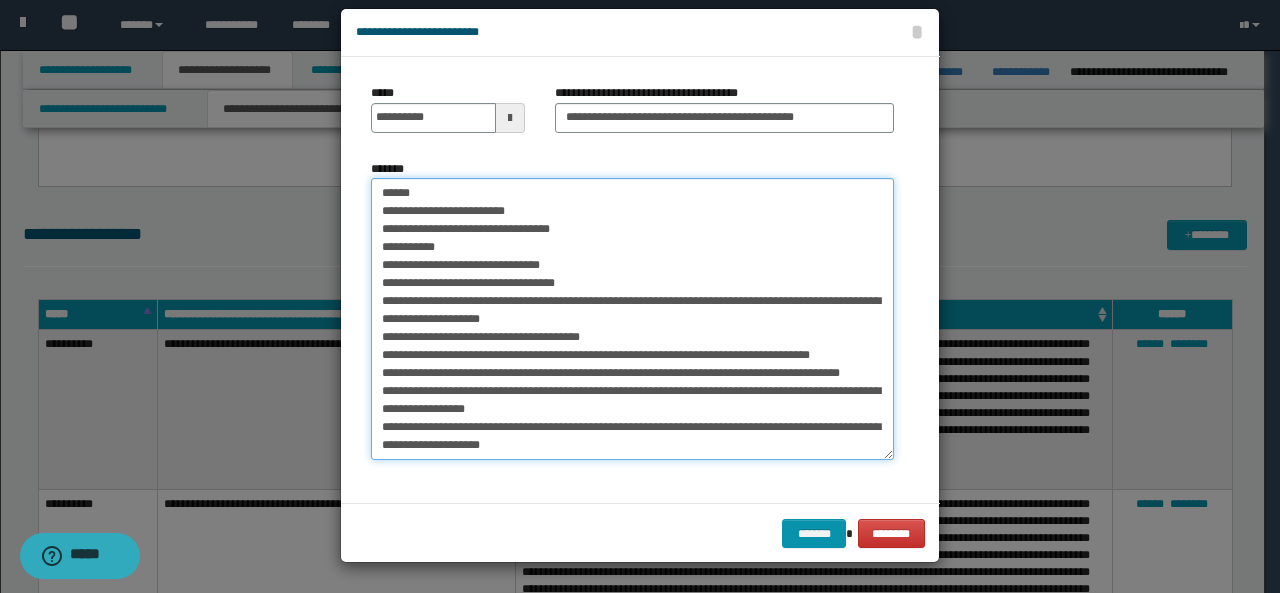 click on "*******" at bounding box center (632, 319) 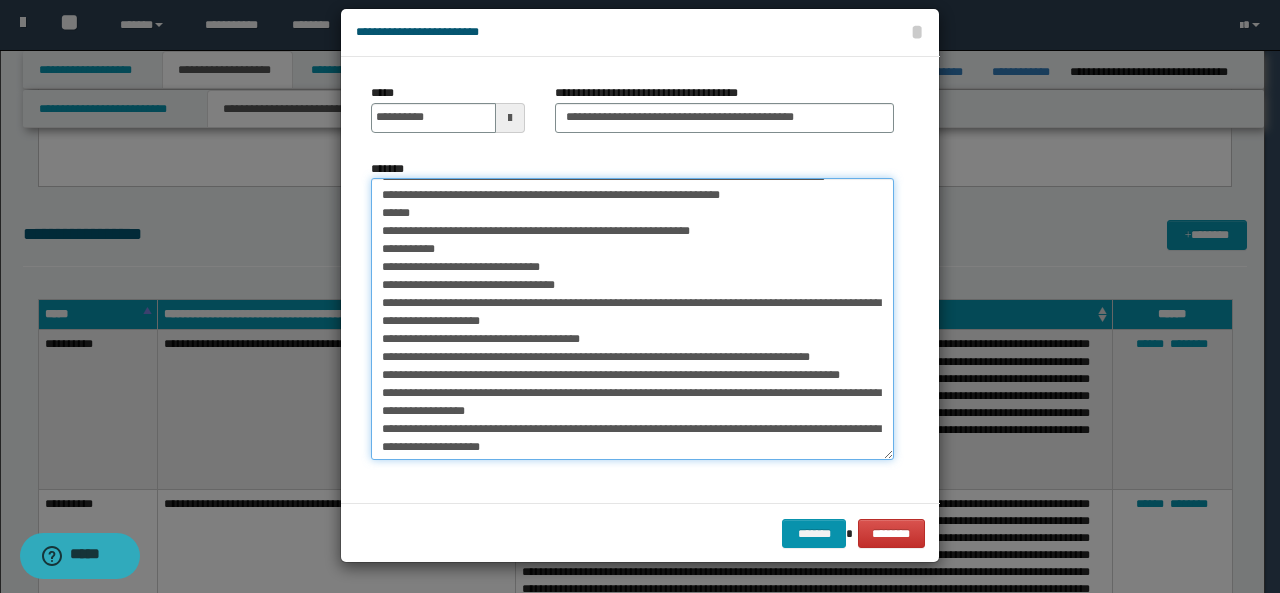 scroll, scrollTop: 544, scrollLeft: 0, axis: vertical 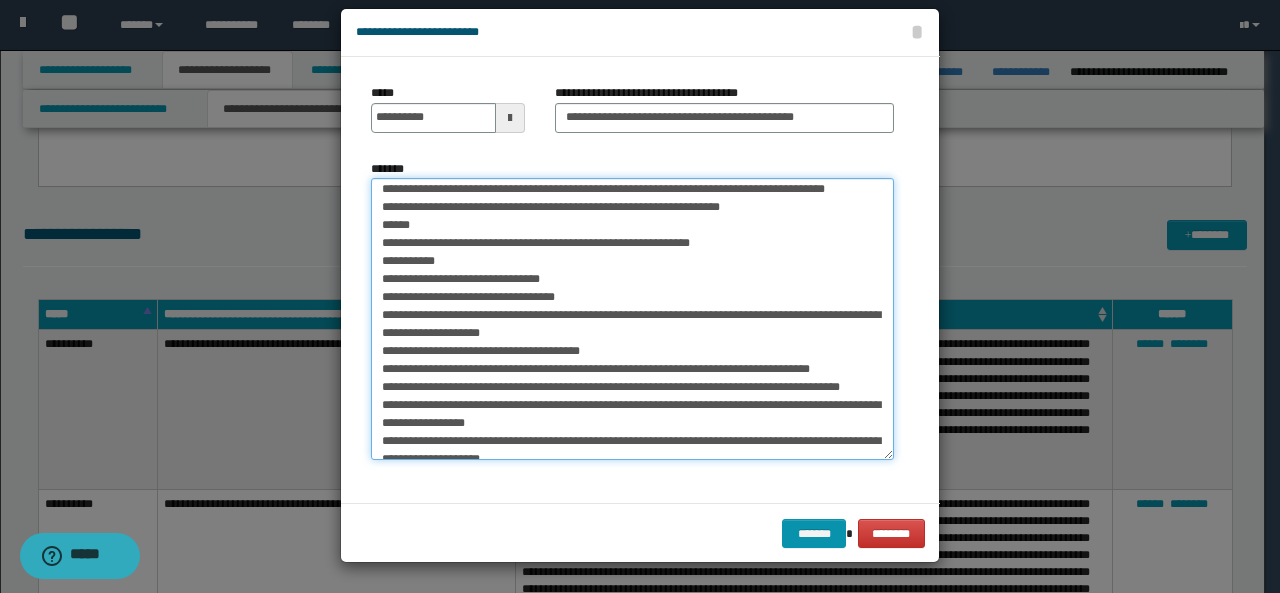 click on "*******" at bounding box center (632, 319) 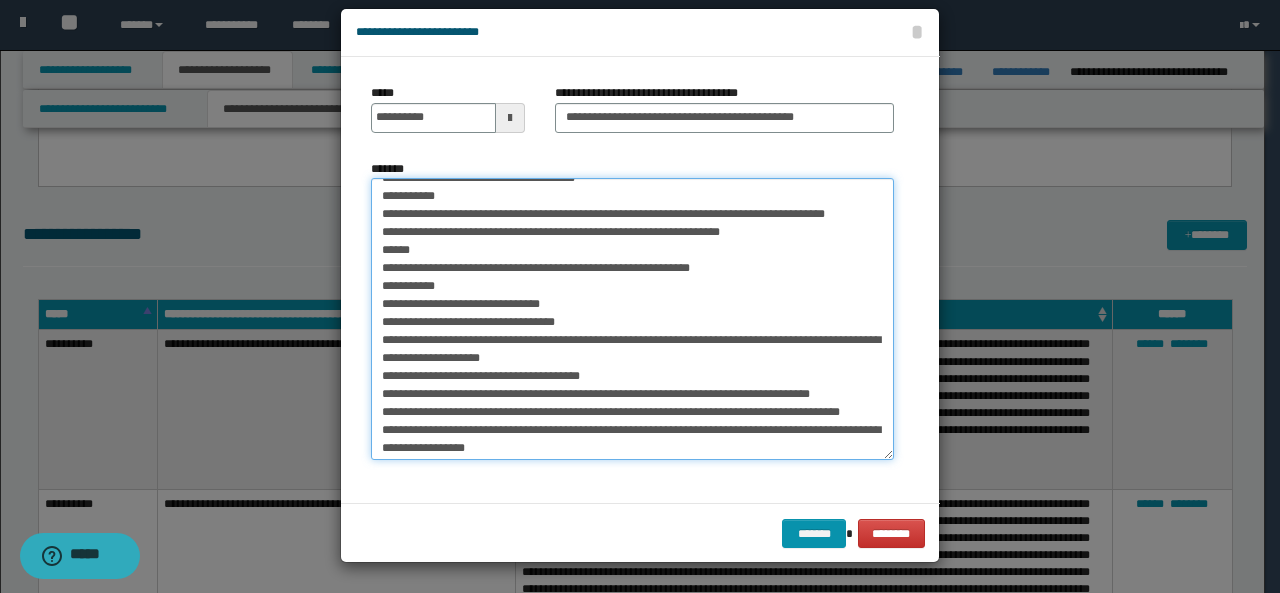 scroll, scrollTop: 515, scrollLeft: 0, axis: vertical 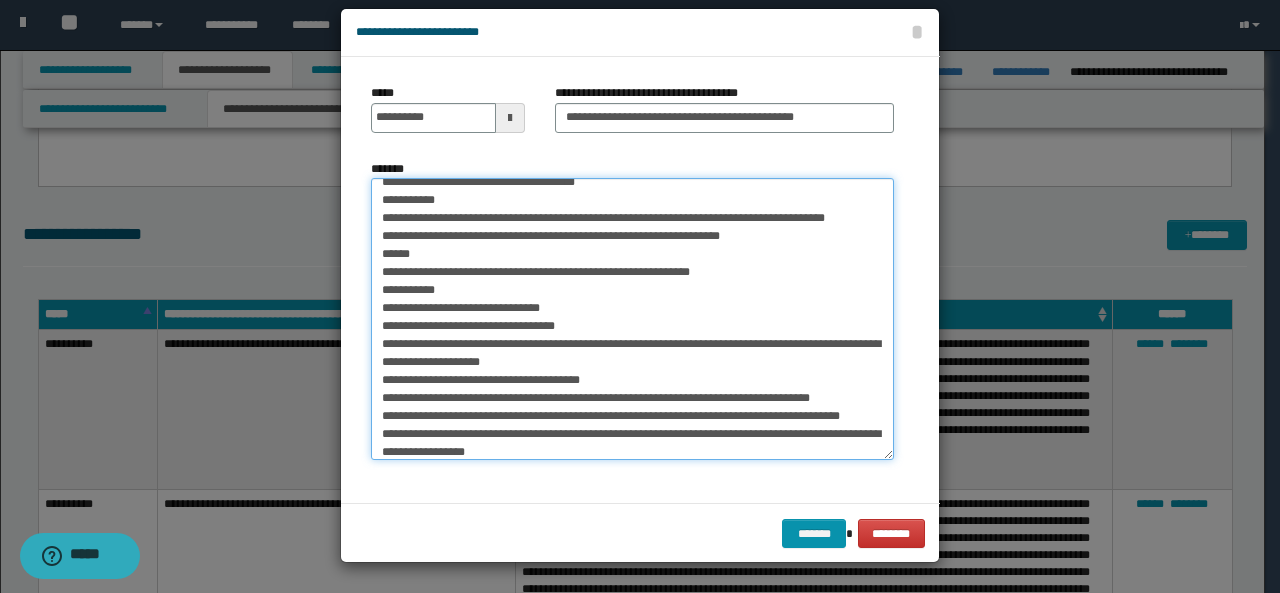 click on "*******" at bounding box center [632, 319] 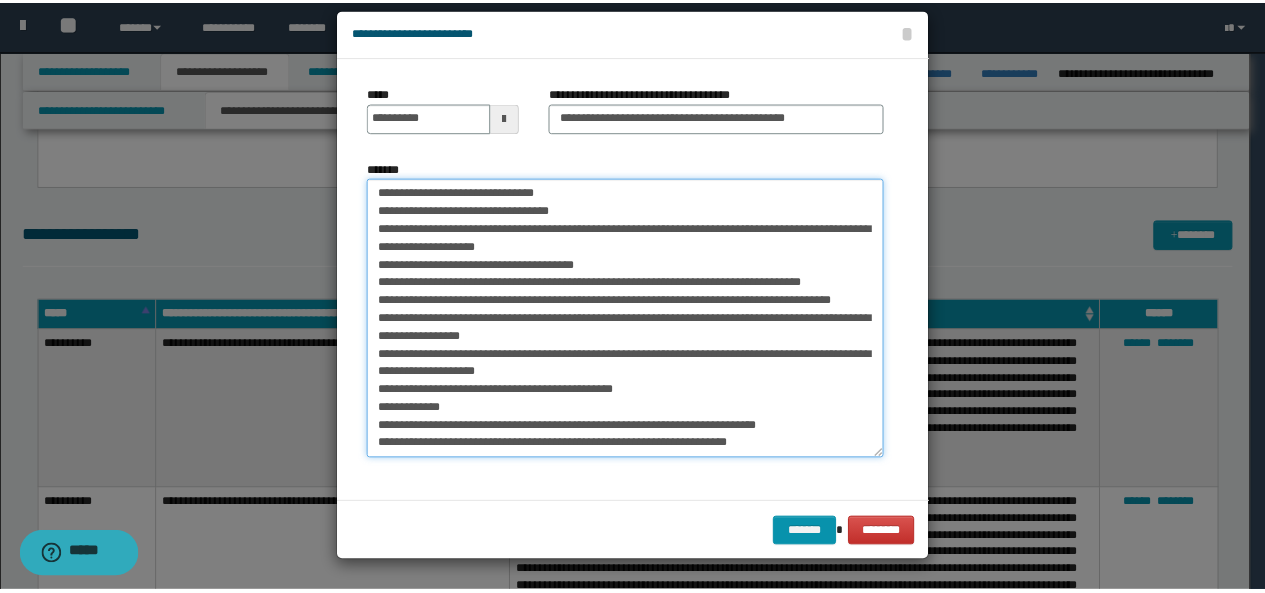 scroll, scrollTop: 881, scrollLeft: 0, axis: vertical 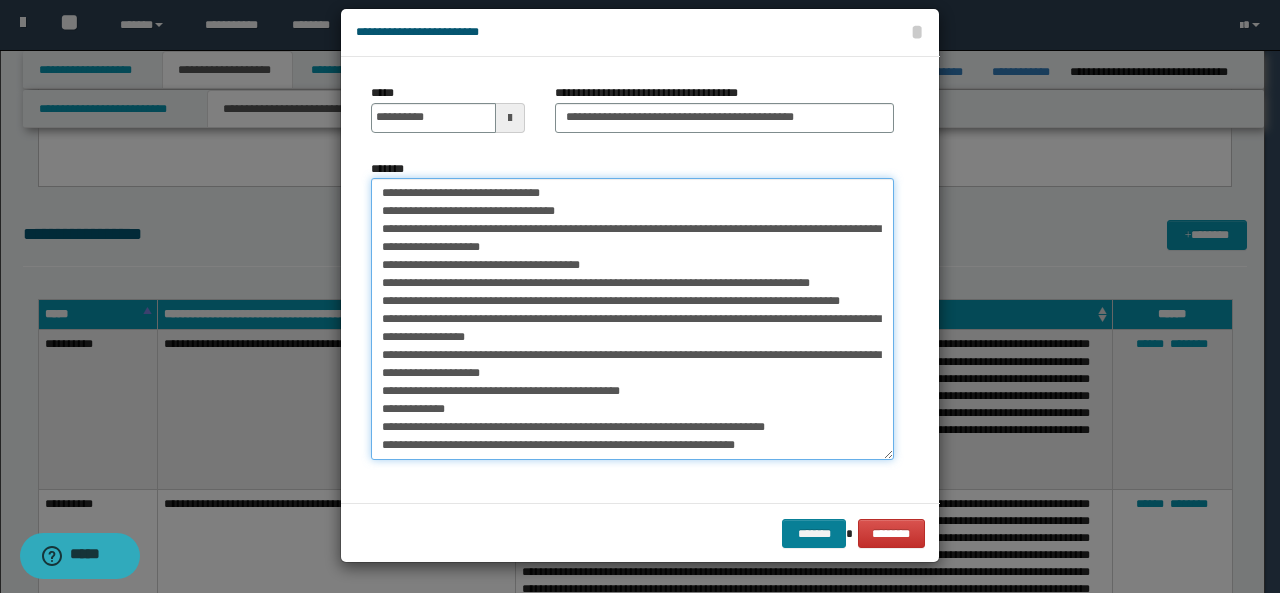 type on "**********" 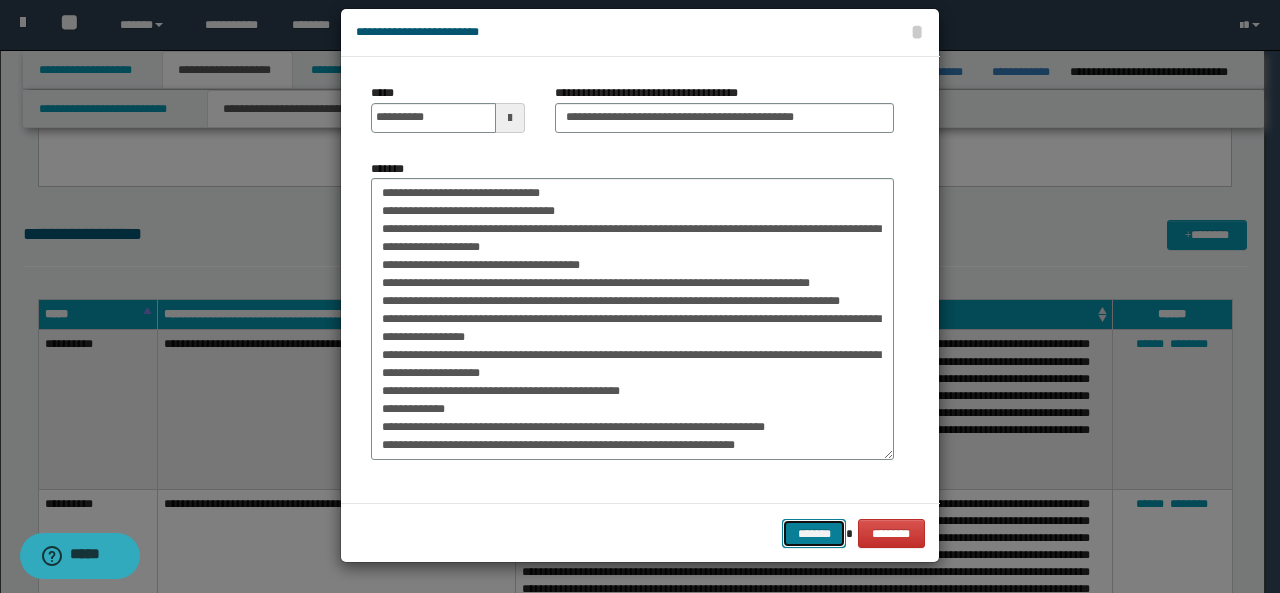 click on "*******" at bounding box center (814, 533) 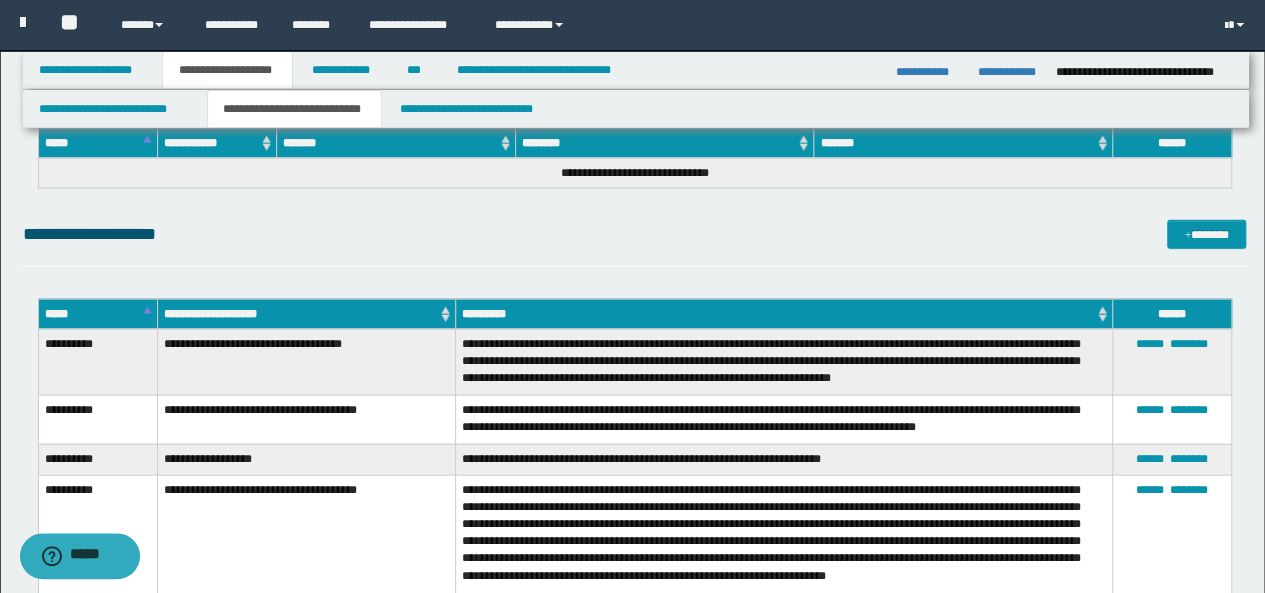 scroll, scrollTop: 5948, scrollLeft: 0, axis: vertical 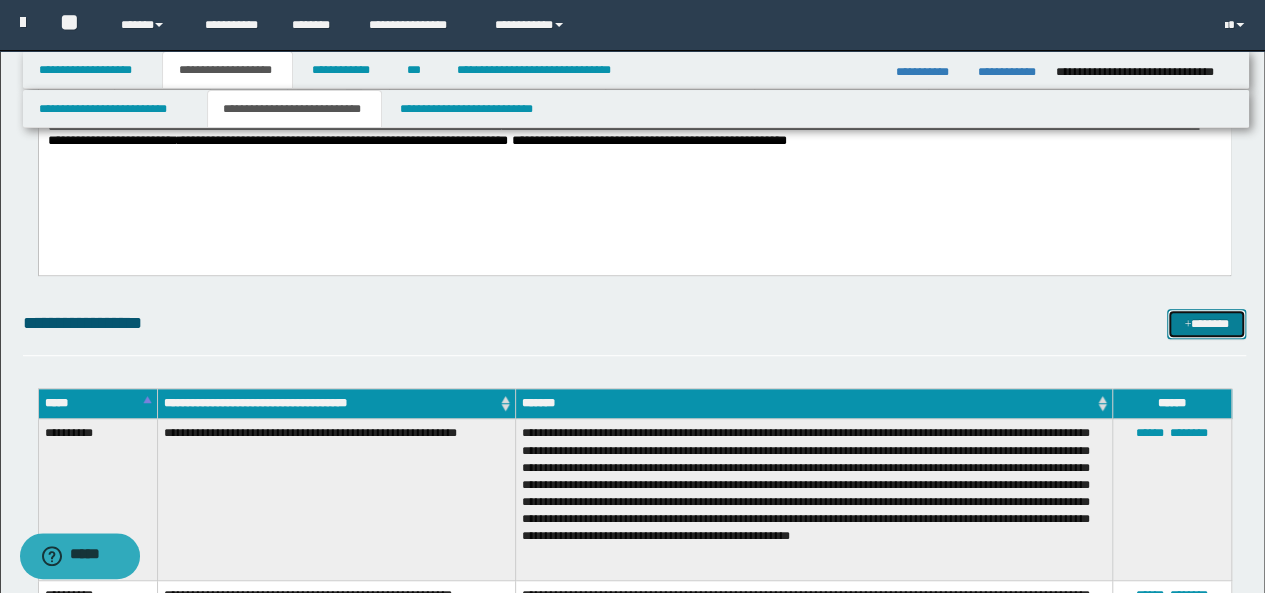 click on "*******" at bounding box center (1206, 323) 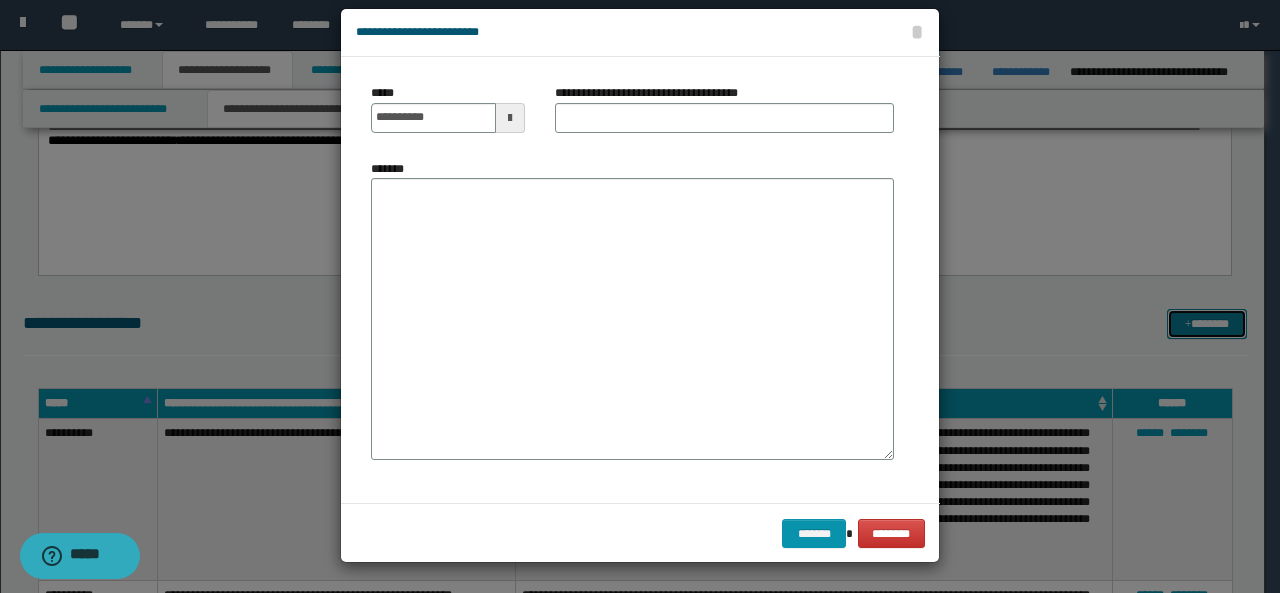 scroll, scrollTop: 0, scrollLeft: 0, axis: both 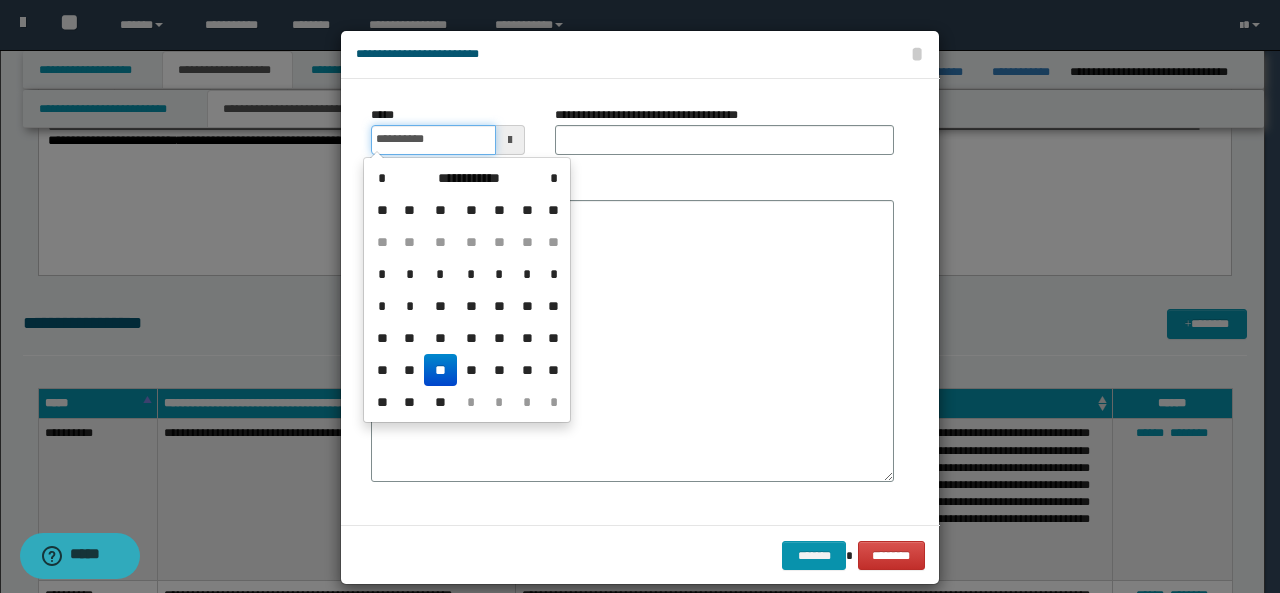 click on "**********" at bounding box center (433, 140) 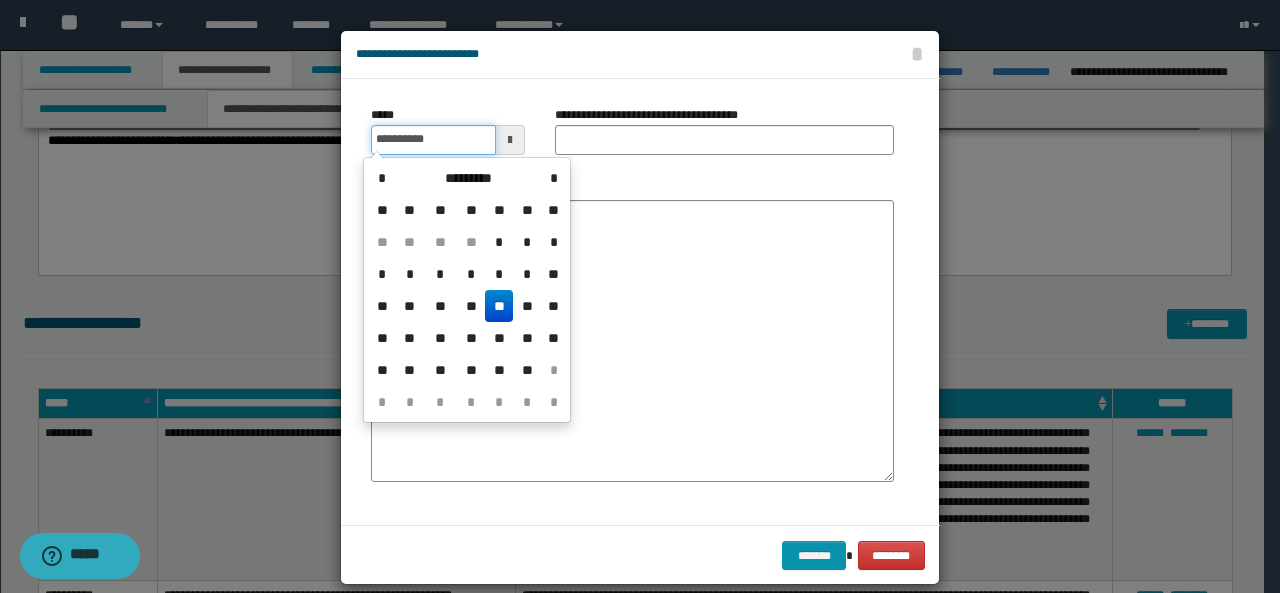 type on "**********" 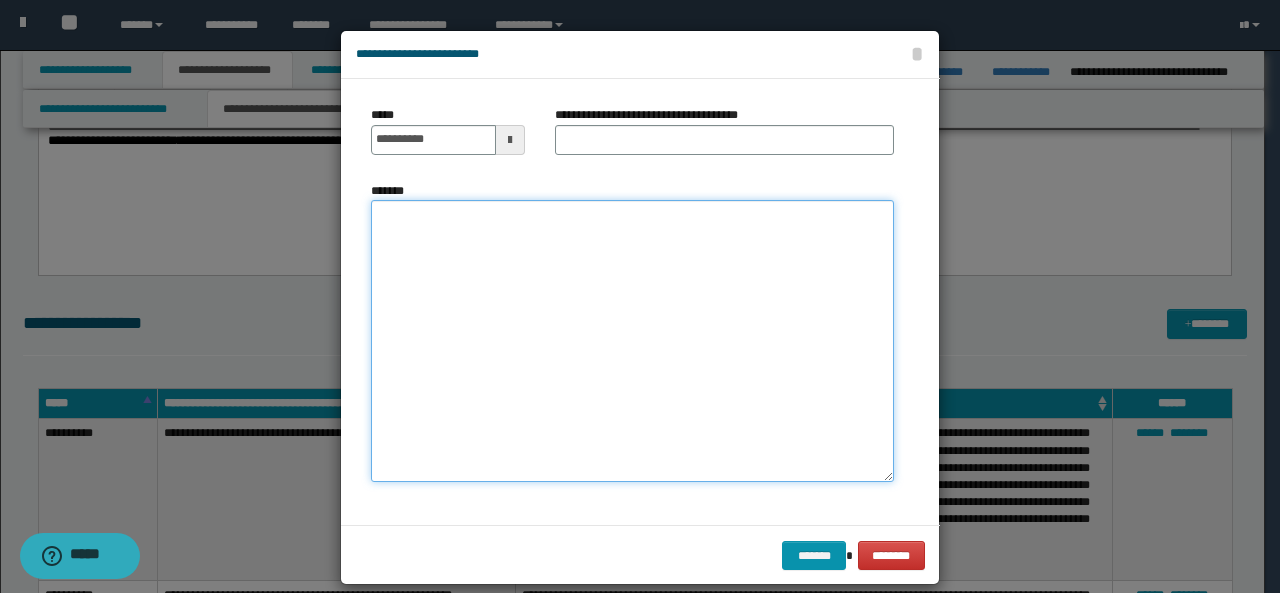 drag, startPoint x: 664, startPoint y: 242, endPoint x: 697, endPoint y: 136, distance: 111.01801 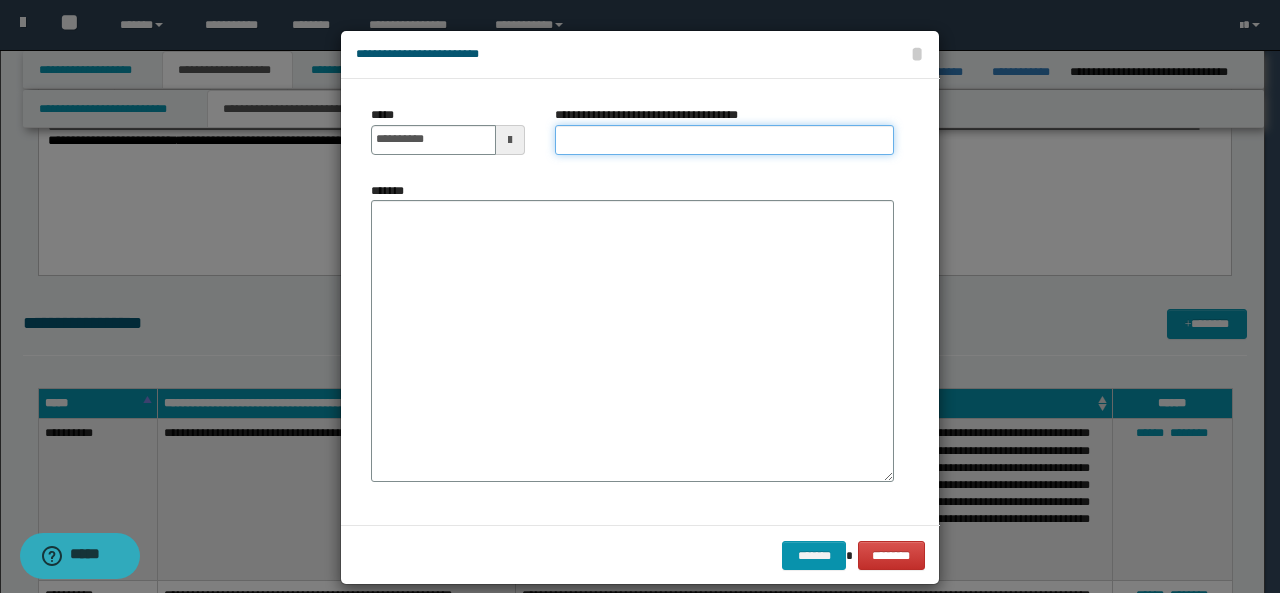 click on "**********" at bounding box center [724, 140] 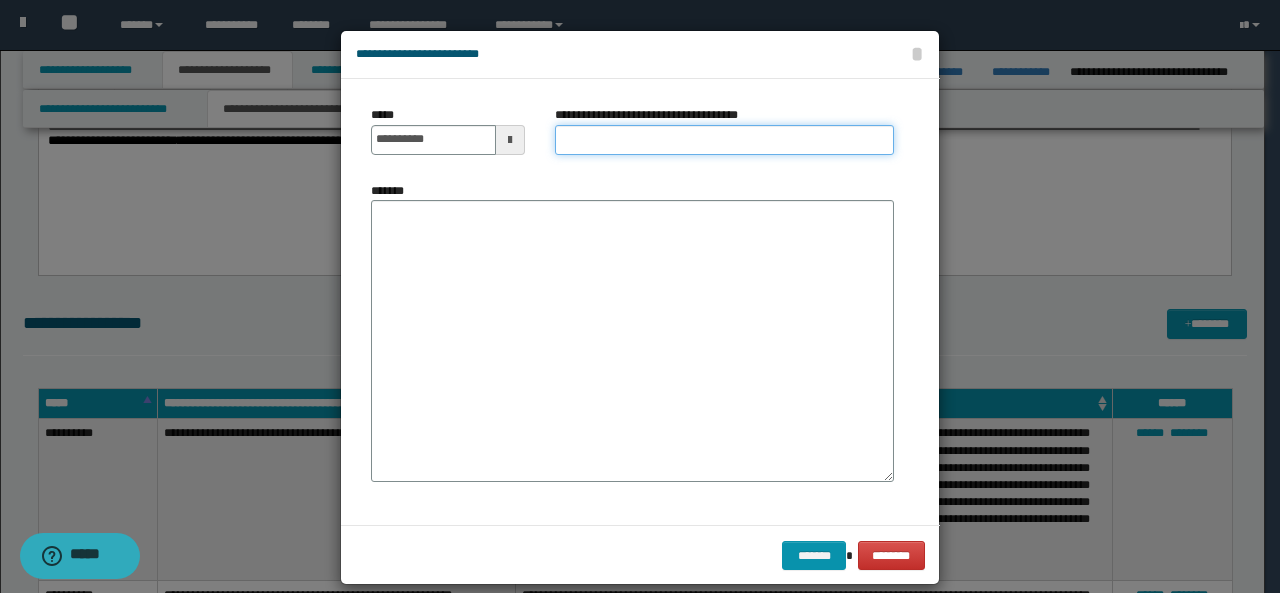 type on "**********" 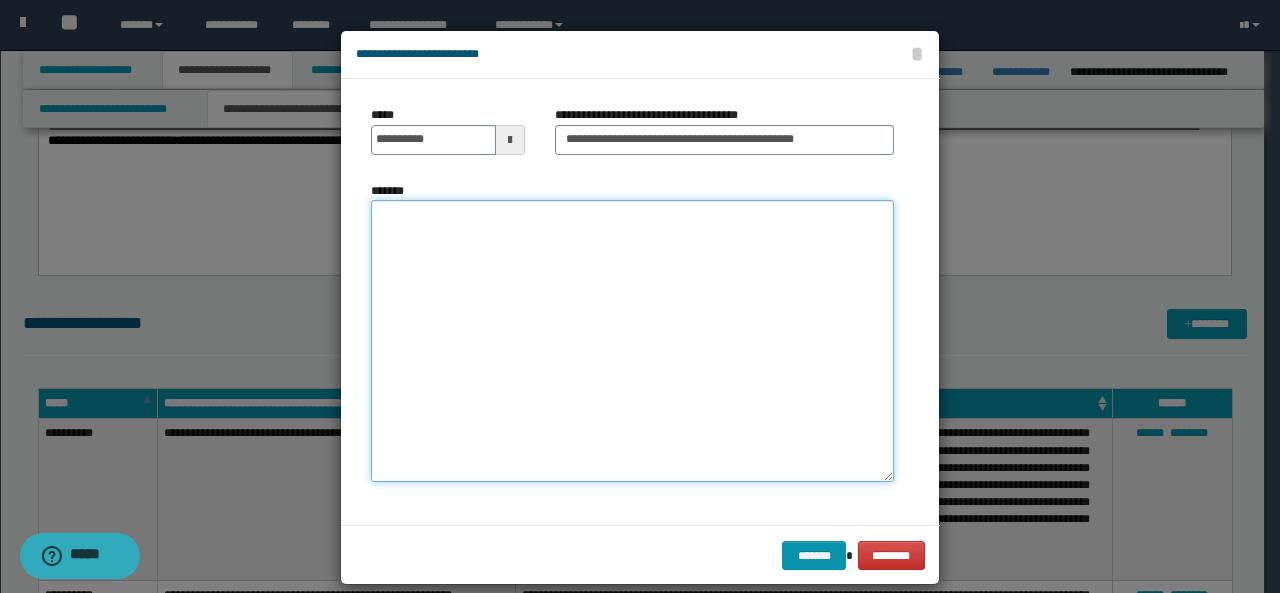 click on "*******" at bounding box center [632, 341] 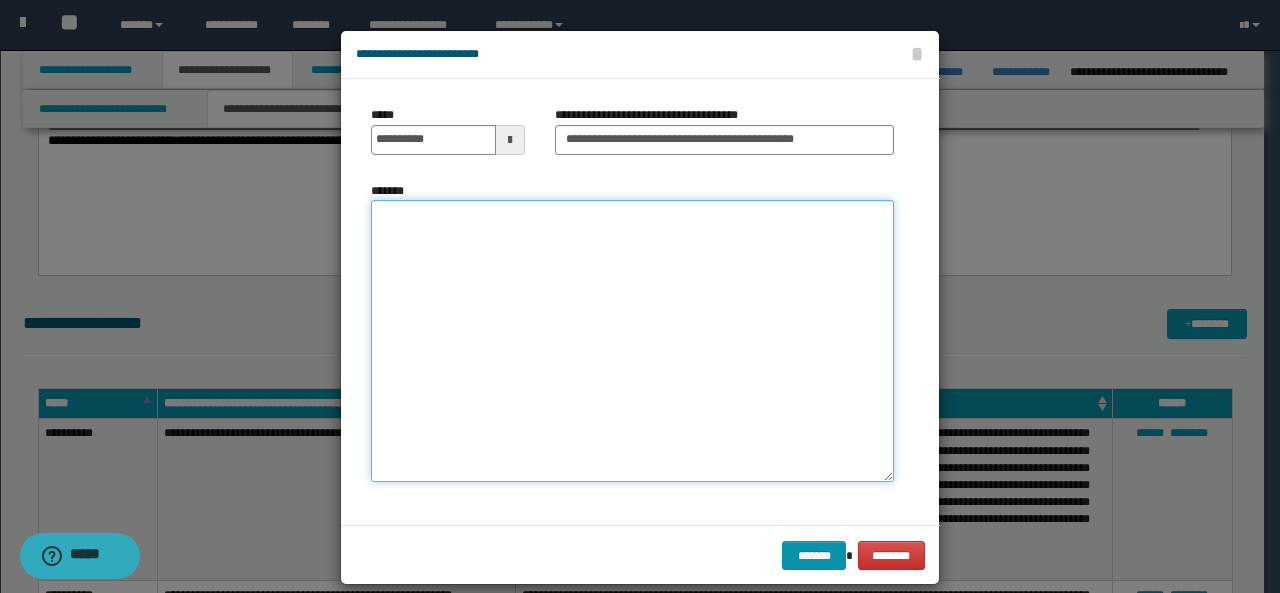 click on "*******" at bounding box center [632, 341] 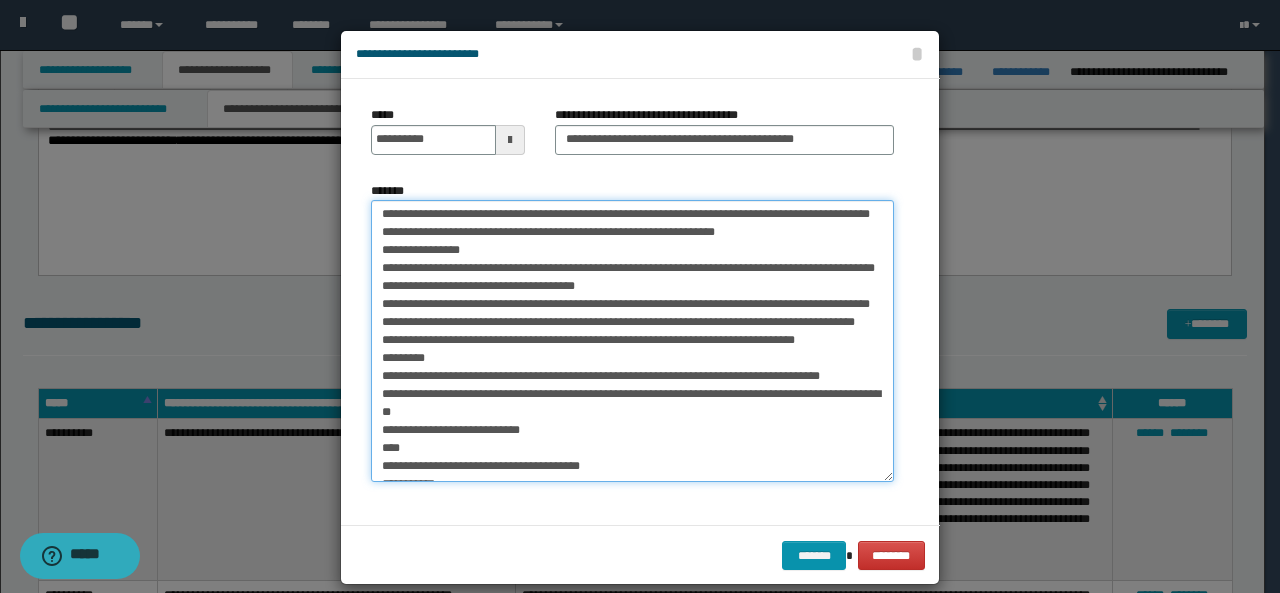 scroll, scrollTop: 0, scrollLeft: 0, axis: both 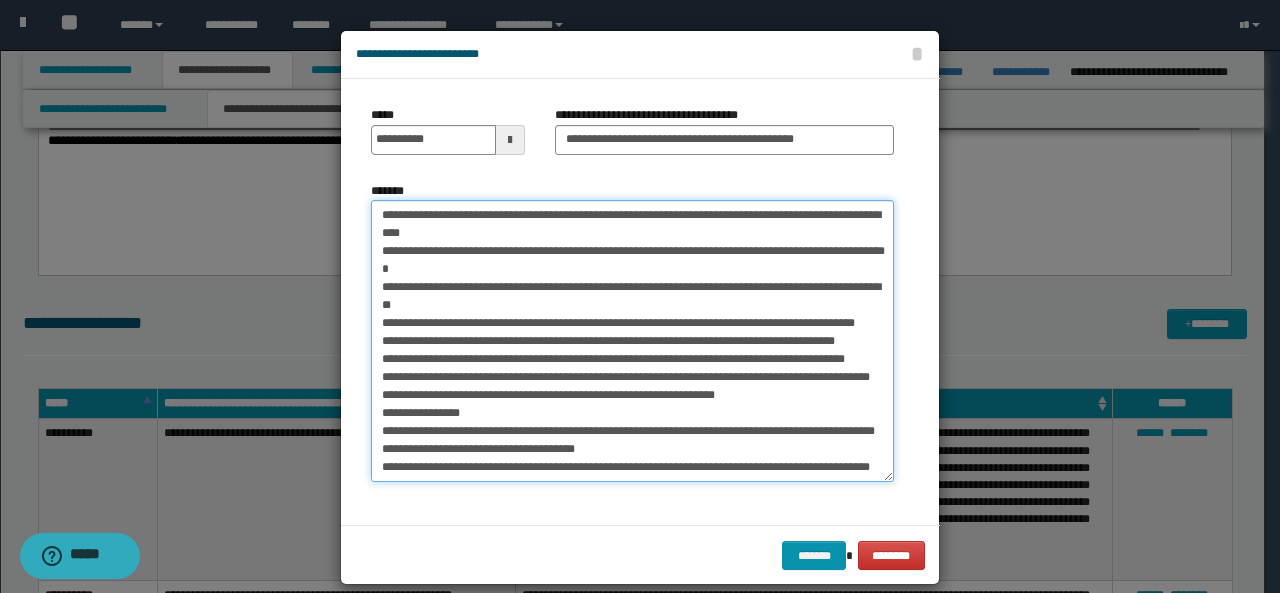 click on "*******" at bounding box center [632, 341] 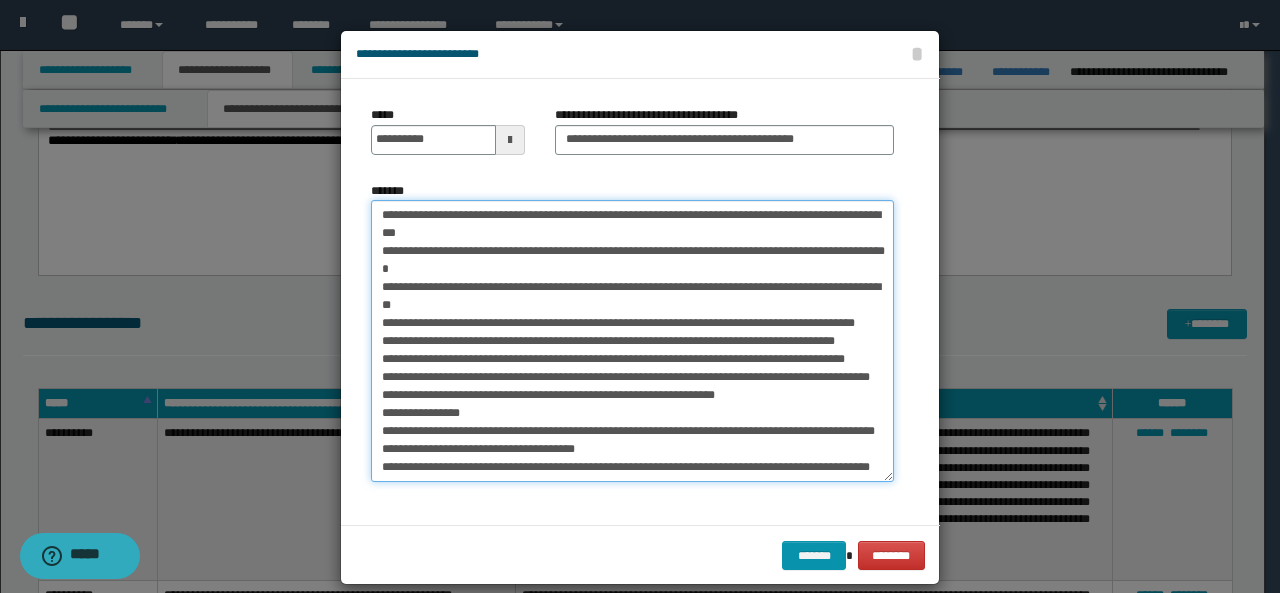 click on "*******" at bounding box center (632, 341) 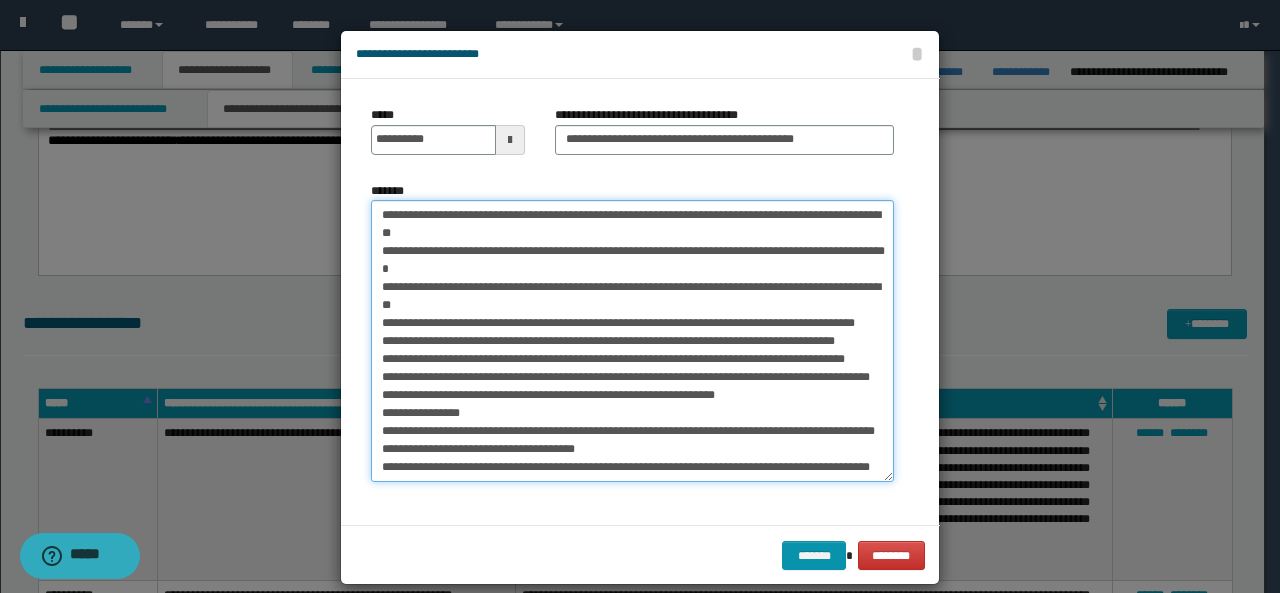 click on "*******" at bounding box center (632, 341) 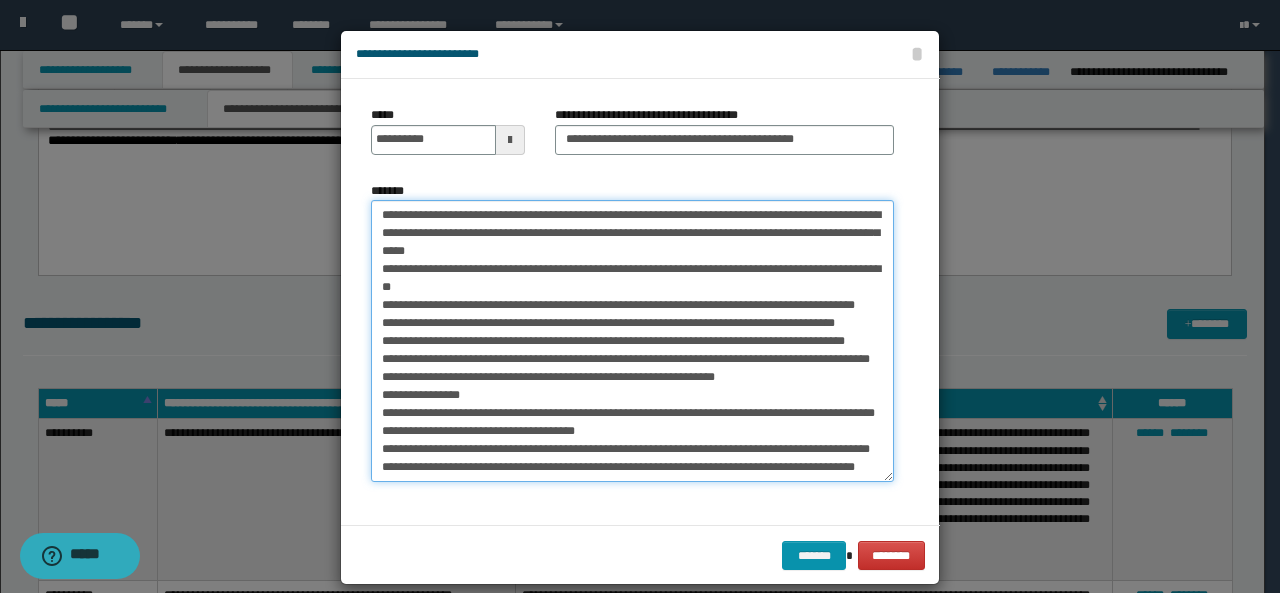 click on "*******" at bounding box center (632, 341) 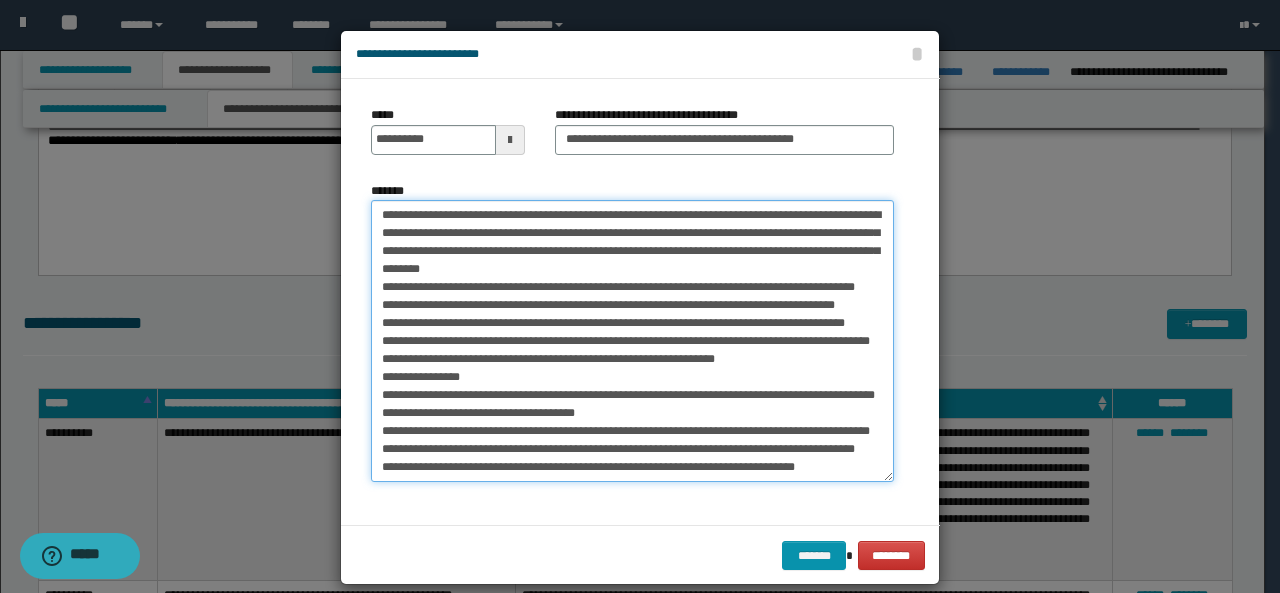 click on "*******" at bounding box center [632, 341] 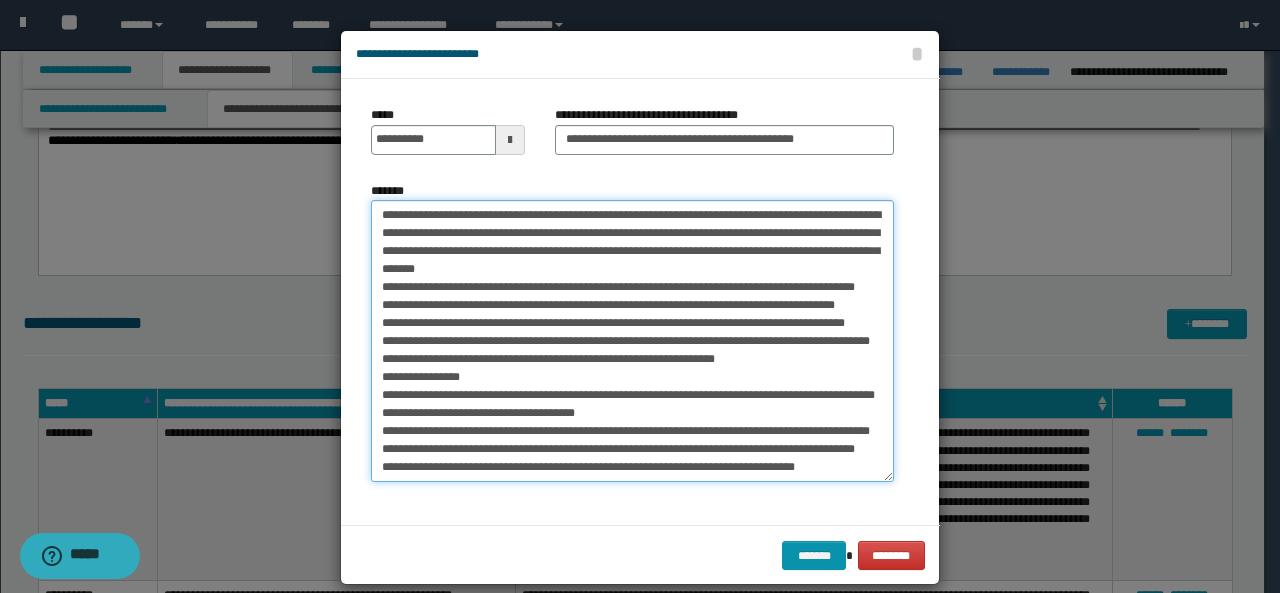 click on "*******" at bounding box center (632, 341) 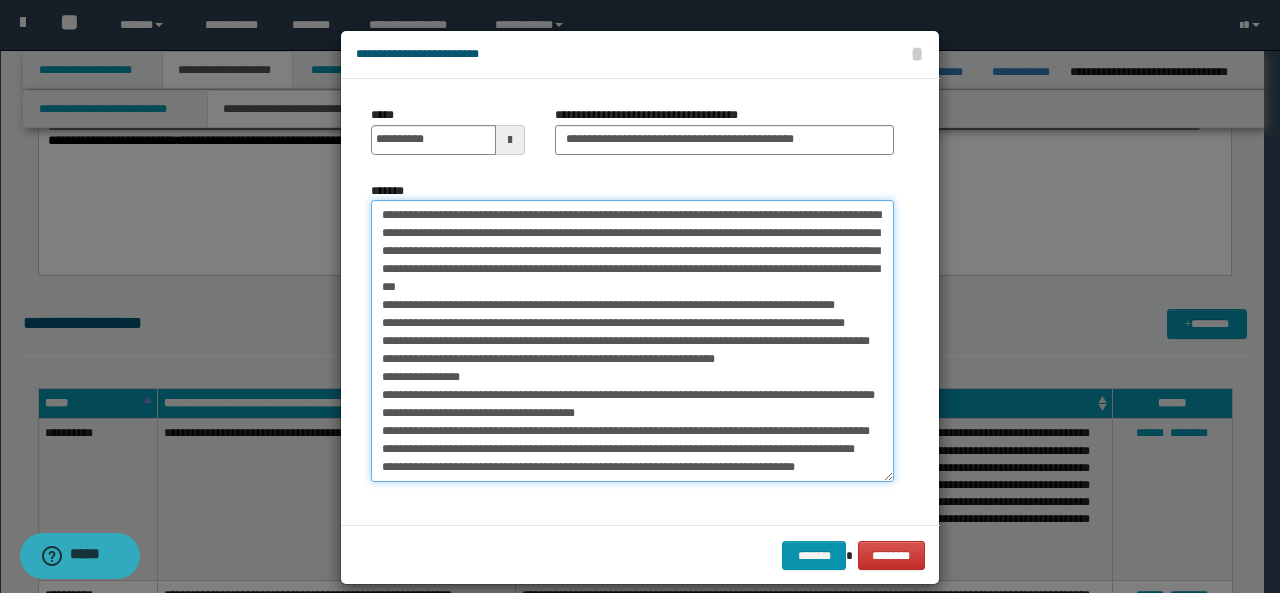 click on "*******" at bounding box center (632, 341) 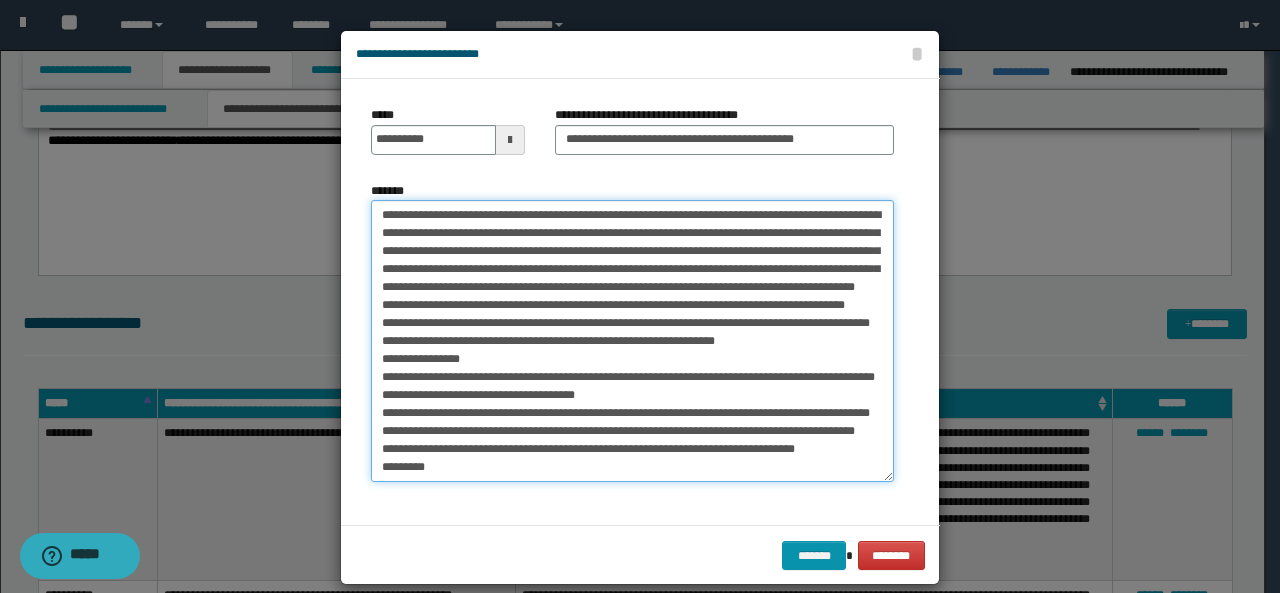 click on "*******" at bounding box center (632, 341) 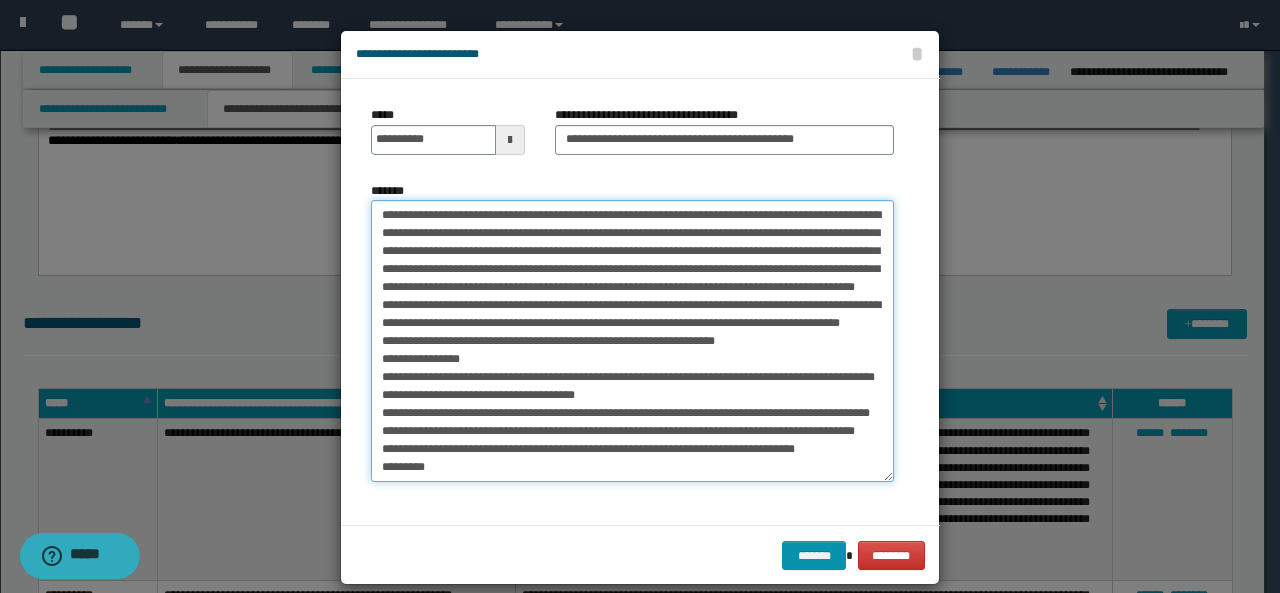 click on "*******" at bounding box center (632, 341) 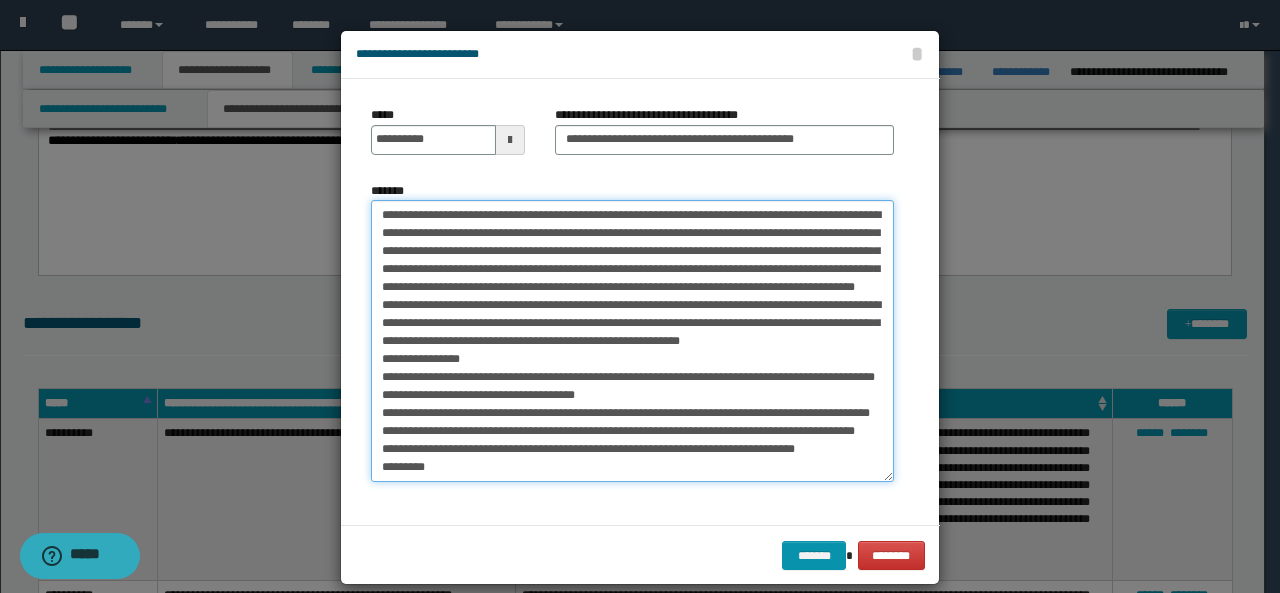 click on "*******" at bounding box center [632, 341] 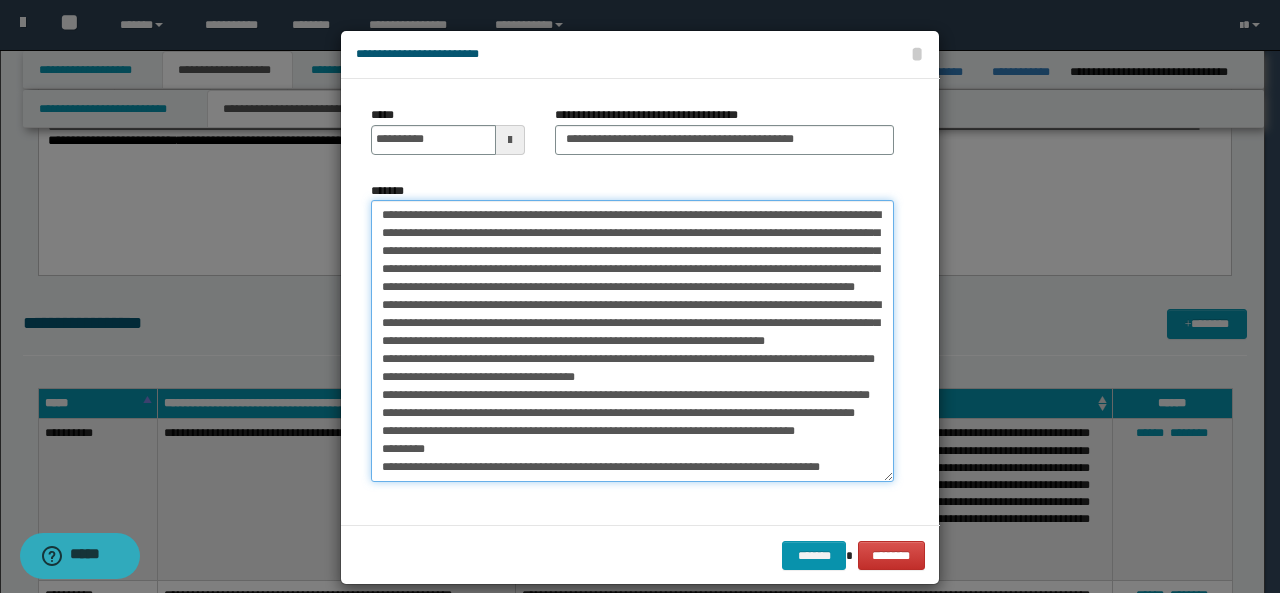 click on "*******" at bounding box center (632, 341) 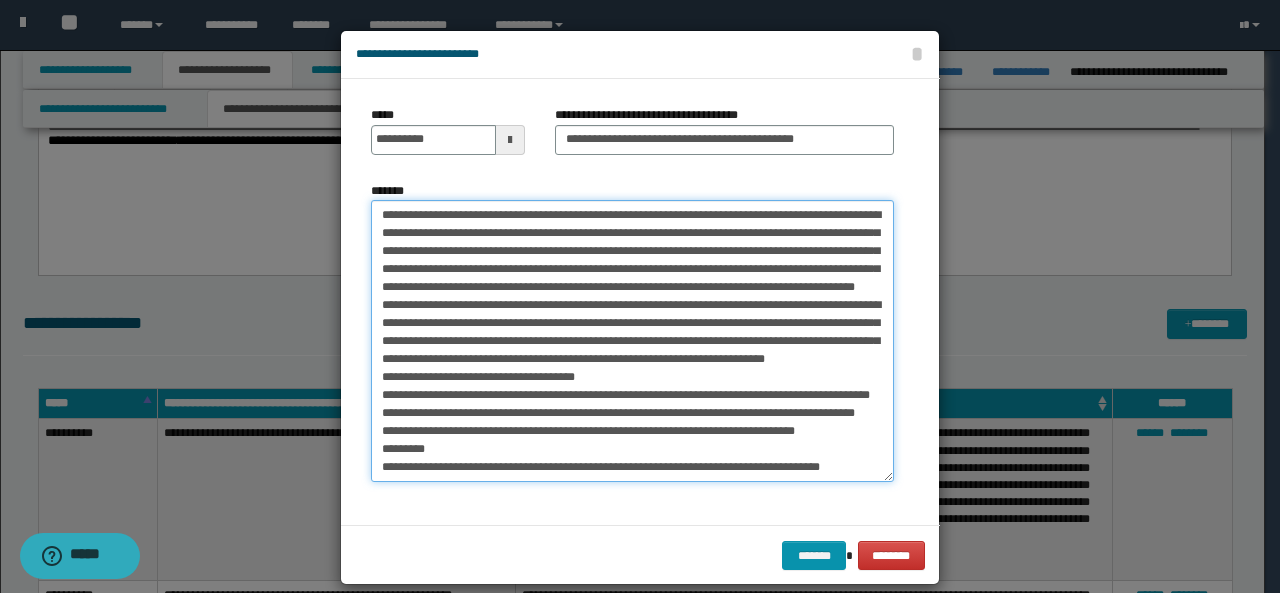 click on "*******" at bounding box center [632, 341] 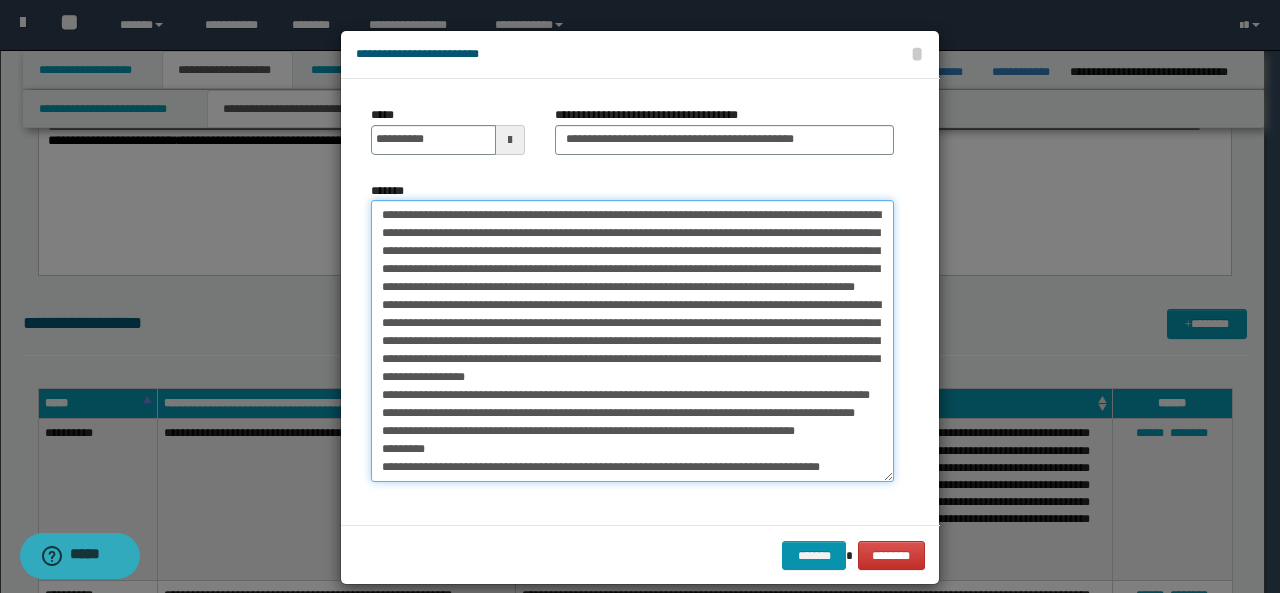 click on "*******" at bounding box center (632, 341) 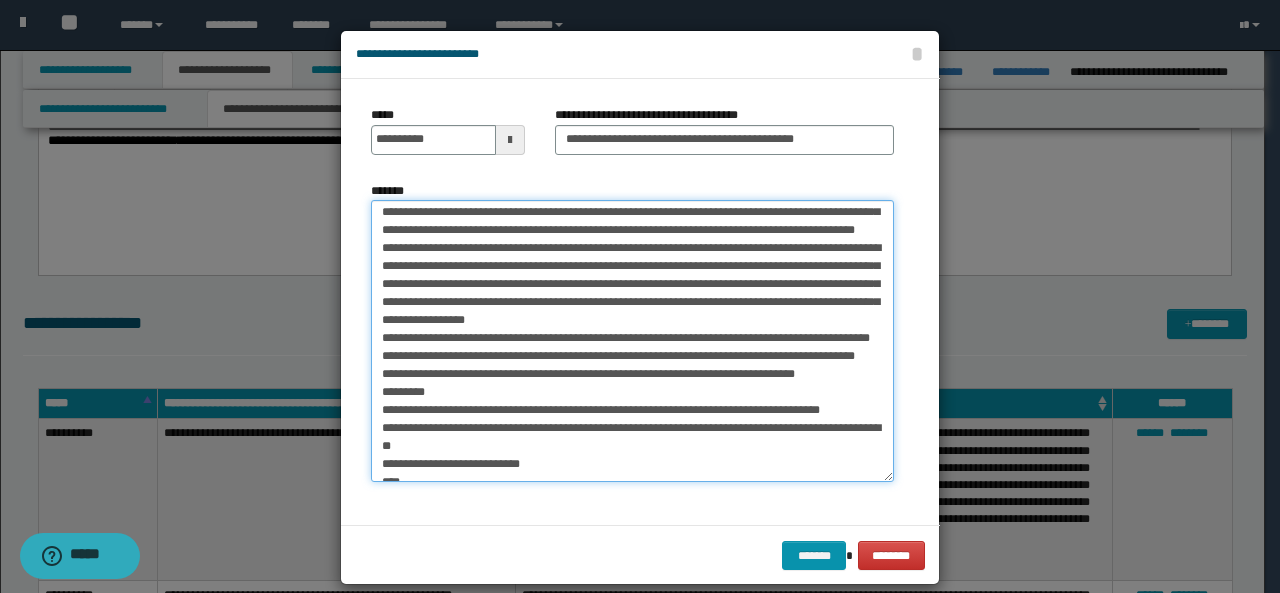 scroll, scrollTop: 58, scrollLeft: 0, axis: vertical 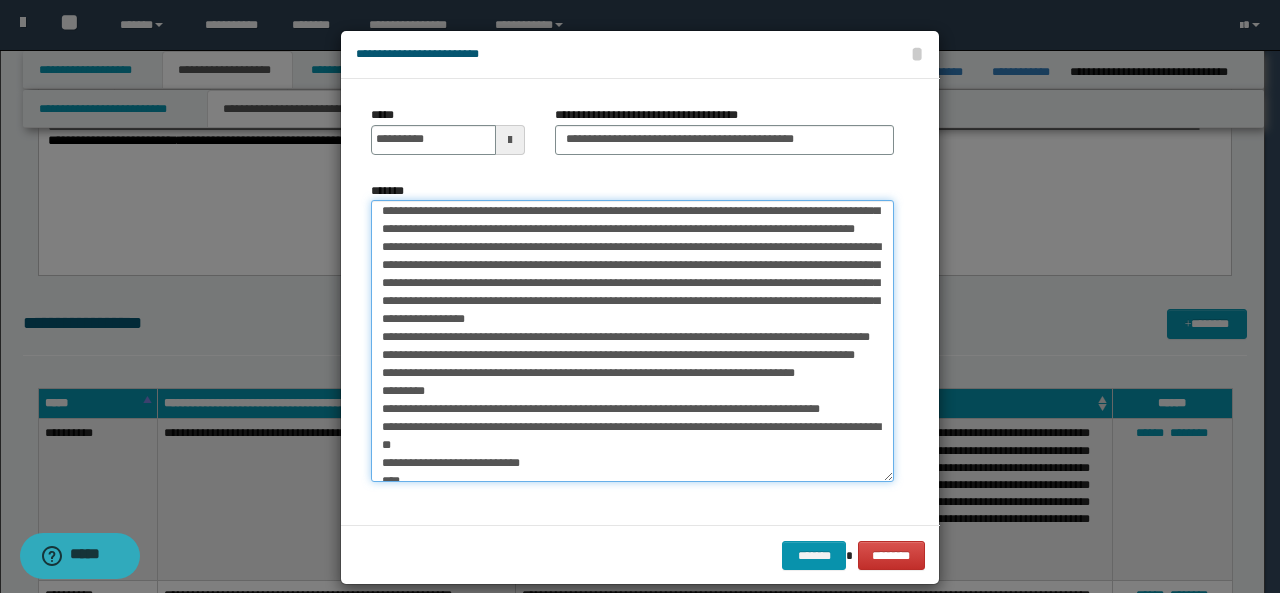 click on "*******" at bounding box center [632, 341] 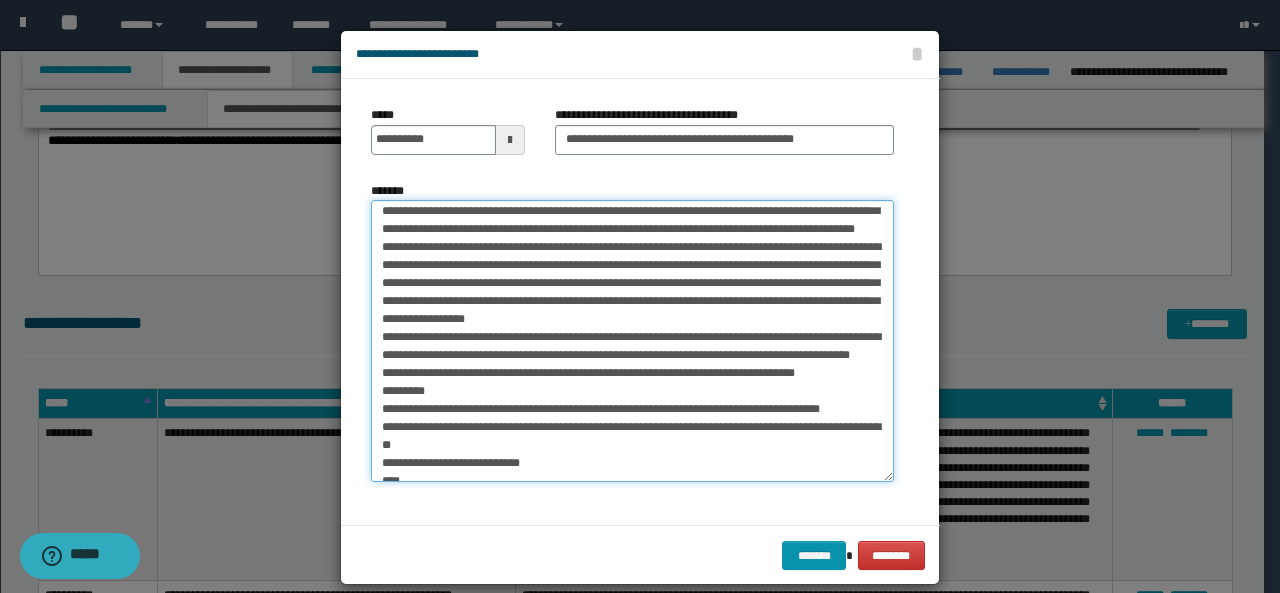 click on "*******" at bounding box center [632, 341] 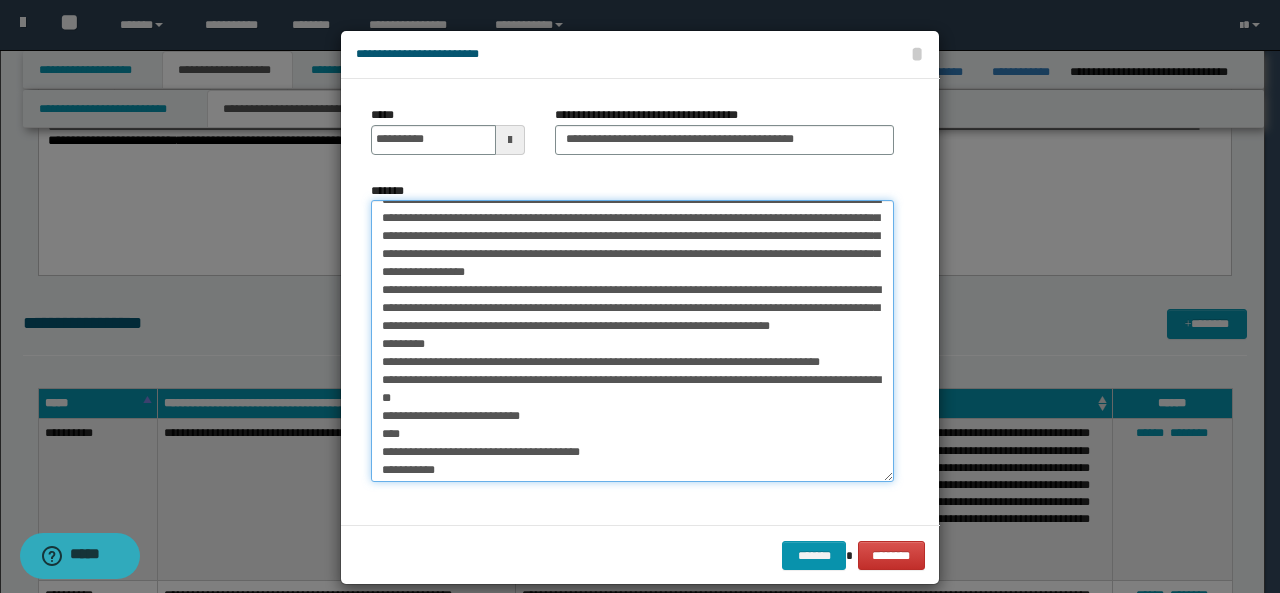 scroll, scrollTop: 109, scrollLeft: 0, axis: vertical 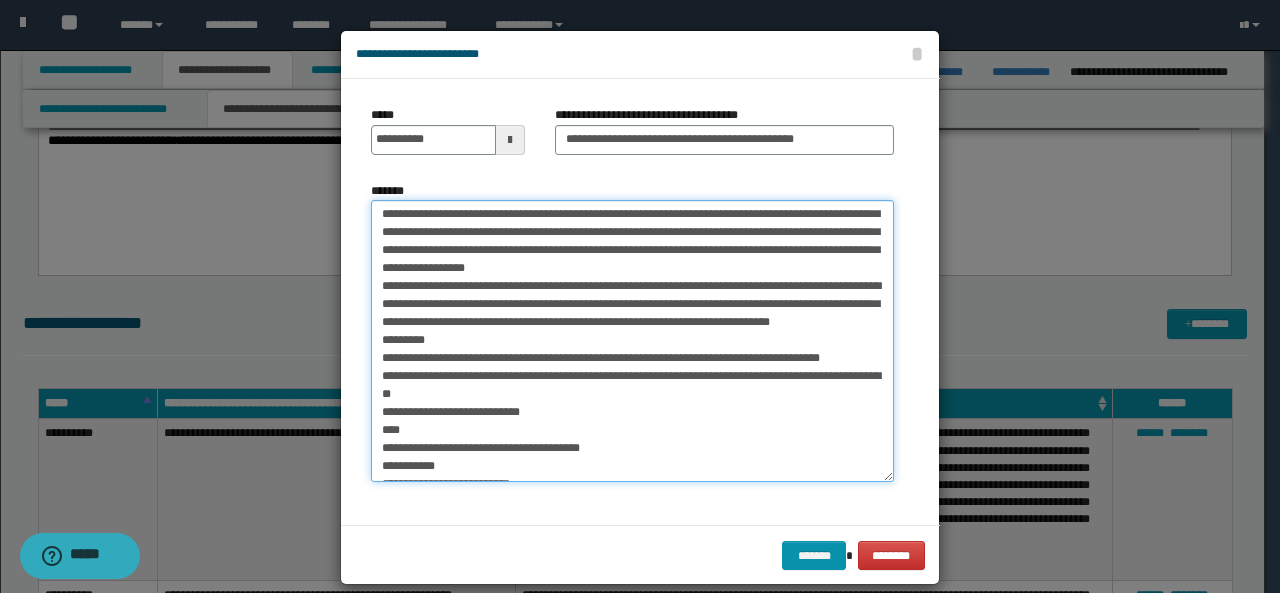 click on "*******" at bounding box center [632, 341] 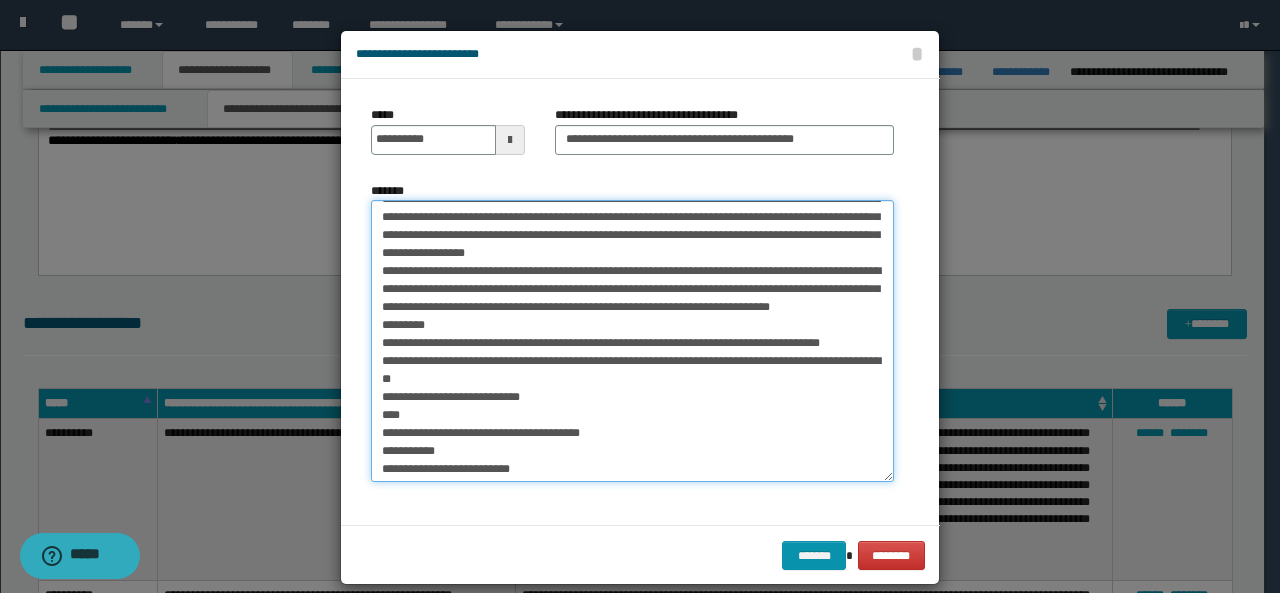 scroll, scrollTop: 146, scrollLeft: 0, axis: vertical 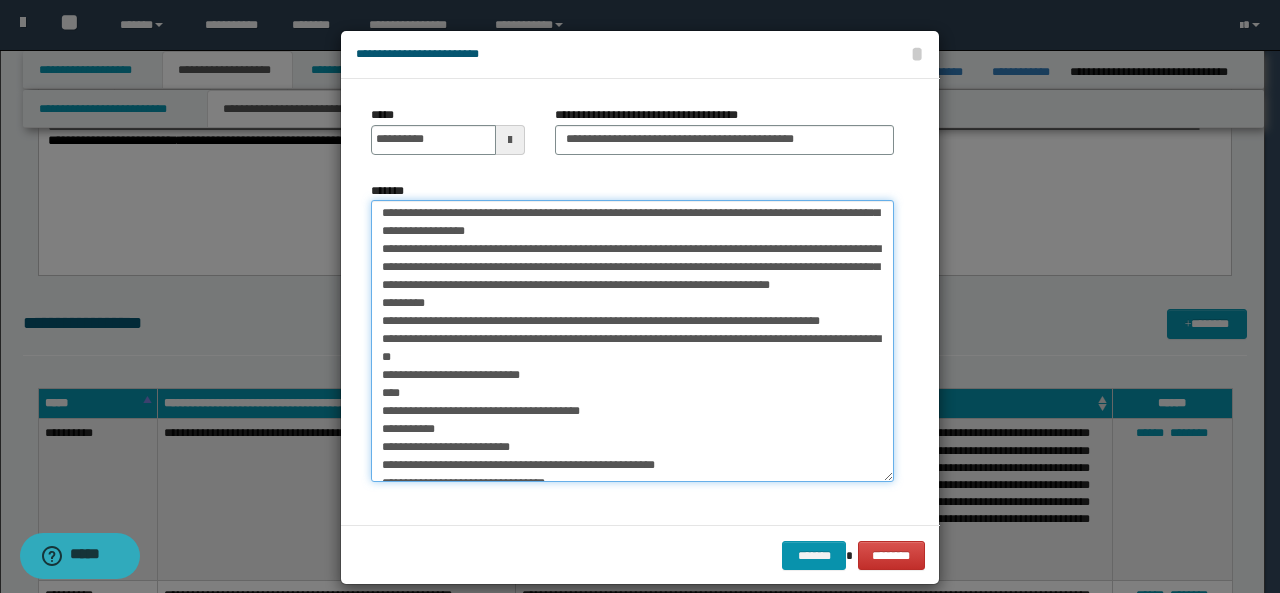click on "*******" at bounding box center [632, 341] 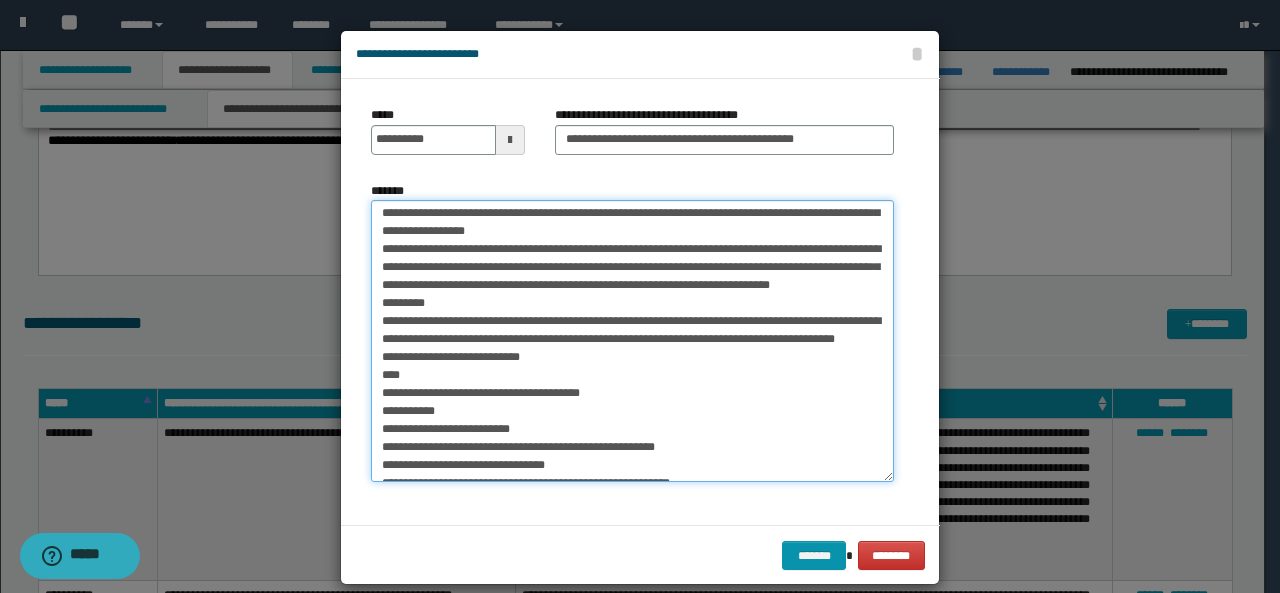 click on "*******" at bounding box center [632, 341] 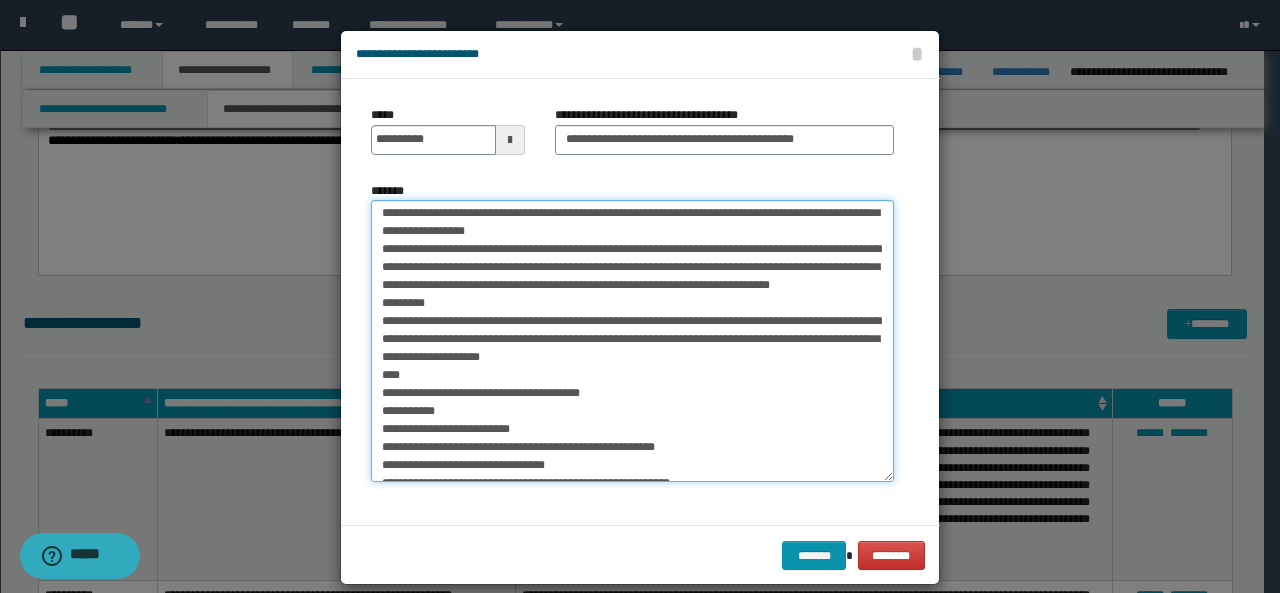 scroll, scrollTop: 182, scrollLeft: 0, axis: vertical 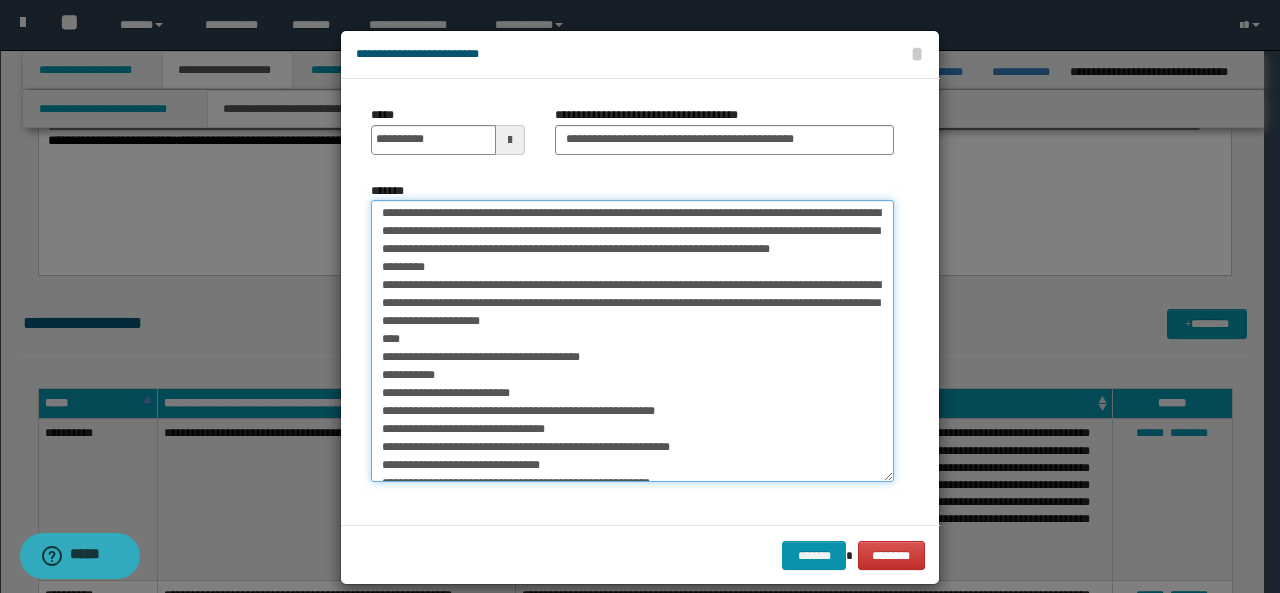 click on "*******" at bounding box center [632, 341] 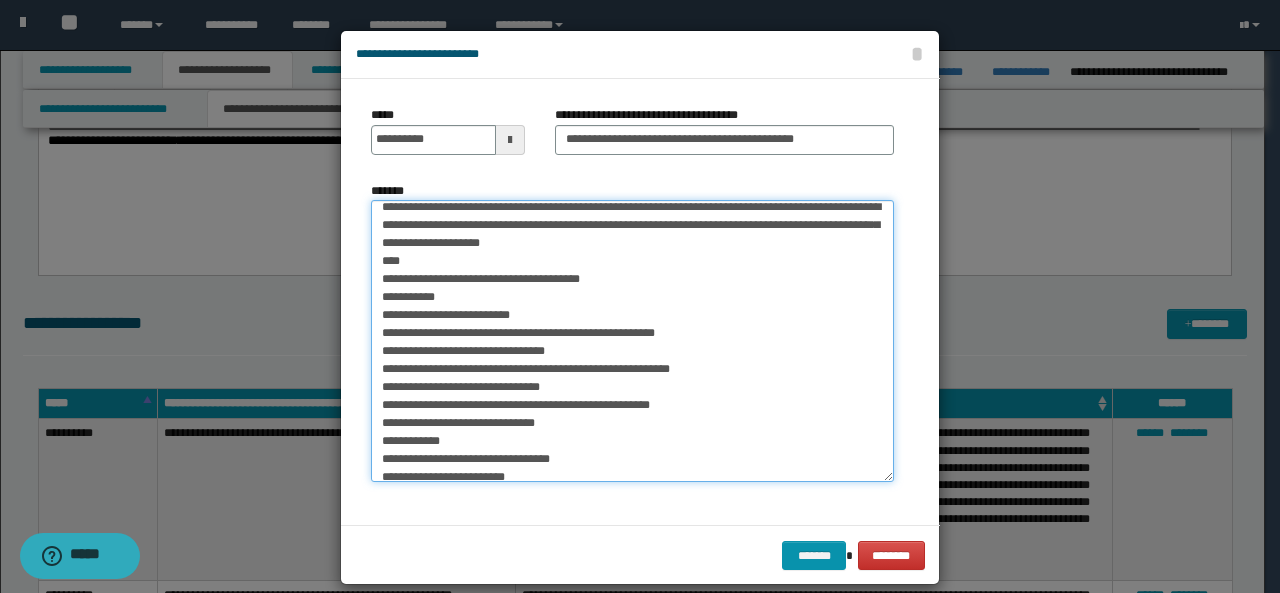 scroll, scrollTop: 261, scrollLeft: 0, axis: vertical 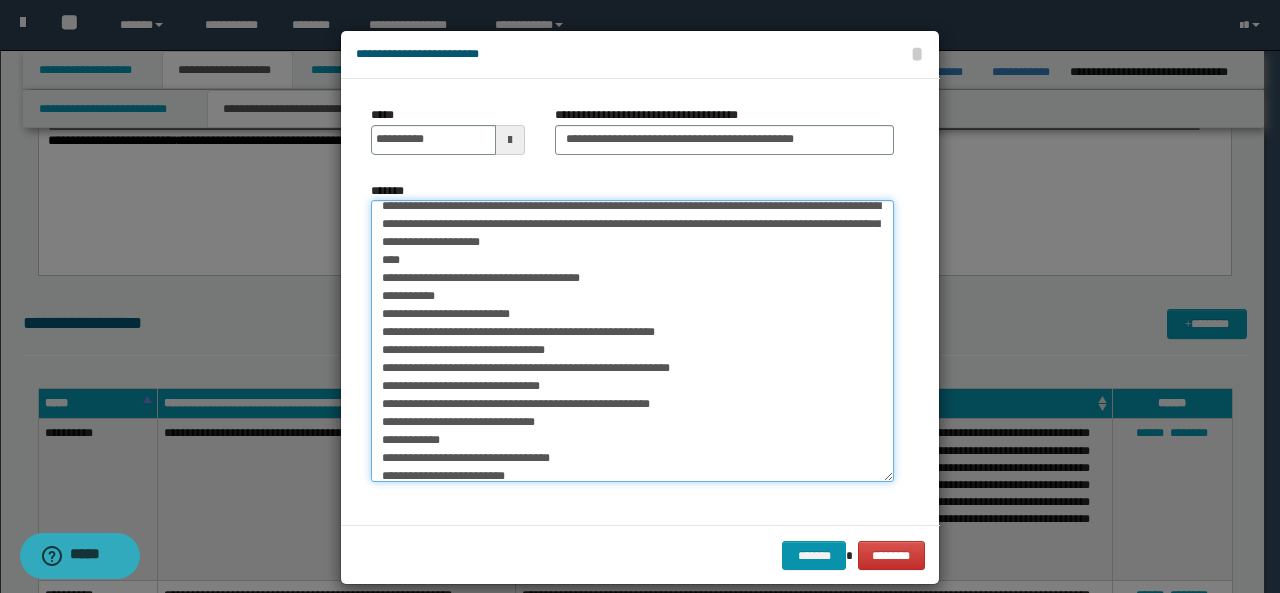 click on "*******" at bounding box center [632, 341] 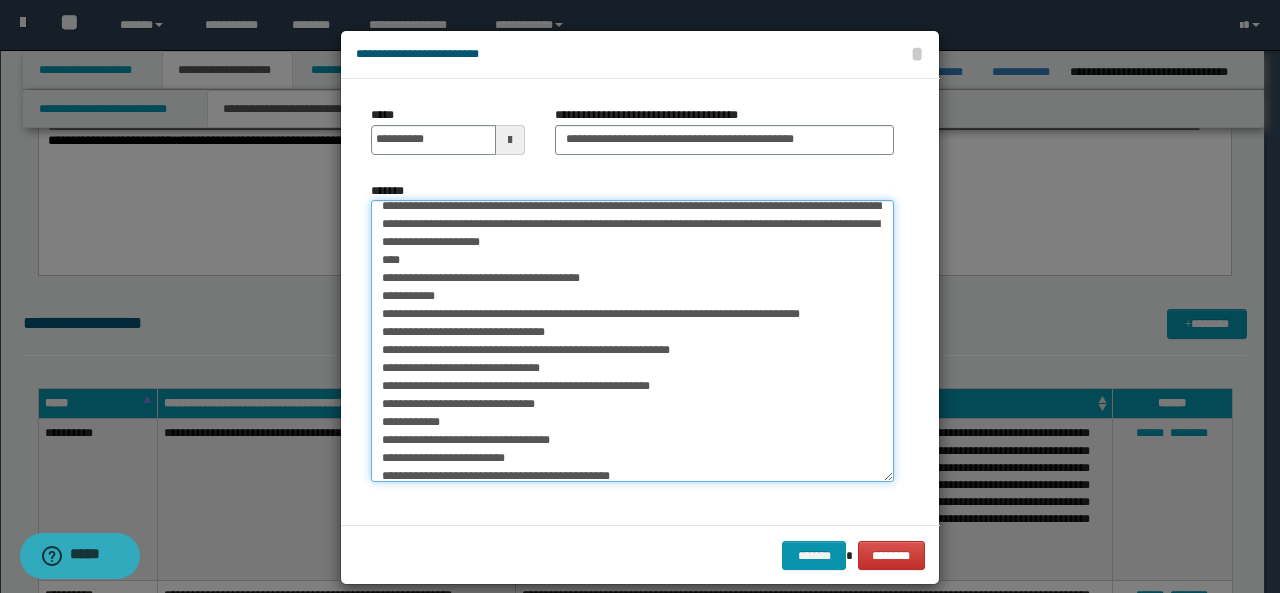 click on "*******" at bounding box center (632, 341) 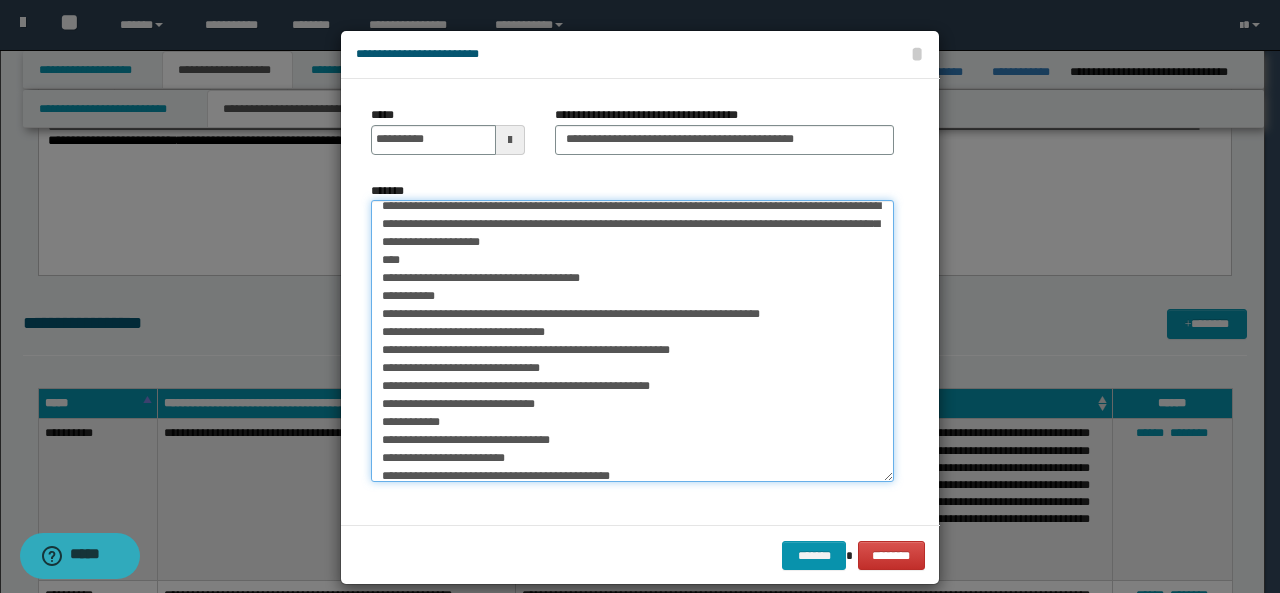 click on "*******" at bounding box center [632, 341] 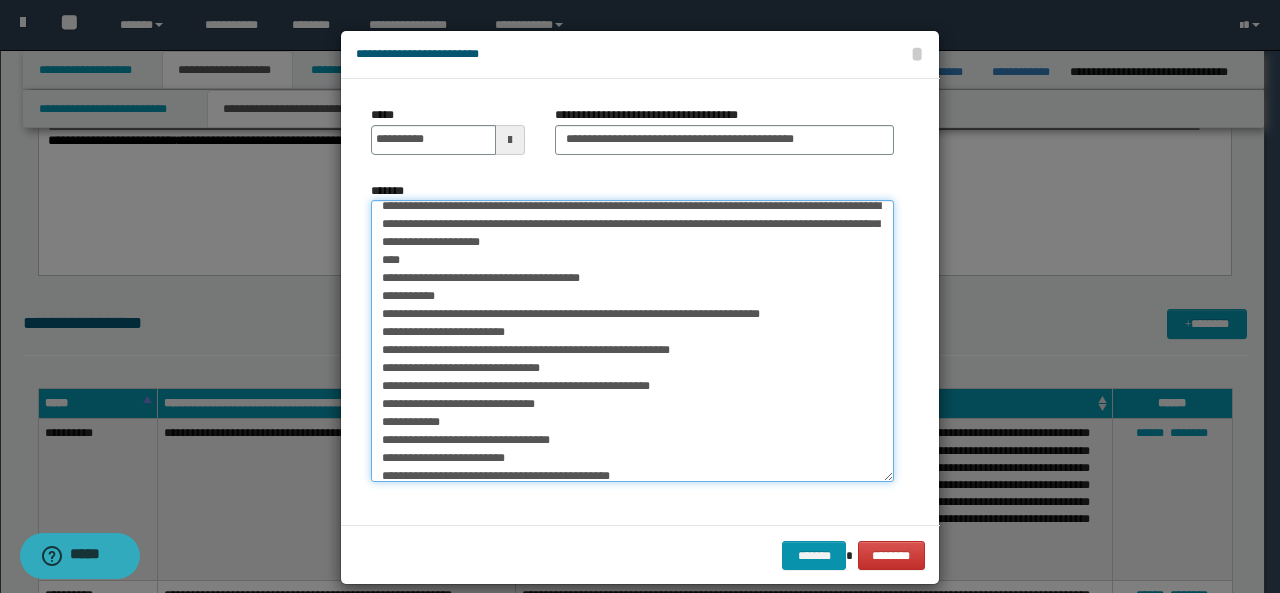 click on "*******" at bounding box center [632, 341] 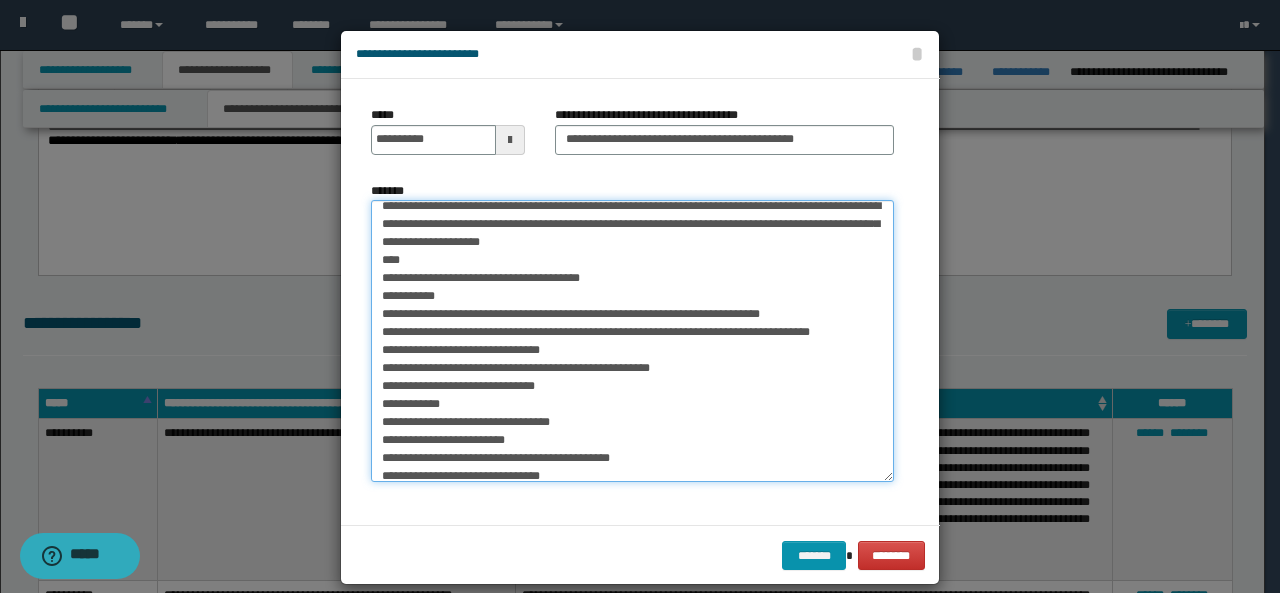 scroll, scrollTop: 319, scrollLeft: 0, axis: vertical 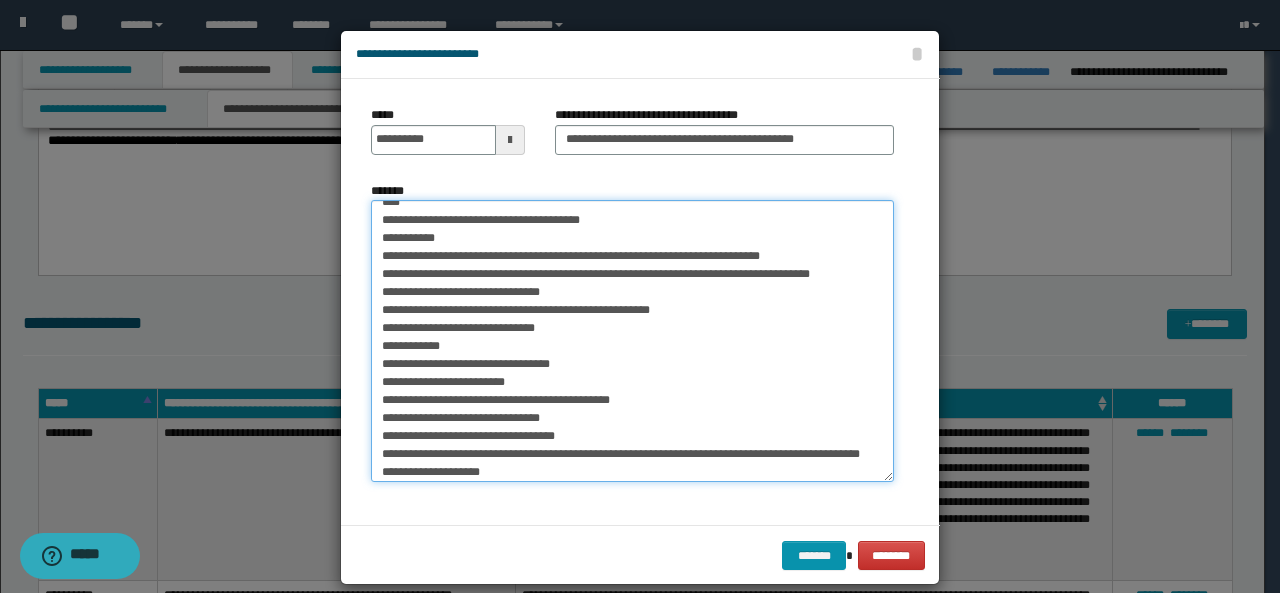 click on "*******" at bounding box center [632, 341] 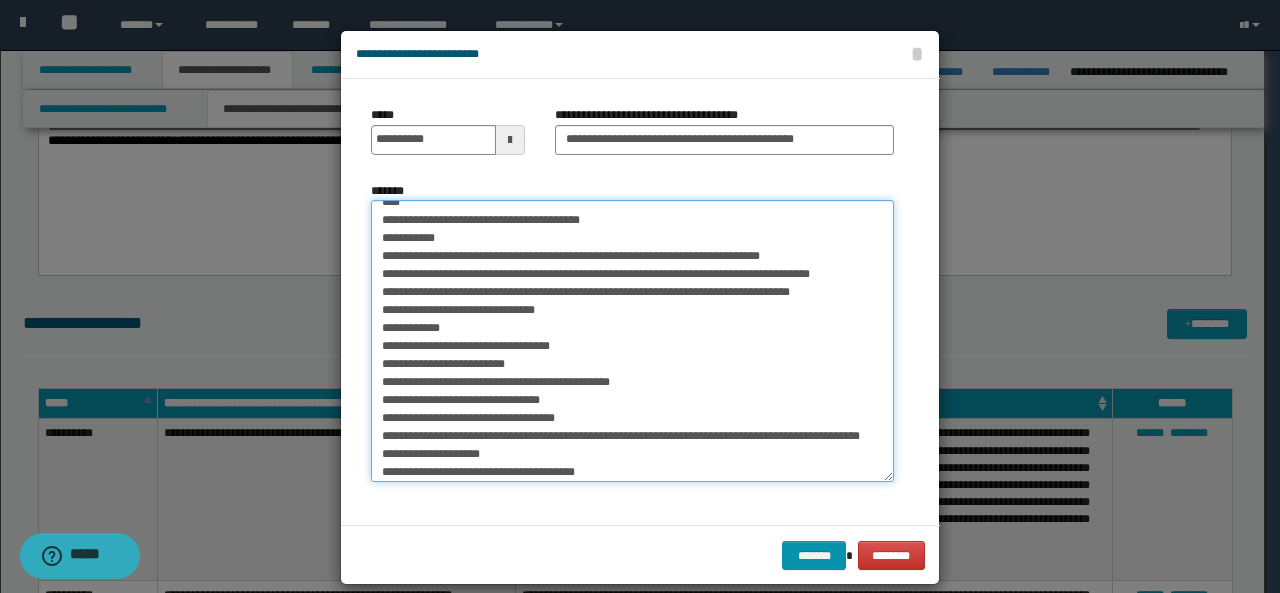 click on "*******" at bounding box center (632, 341) 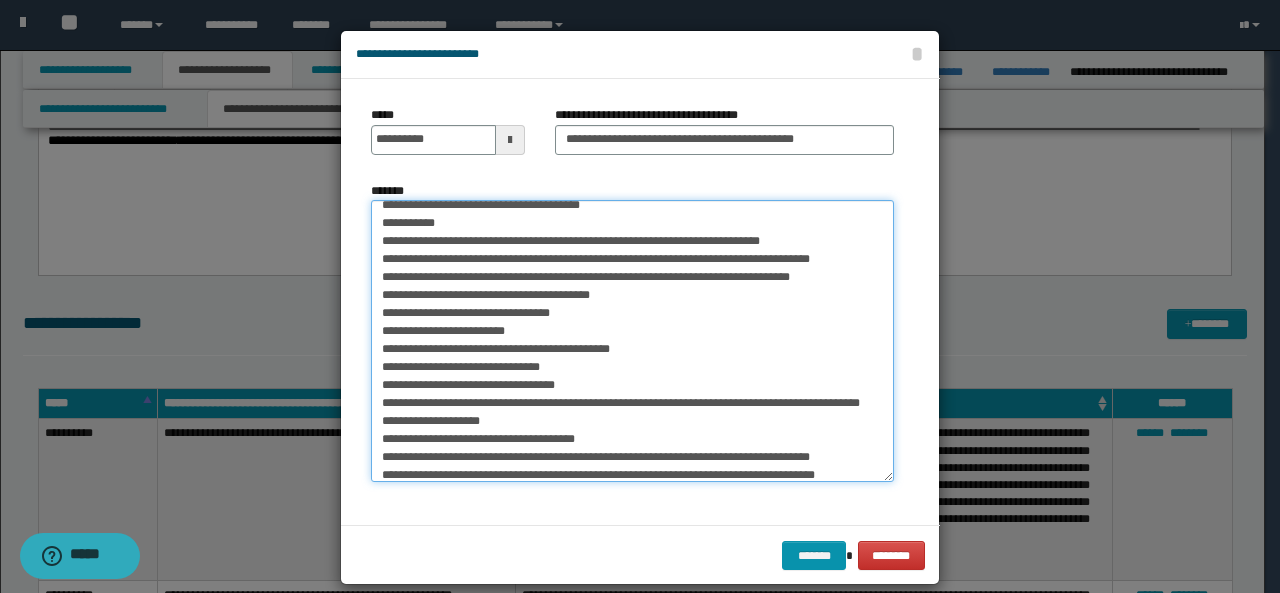 scroll, scrollTop: 357, scrollLeft: 0, axis: vertical 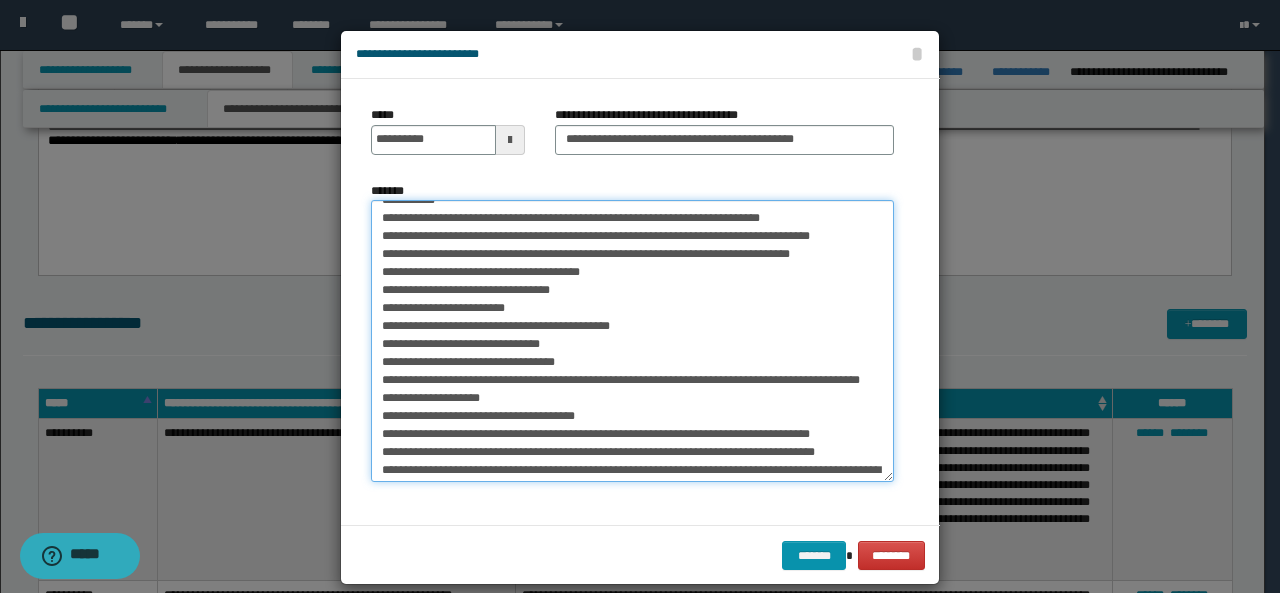 click on "*******" at bounding box center (632, 341) 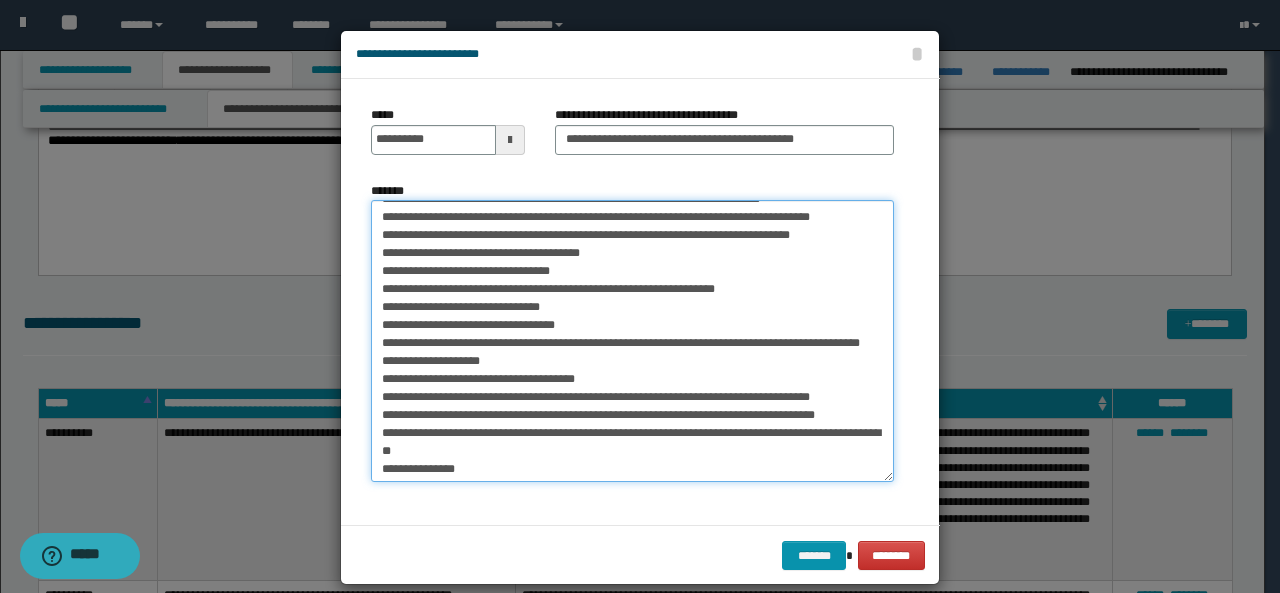 scroll, scrollTop: 377, scrollLeft: 0, axis: vertical 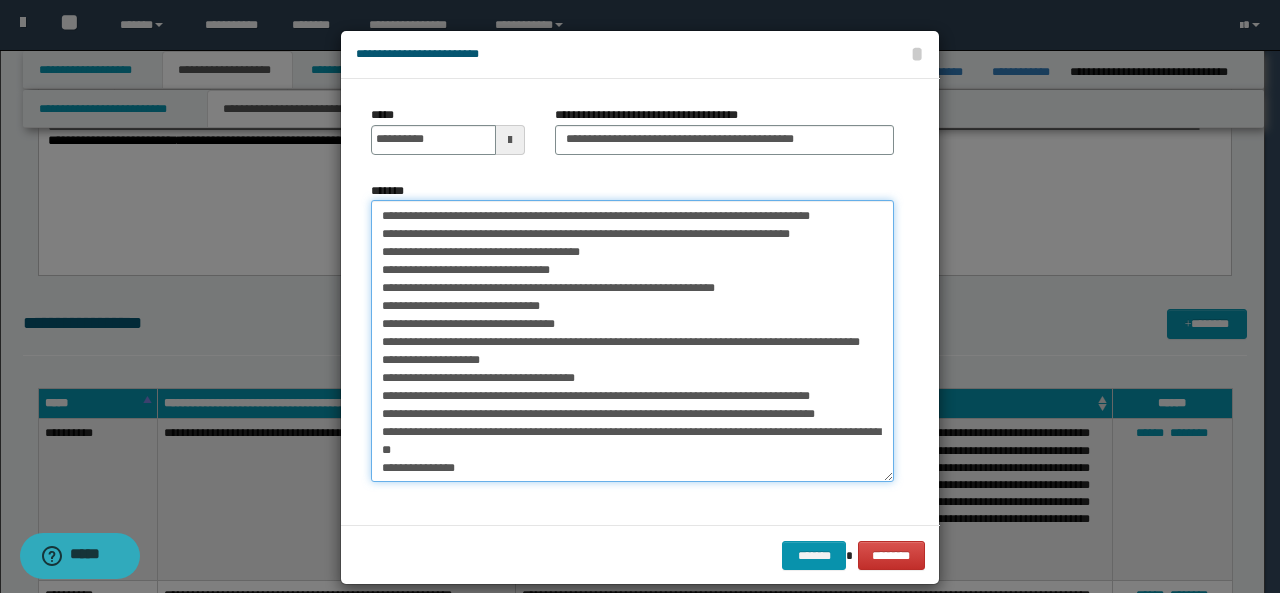 click on "*******" at bounding box center (632, 341) 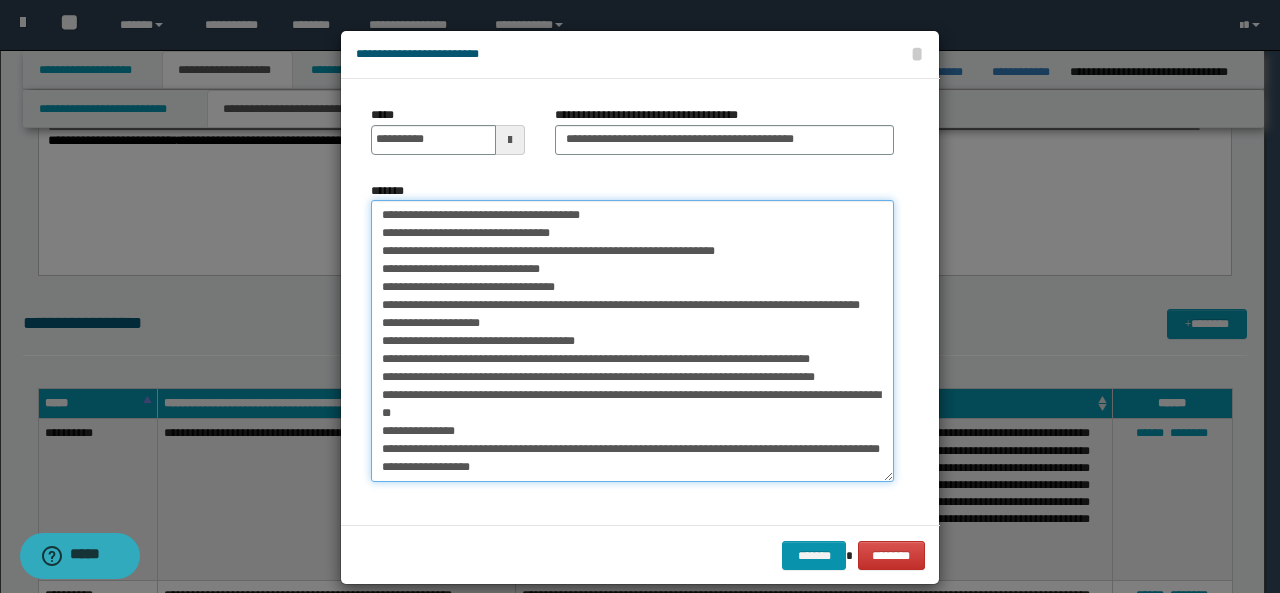 scroll, scrollTop: 501, scrollLeft: 0, axis: vertical 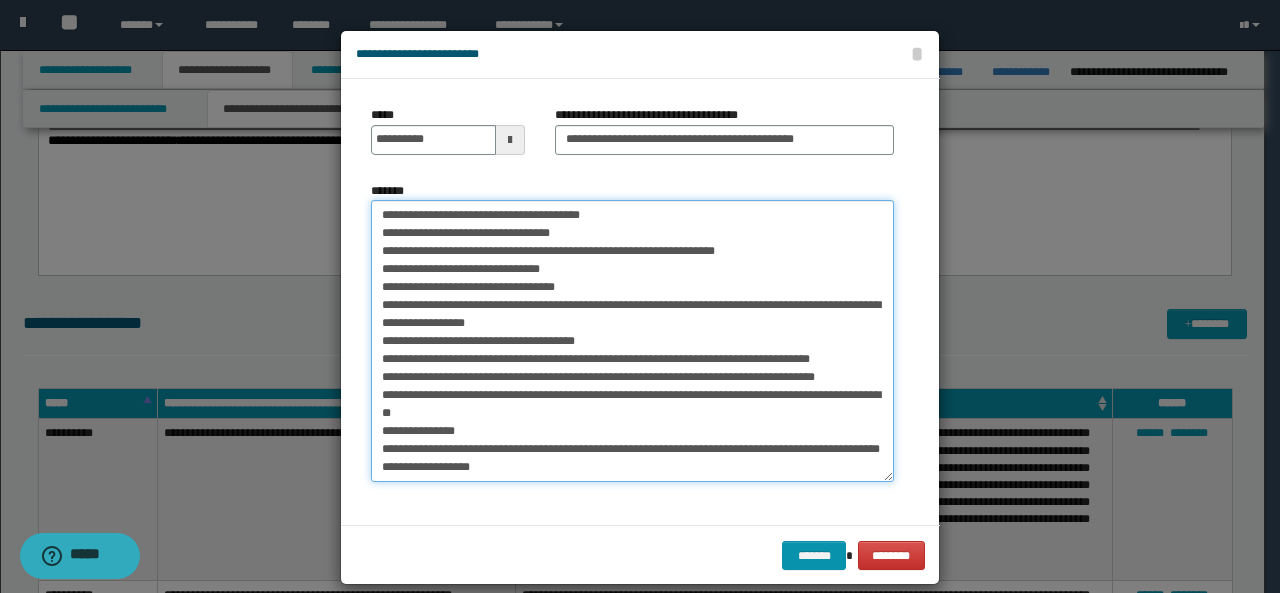 click on "*******" at bounding box center (632, 341) 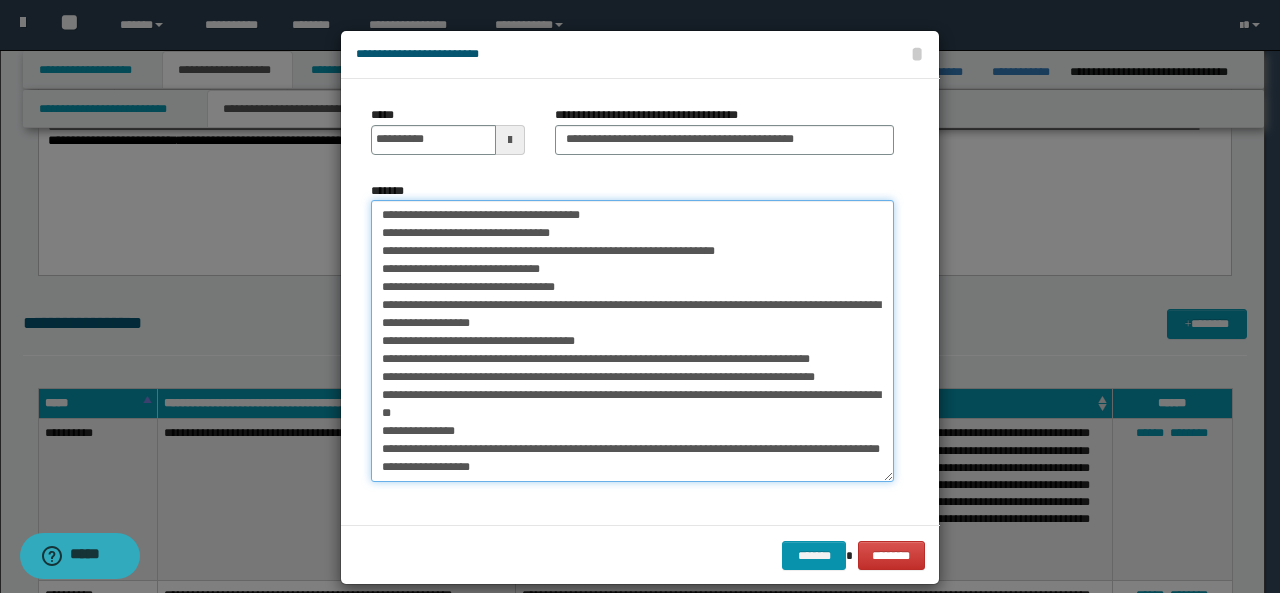 click on "*******" at bounding box center (632, 341) 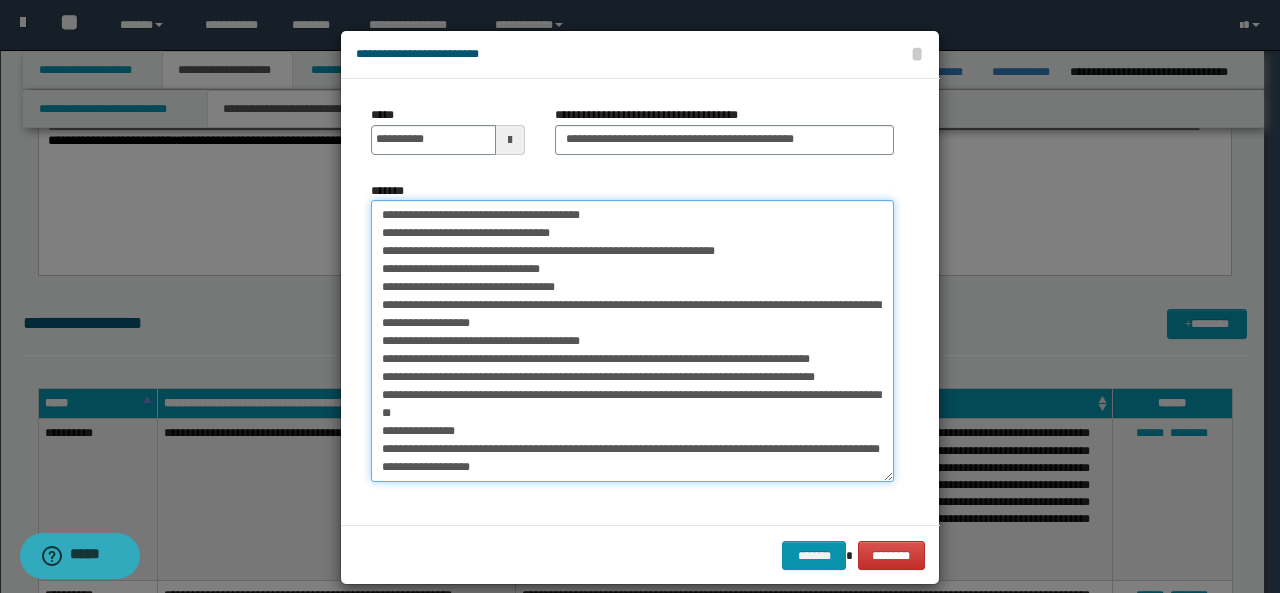 click on "*******" at bounding box center (632, 341) 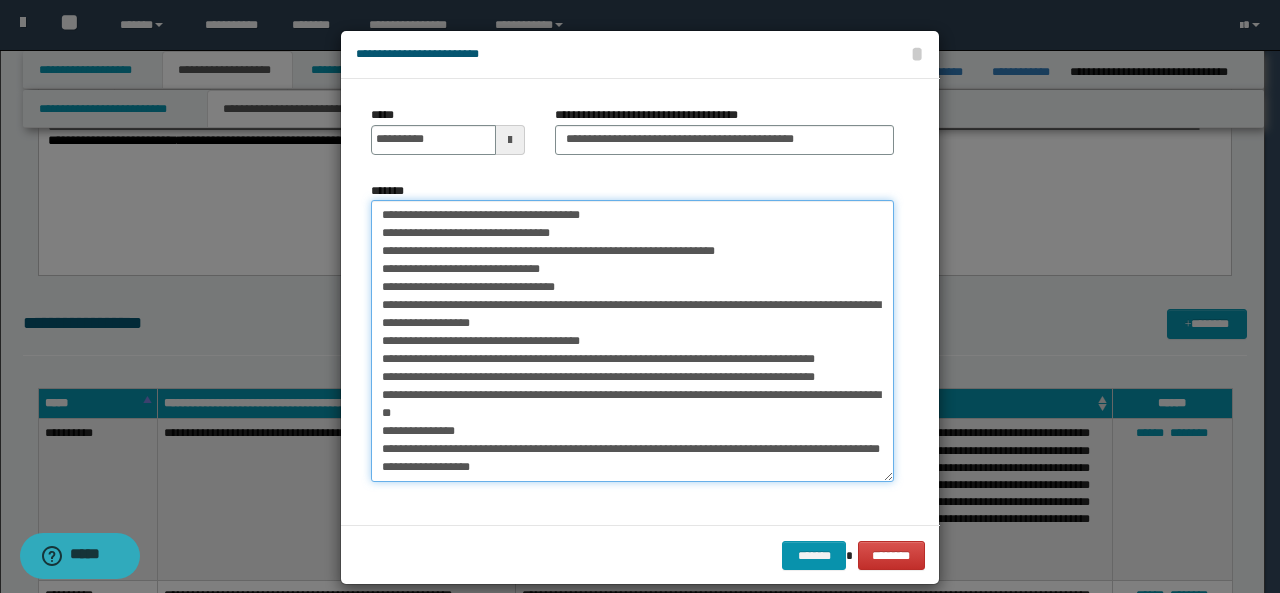 click on "*******" at bounding box center (632, 341) 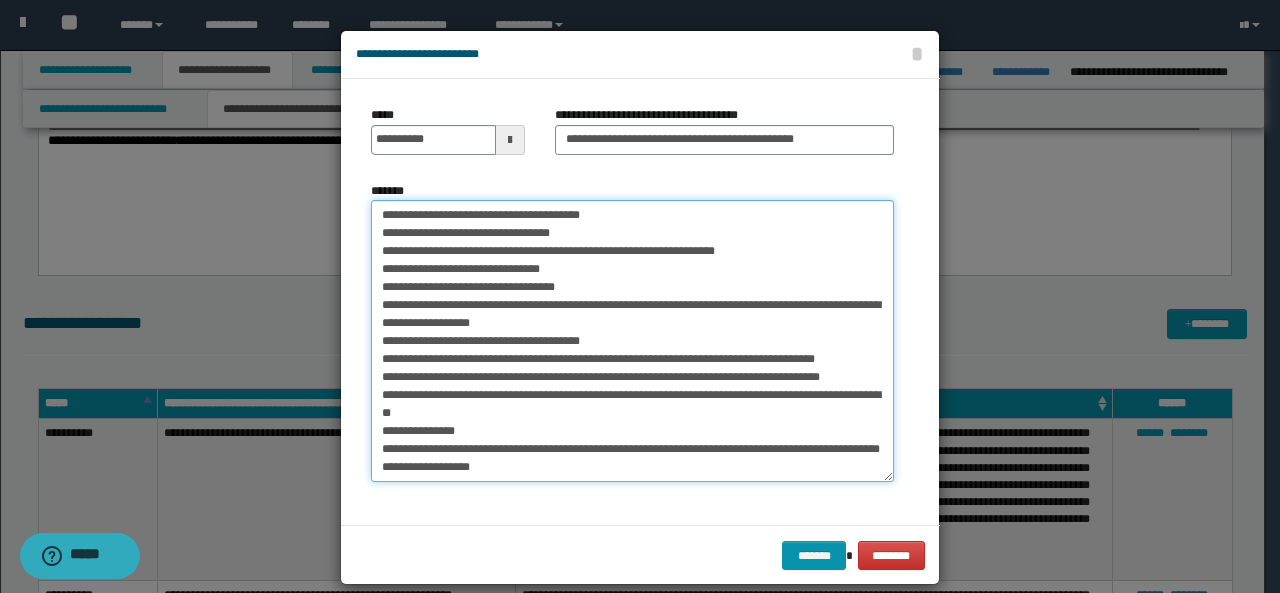 click on "*******" at bounding box center (632, 341) 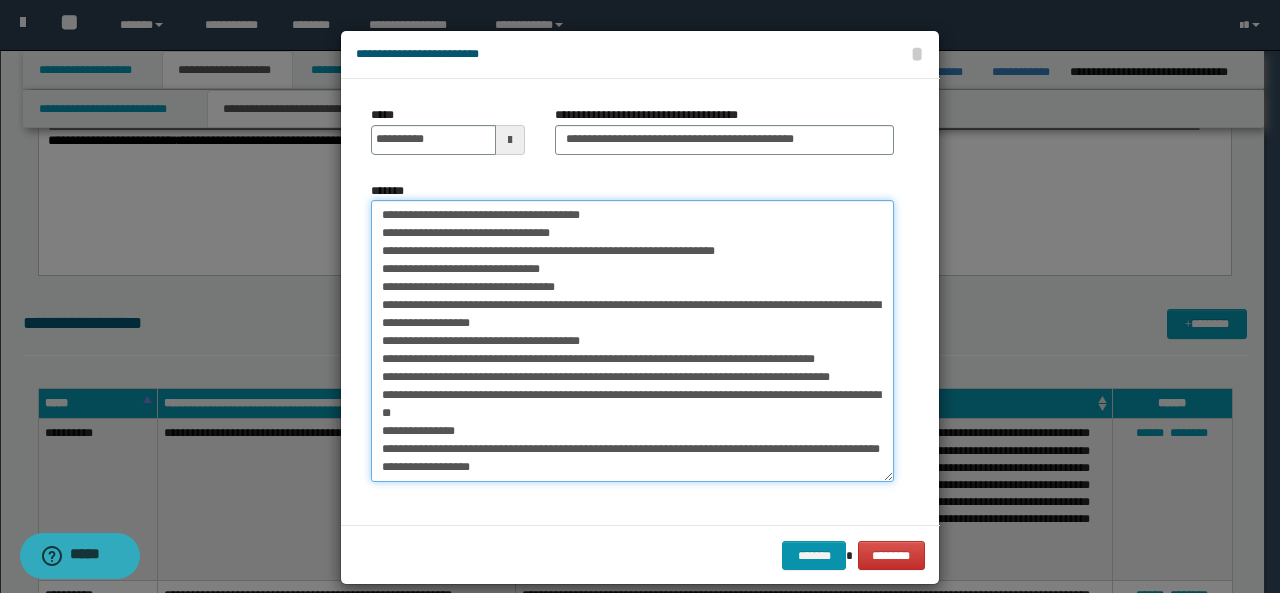click on "*******" at bounding box center [632, 341] 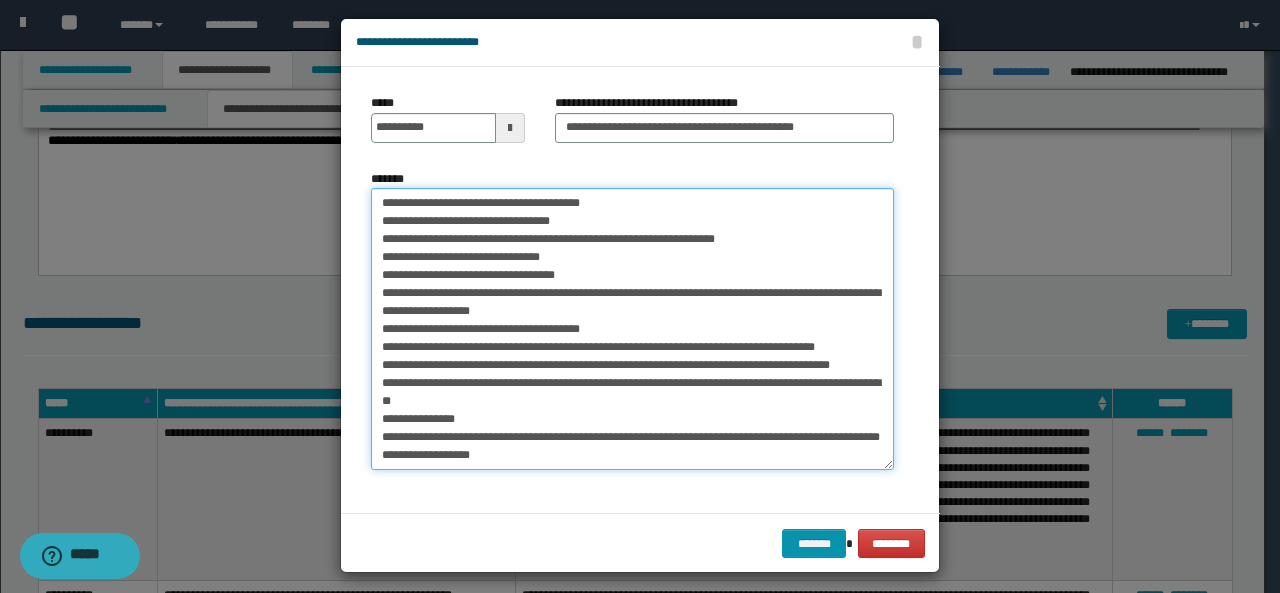 click on "*******" at bounding box center (632, 329) 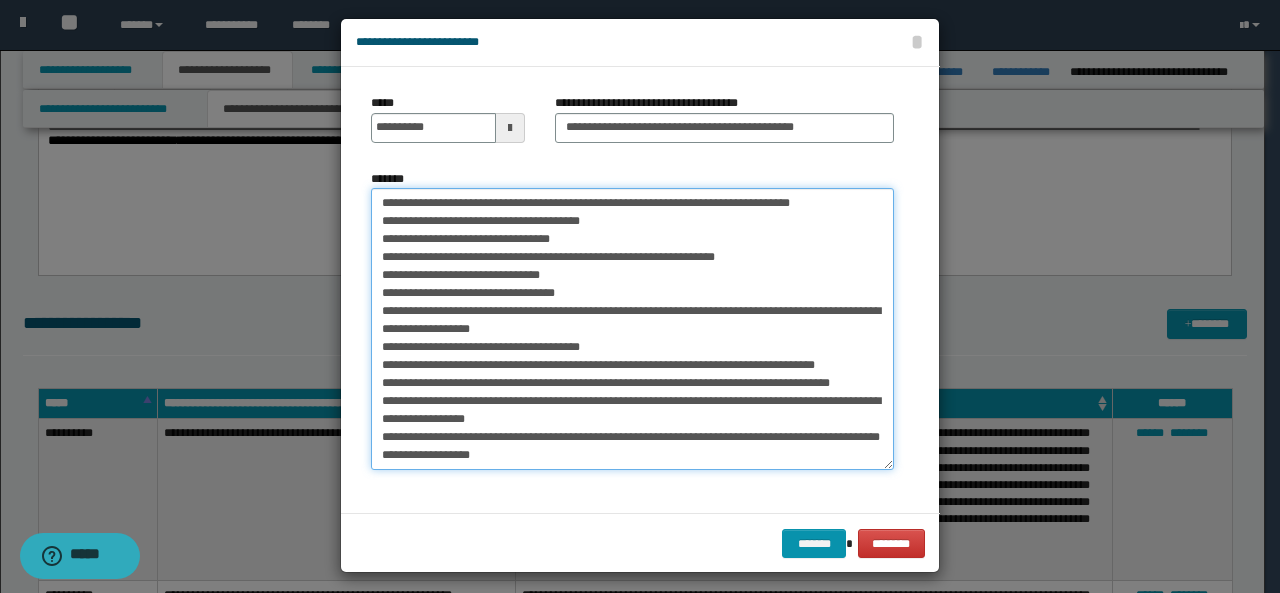 scroll, scrollTop: 593, scrollLeft: 0, axis: vertical 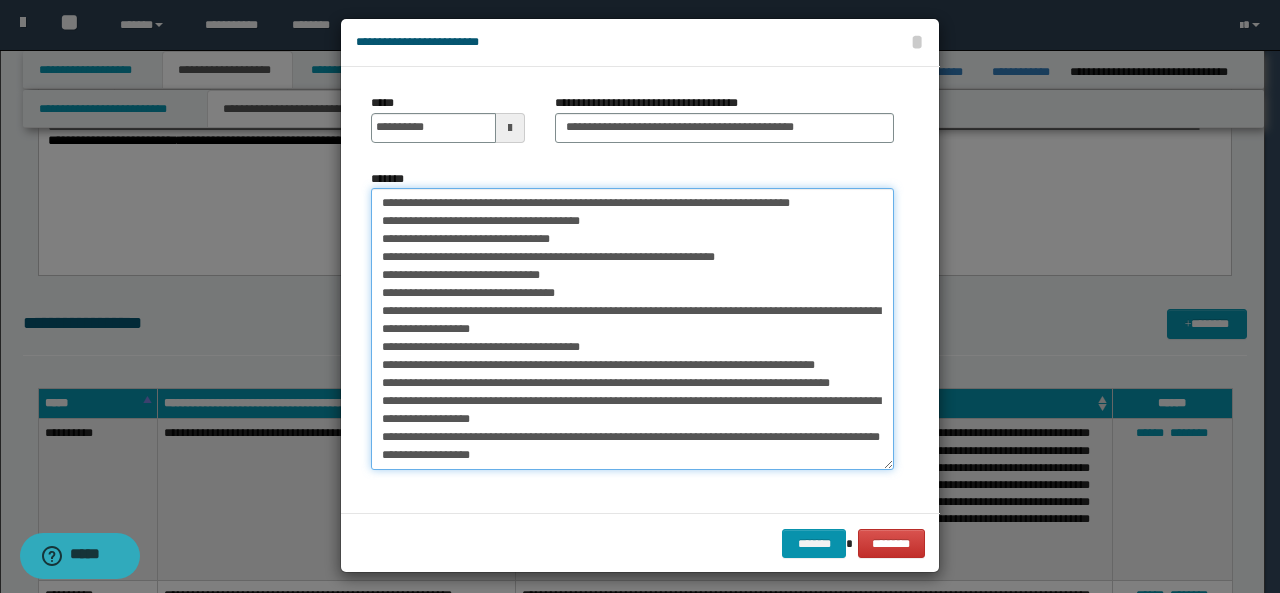 click on "*******" at bounding box center [632, 329] 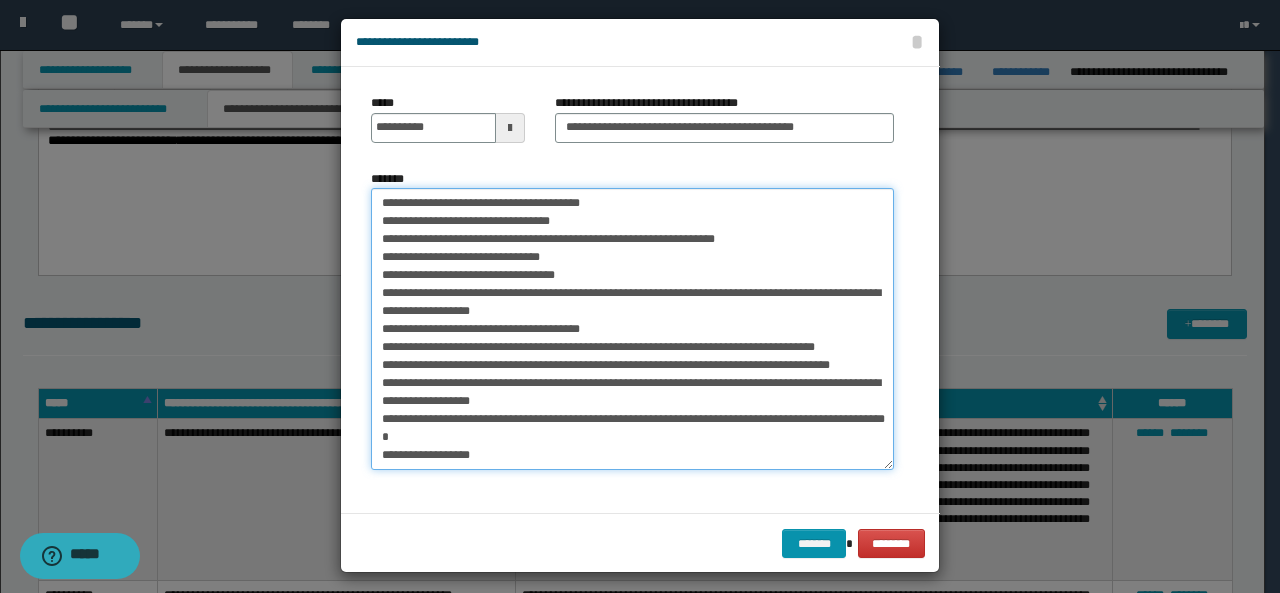 click on "*******" at bounding box center [632, 329] 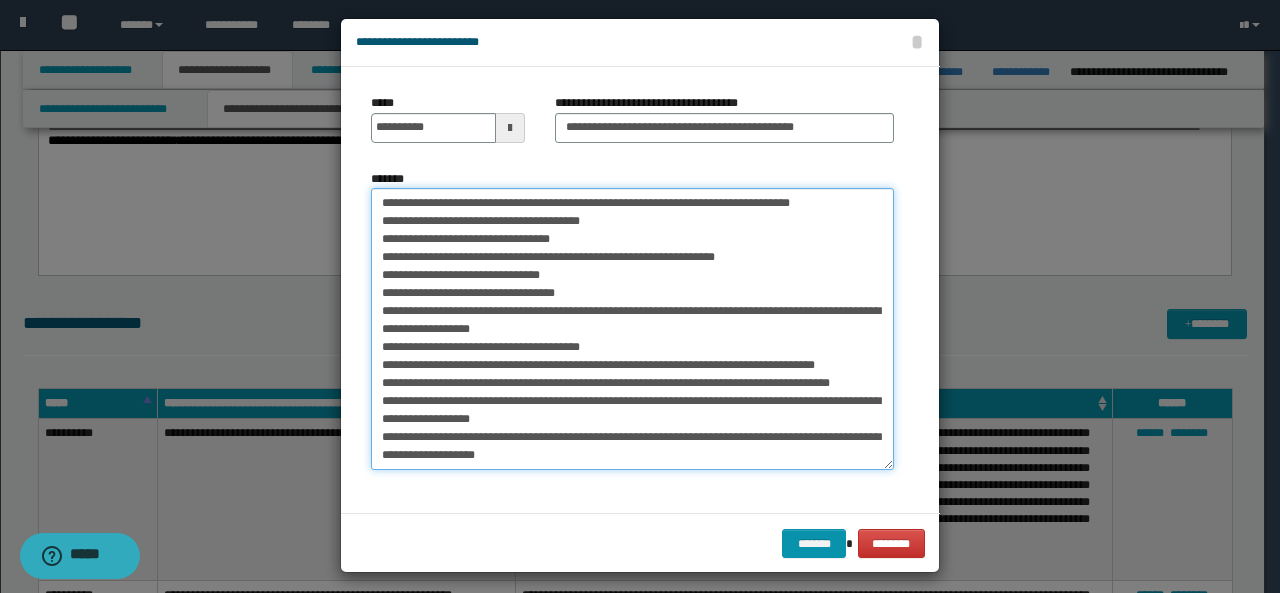 scroll, scrollTop: 575, scrollLeft: 0, axis: vertical 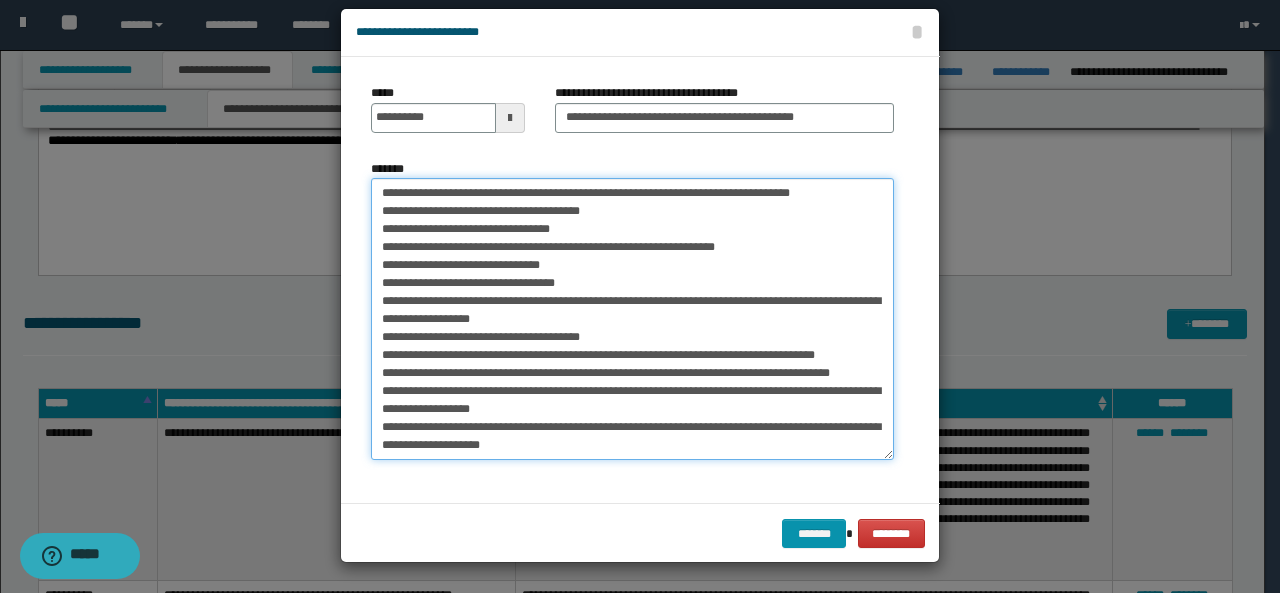 click on "*******" at bounding box center (632, 319) 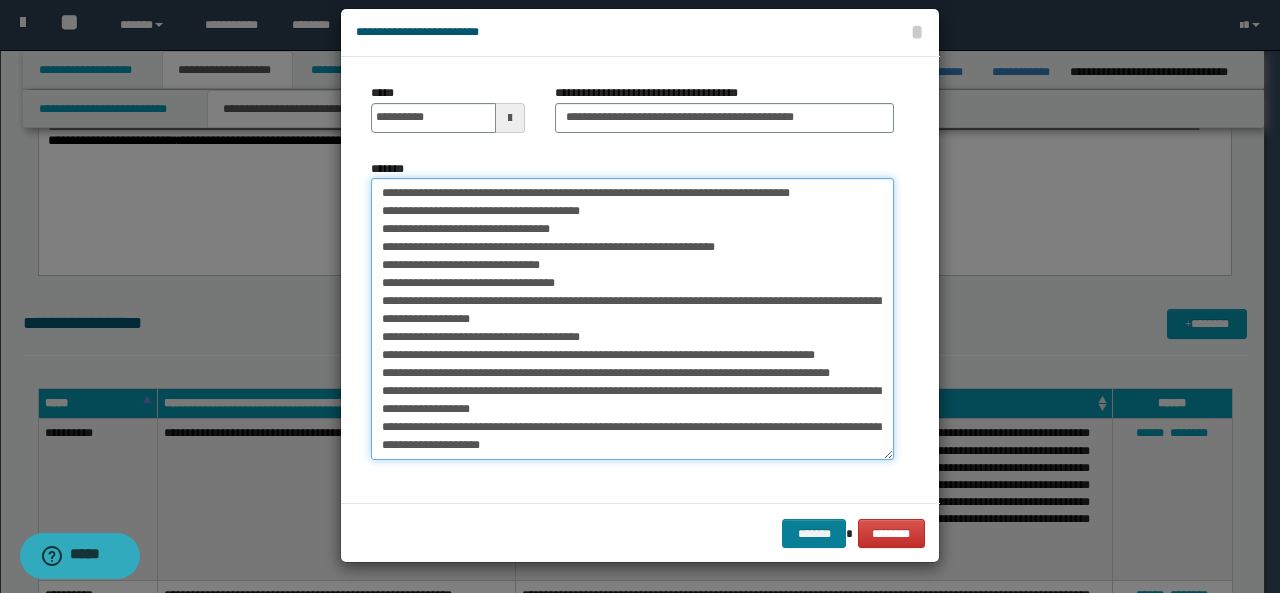 type on "**********" 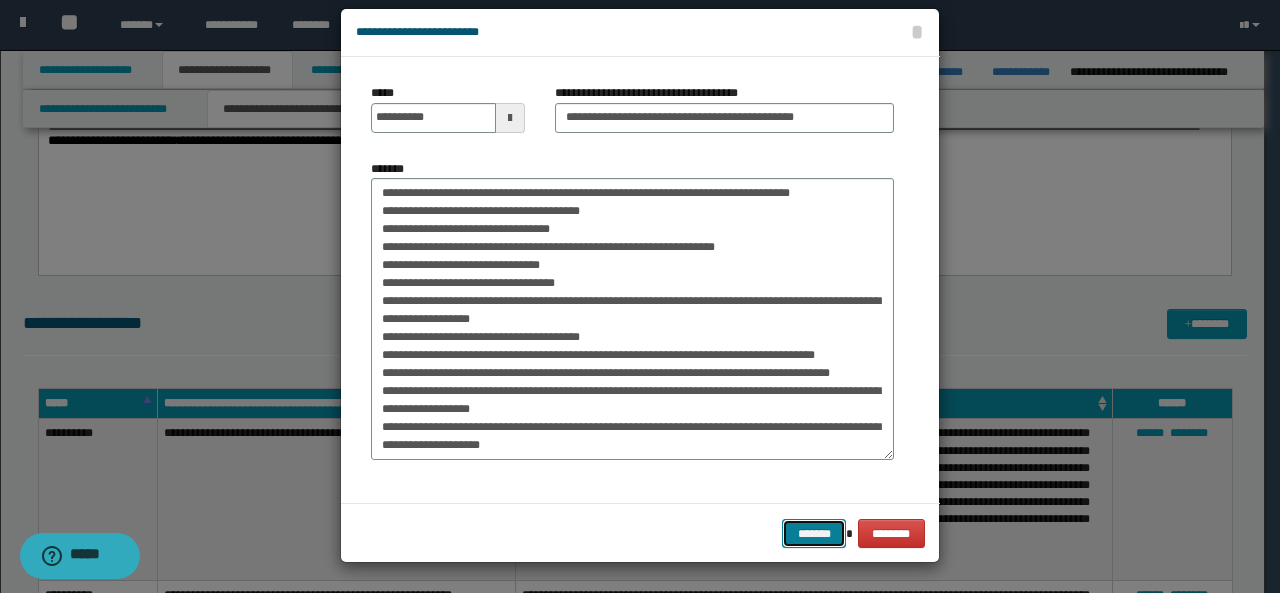 click on "*******" at bounding box center [814, 533] 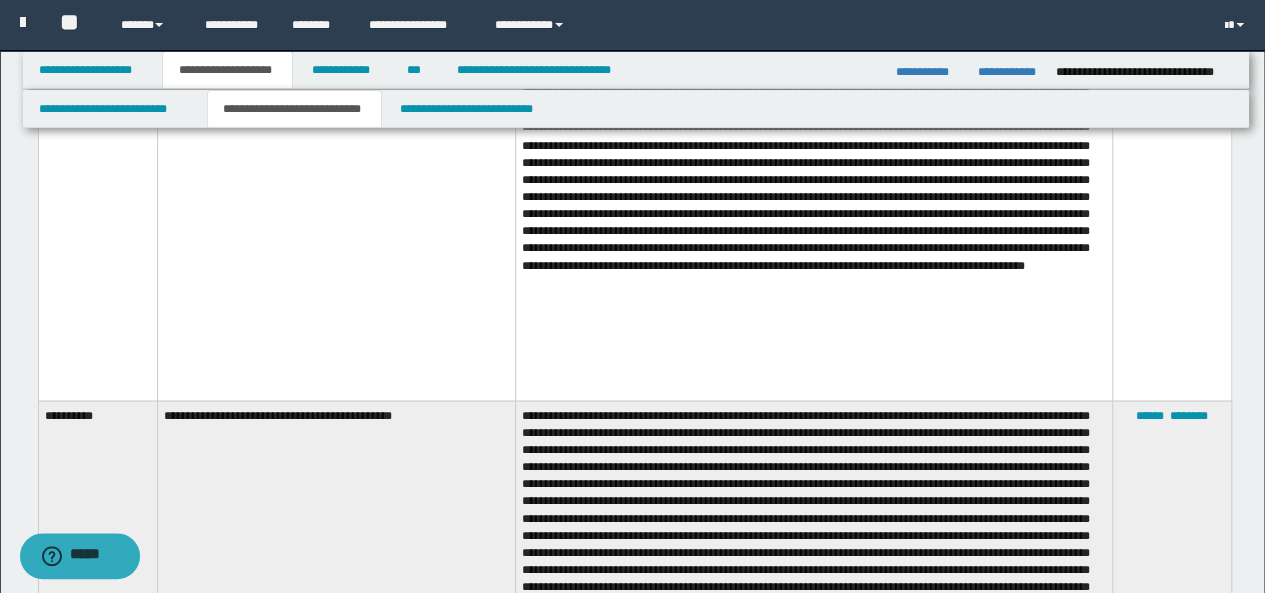 scroll, scrollTop: 5551, scrollLeft: 0, axis: vertical 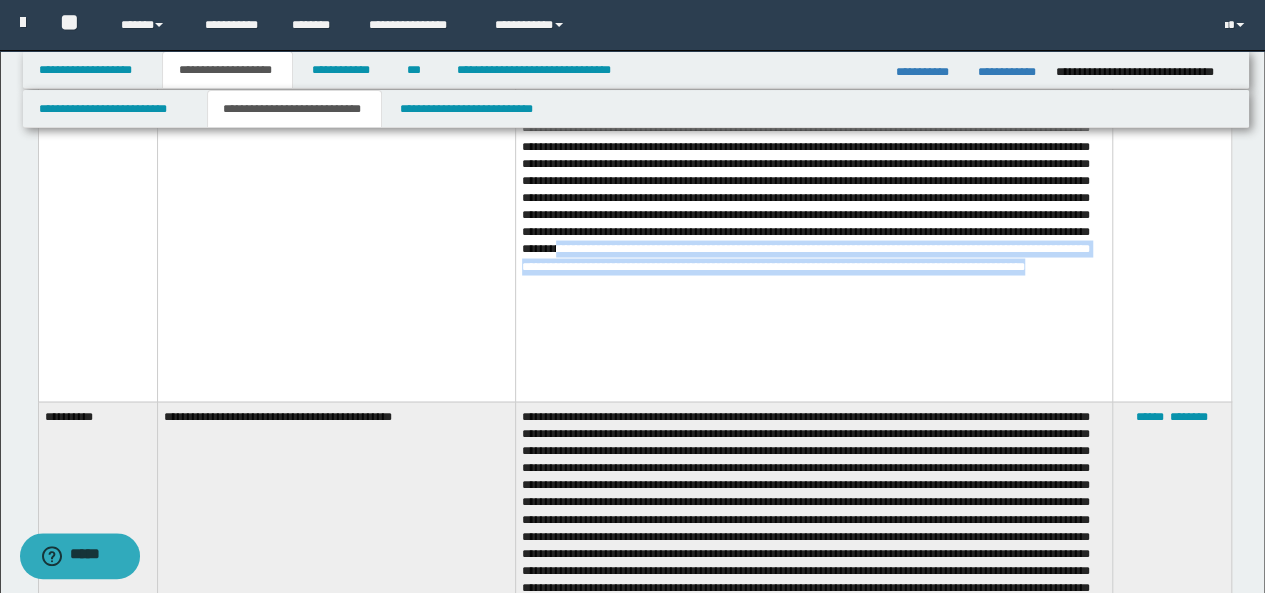 drag, startPoint x: 909, startPoint y: 317, endPoint x: 996, endPoint y: 351, distance: 93.40771 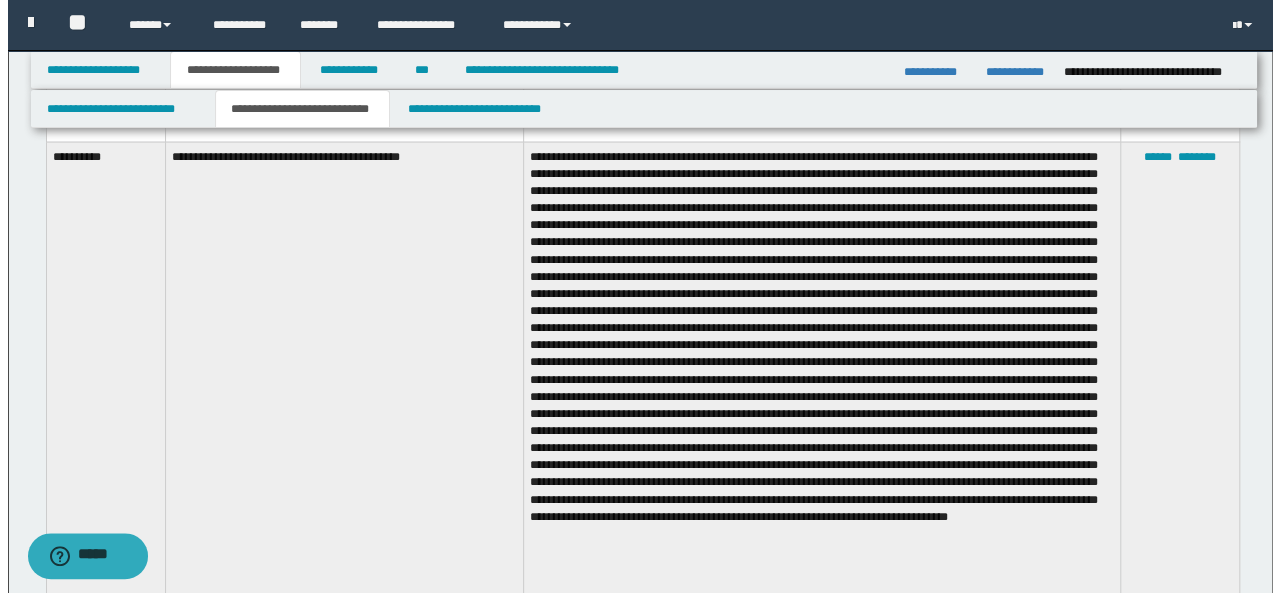 scroll, scrollTop: 5752, scrollLeft: 0, axis: vertical 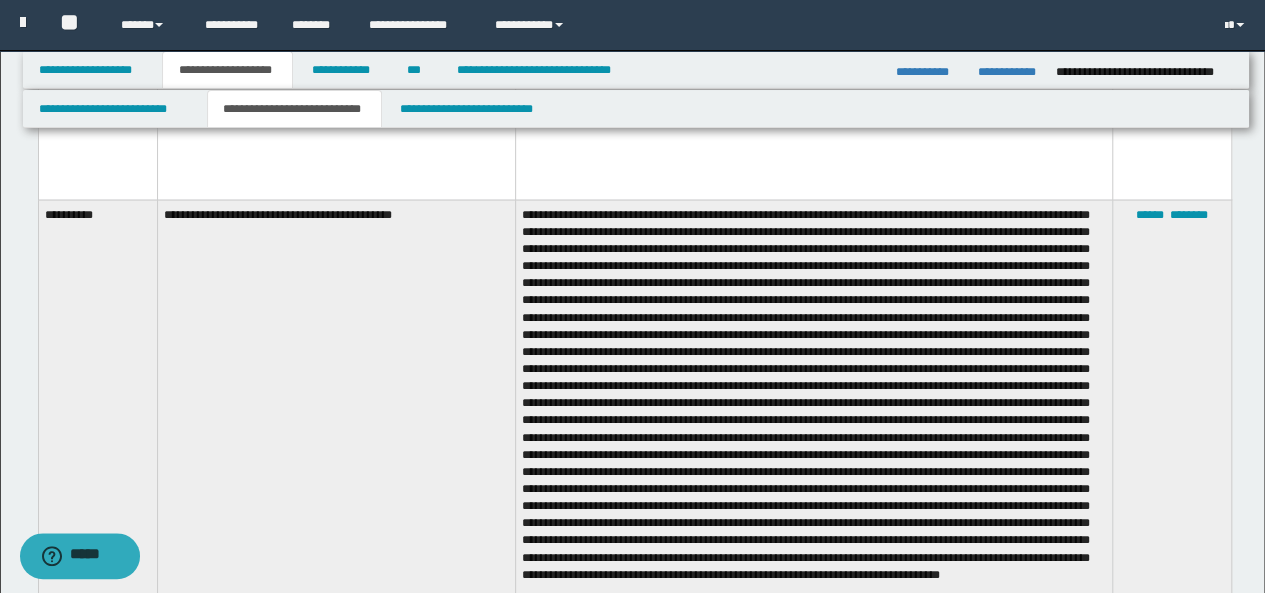 click at bounding box center (813, 438) 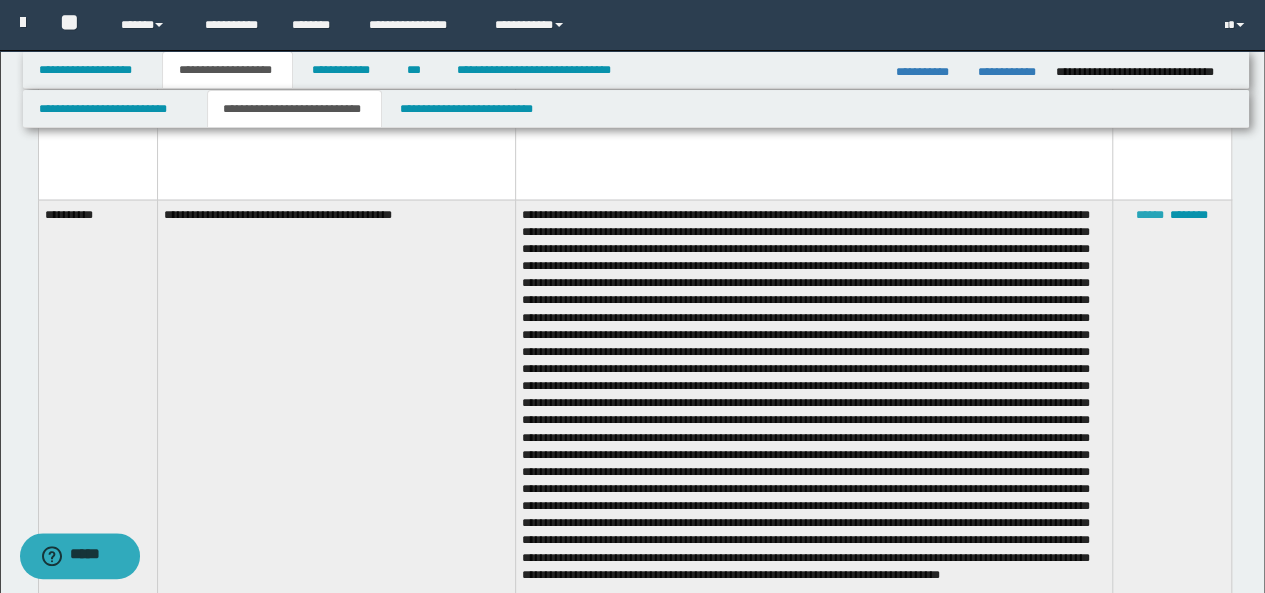 click on "******" at bounding box center [1150, 215] 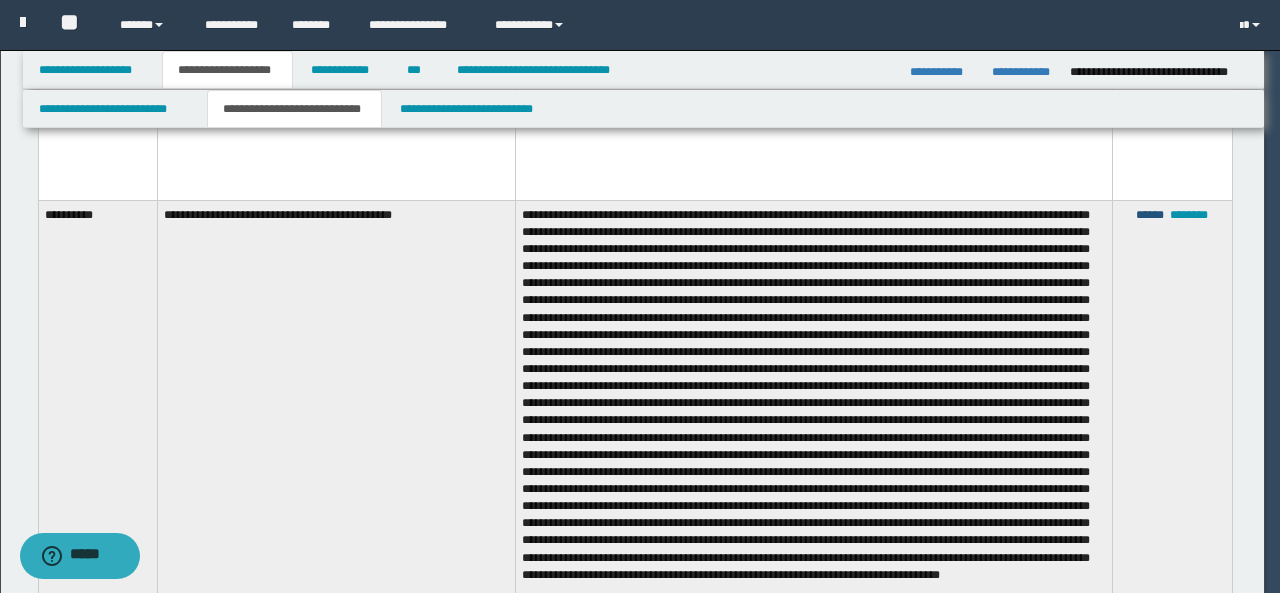 scroll, scrollTop: 0, scrollLeft: 0, axis: both 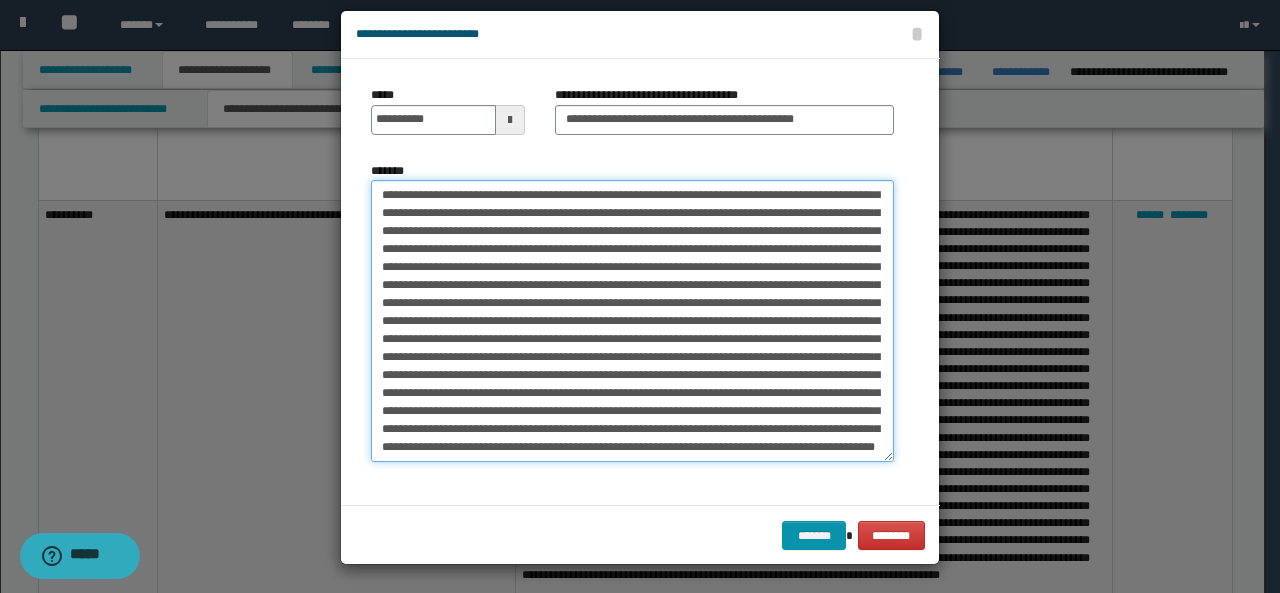 click on "*******" at bounding box center [632, 321] 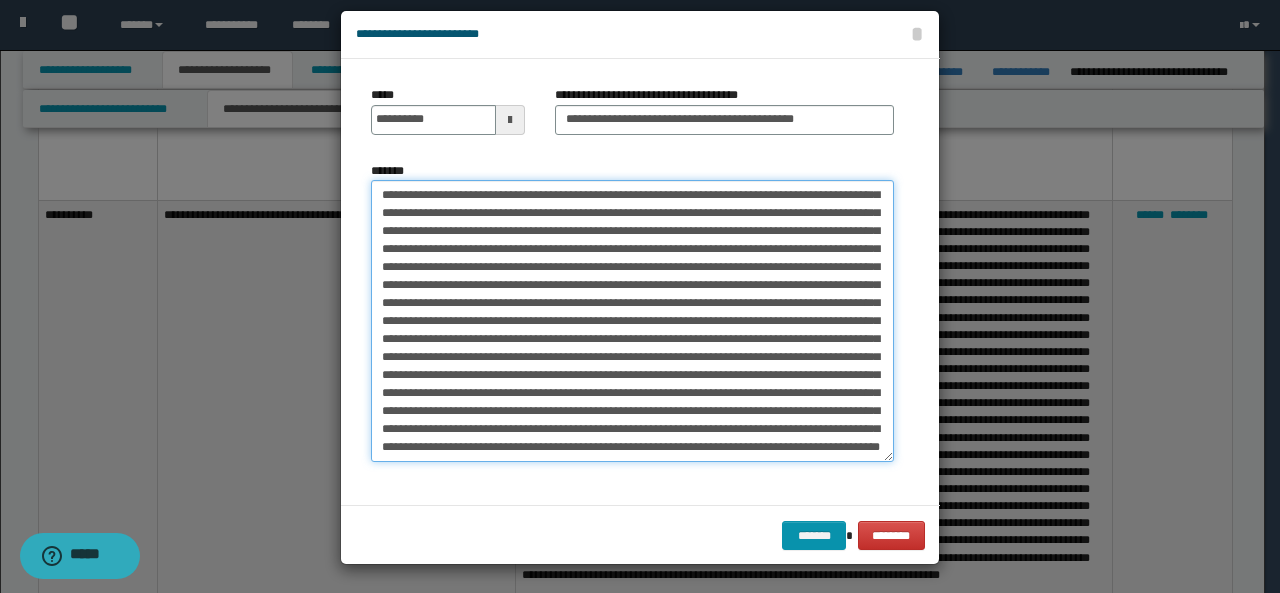paste on "**********" 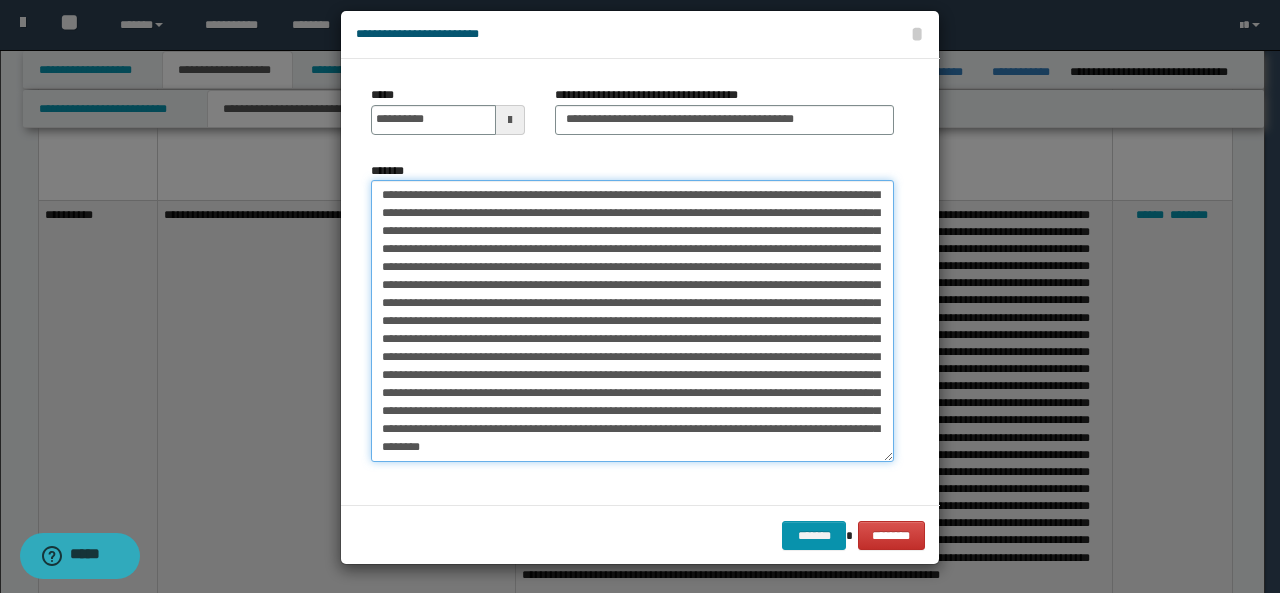 scroll, scrollTop: 407, scrollLeft: 0, axis: vertical 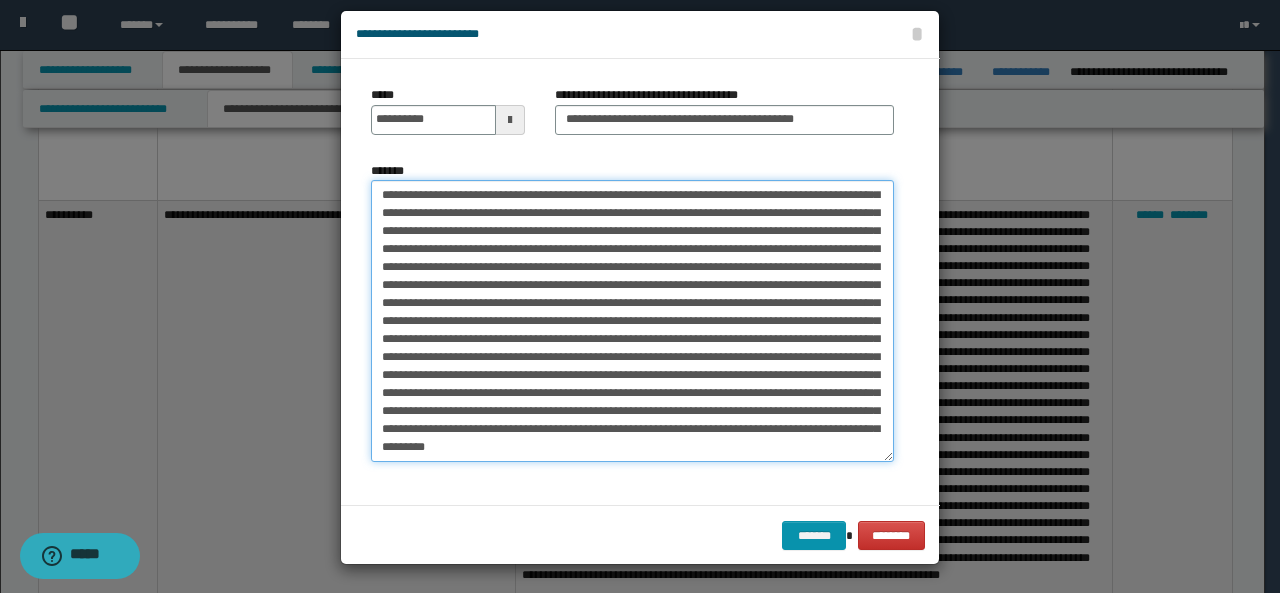click on "*******" at bounding box center [632, 321] 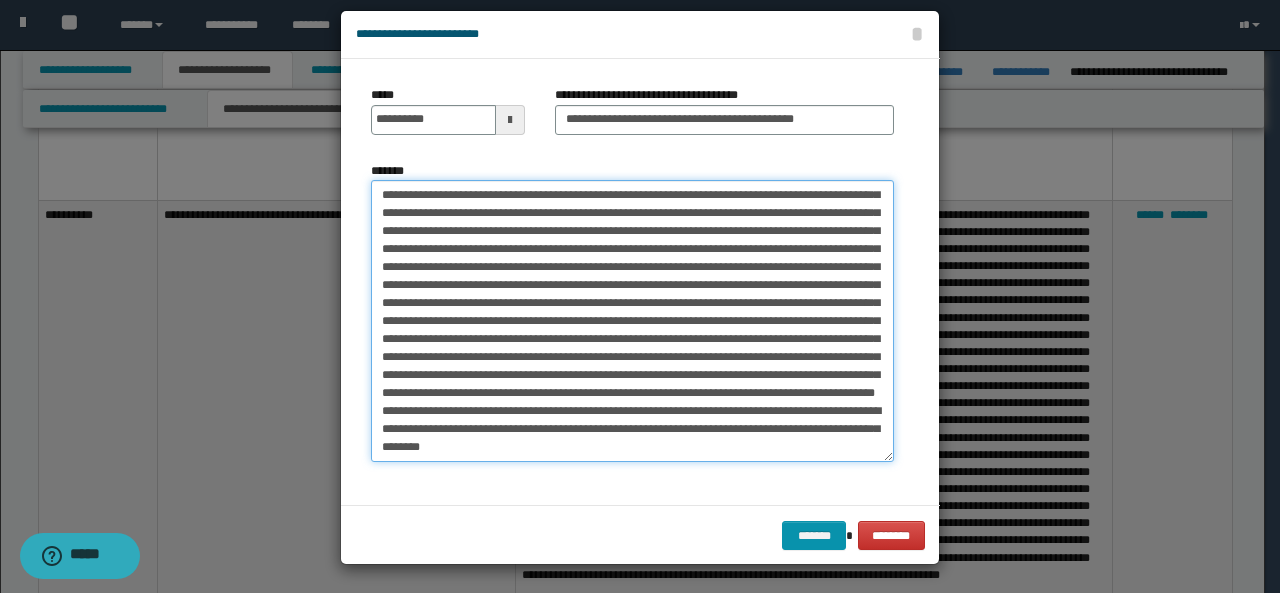 scroll, scrollTop: 431, scrollLeft: 0, axis: vertical 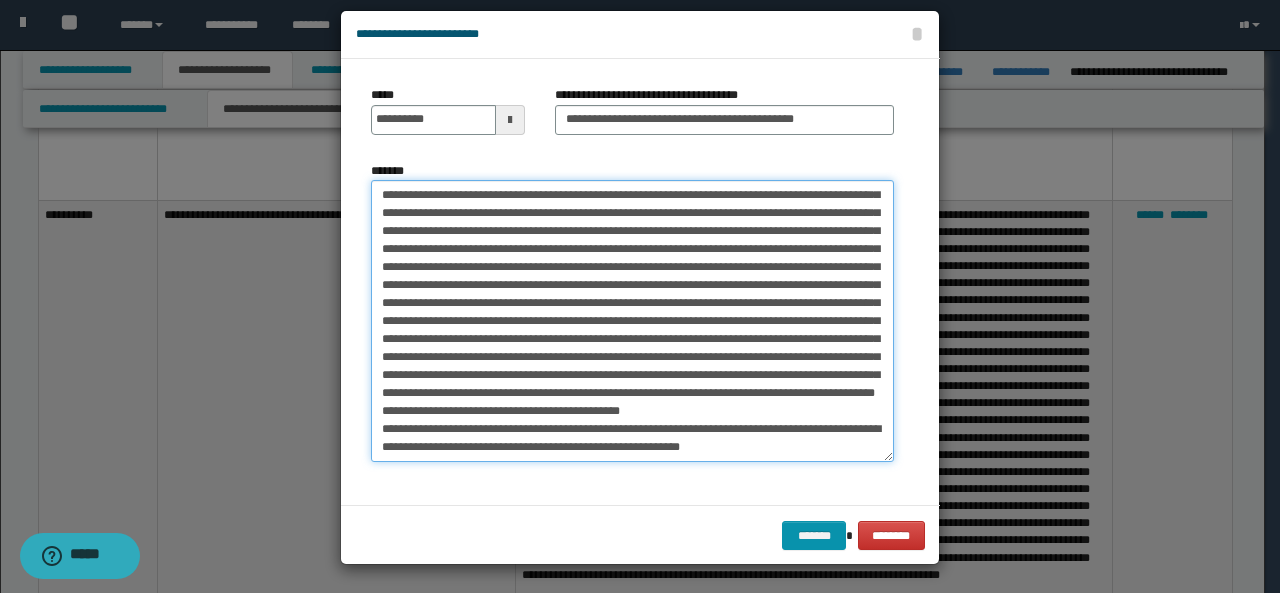click on "*******" at bounding box center (632, 321) 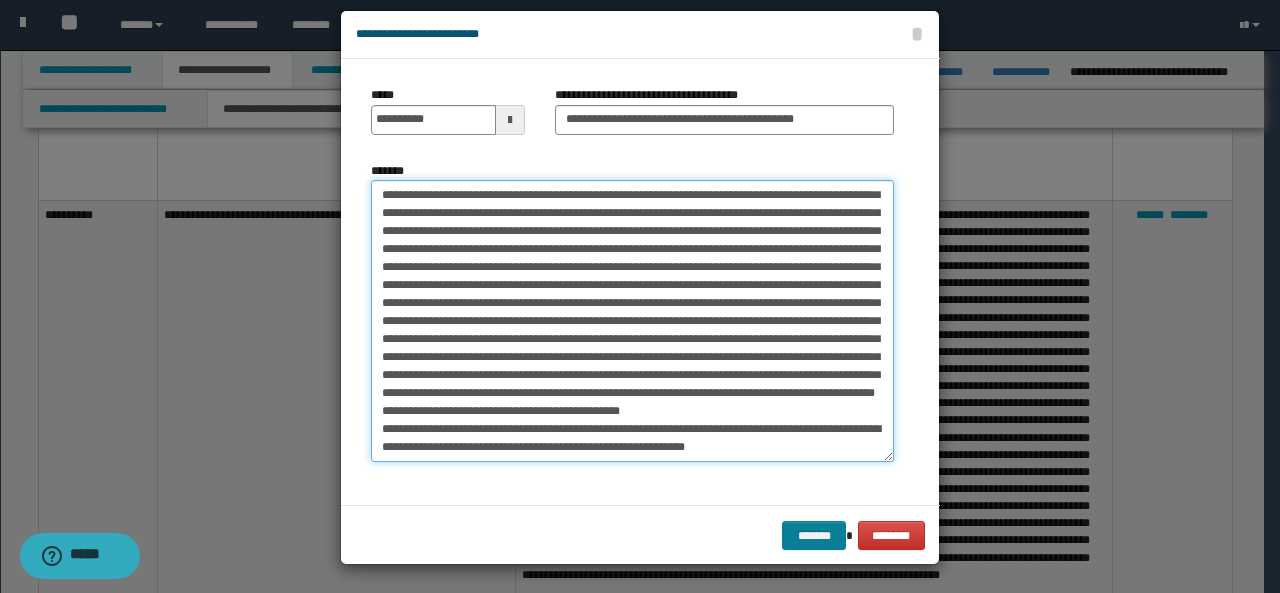 type on "**********" 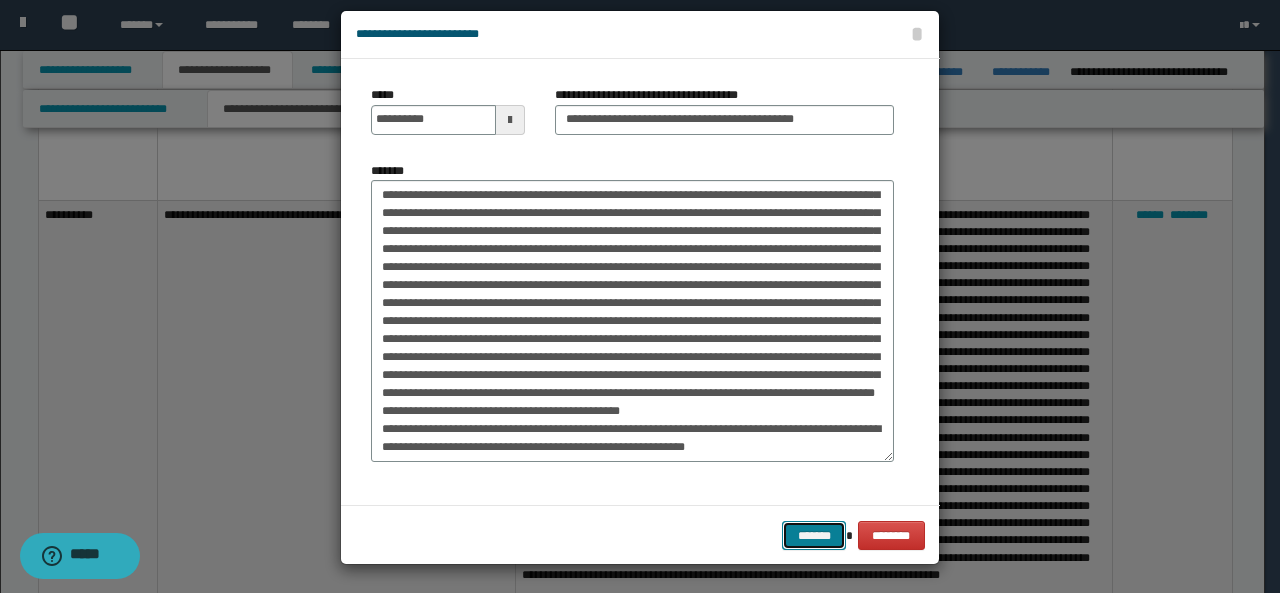 click on "*******" at bounding box center [814, 535] 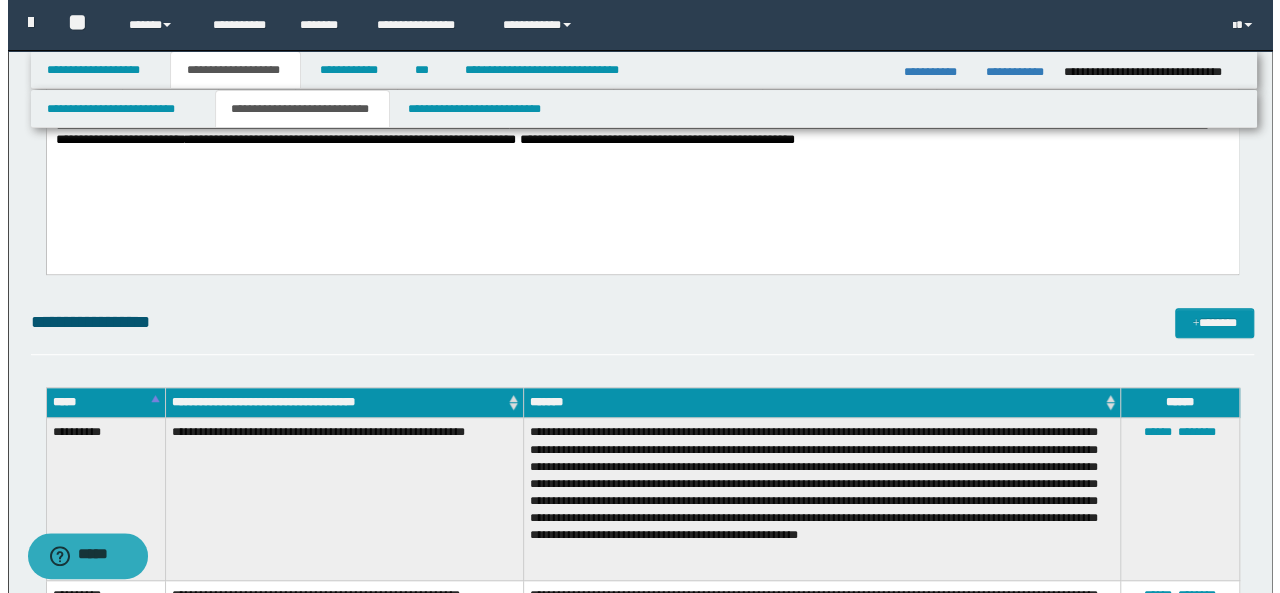 scroll, scrollTop: 363, scrollLeft: 0, axis: vertical 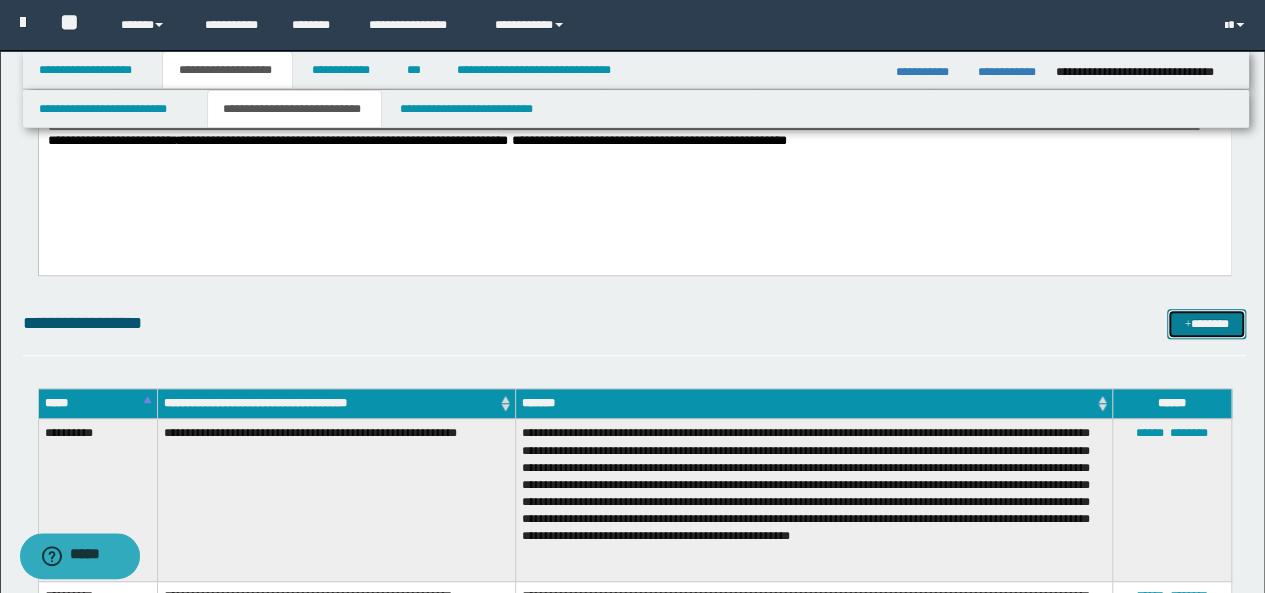 click on "*******" at bounding box center [1206, 323] 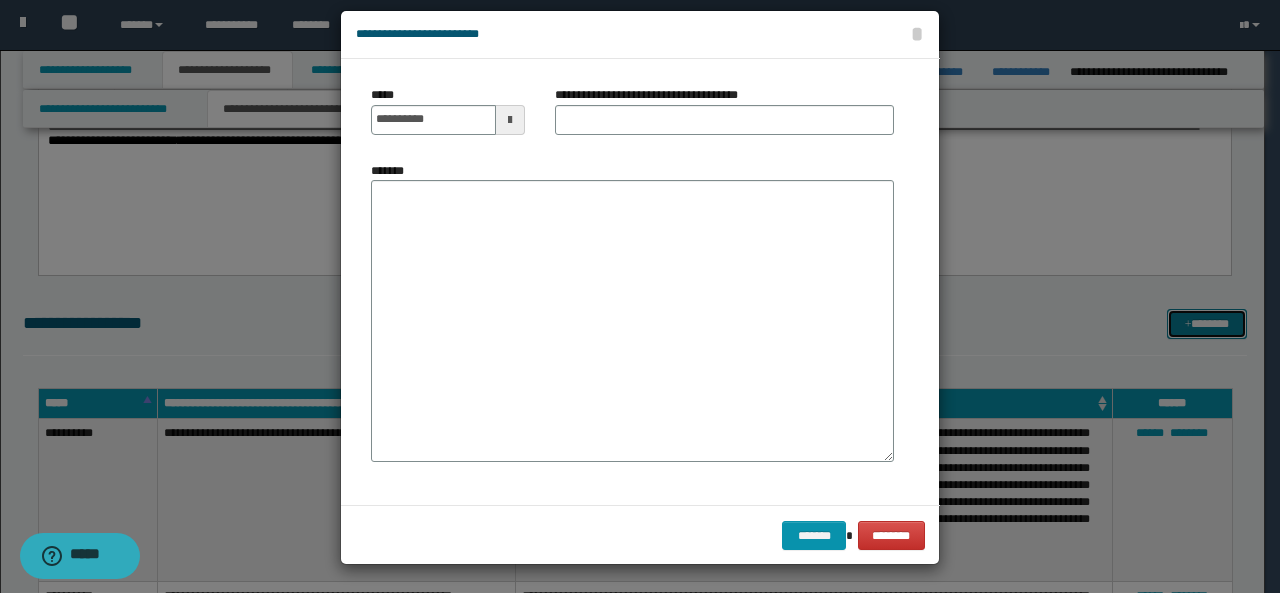 scroll, scrollTop: 0, scrollLeft: 0, axis: both 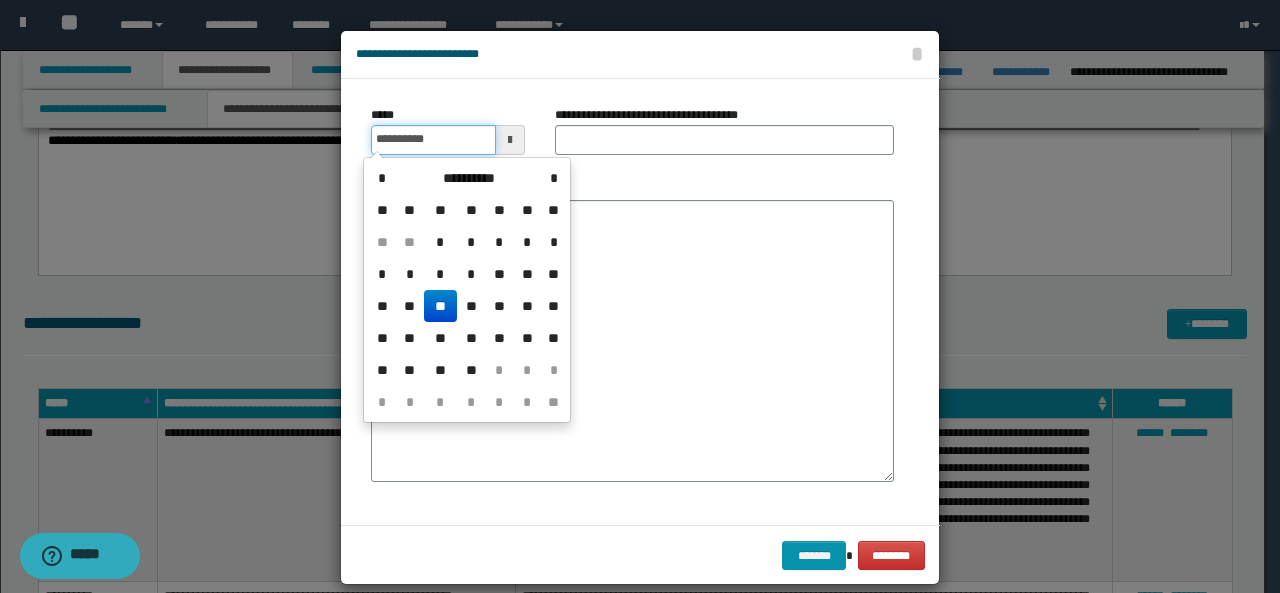 click on "**********" at bounding box center [433, 140] 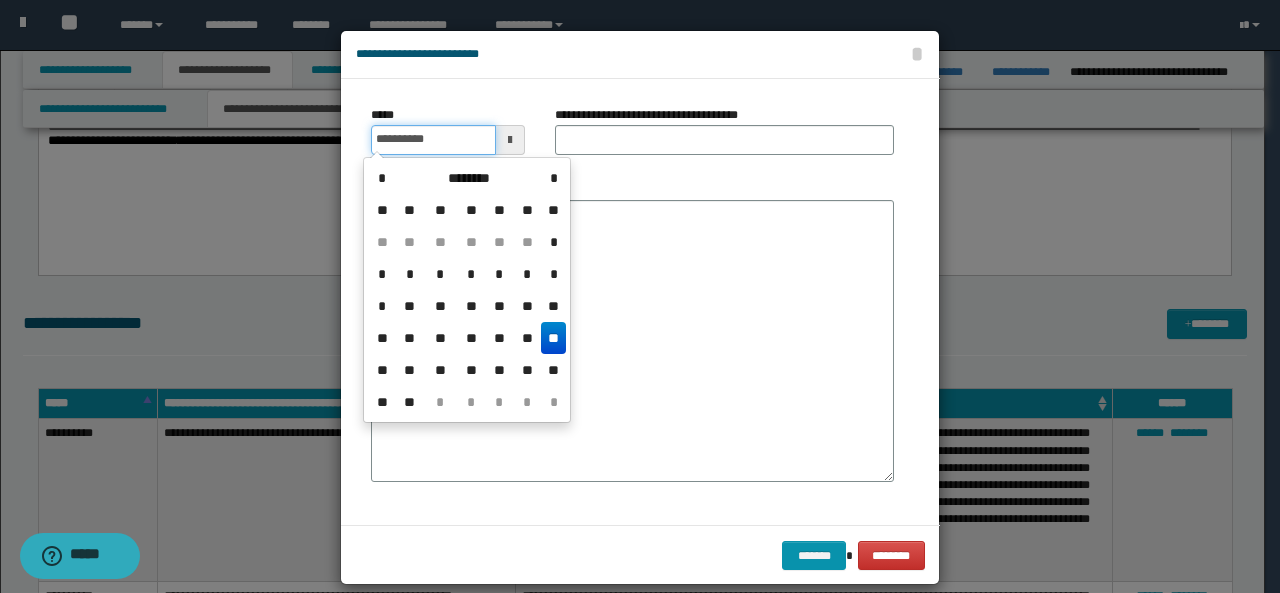 type on "**********" 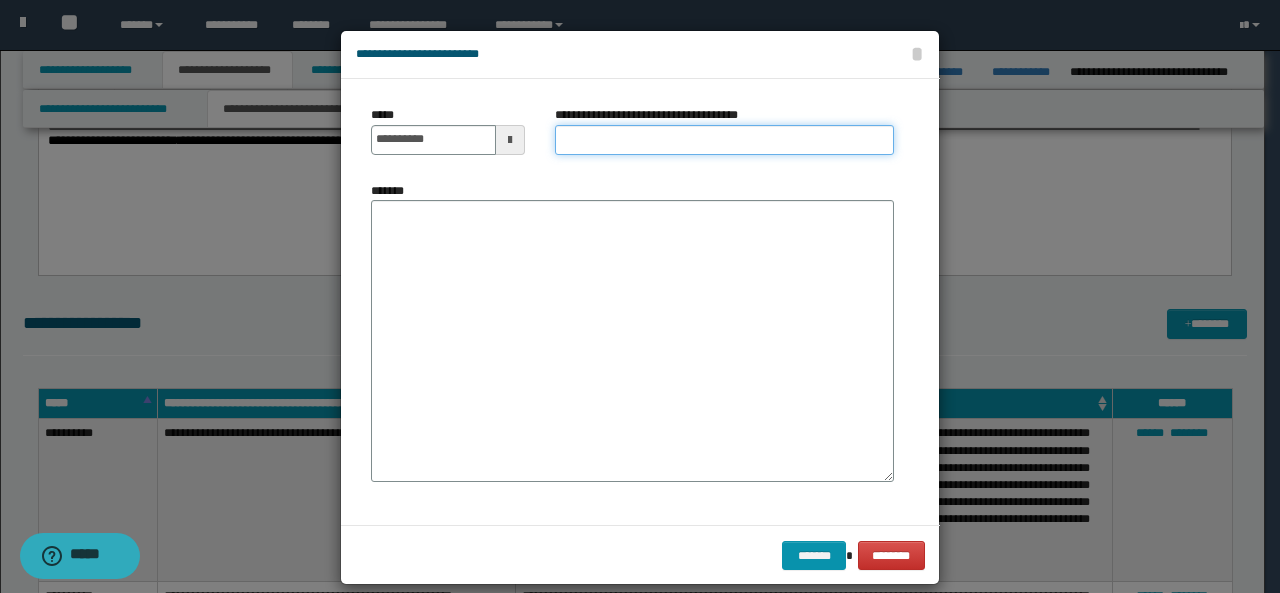 click on "**********" at bounding box center [724, 140] 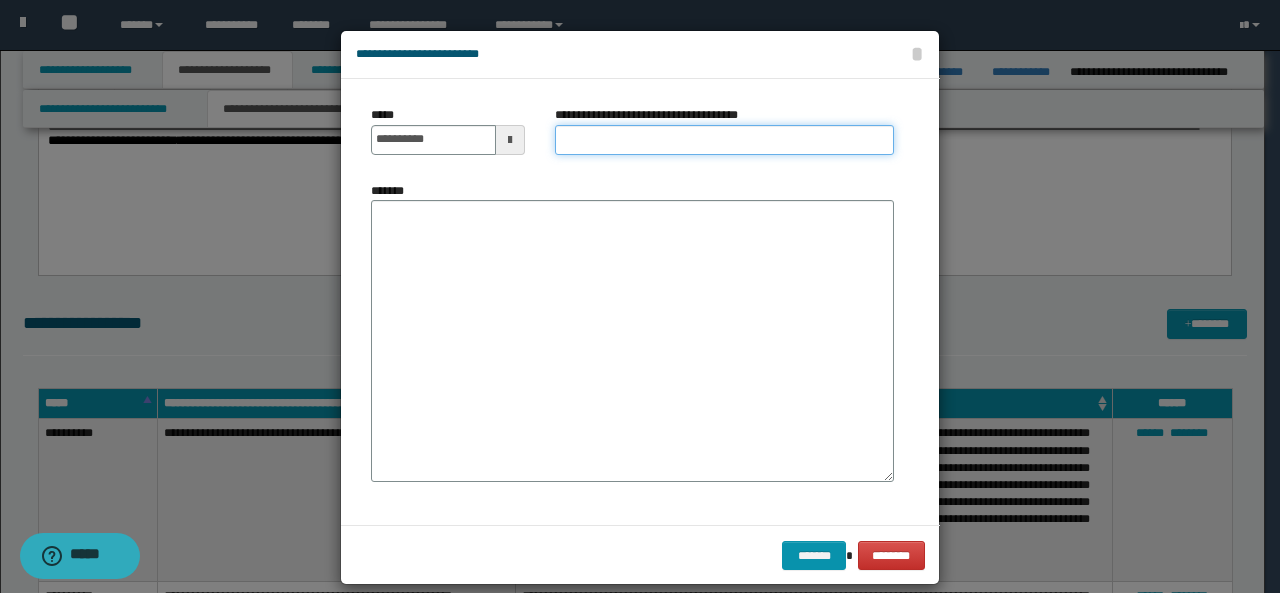 type on "*" 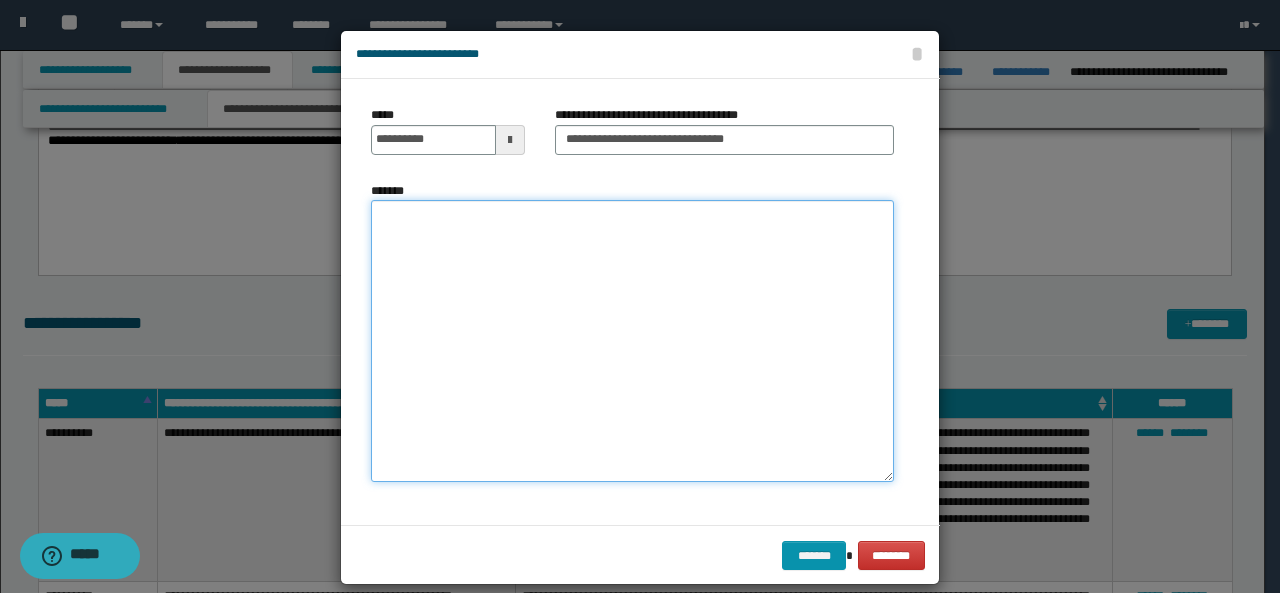 click on "*******" at bounding box center [632, 341] 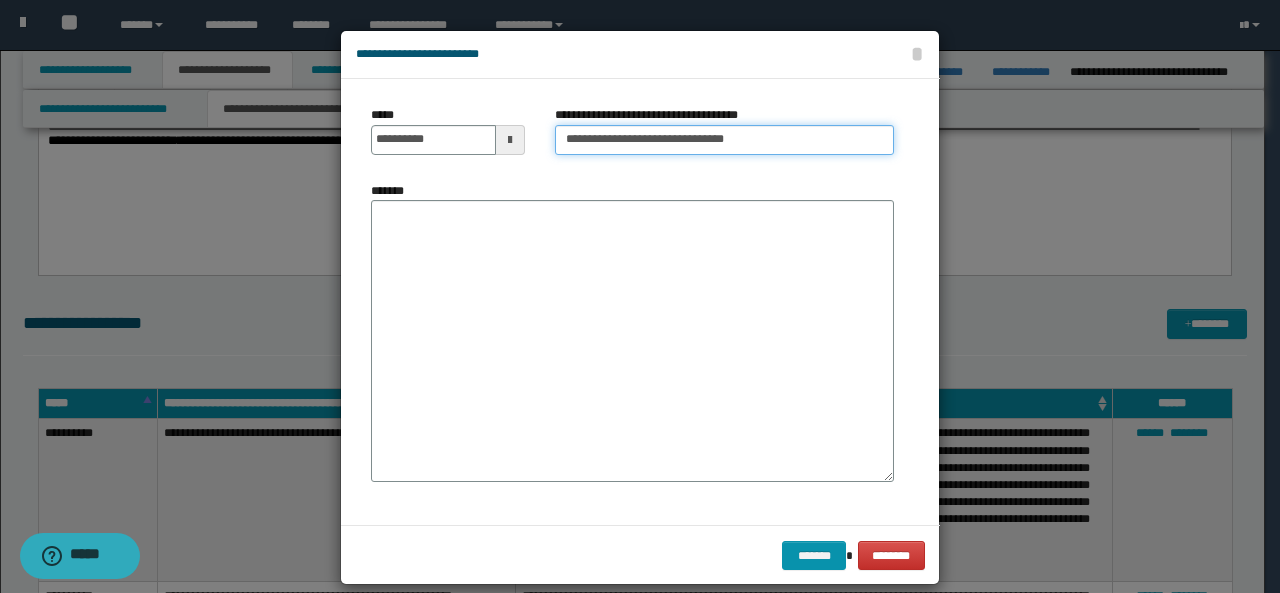 click on "**********" at bounding box center (724, 140) 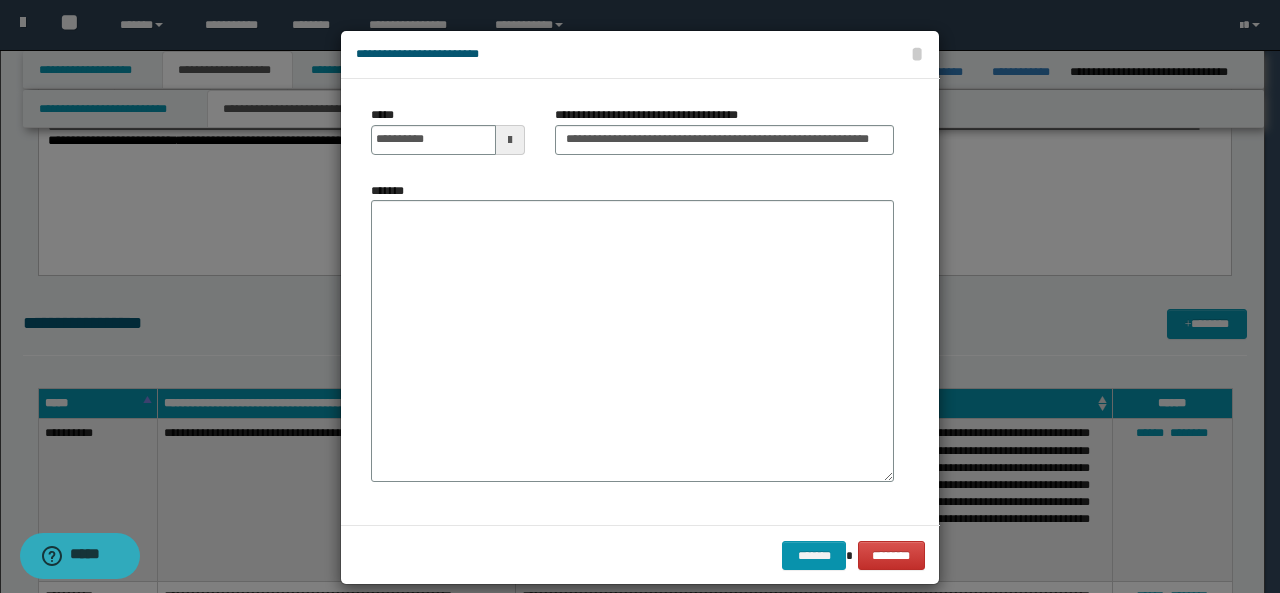 scroll, scrollTop: 0, scrollLeft: 0, axis: both 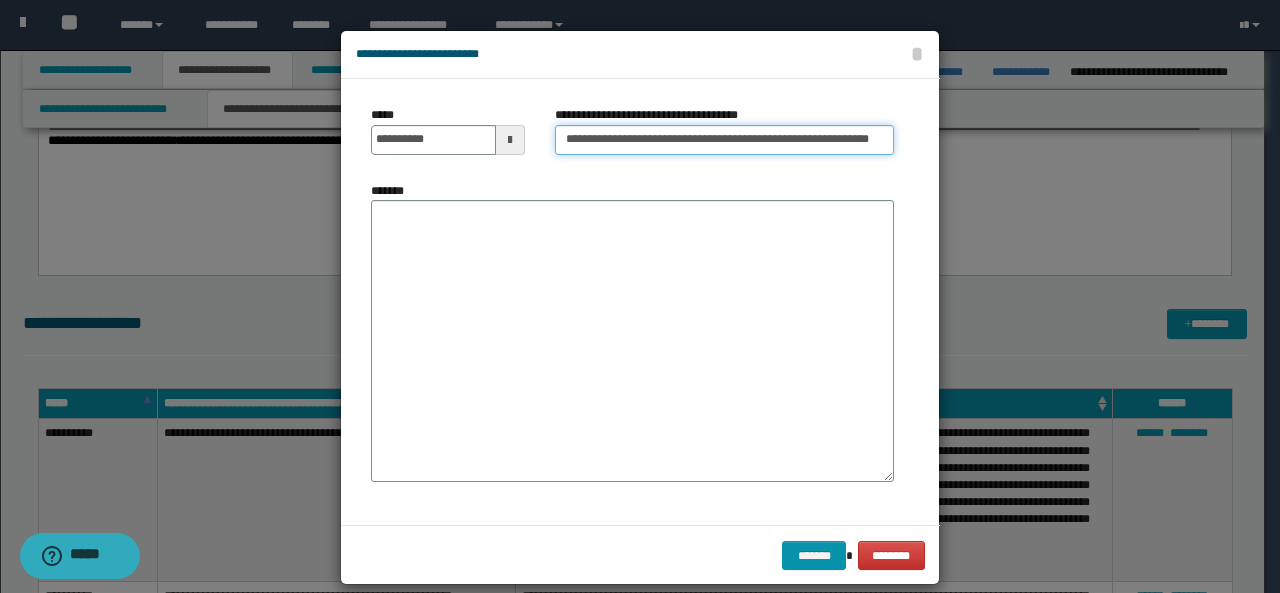 click on "**********" at bounding box center (724, 140) 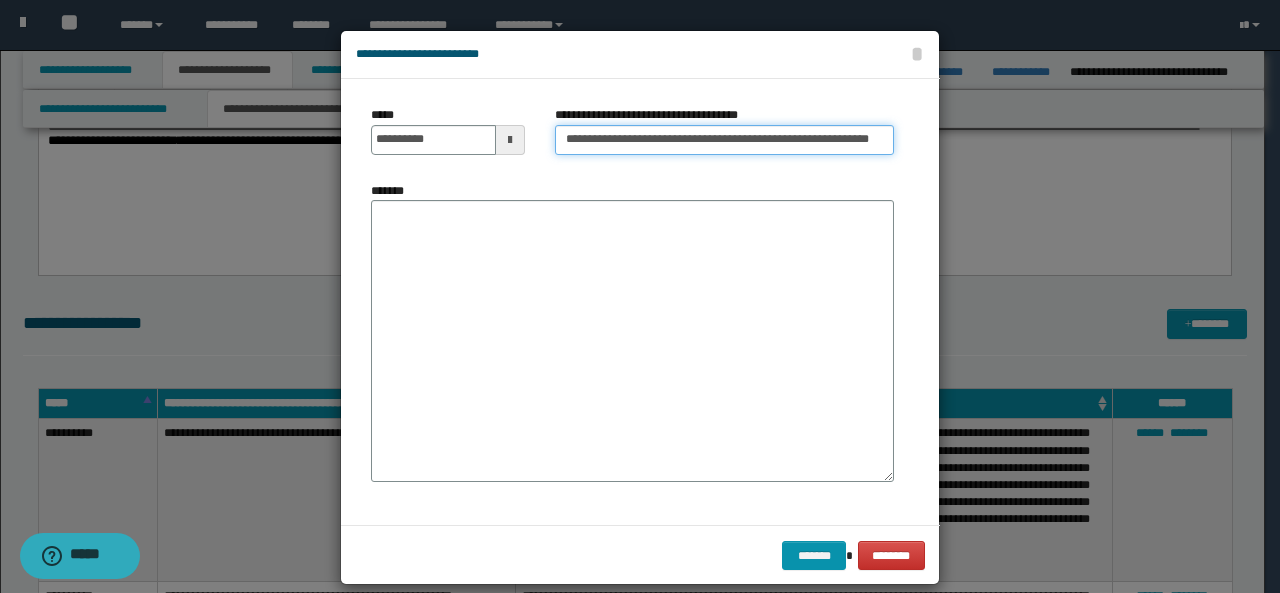 type on "**********" 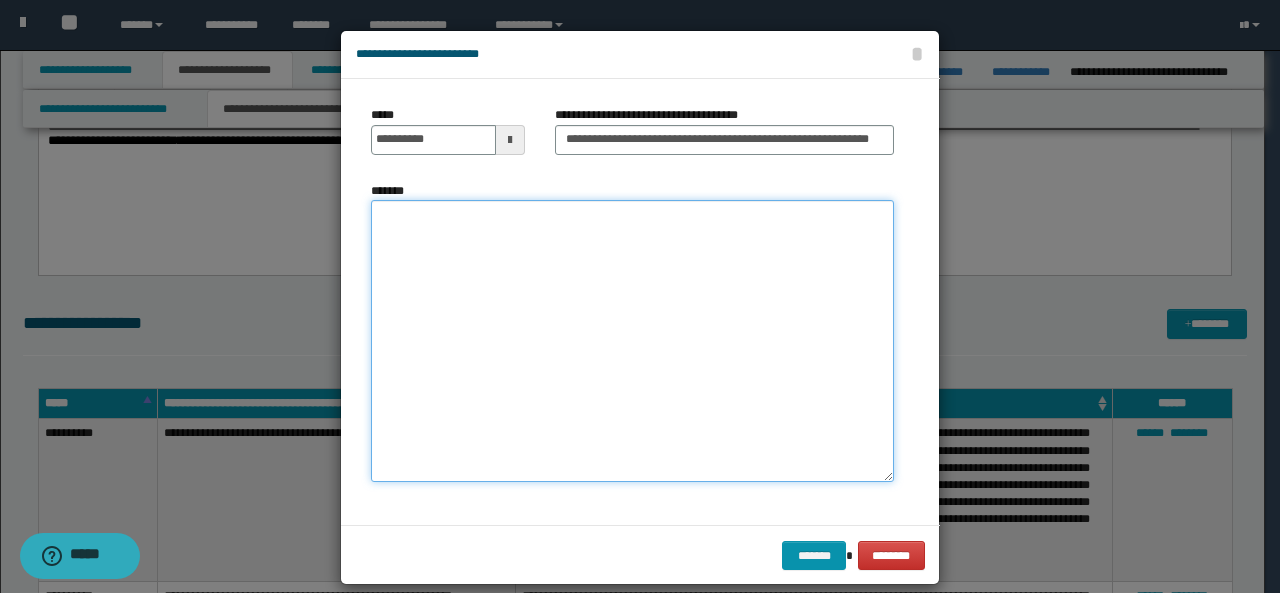scroll, scrollTop: 0, scrollLeft: 0, axis: both 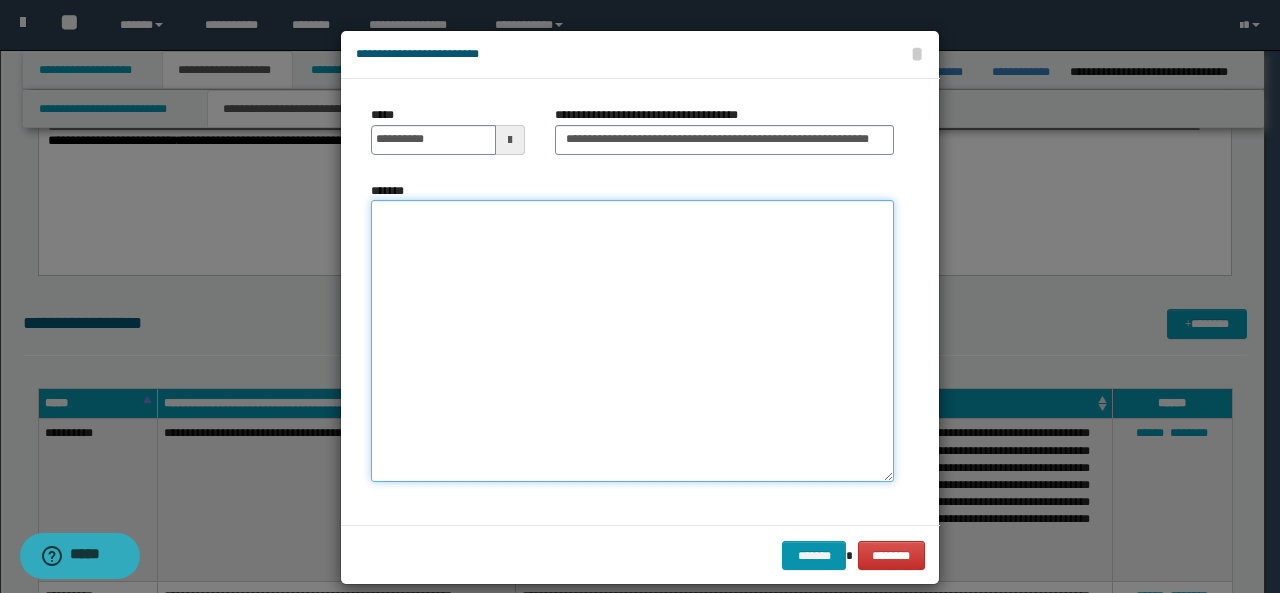 click on "*******" at bounding box center [632, 341] 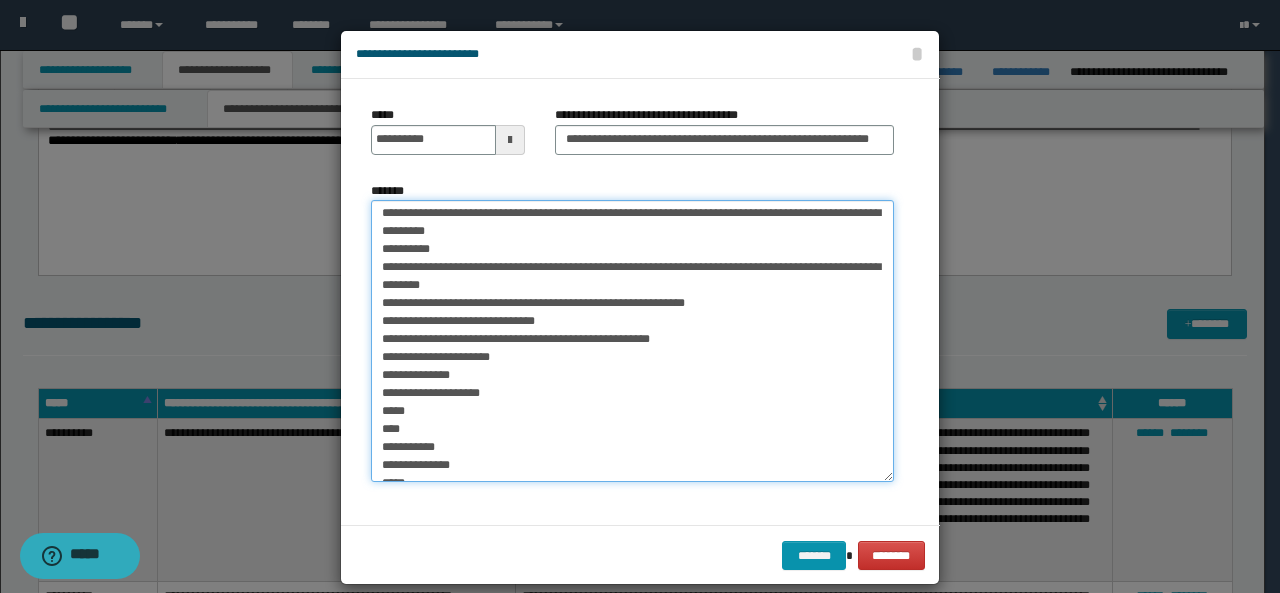 scroll, scrollTop: 0, scrollLeft: 0, axis: both 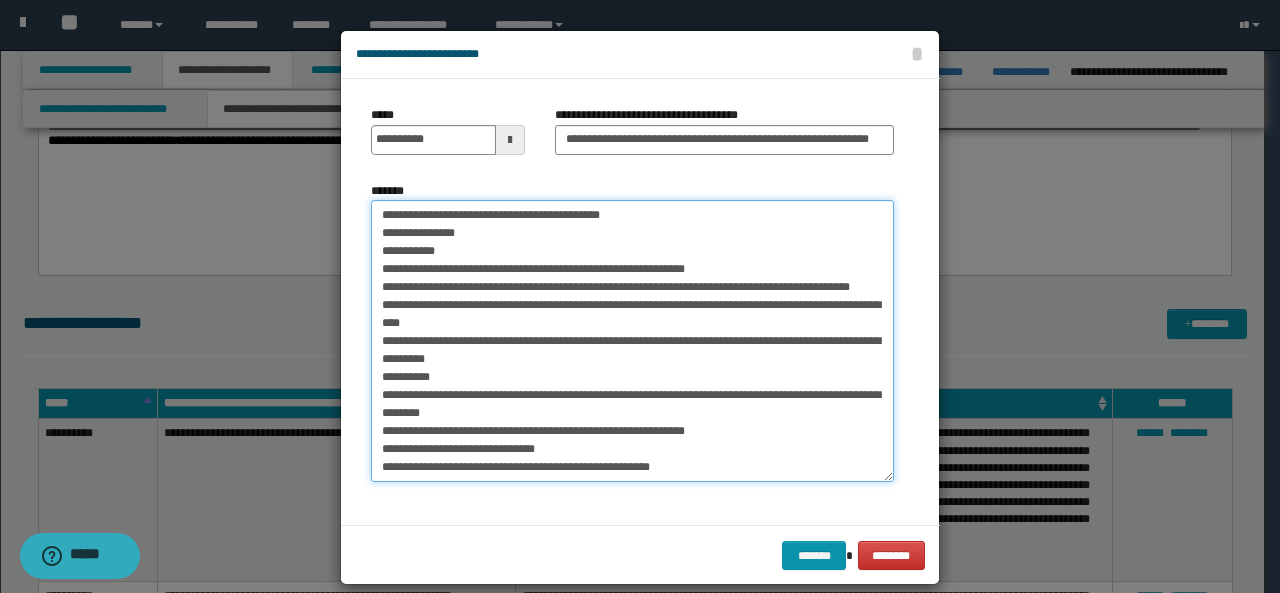 drag, startPoint x: 559, startPoint y: 216, endPoint x: 368, endPoint y: 211, distance: 191.06543 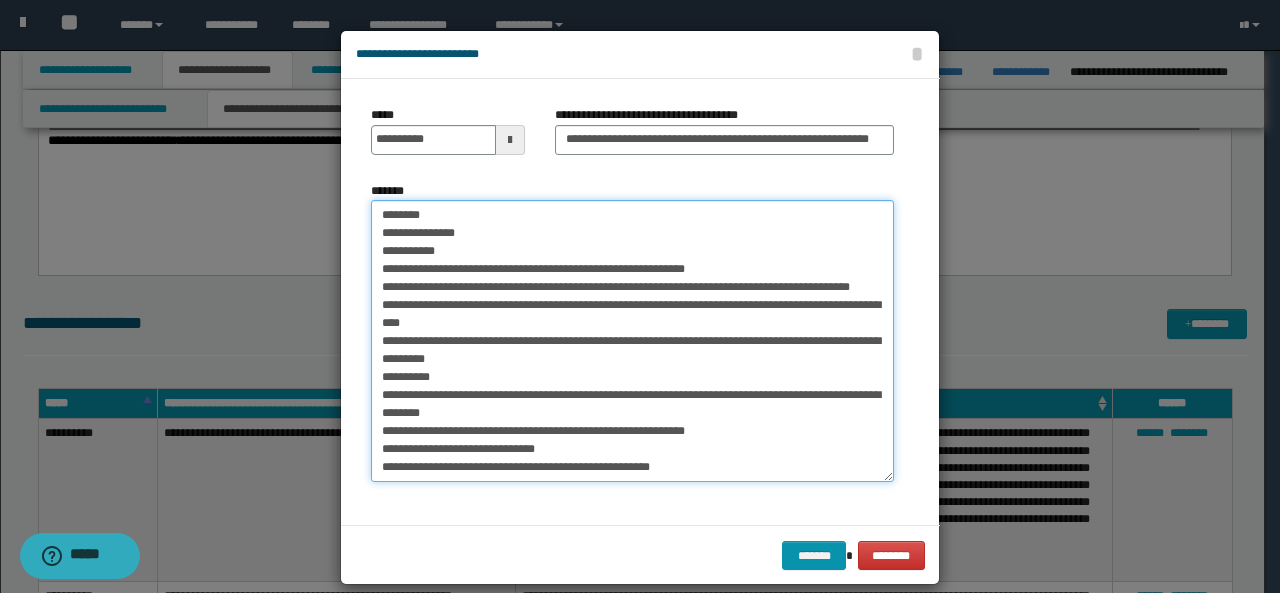 click on "*******" at bounding box center (632, 341) 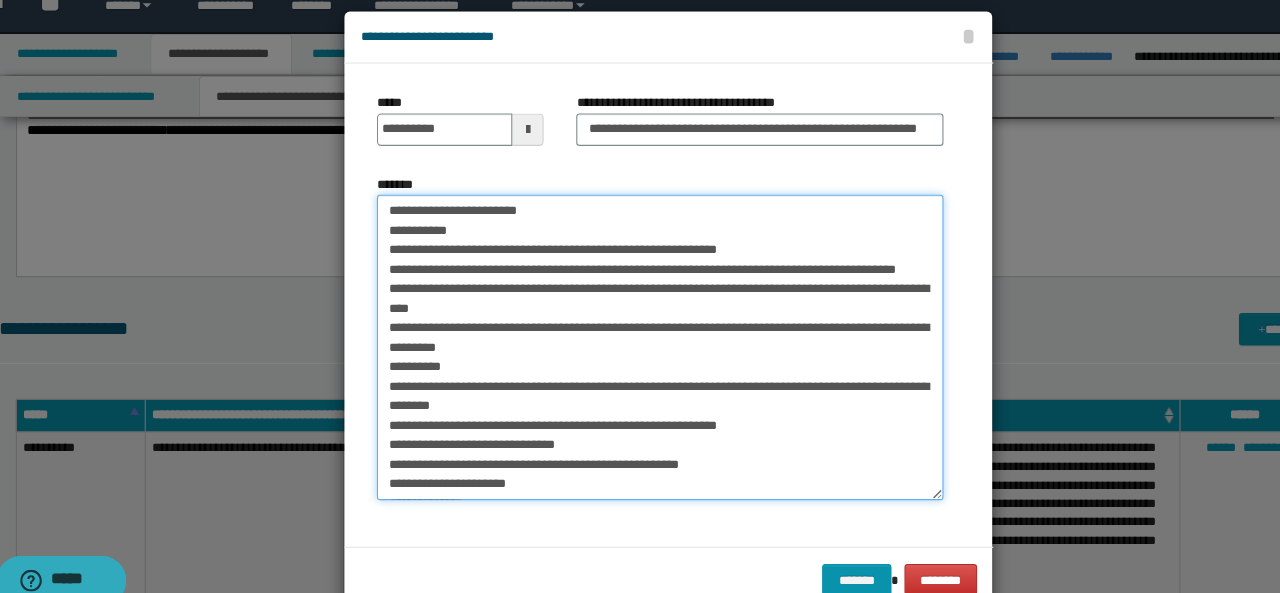 scroll, scrollTop: 363, scrollLeft: 0, axis: vertical 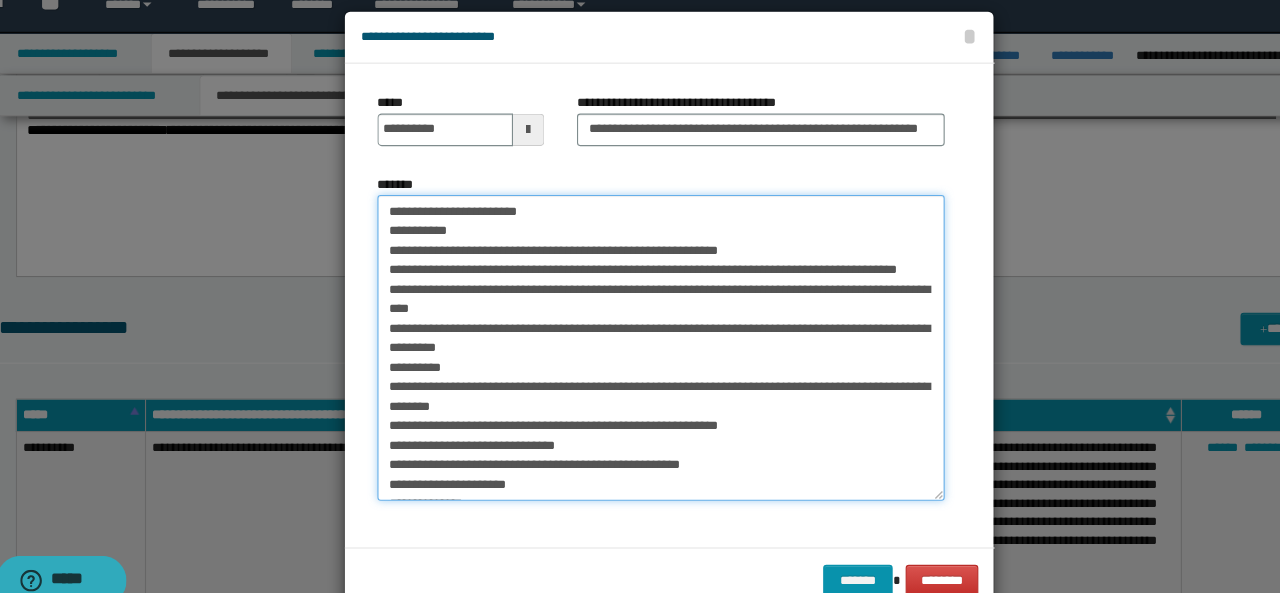 click on "*******" at bounding box center [632, 341] 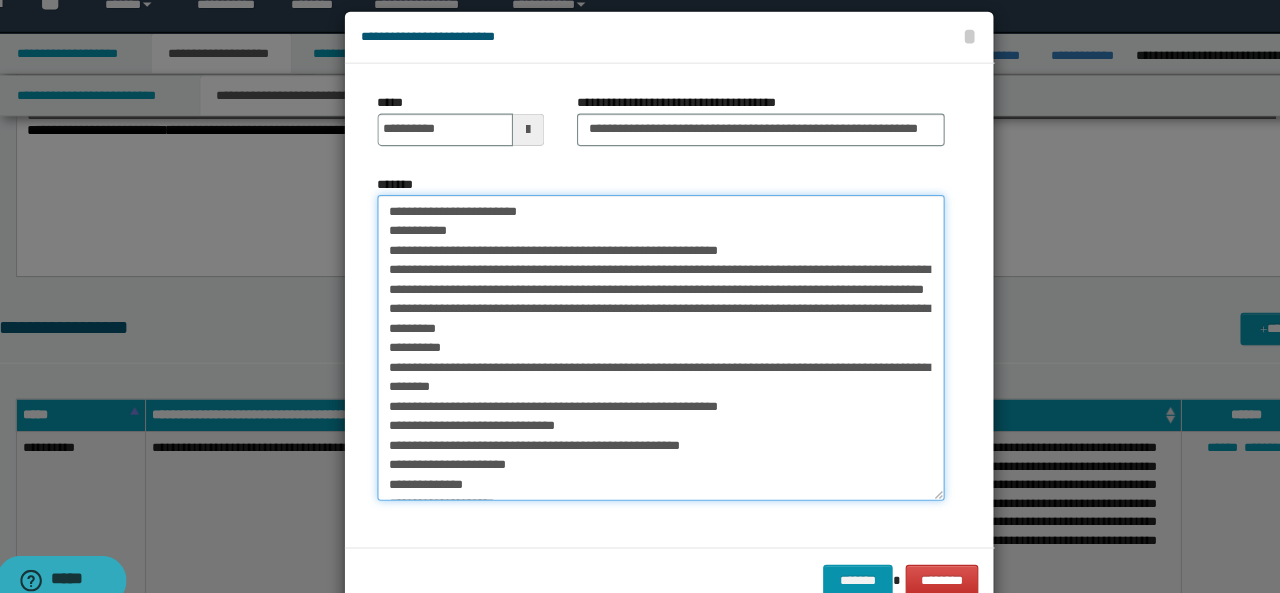 click on "*******" at bounding box center [632, 341] 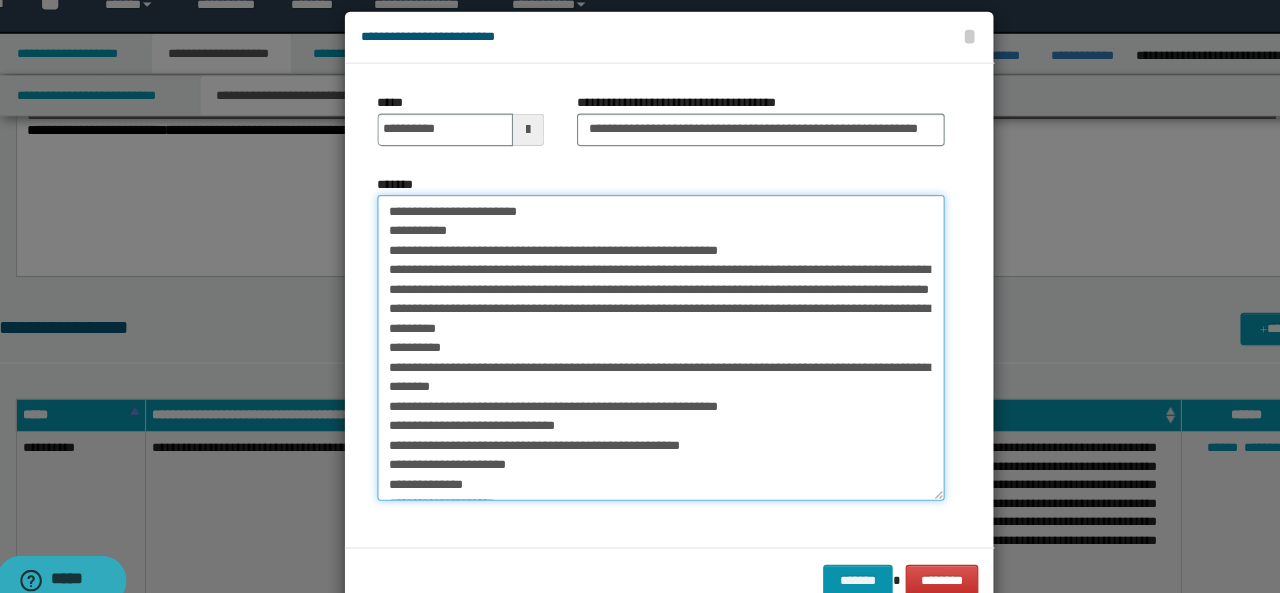 click on "*******" at bounding box center [632, 341] 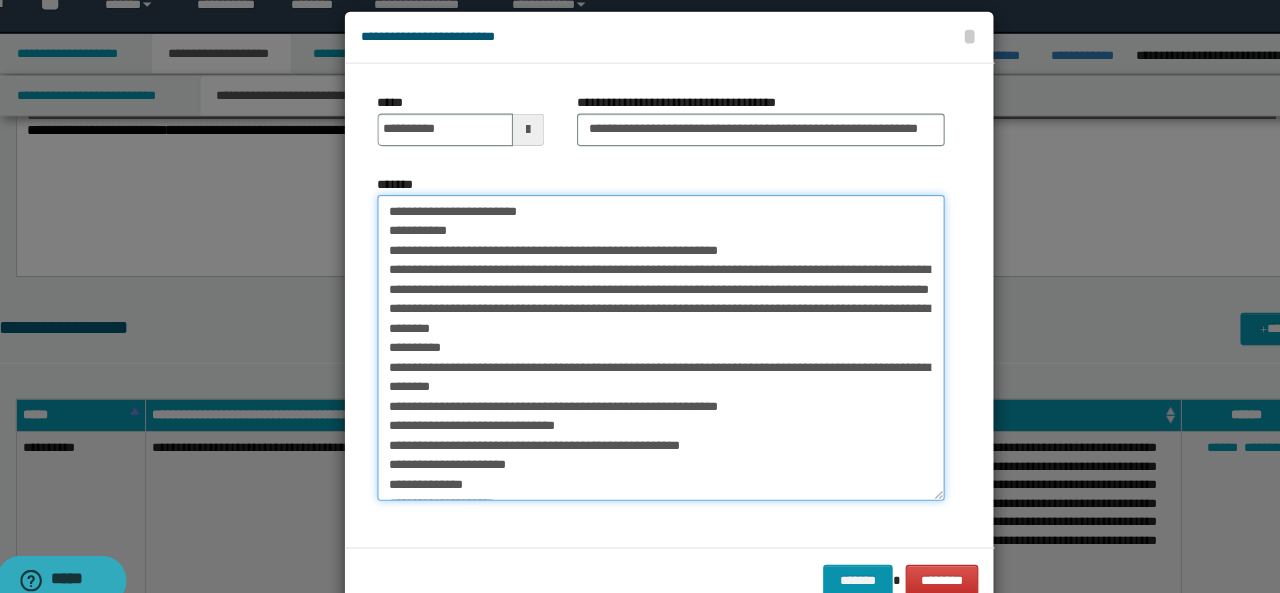 click on "*******" at bounding box center (632, 341) 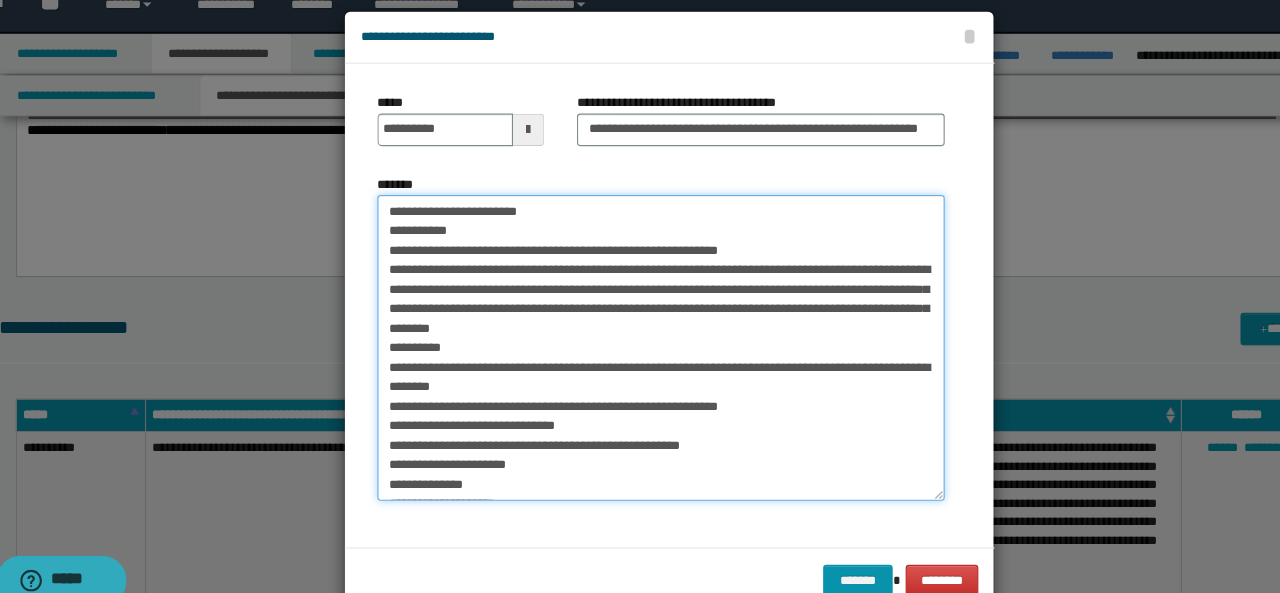 click on "*******" at bounding box center [632, 341] 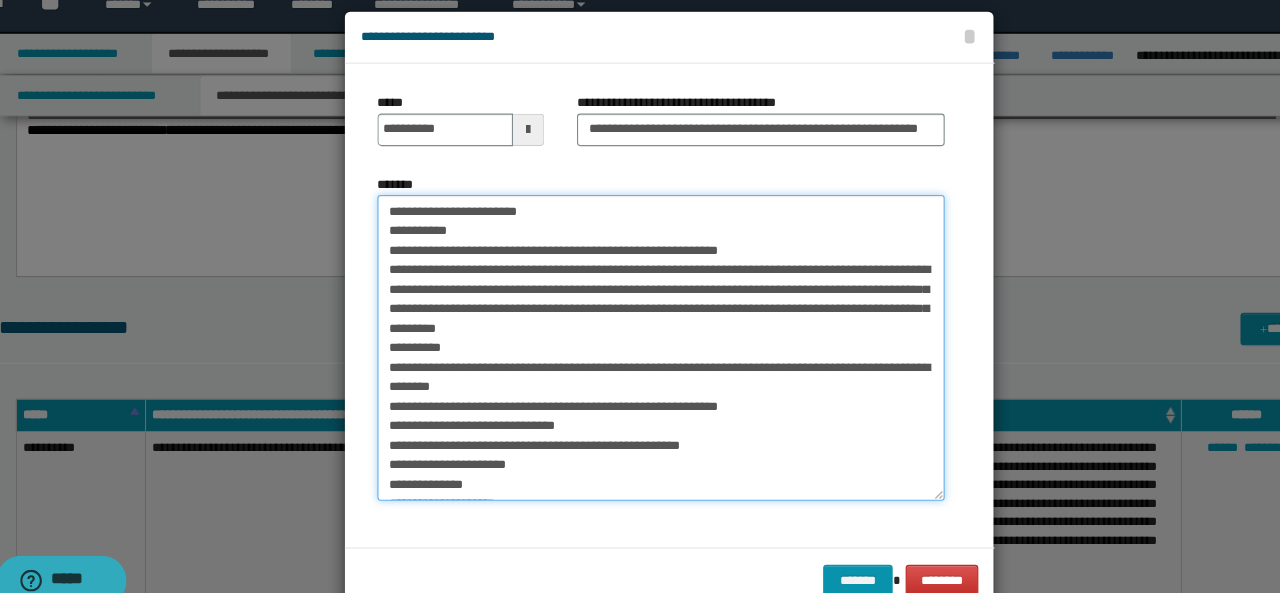 click on "*******" at bounding box center [632, 341] 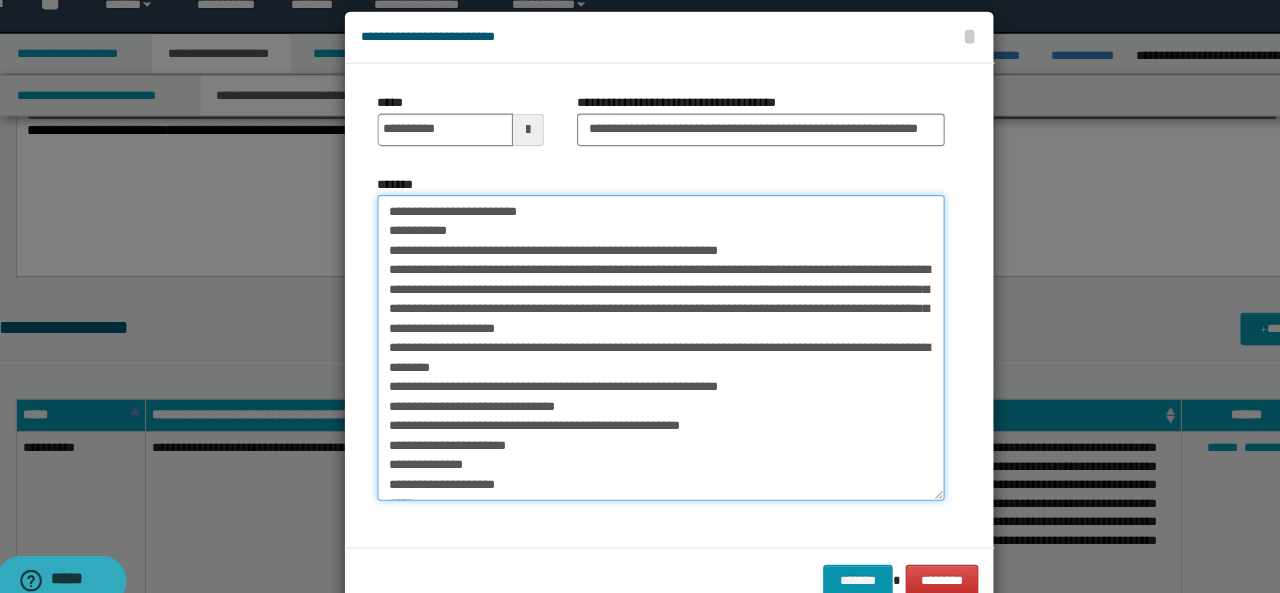 drag, startPoint x: 572, startPoint y: 340, endPoint x: 496, endPoint y: 337, distance: 76.05919 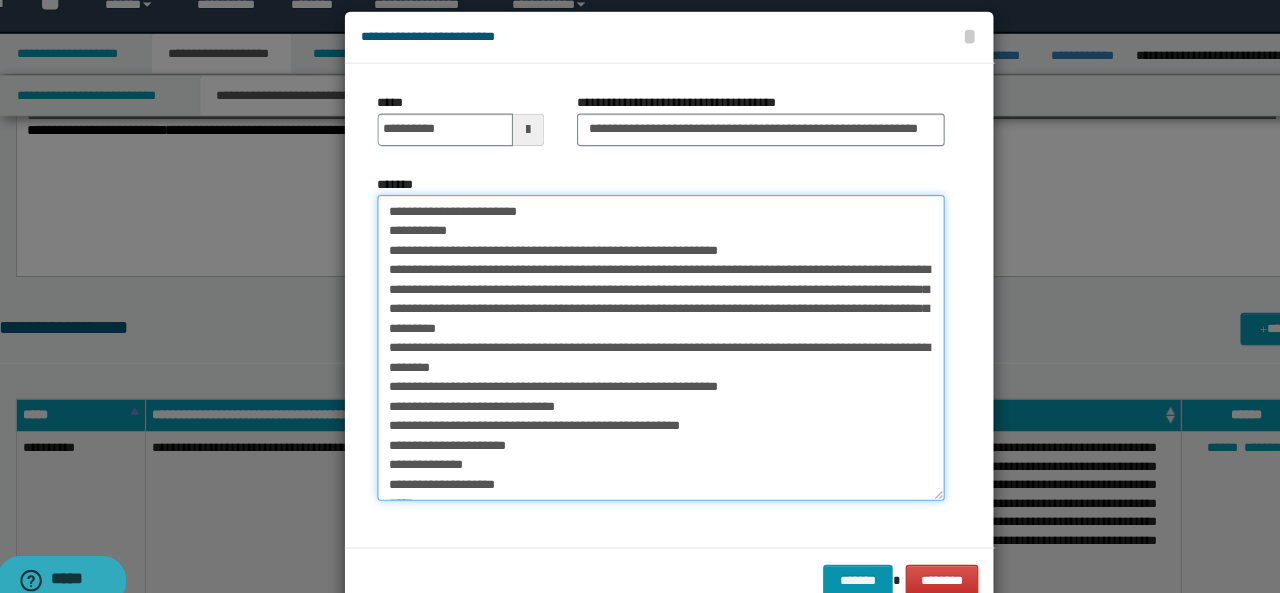 click on "*******" at bounding box center [632, 341] 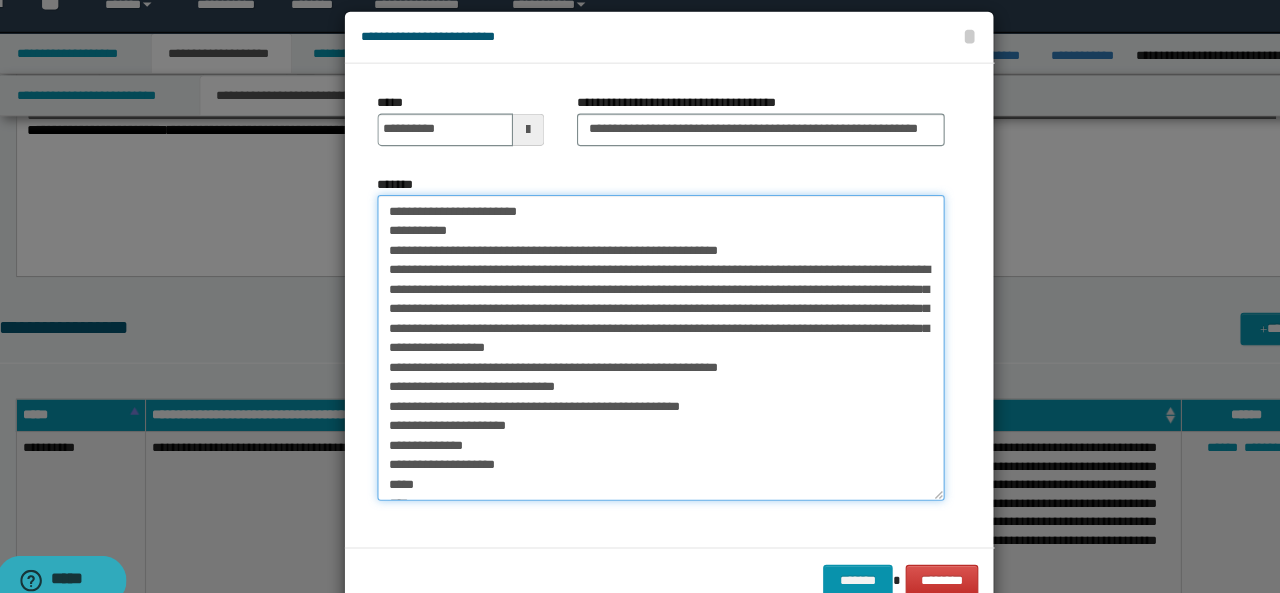 click on "*******" at bounding box center [632, 341] 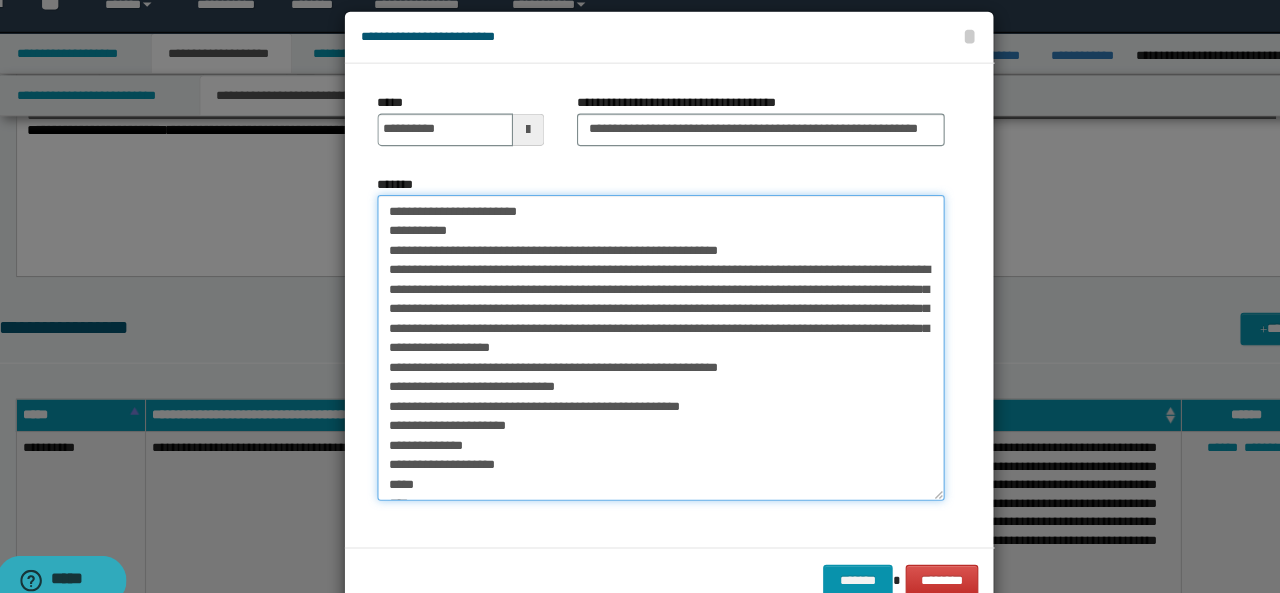 click on "*******" at bounding box center [632, 341] 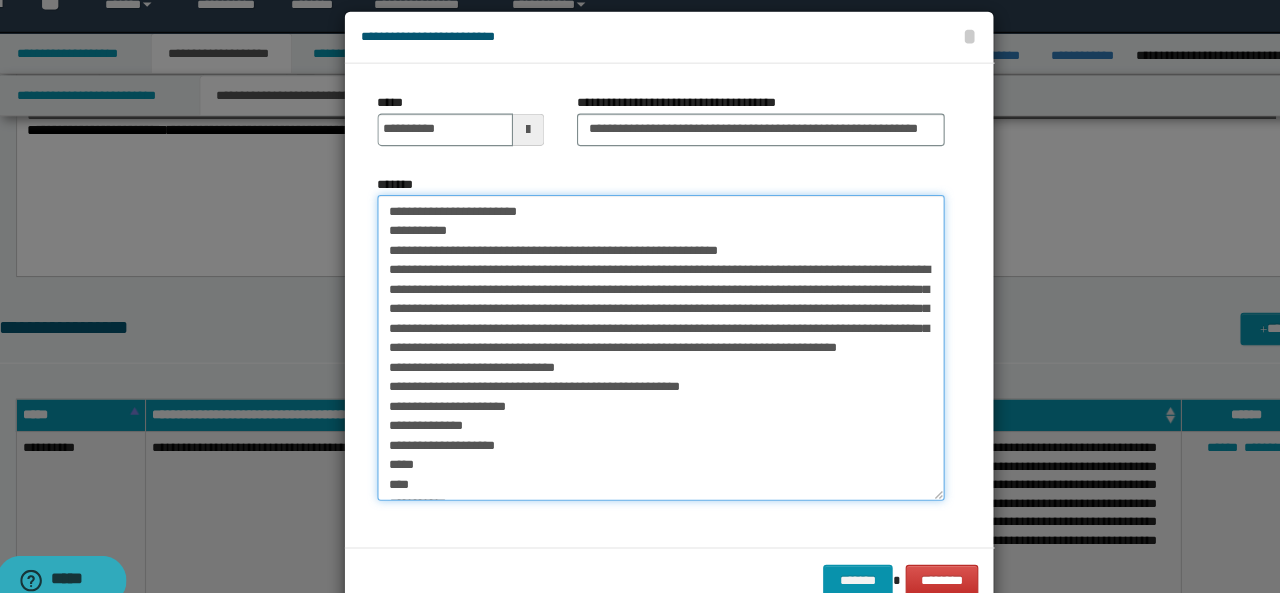 click on "*******" at bounding box center [632, 341] 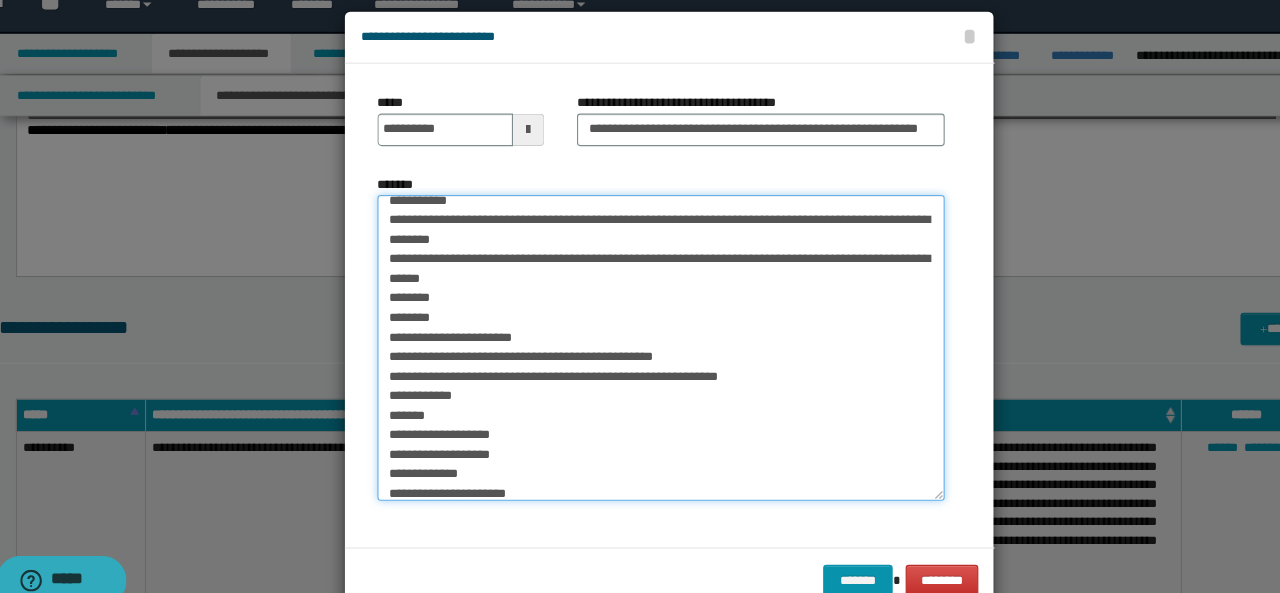 scroll, scrollTop: 439, scrollLeft: 0, axis: vertical 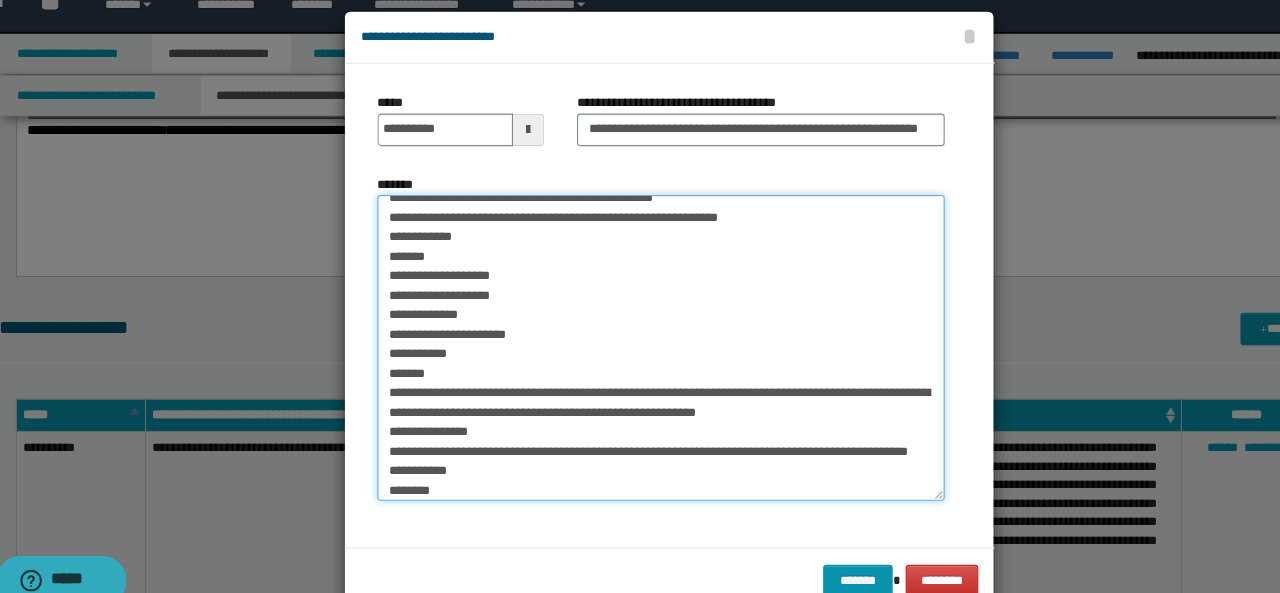 drag, startPoint x: 371, startPoint y: 410, endPoint x: 728, endPoint y: 292, distance: 375.996 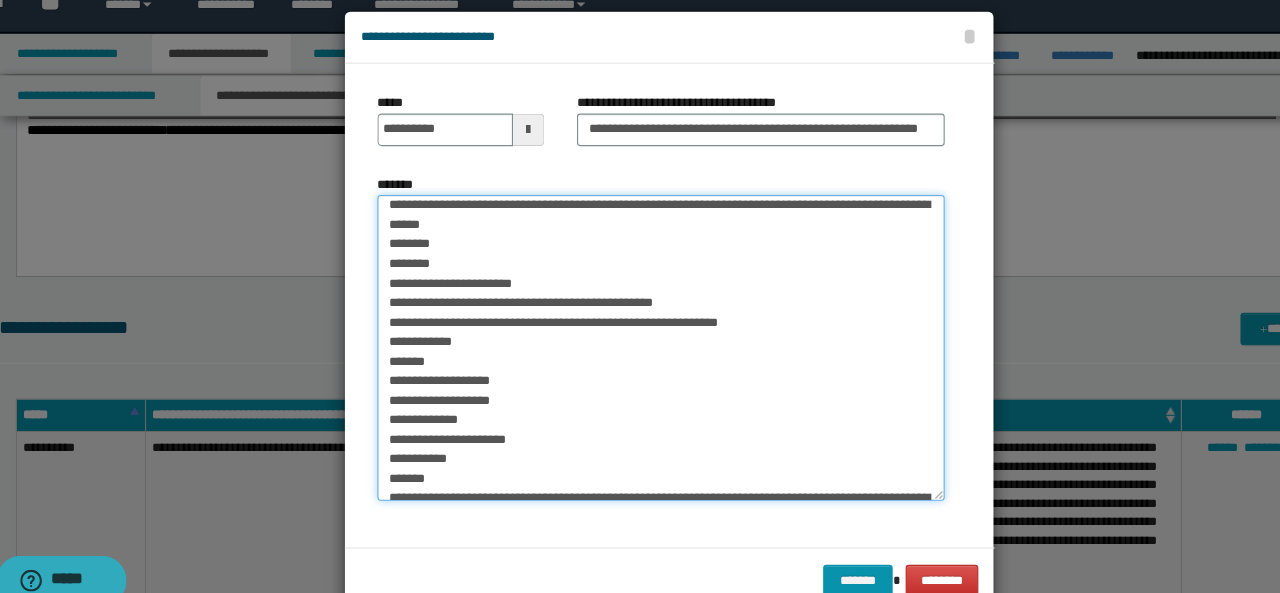 scroll, scrollTop: 311, scrollLeft: 0, axis: vertical 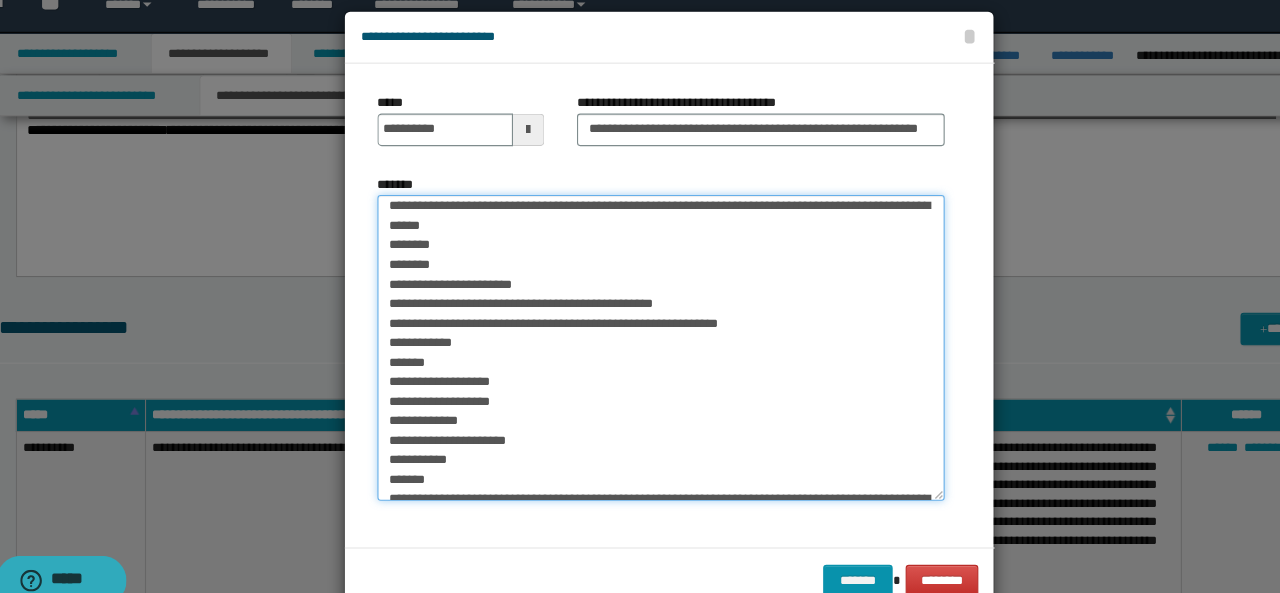 click on "*******" at bounding box center [632, 341] 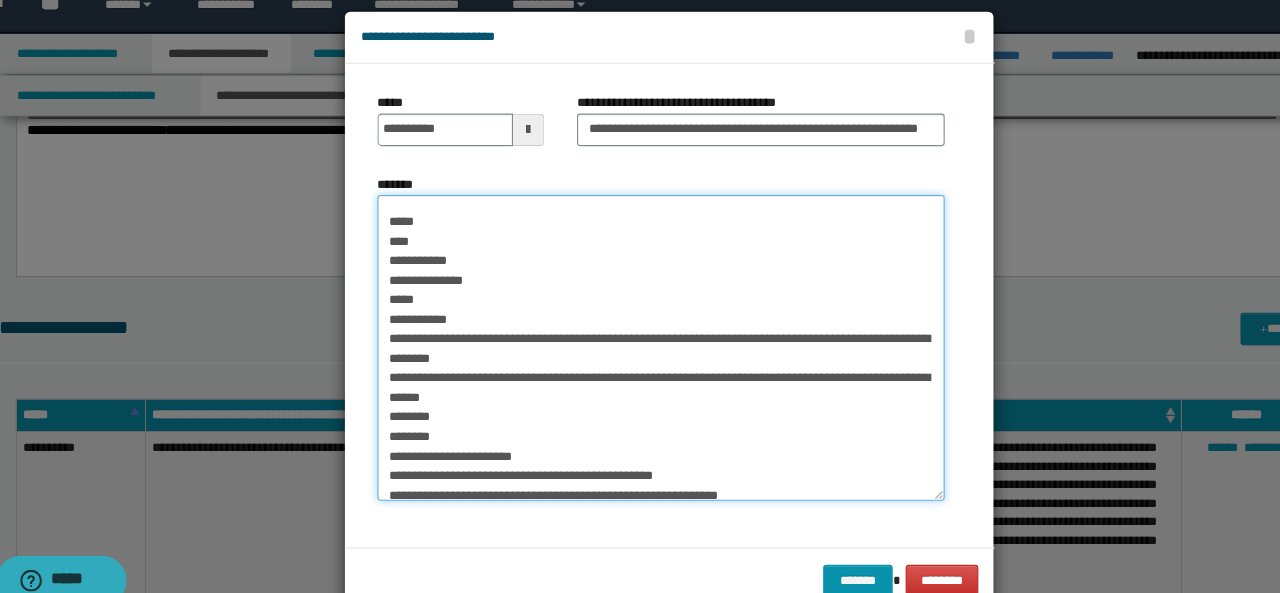 scroll, scrollTop: 146, scrollLeft: 0, axis: vertical 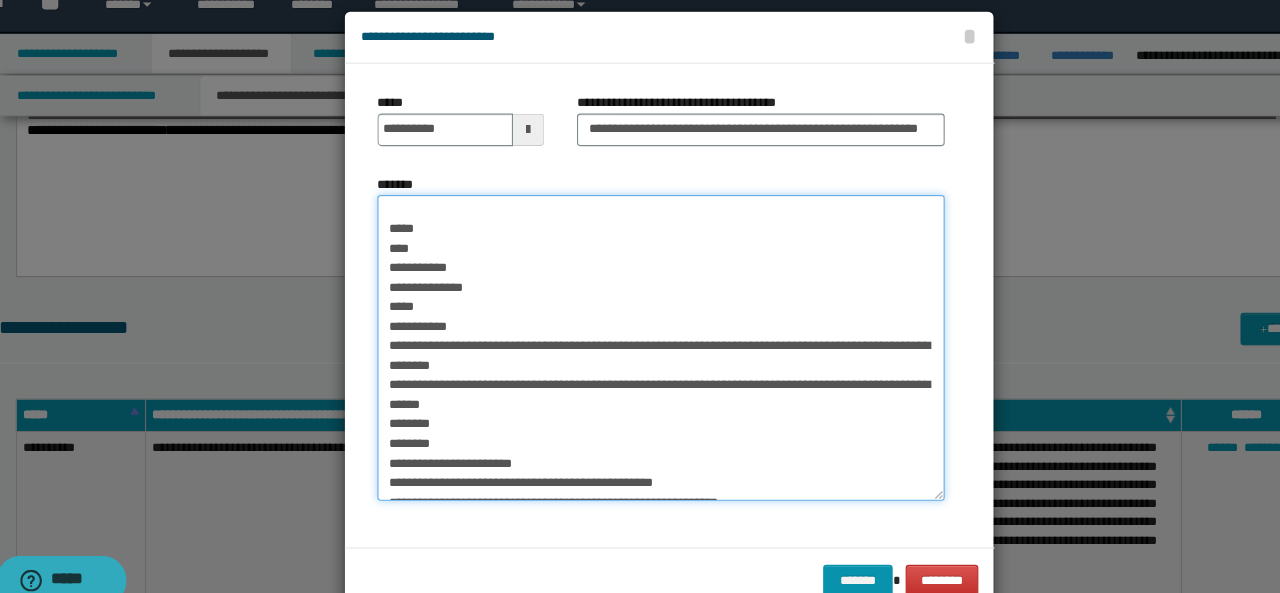 drag, startPoint x: 373, startPoint y: 264, endPoint x: 450, endPoint y: 361, distance: 123.84668 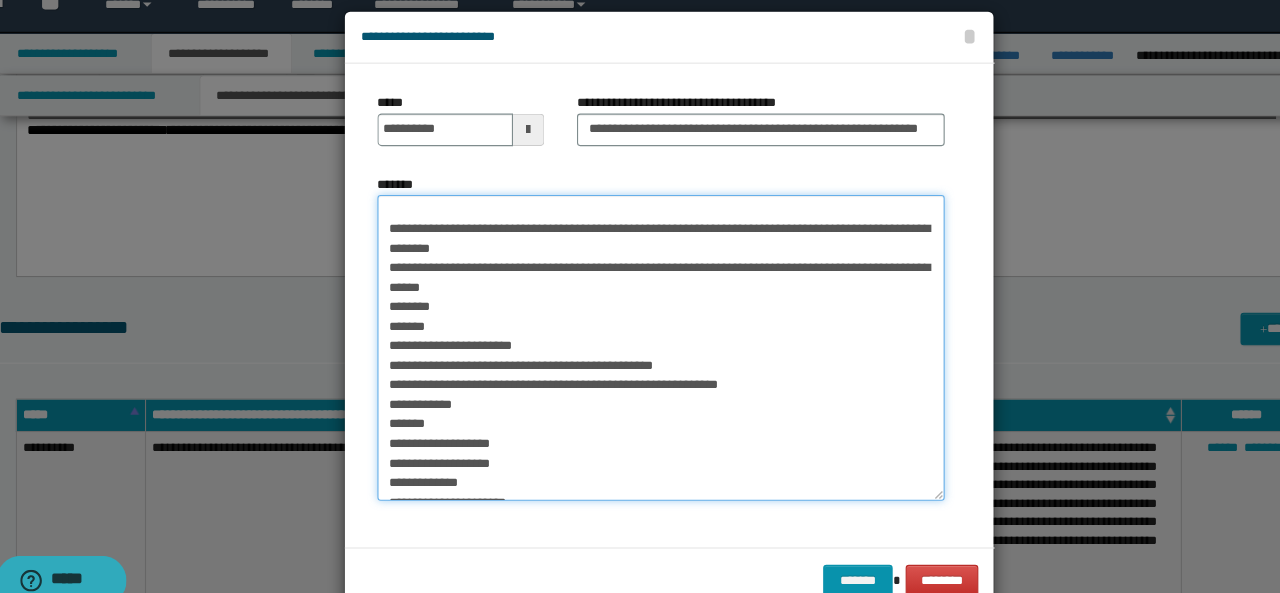 click on "*******" at bounding box center (632, 341) 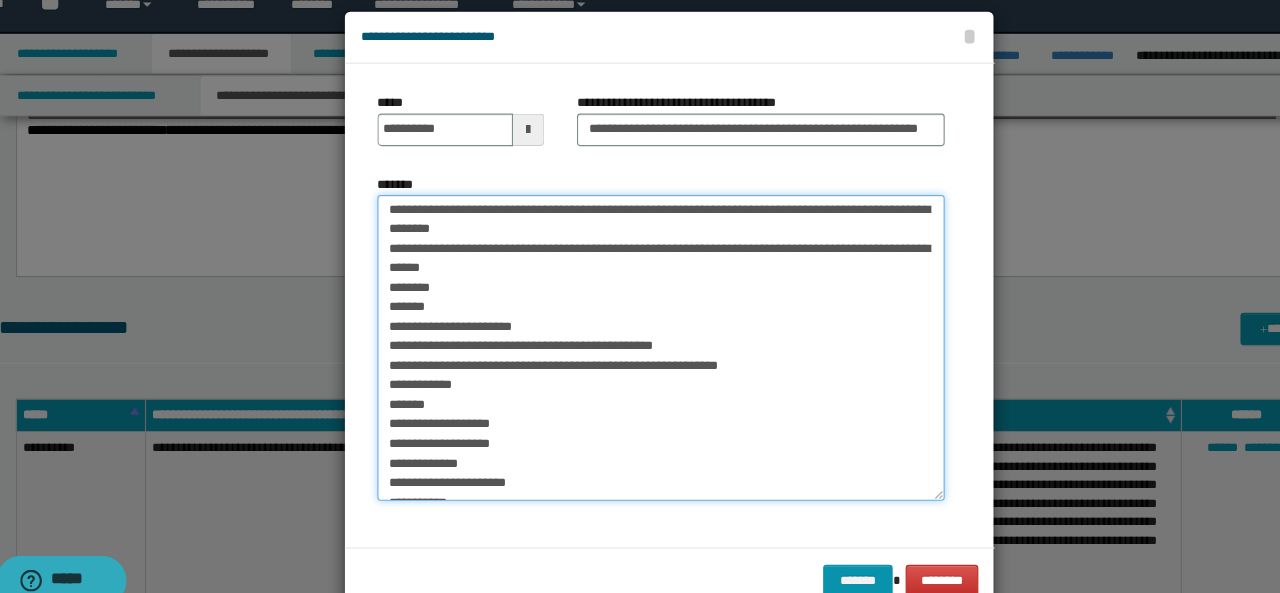 click on "*******" at bounding box center [632, 341] 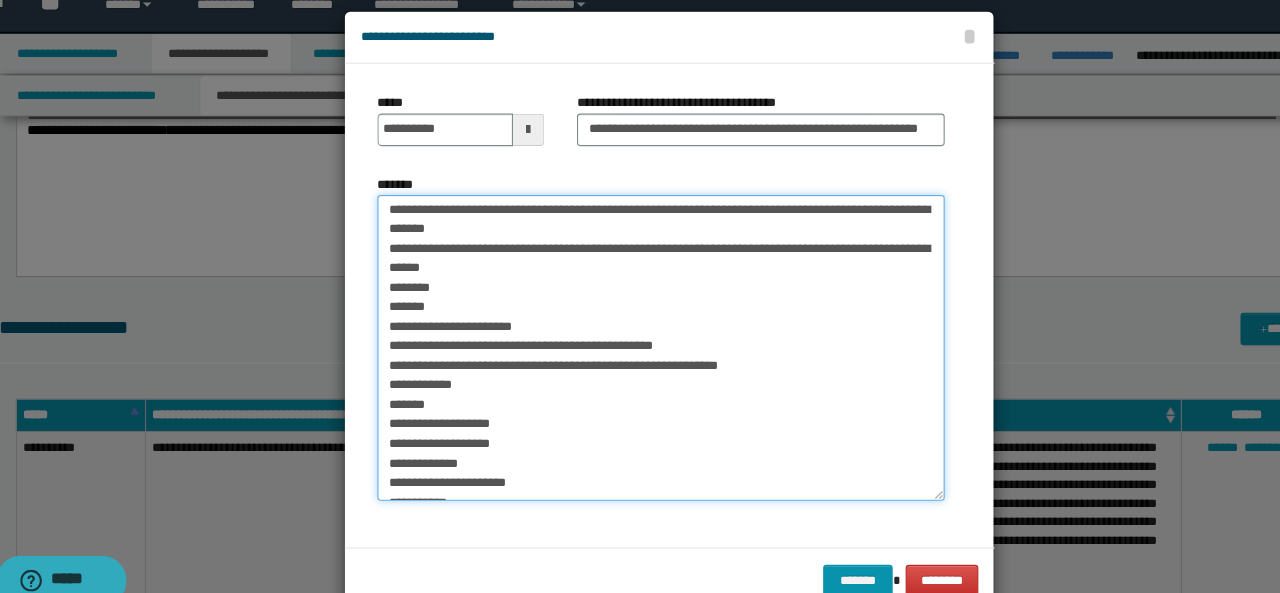 click on "*******" at bounding box center (632, 341) 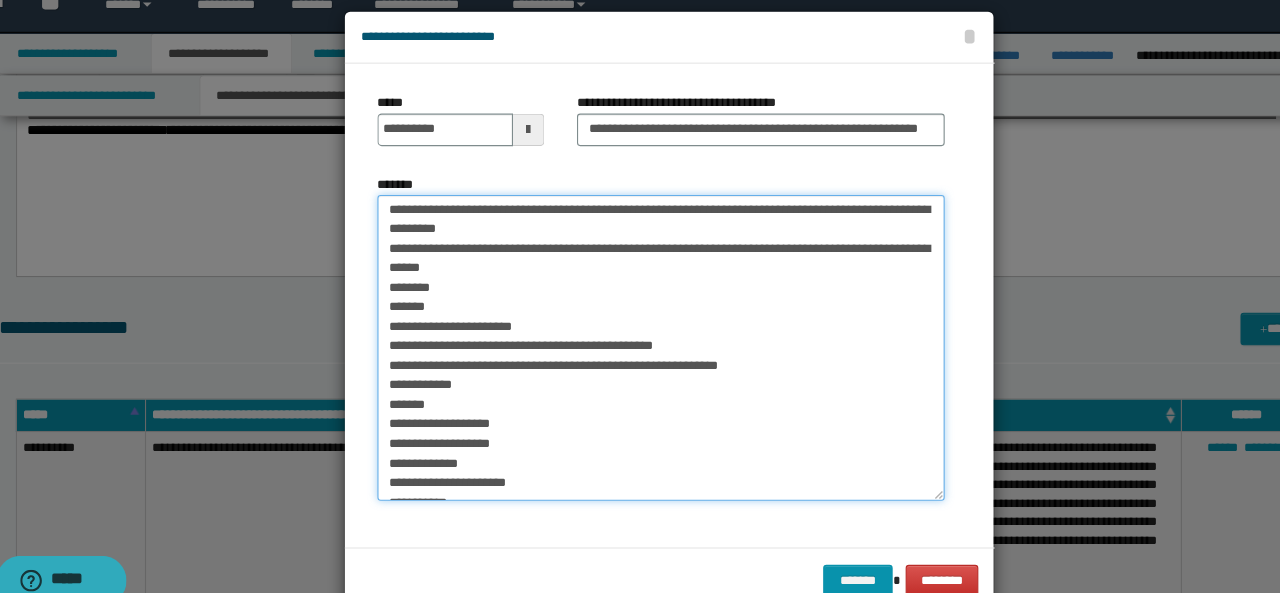 click on "*******" at bounding box center (632, 341) 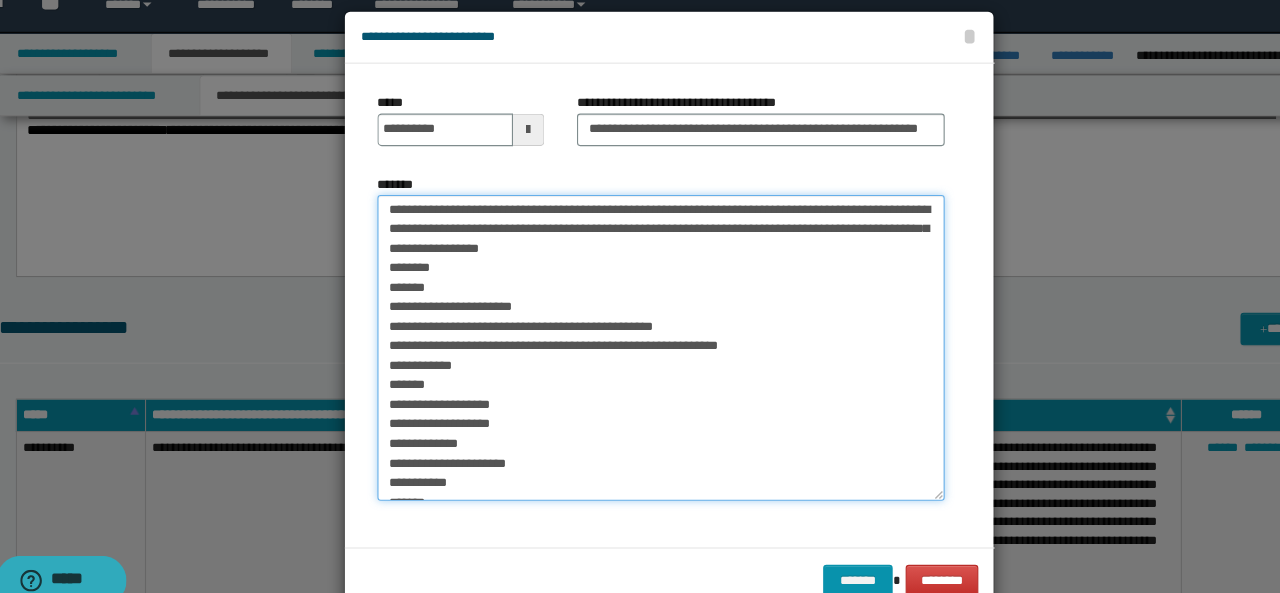click on "*******" at bounding box center [632, 341] 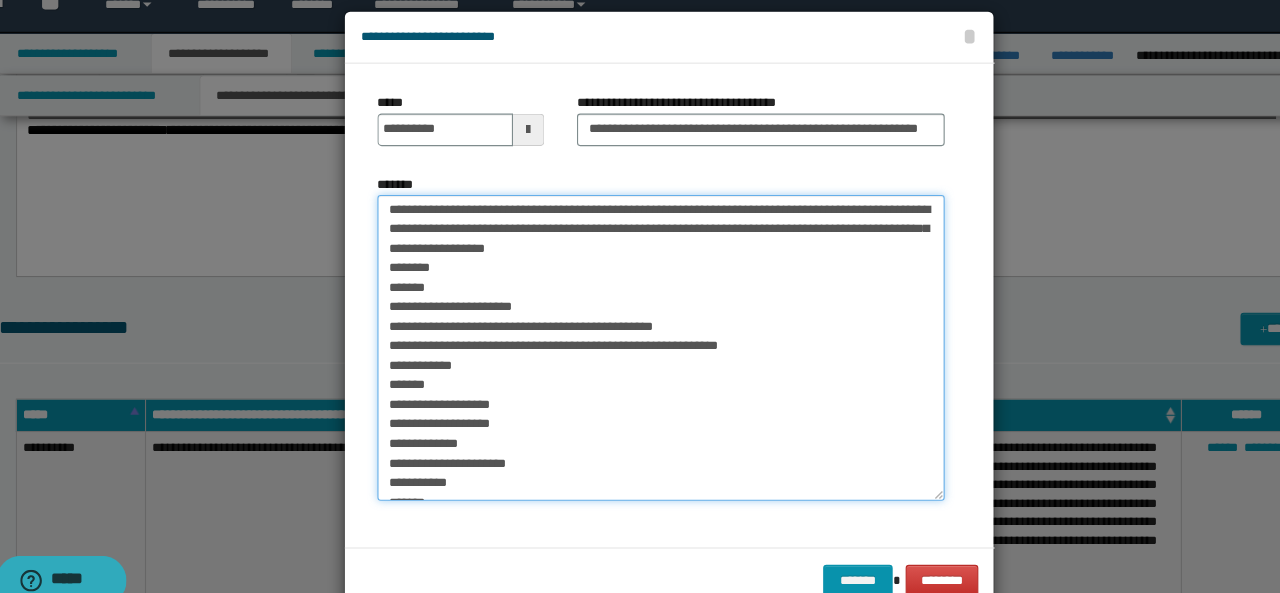 click on "*******" at bounding box center [632, 341] 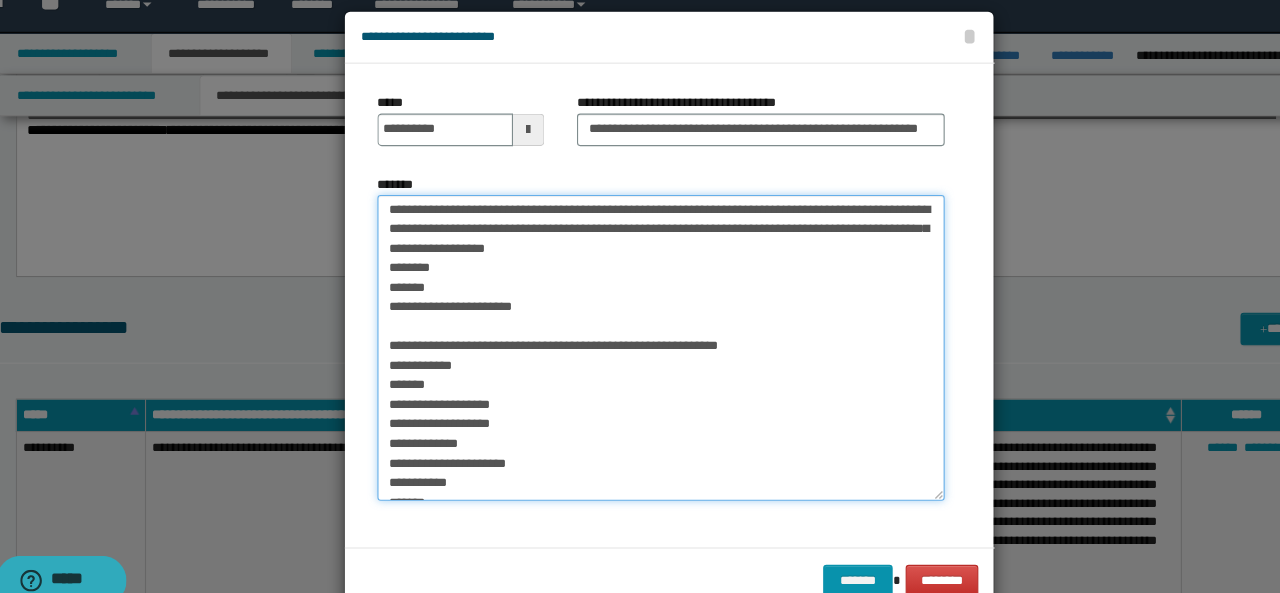 click on "*******" at bounding box center (632, 341) 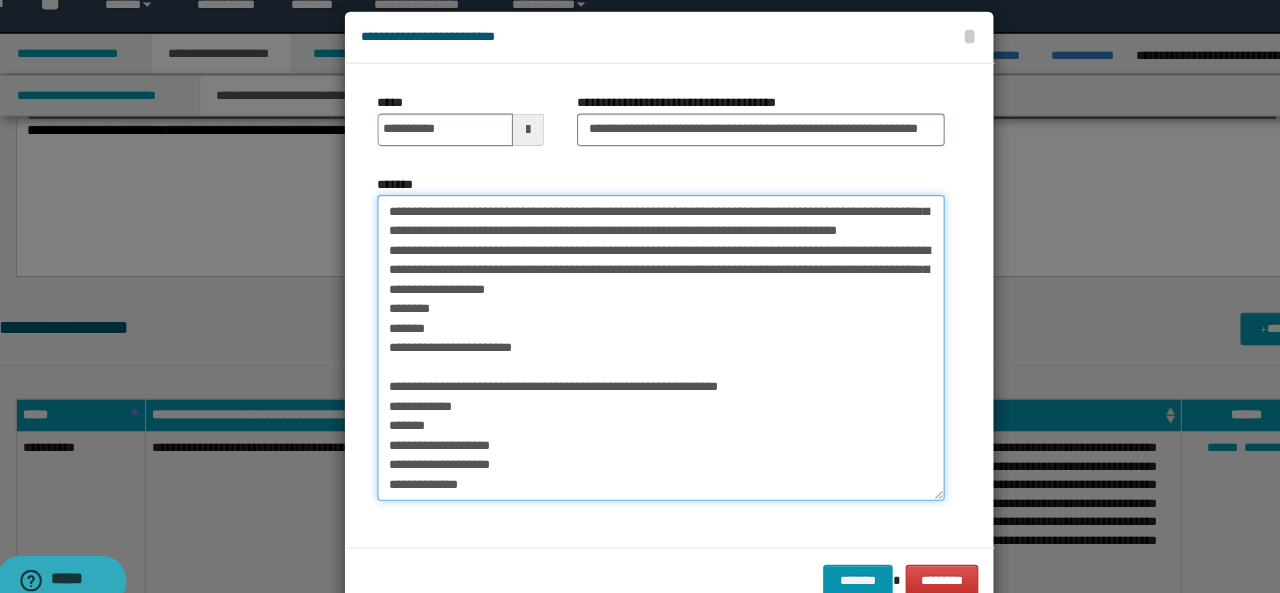 scroll, scrollTop: 107, scrollLeft: 0, axis: vertical 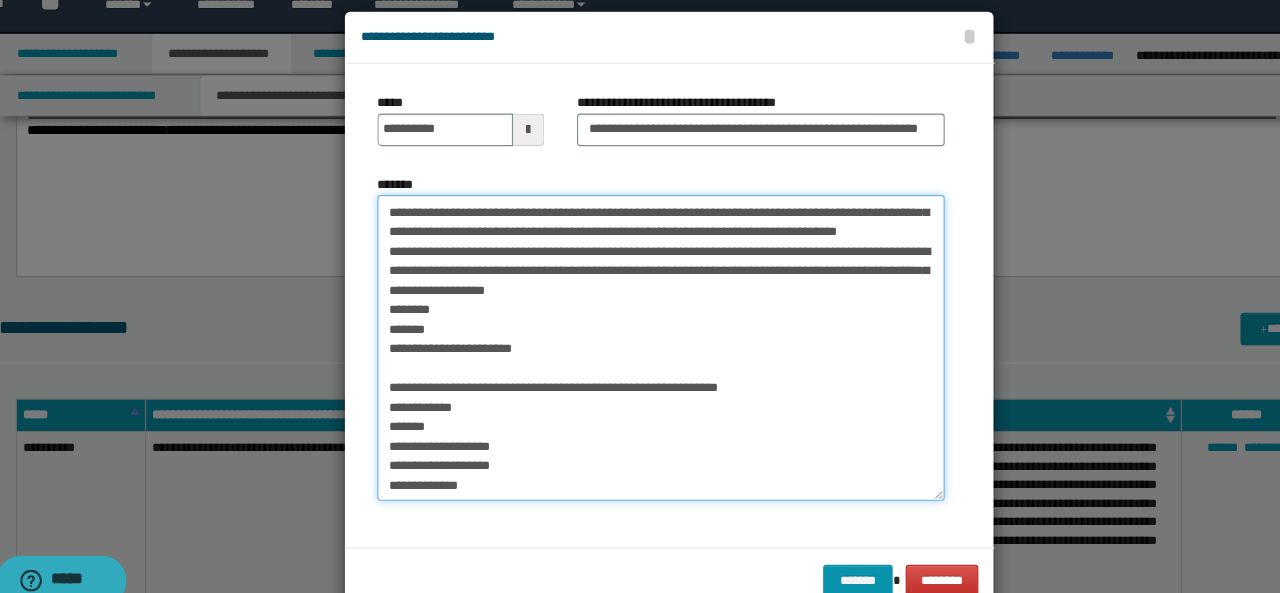 click on "*******" at bounding box center (632, 341) 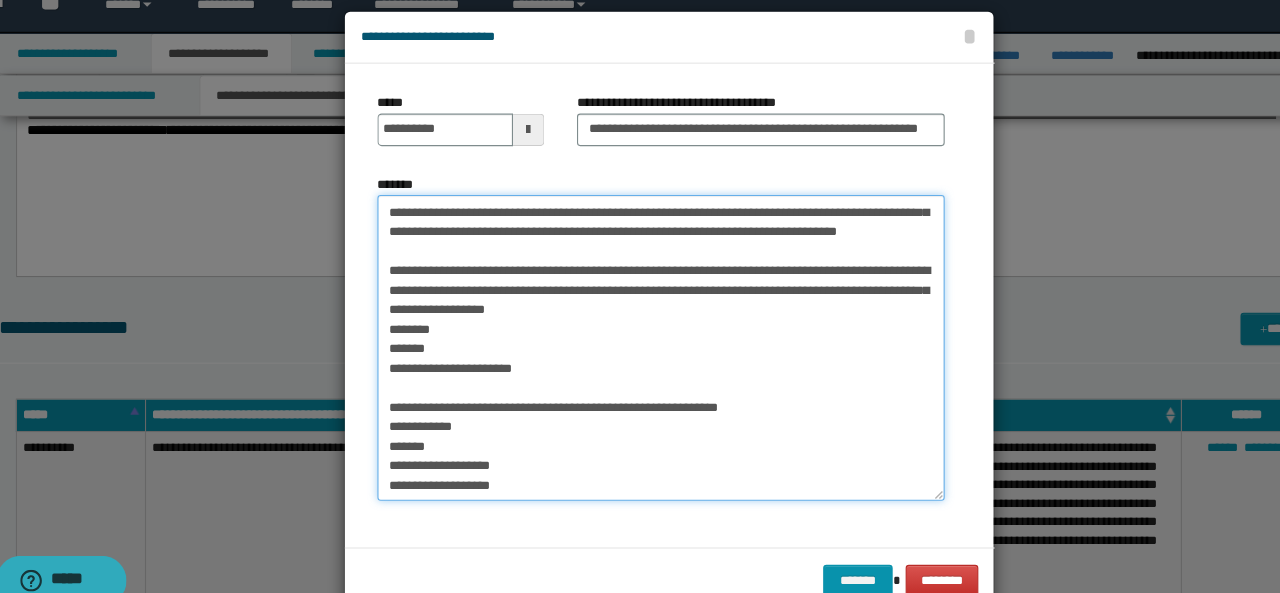 scroll, scrollTop: 125, scrollLeft: 0, axis: vertical 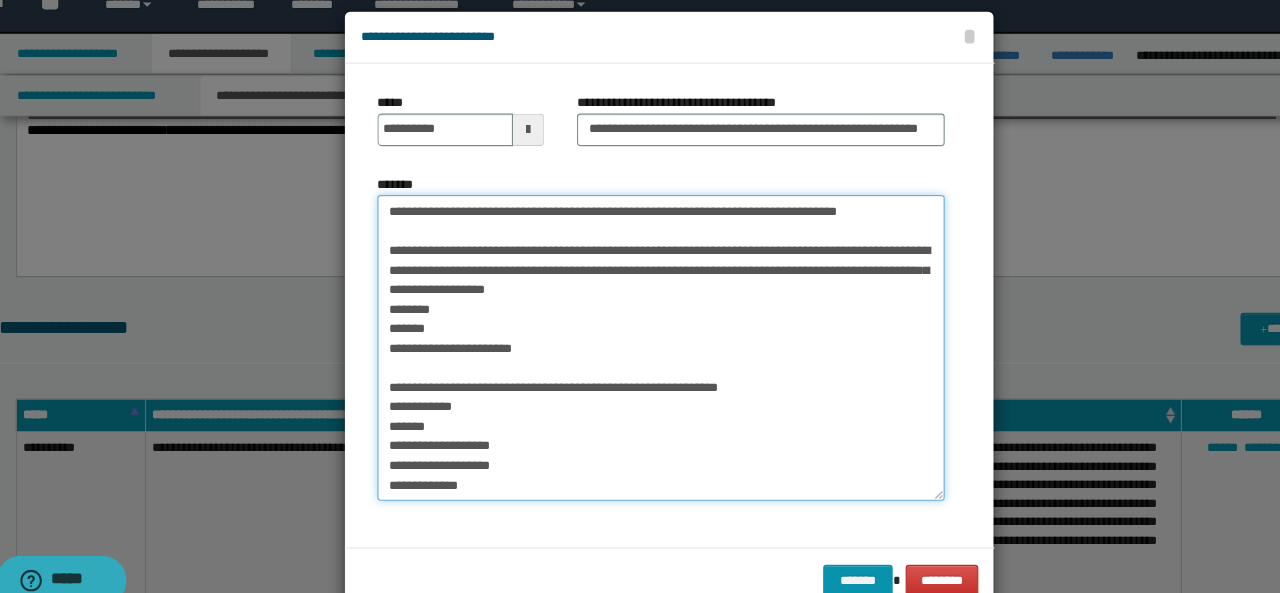 drag, startPoint x: 532, startPoint y: 377, endPoint x: 367, endPoint y: 379, distance: 165.01212 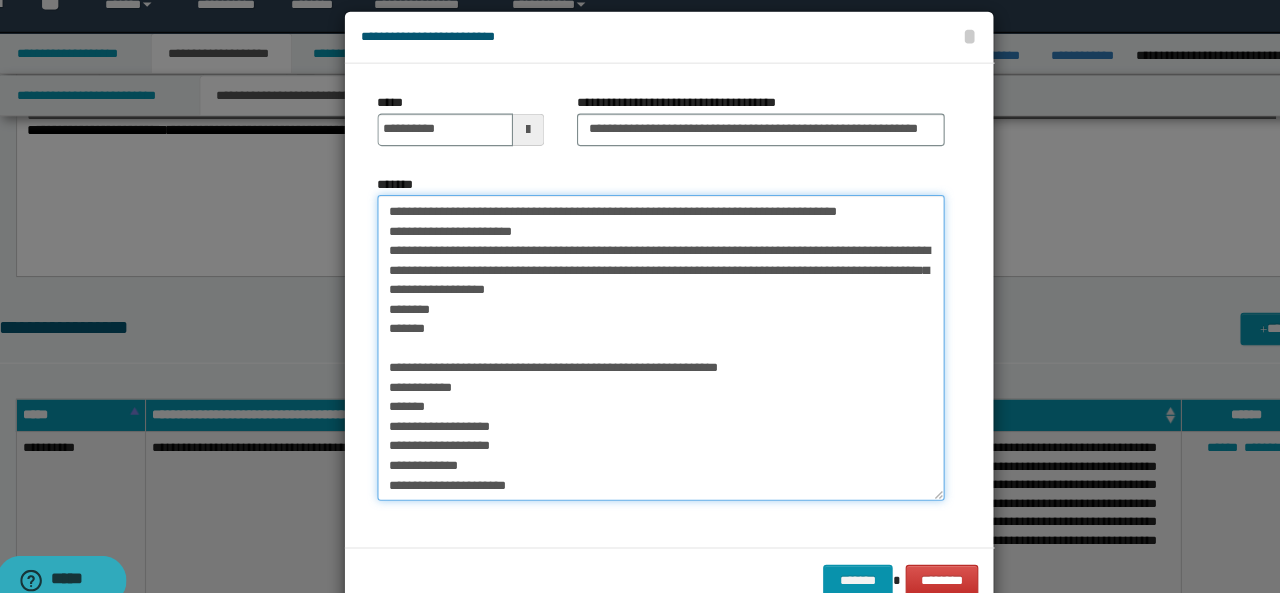 click on "*******" at bounding box center [632, 341] 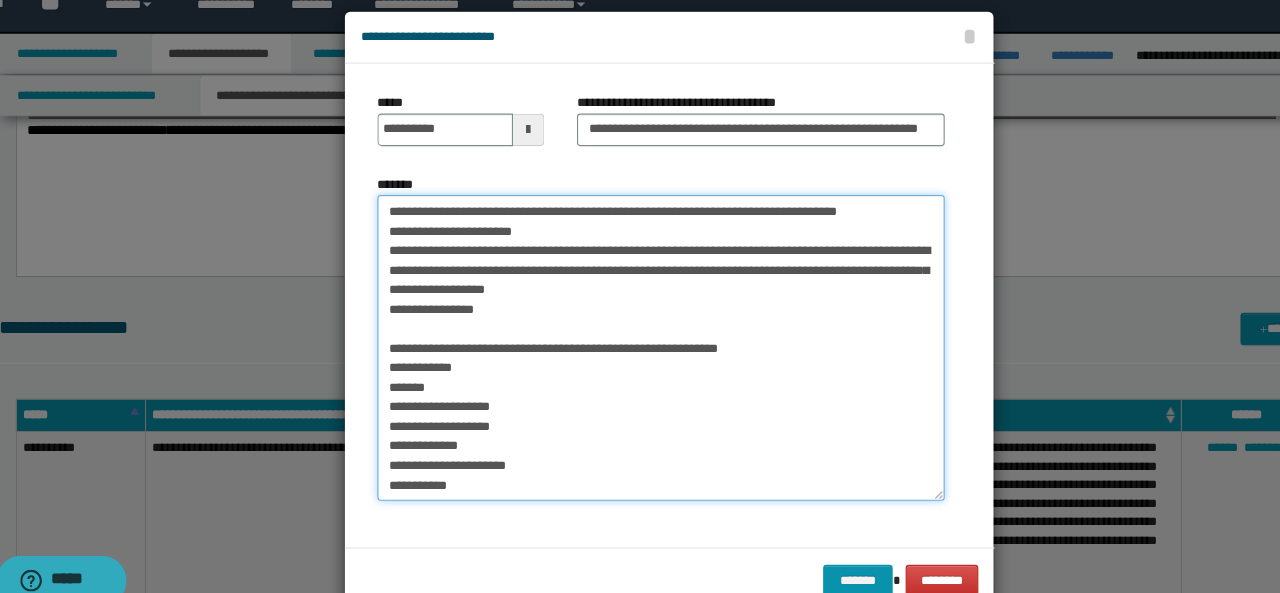 drag, startPoint x: 399, startPoint y: 343, endPoint x: 422, endPoint y: 341, distance: 23.086792 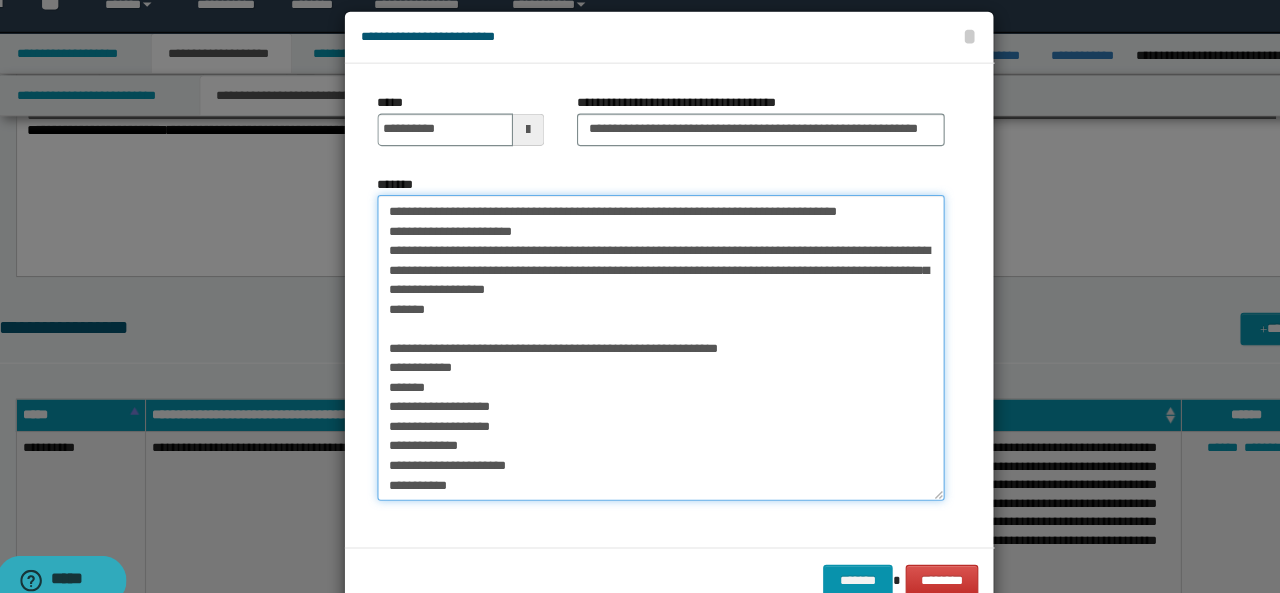 click on "*******" at bounding box center (632, 341) 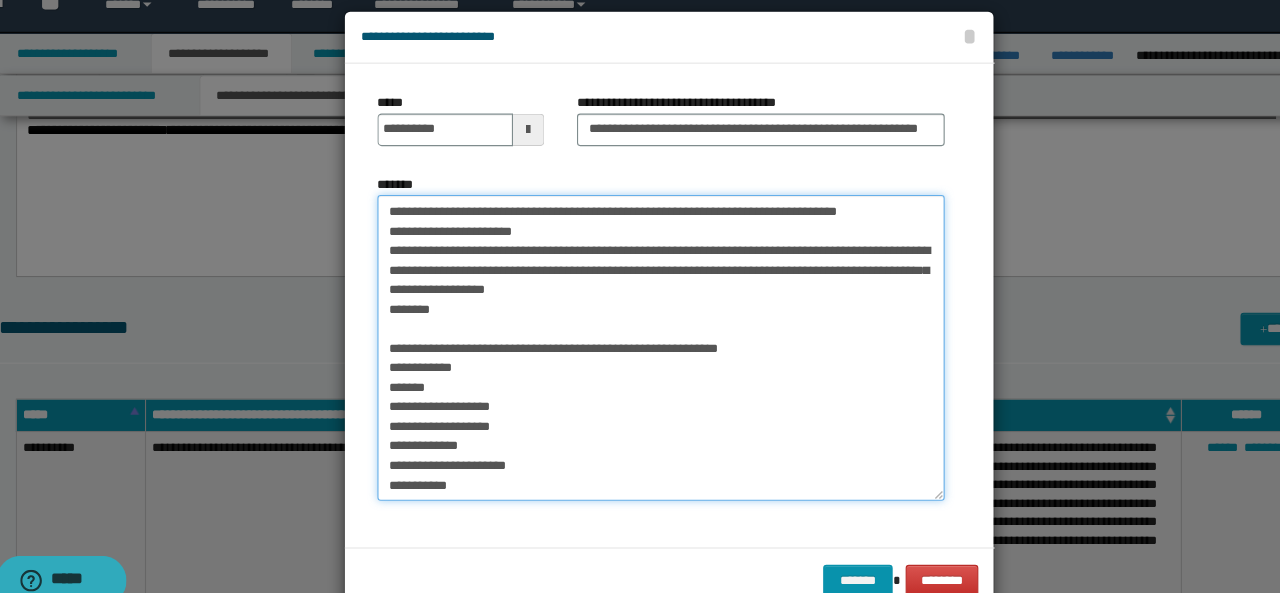 drag, startPoint x: 454, startPoint y: 395, endPoint x: 372, endPoint y: 395, distance: 82 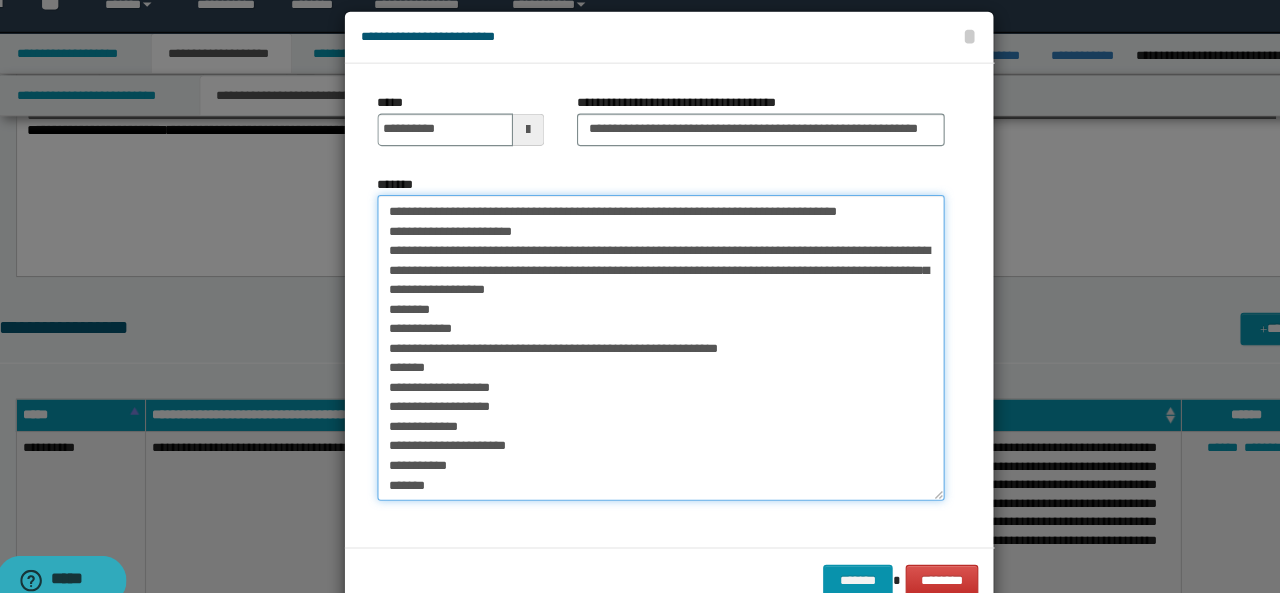 click on "*******" at bounding box center (632, 341) 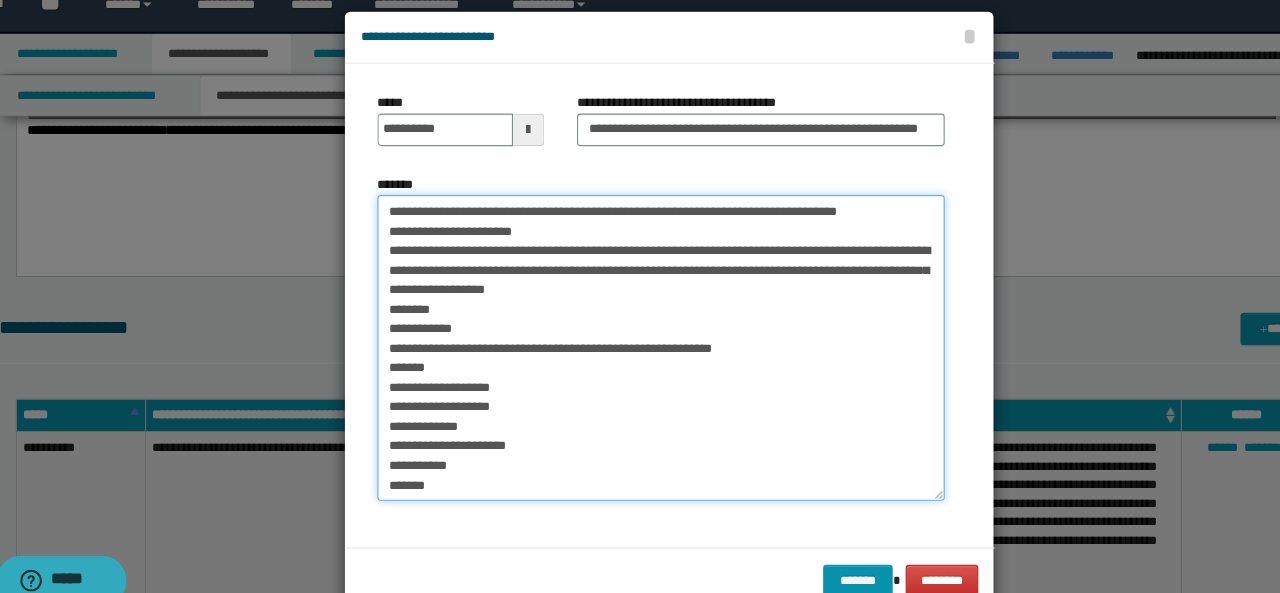 click on "*******" at bounding box center [632, 341] 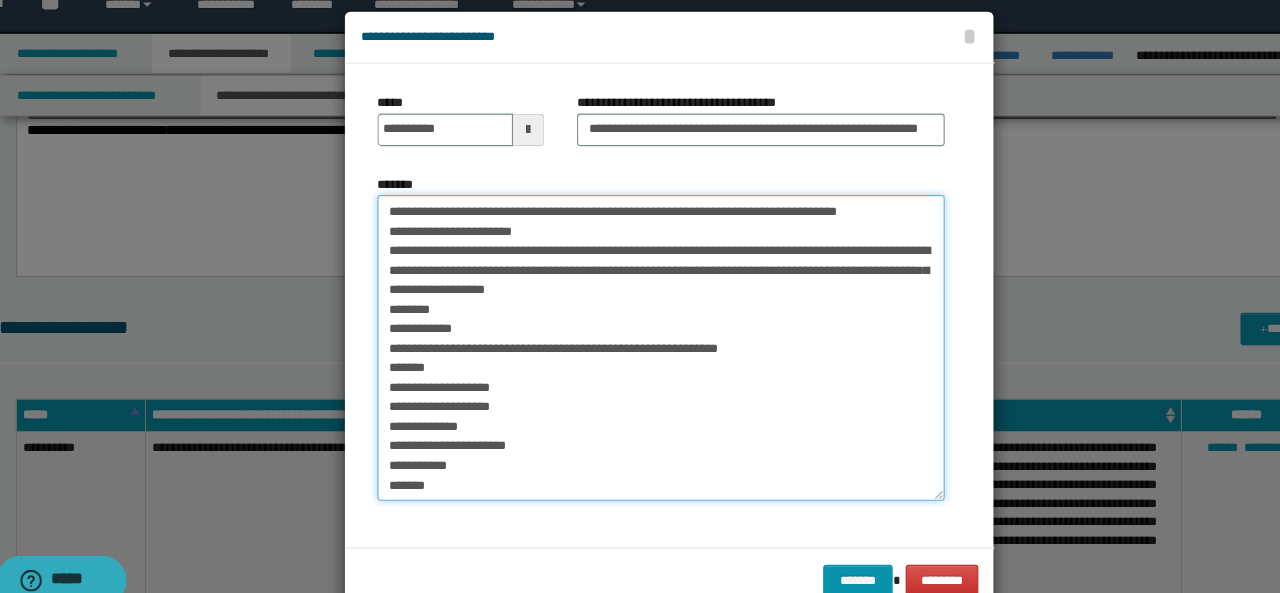 click on "*******" at bounding box center [632, 341] 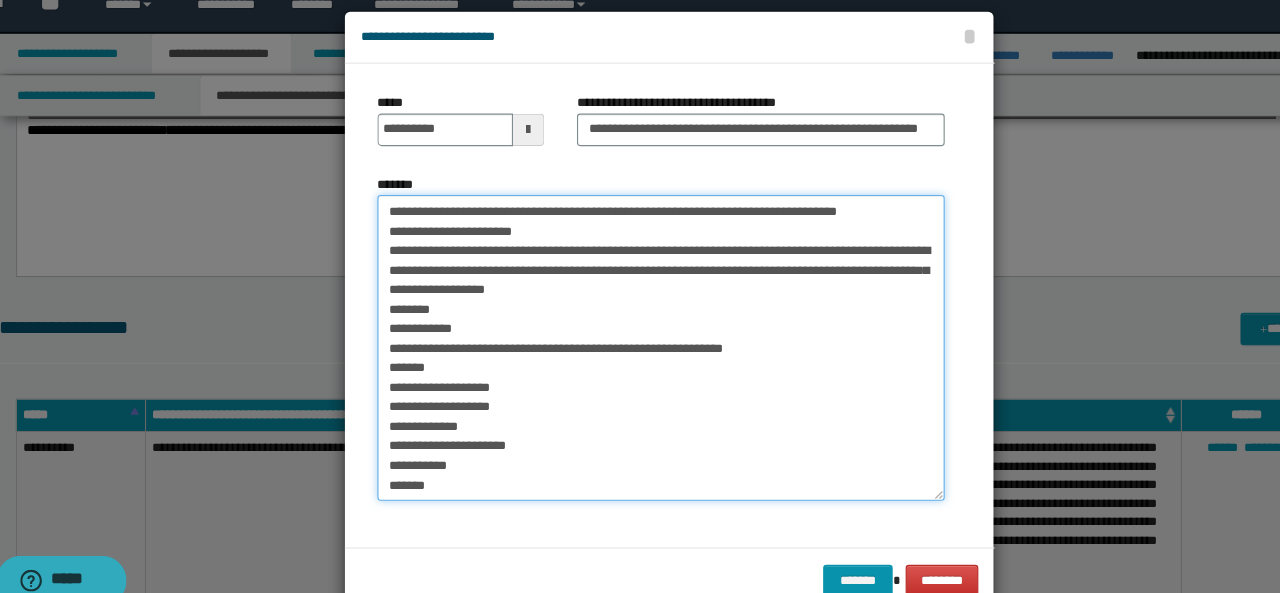 click on "*******" at bounding box center (632, 341) 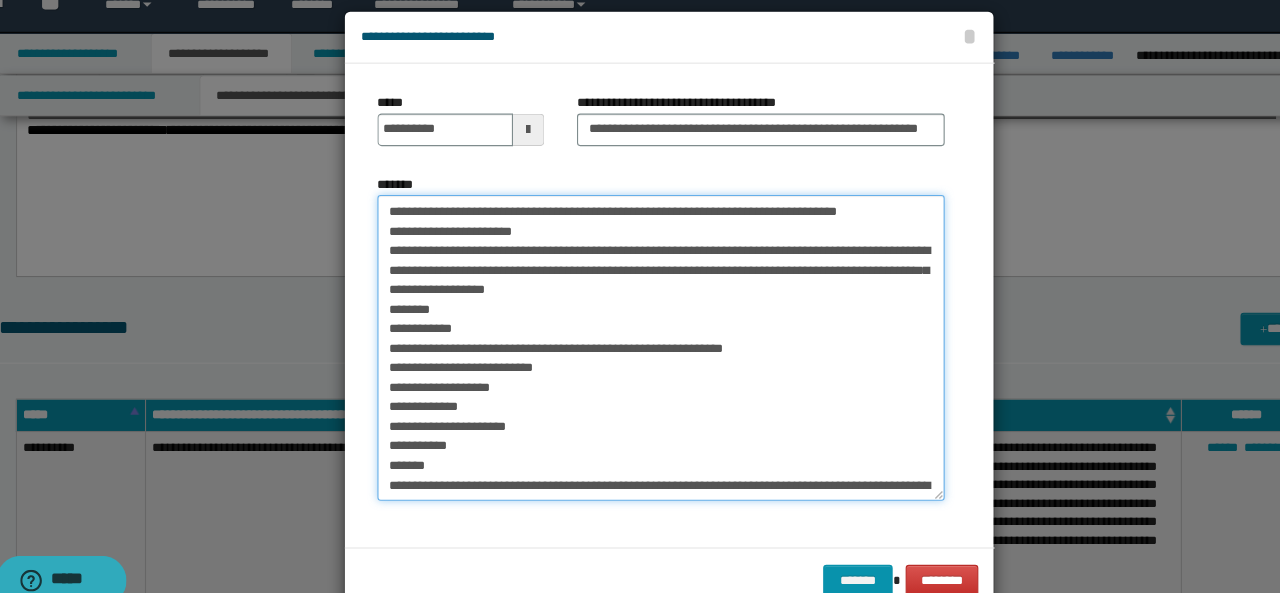 click on "*******" at bounding box center (632, 341) 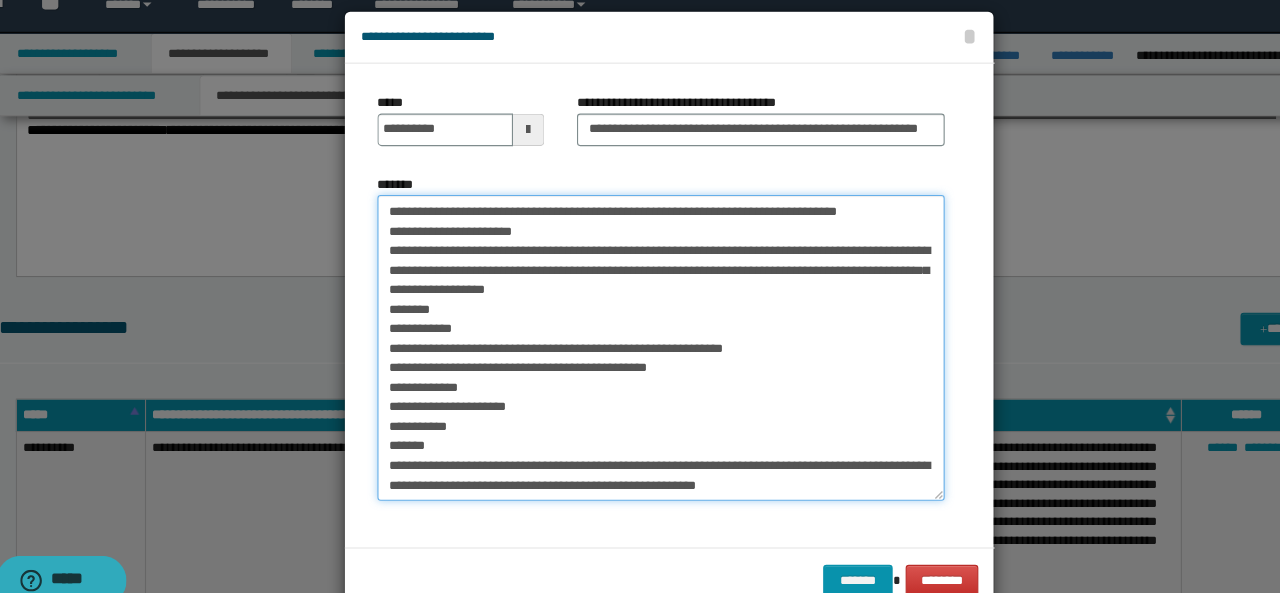 click on "*******" at bounding box center [632, 341] 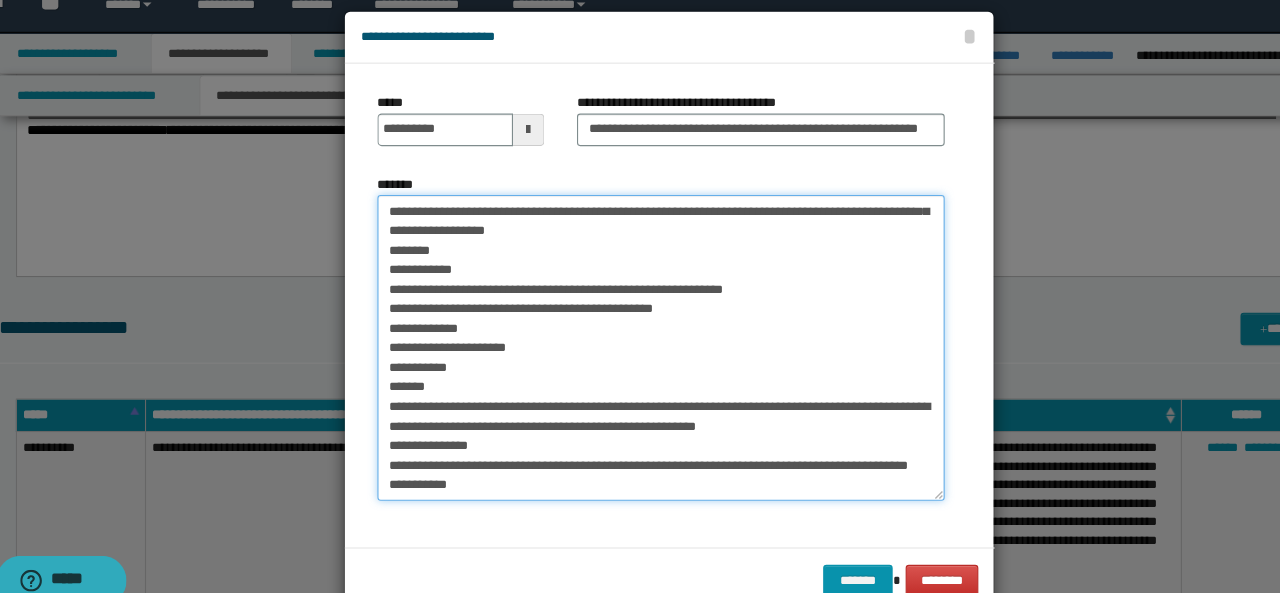 scroll, scrollTop: 180, scrollLeft: 0, axis: vertical 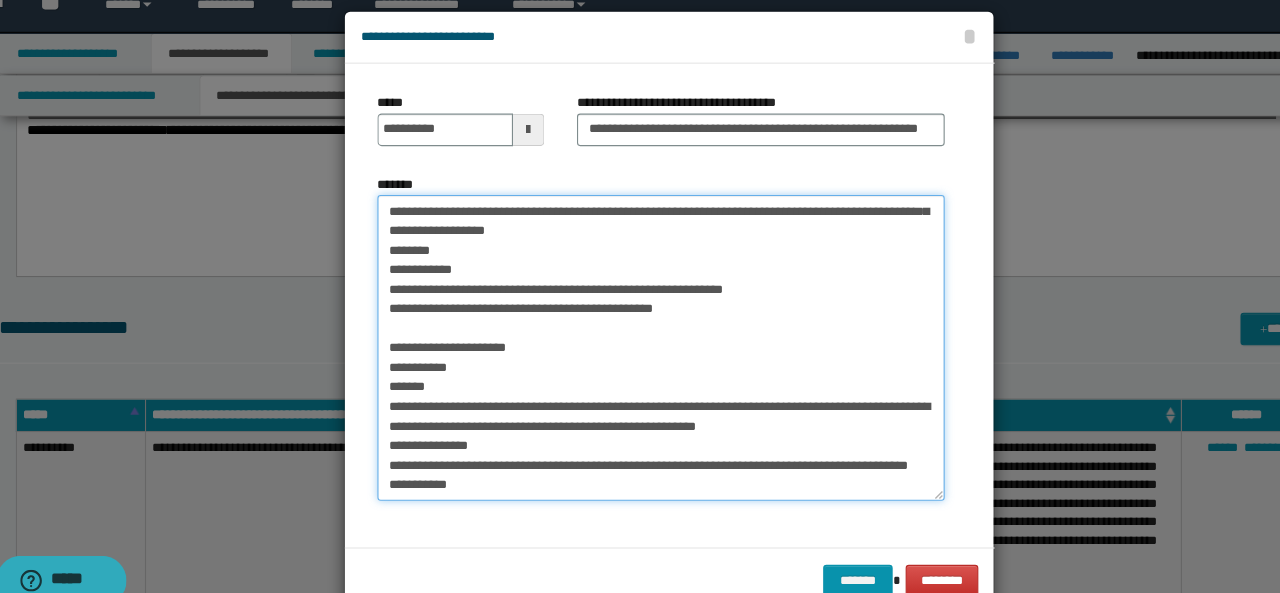 click on "*******" at bounding box center (632, 341) 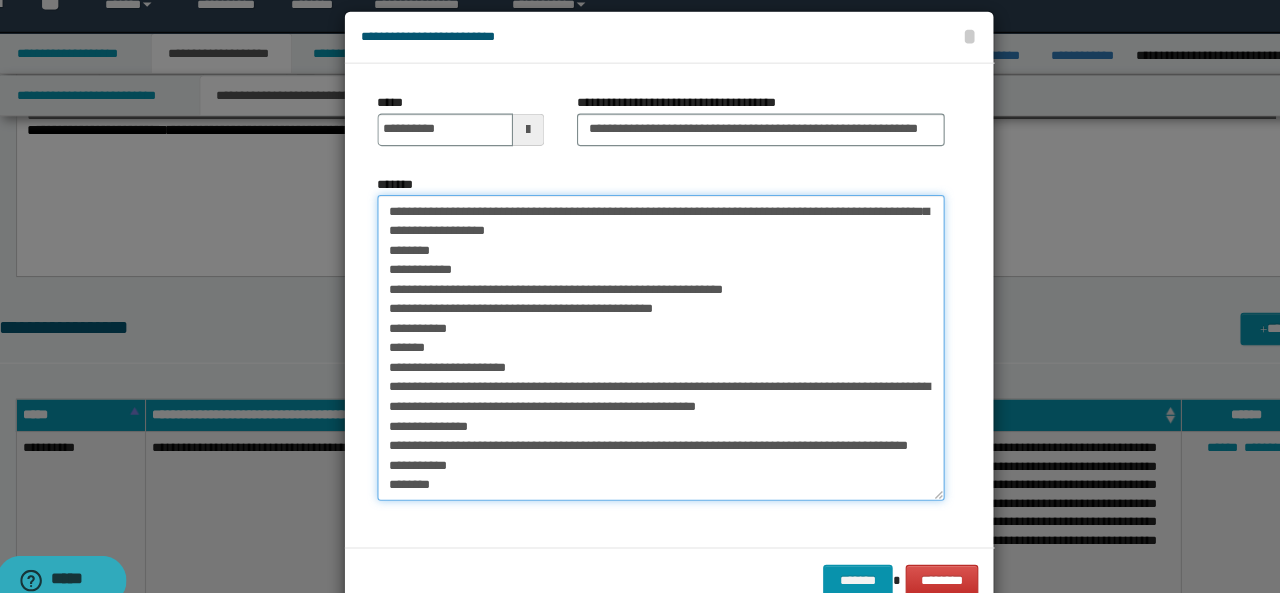 click on "*******" at bounding box center (632, 341) 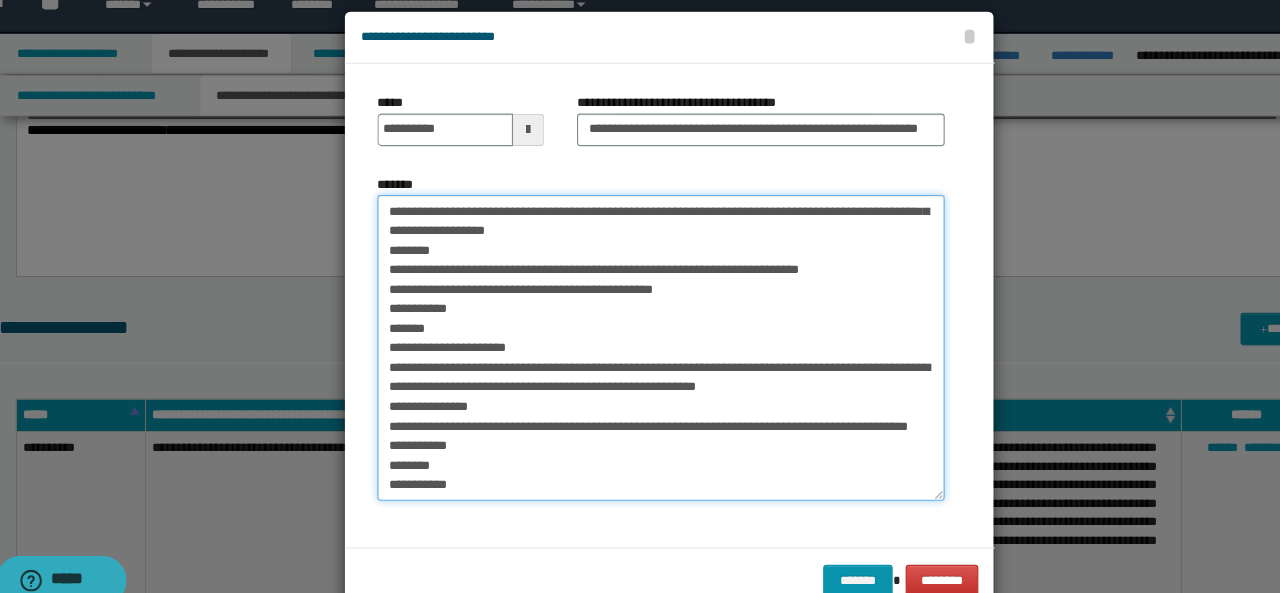 click on "*******" at bounding box center (632, 341) 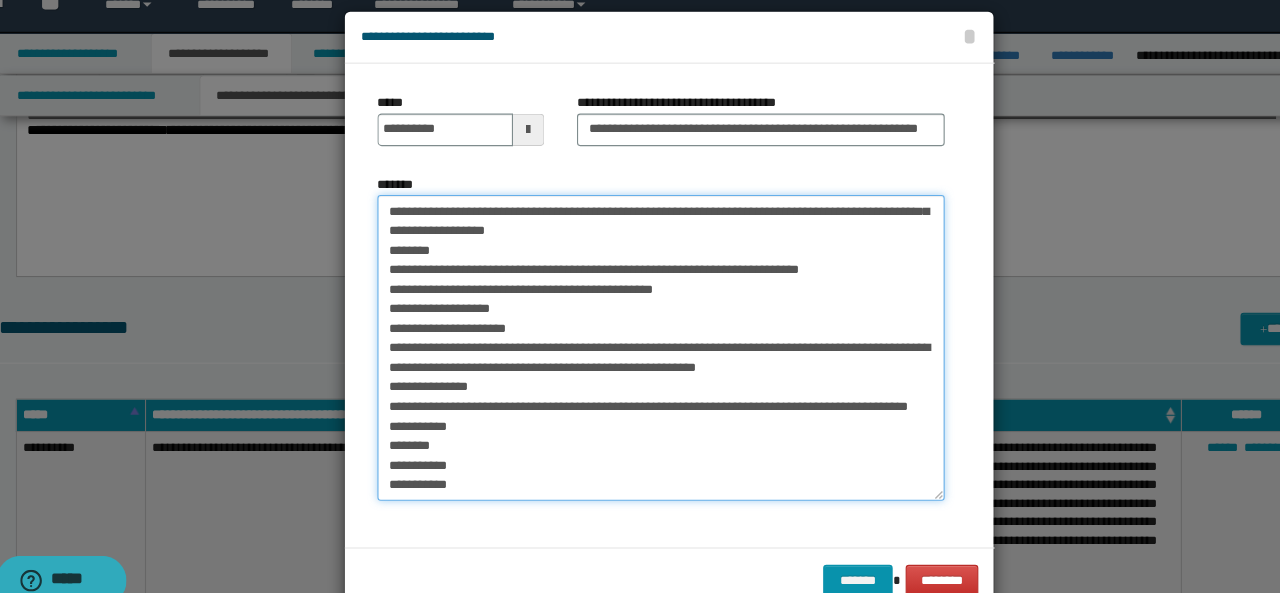 click on "*******" at bounding box center (632, 341) 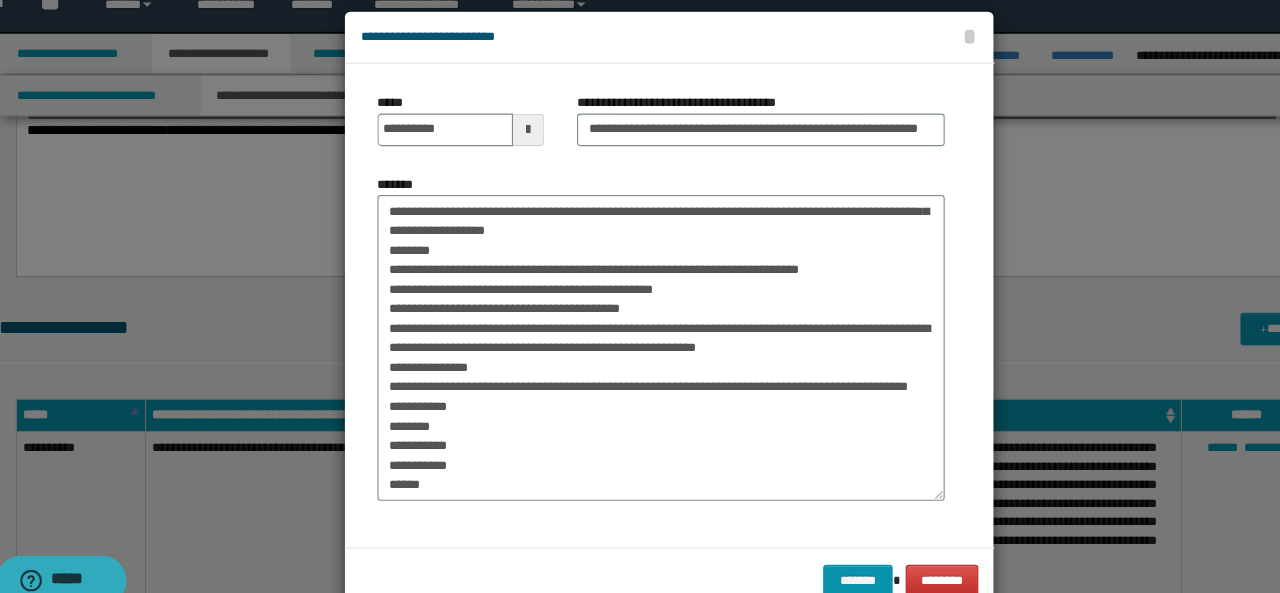 click on "**********" at bounding box center [640, 55] 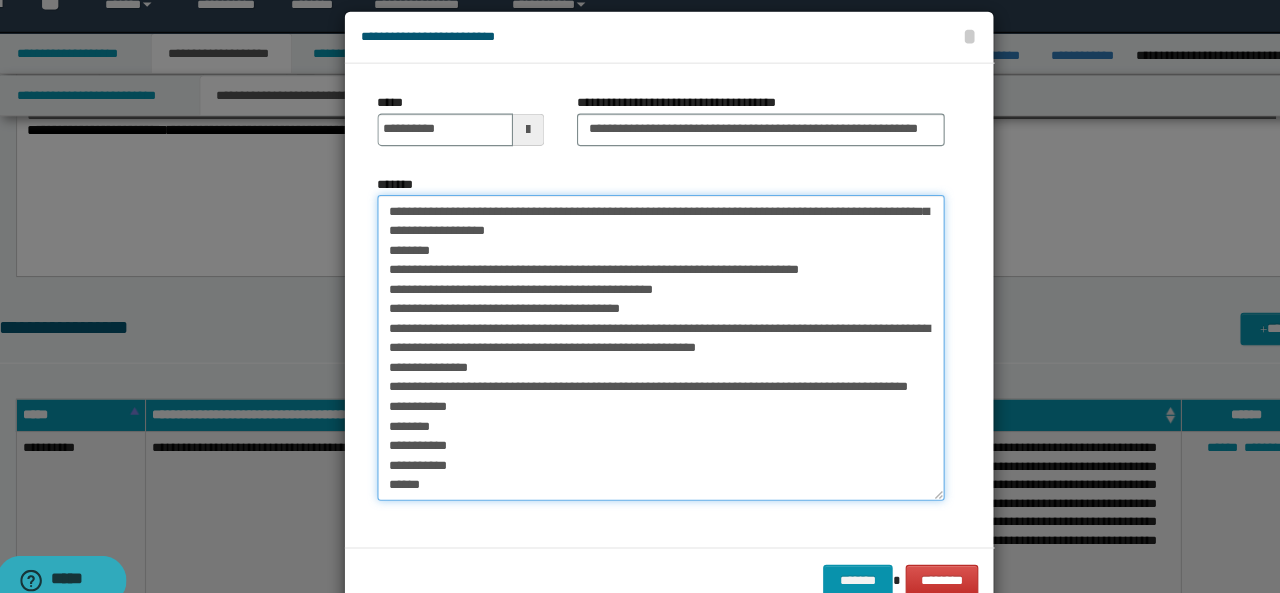 drag, startPoint x: 449, startPoint y: 365, endPoint x: 535, endPoint y: 459, distance: 127.40487 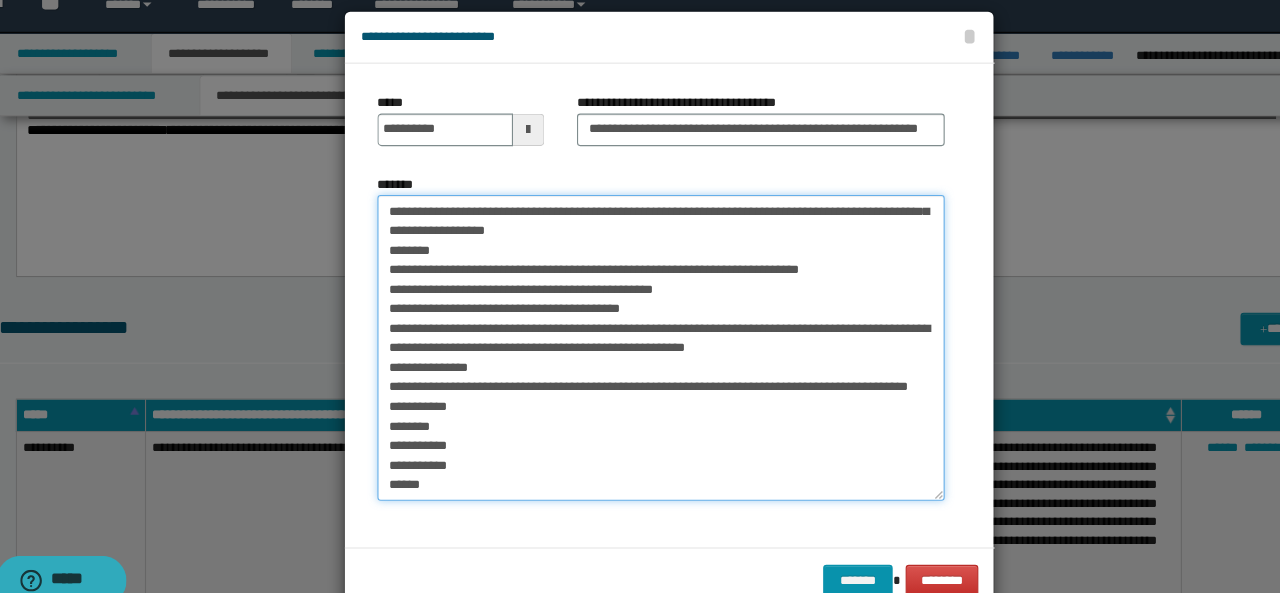click on "*******" at bounding box center (632, 341) 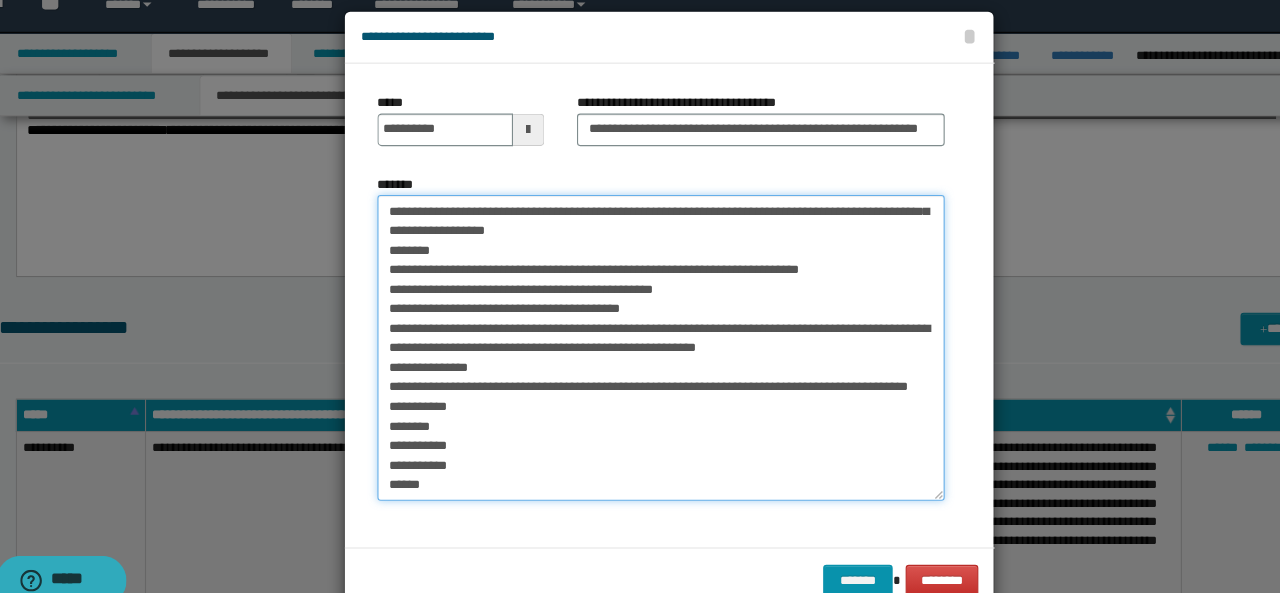 click on "*******" at bounding box center (632, 341) 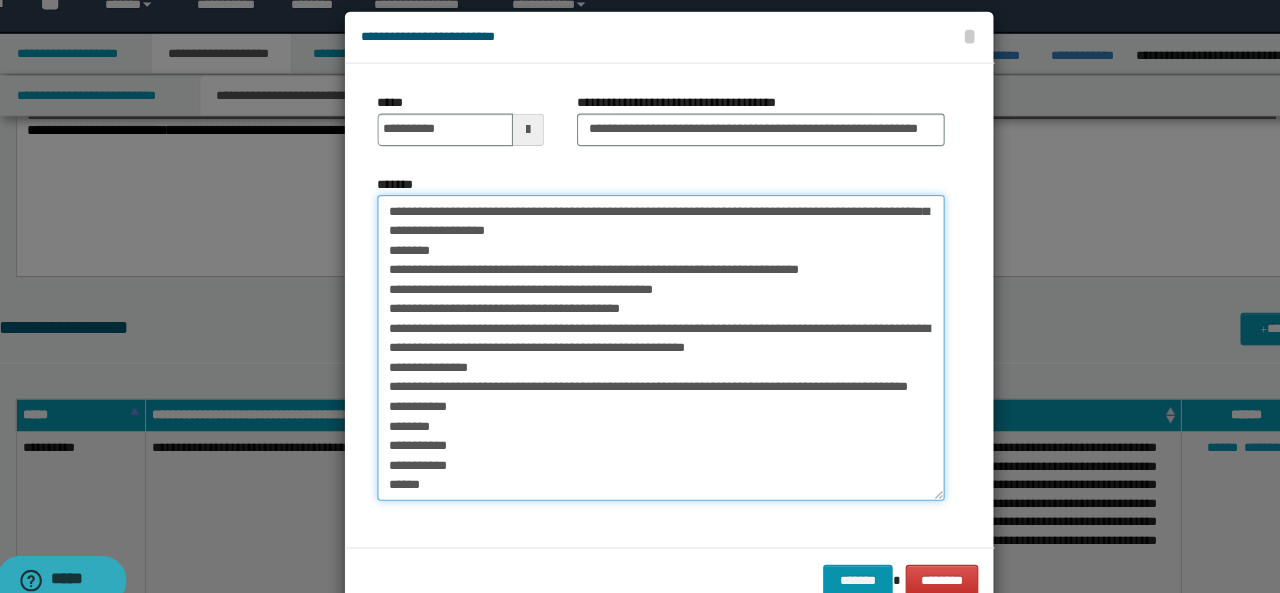 click on "*******" at bounding box center [632, 341] 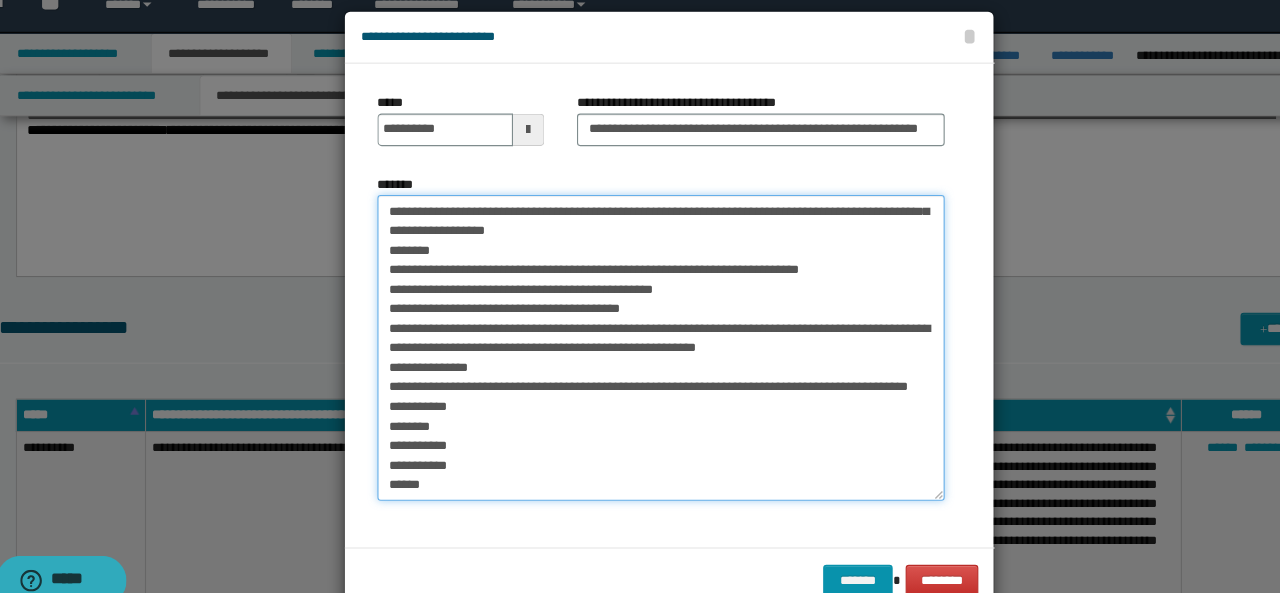 drag, startPoint x: 372, startPoint y: 411, endPoint x: 438, endPoint y: 409, distance: 66.0303 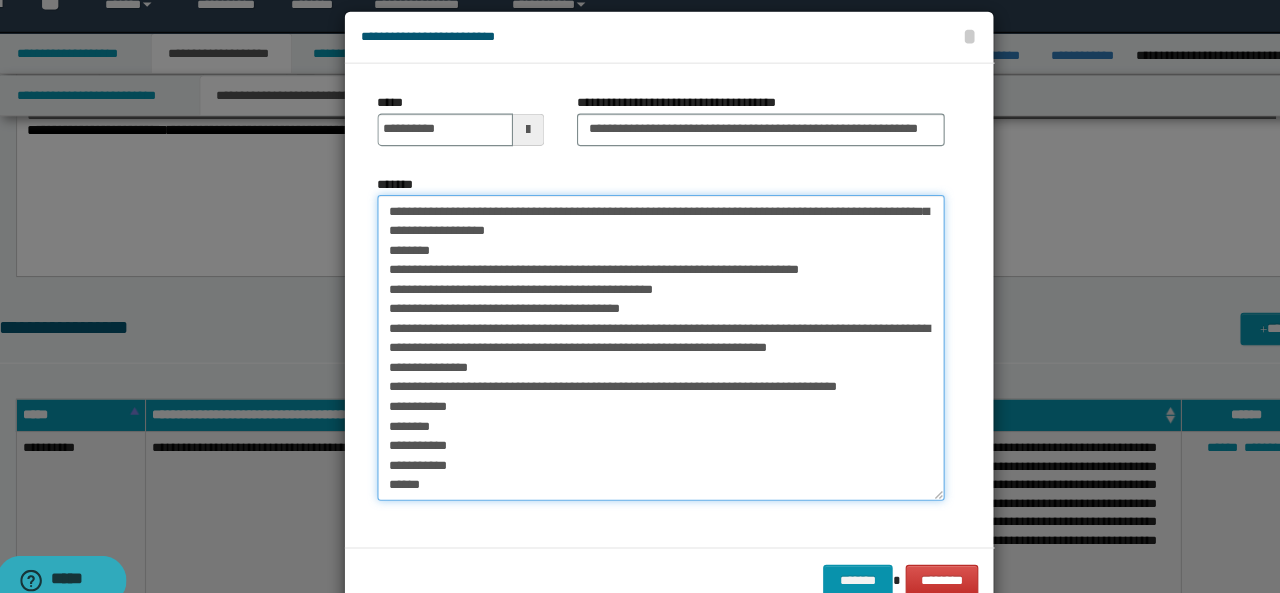 click on "*******" at bounding box center [632, 341] 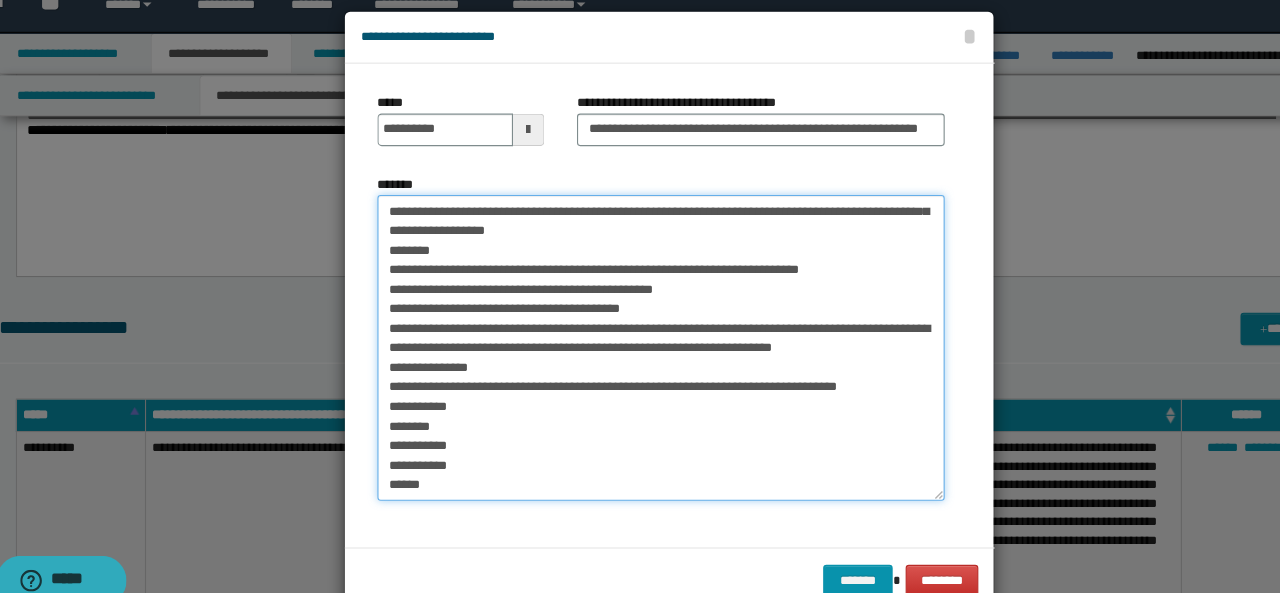 click on "*******" at bounding box center (632, 341) 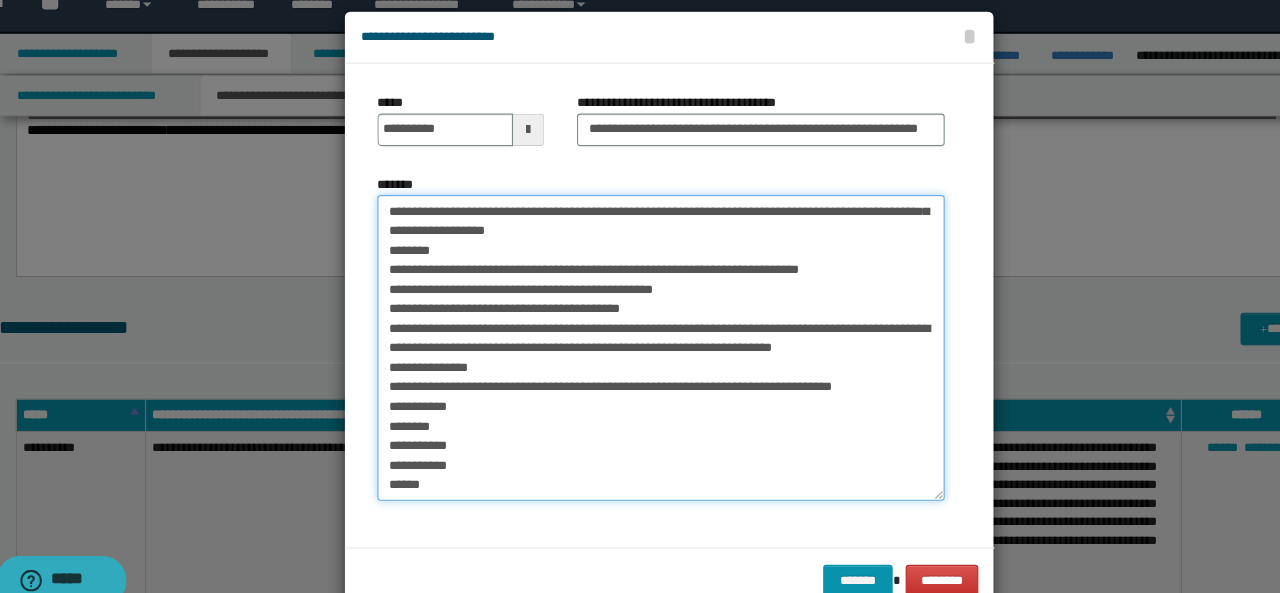 click on "*******" at bounding box center [632, 341] 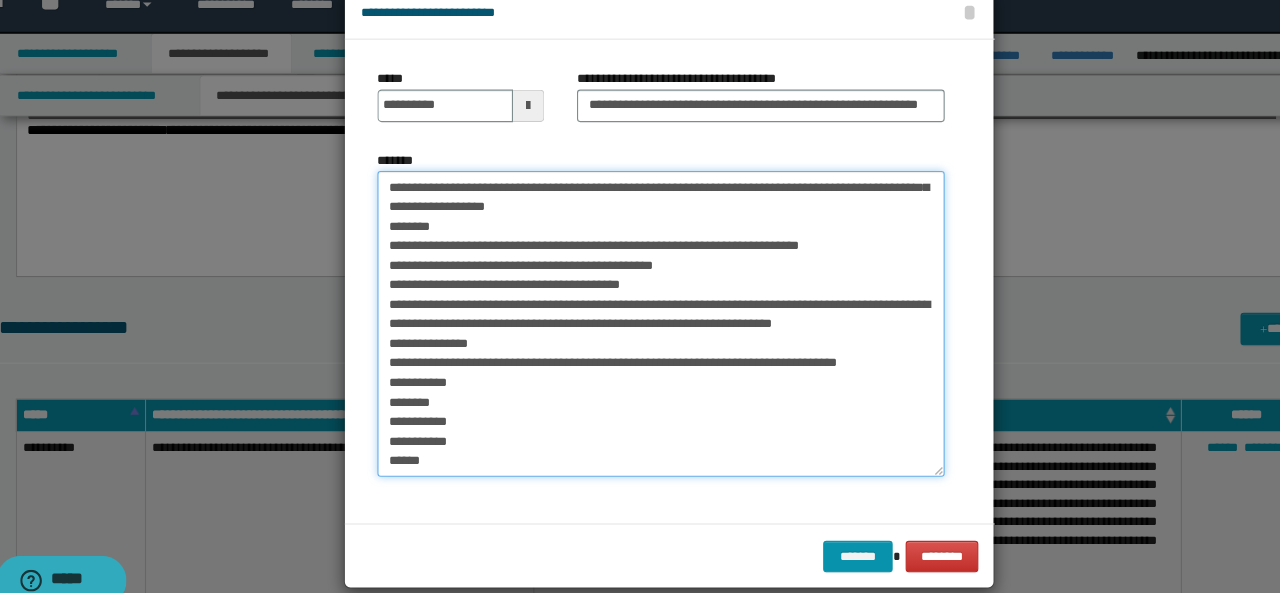 scroll, scrollTop: 18, scrollLeft: 0, axis: vertical 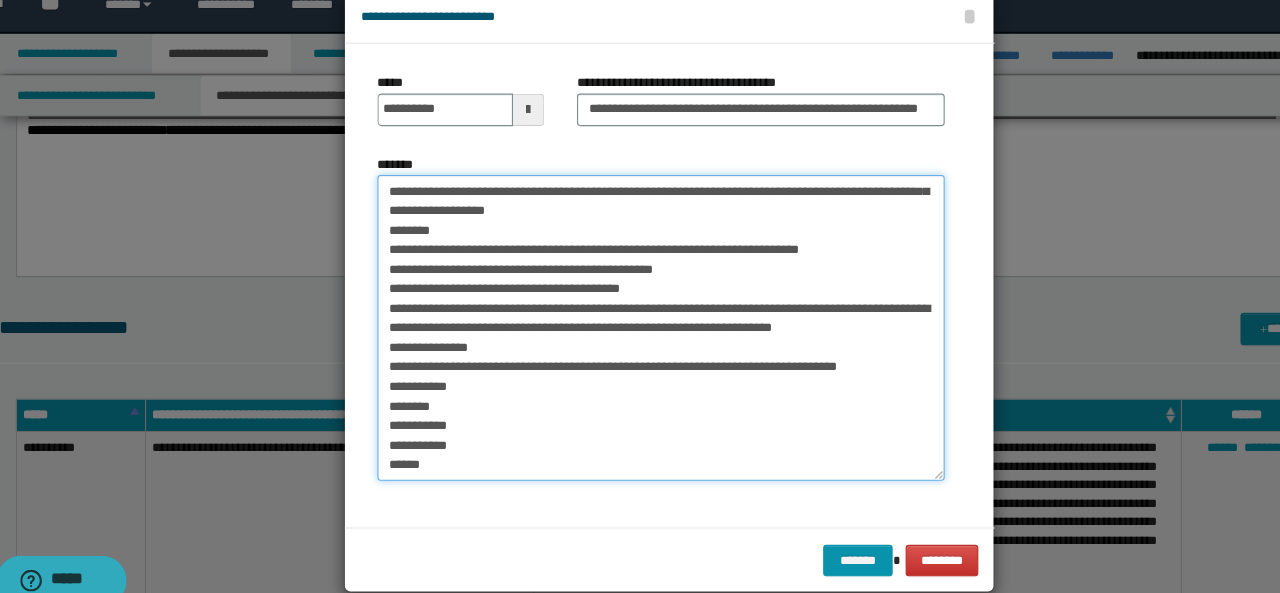 drag, startPoint x: 371, startPoint y: 413, endPoint x: 454, endPoint y: 441, distance: 87.595665 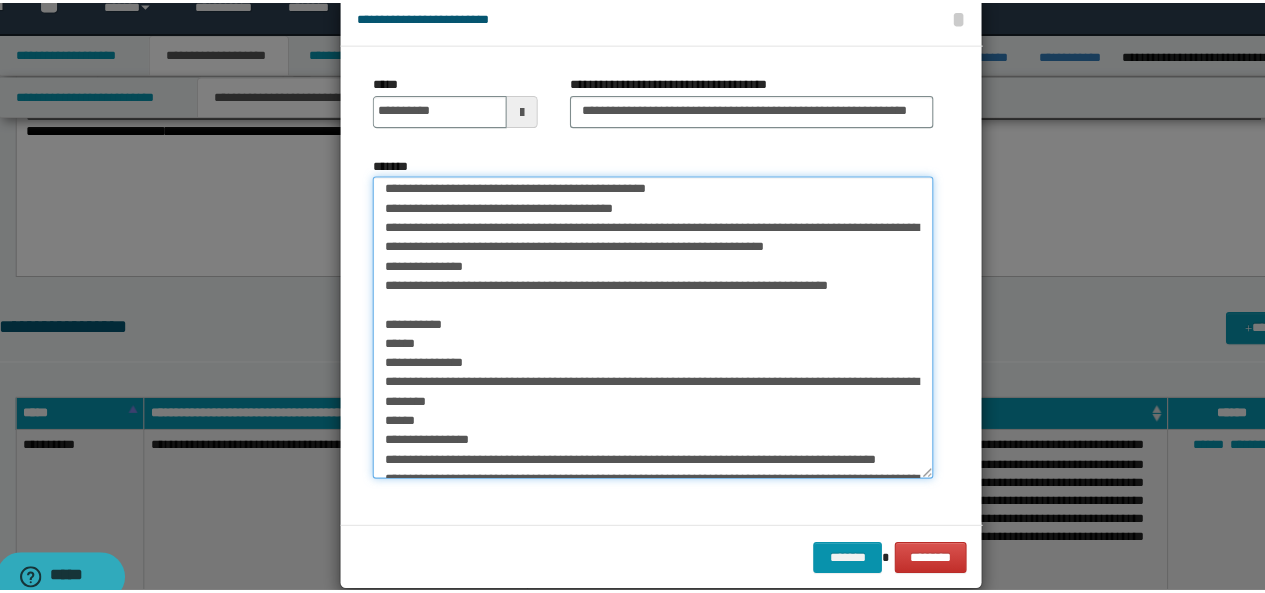 scroll, scrollTop: 260, scrollLeft: 0, axis: vertical 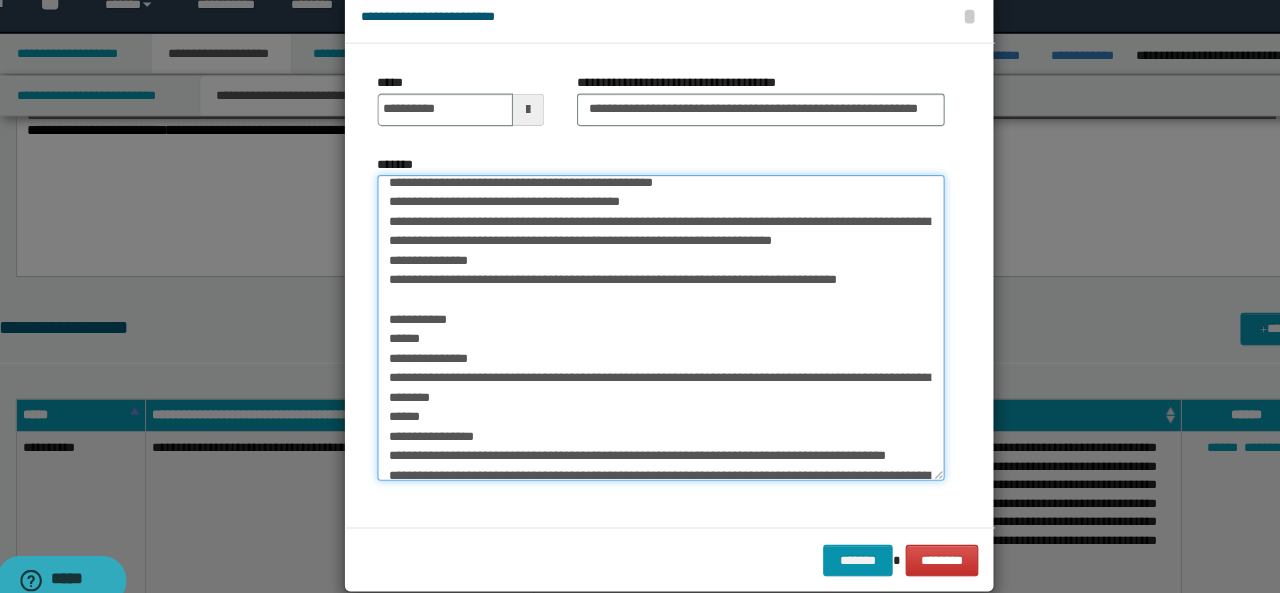 drag, startPoint x: 372, startPoint y: 346, endPoint x: 481, endPoint y: 392, distance: 118.308914 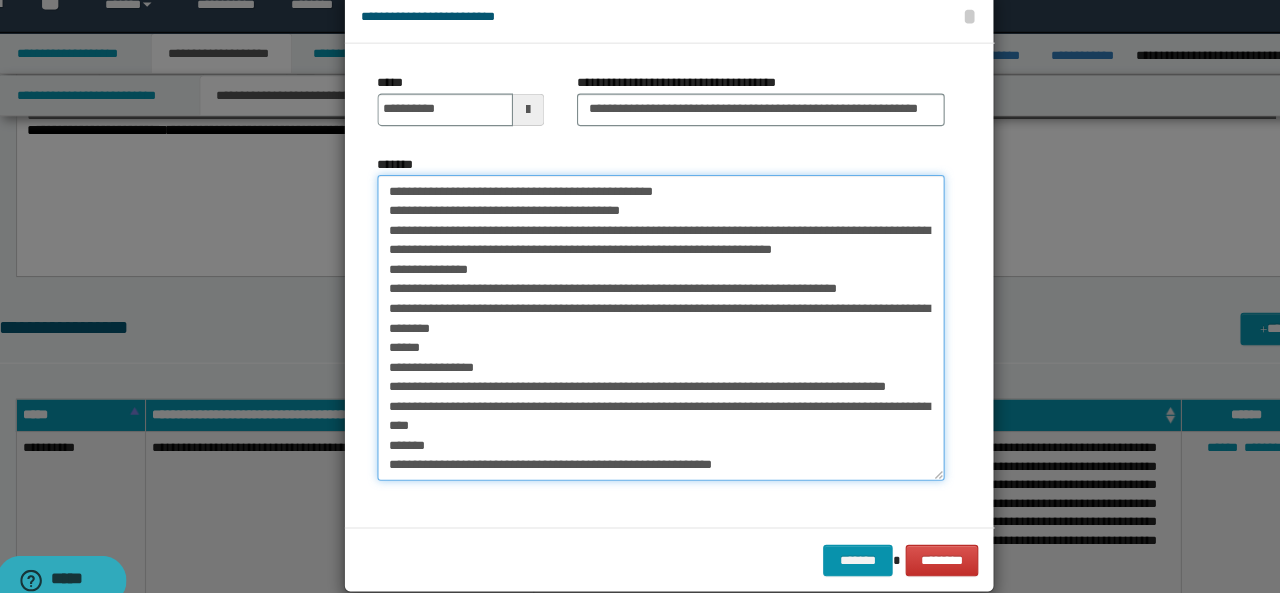 drag, startPoint x: 375, startPoint y: 316, endPoint x: 802, endPoint y: 315, distance: 427.00116 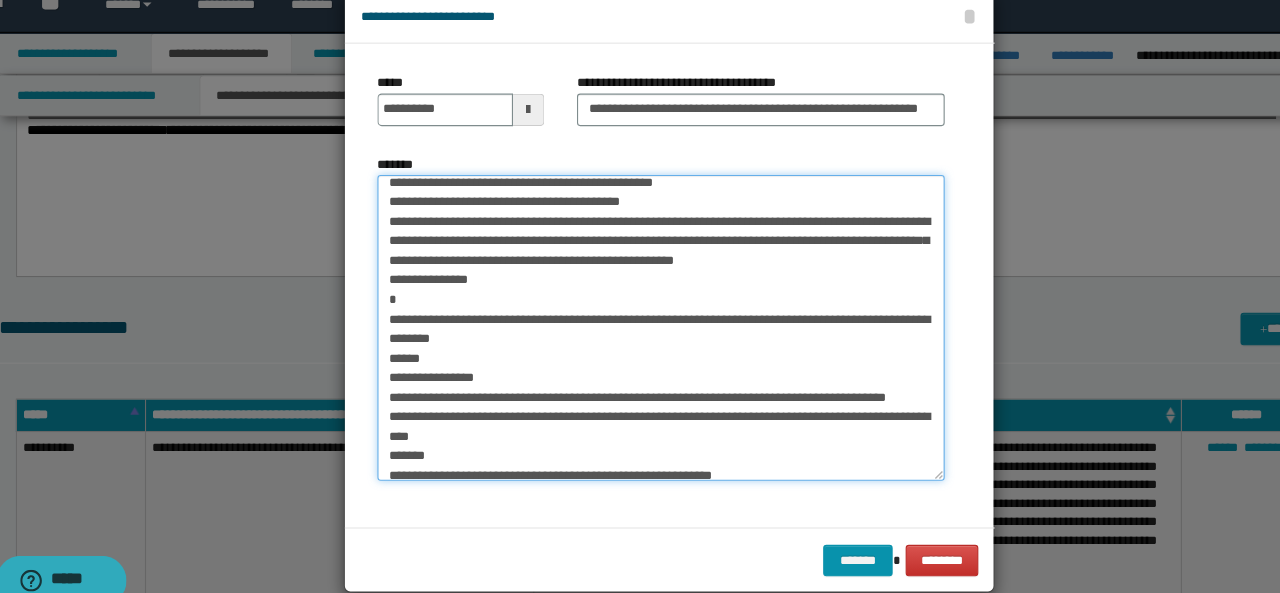 click on "*******" at bounding box center (632, 323) 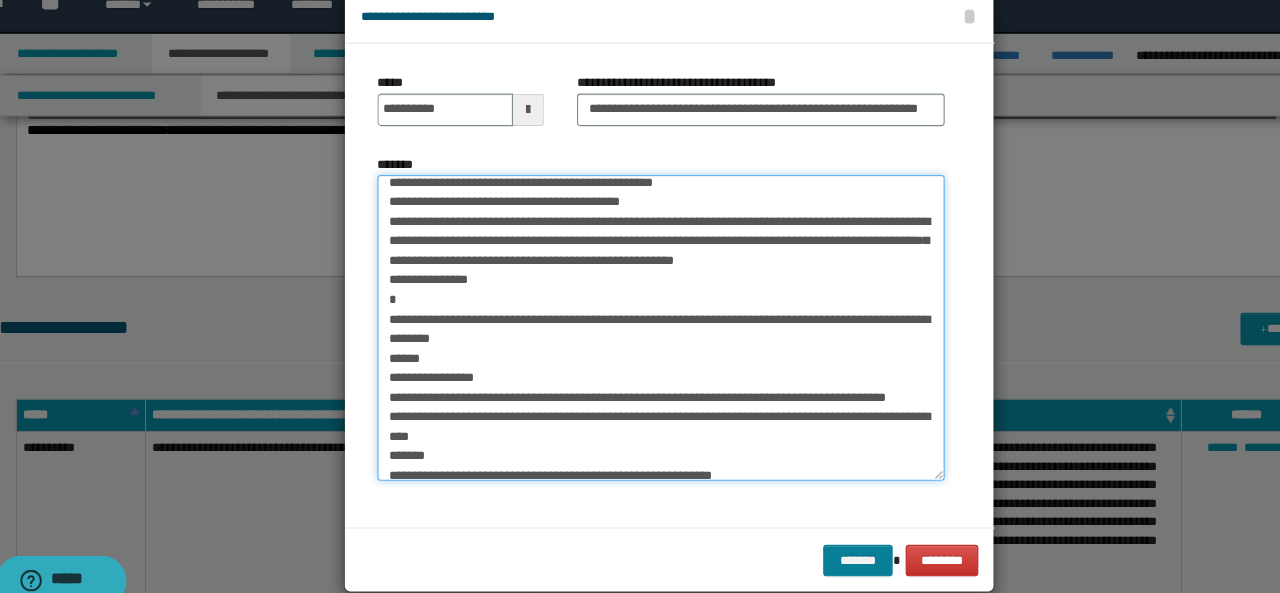 type on "**********" 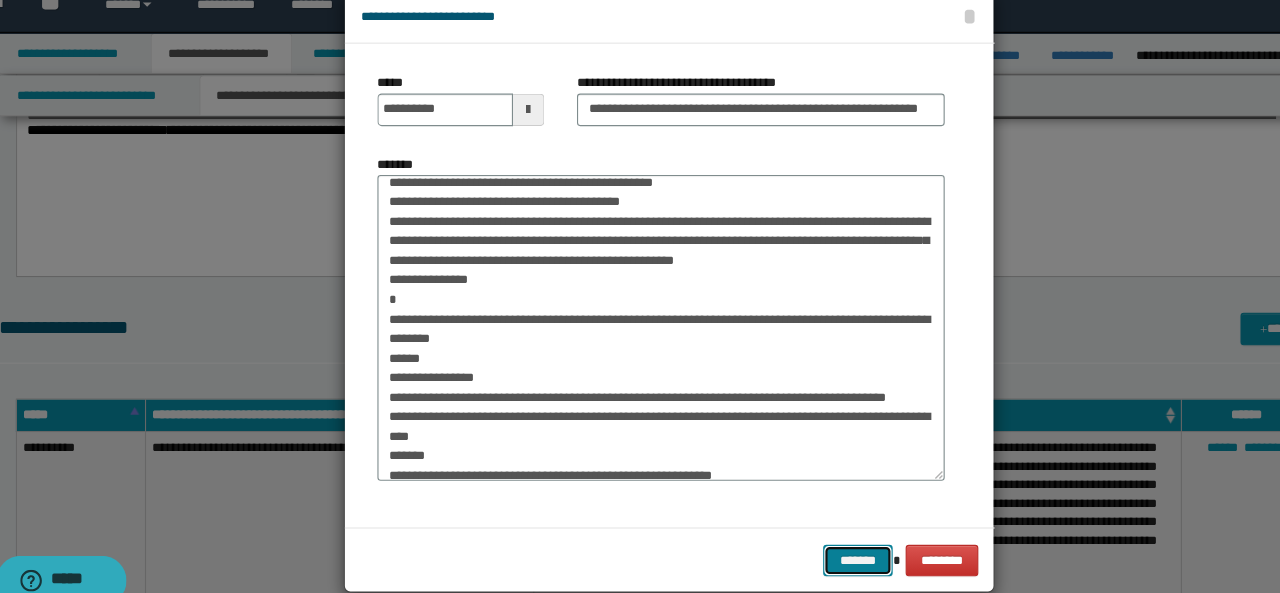 click on "*******" at bounding box center [814, 537] 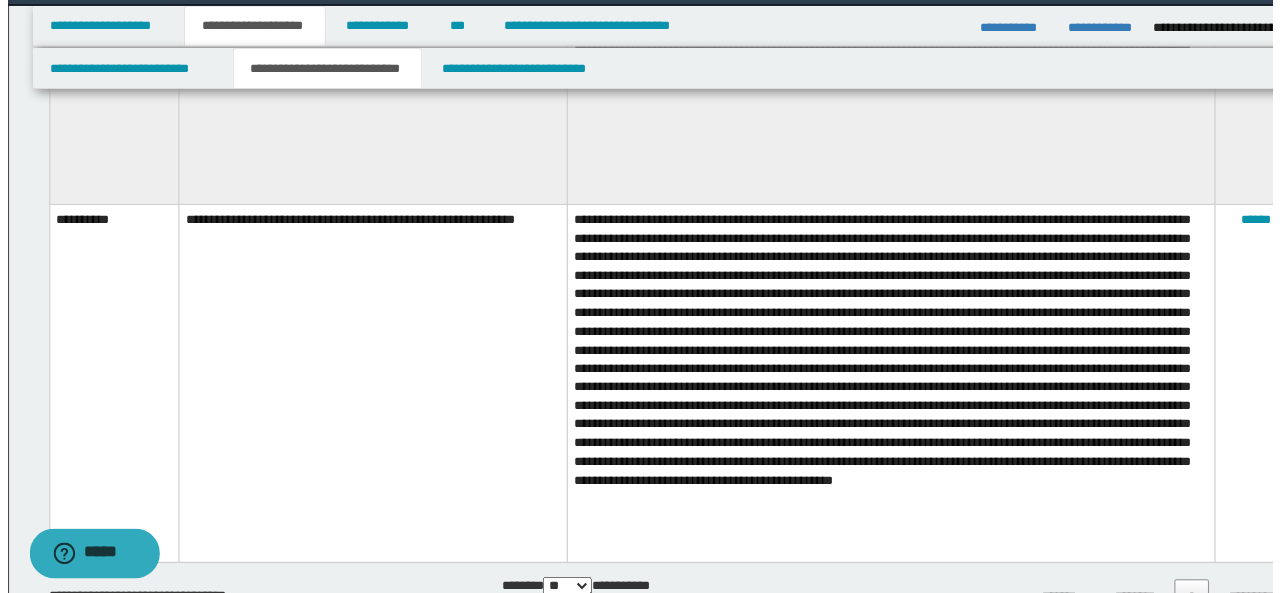 scroll, scrollTop: 6256, scrollLeft: 0, axis: vertical 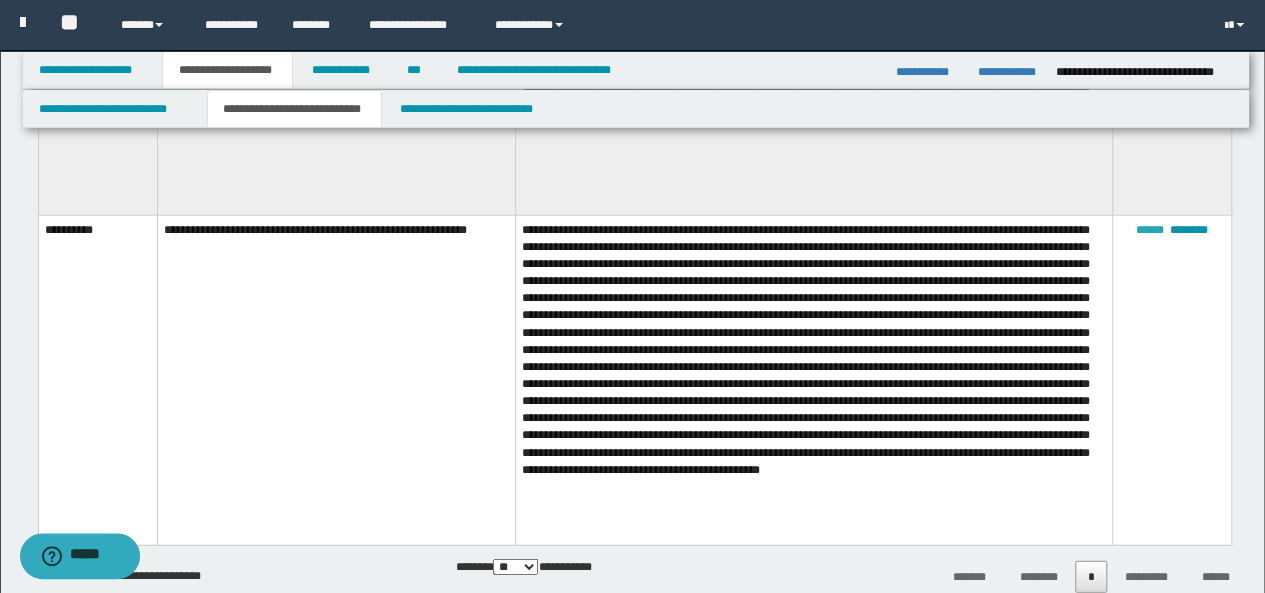 click on "******" at bounding box center (1150, 230) 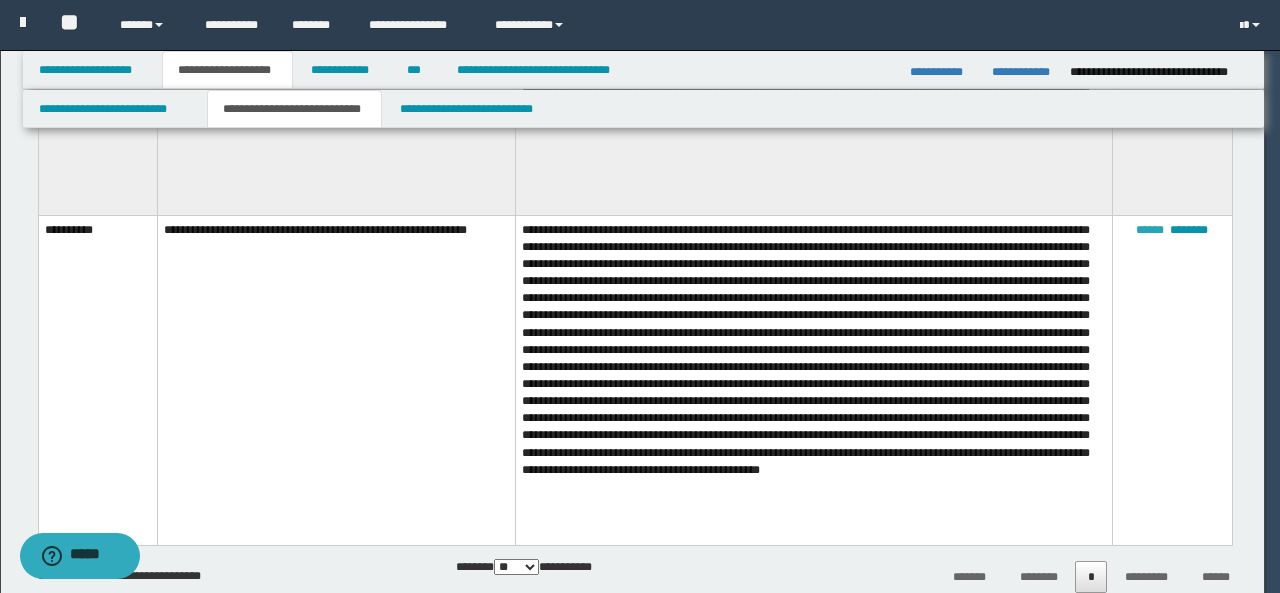 scroll, scrollTop: 0, scrollLeft: 0, axis: both 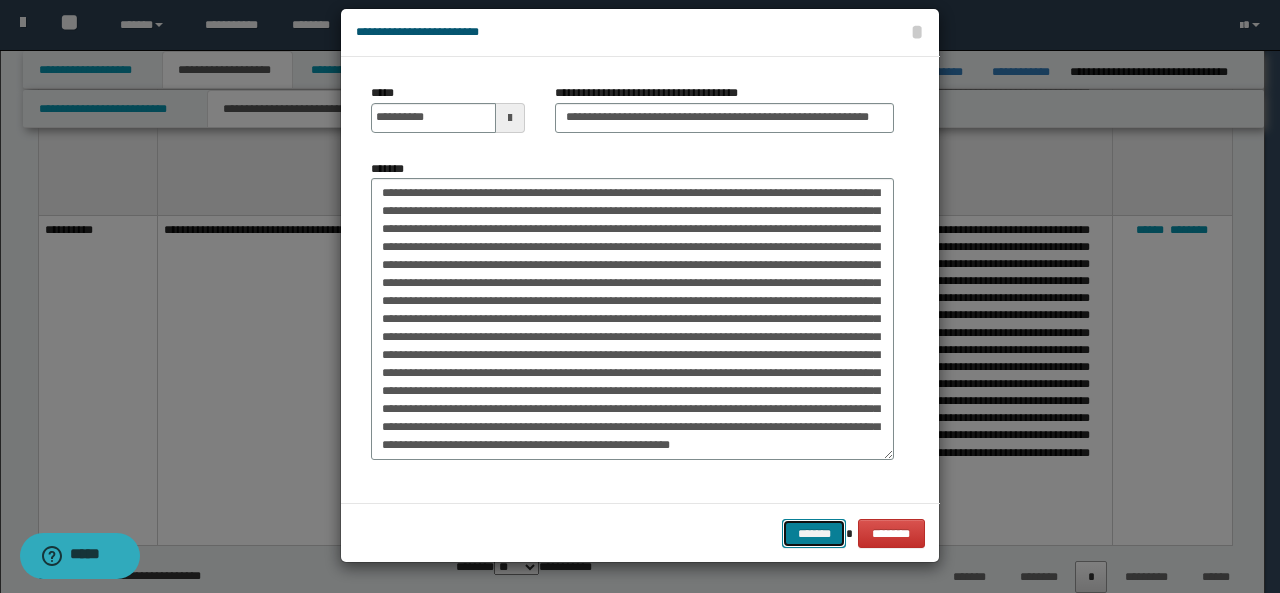click on "*******" at bounding box center [814, 533] 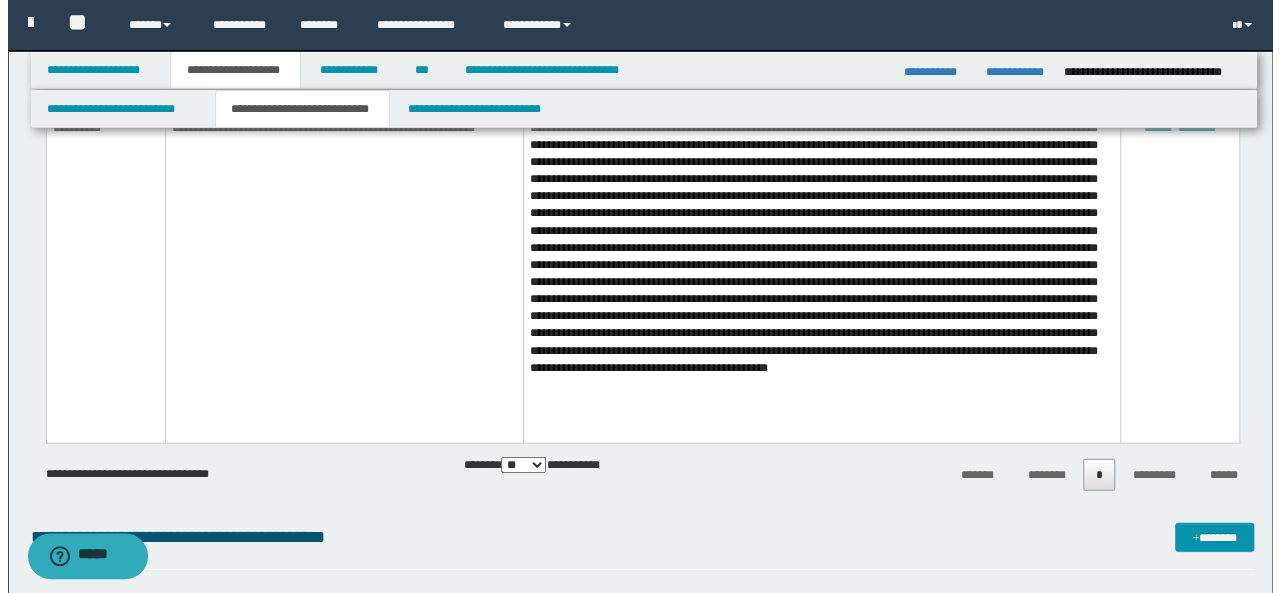 scroll, scrollTop: 6360, scrollLeft: 0, axis: vertical 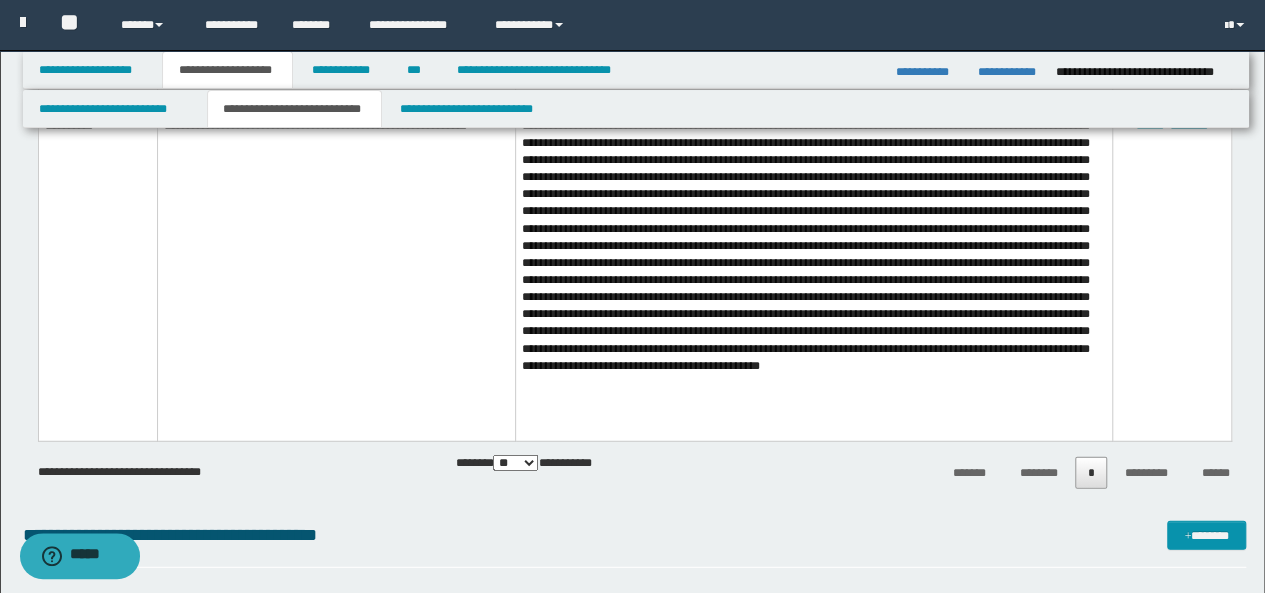 click on "******" at bounding box center (1150, 126) 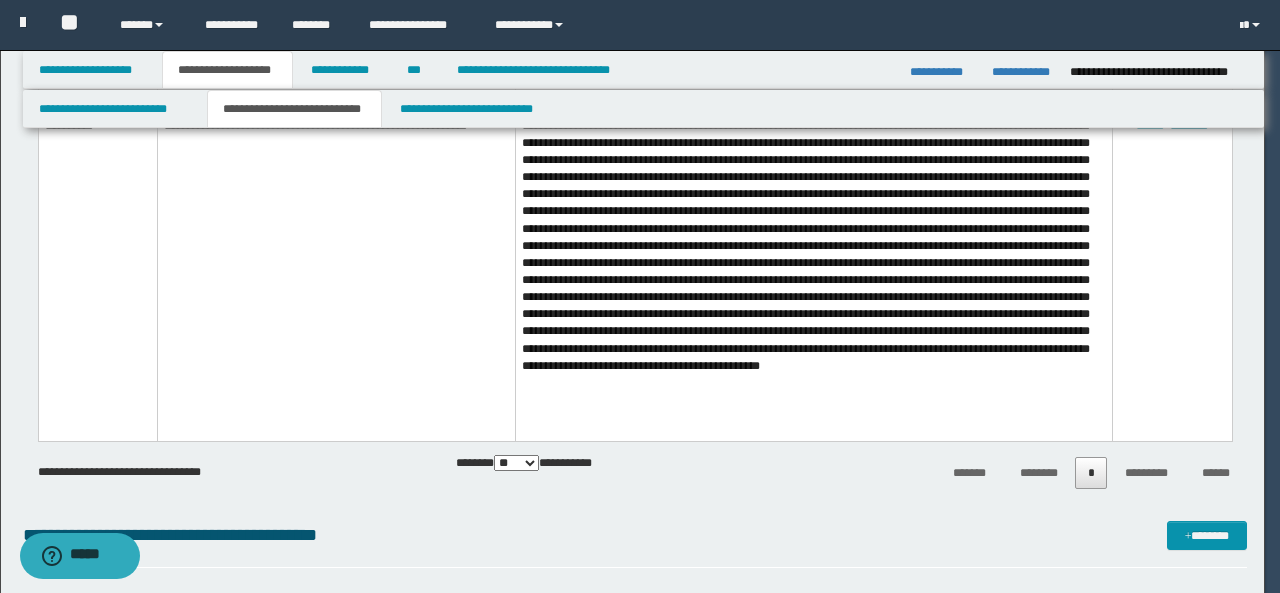 scroll, scrollTop: 0, scrollLeft: 0, axis: both 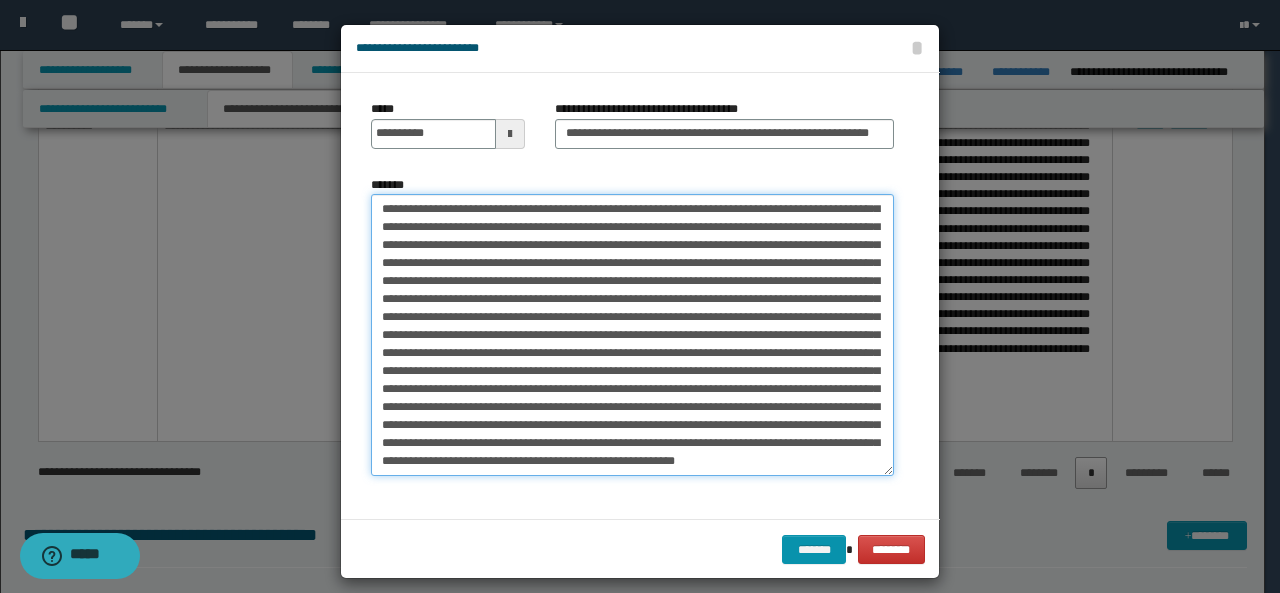 click on "*******" at bounding box center [632, 335] 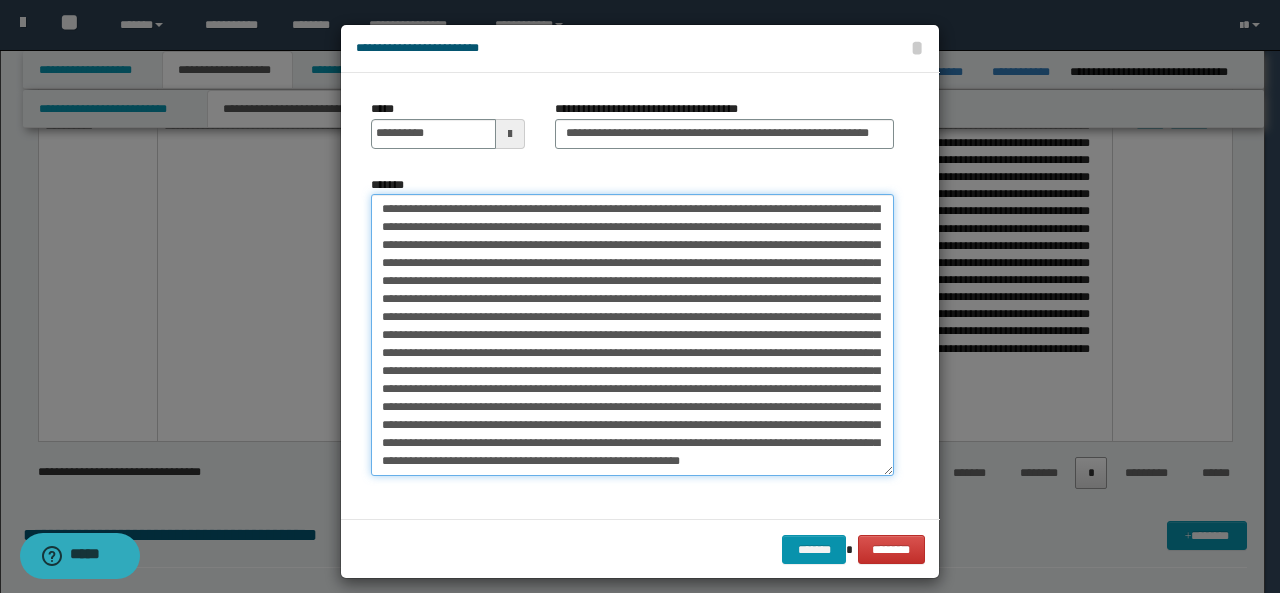 click on "*******" at bounding box center (632, 335) 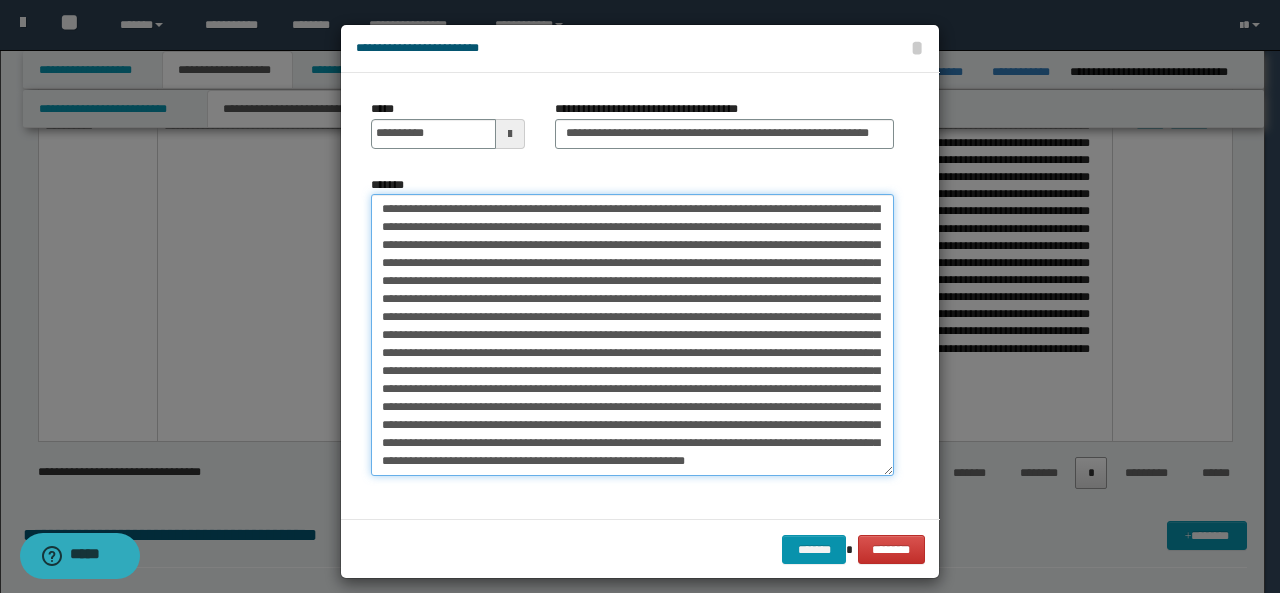 click on "*******" at bounding box center (632, 335) 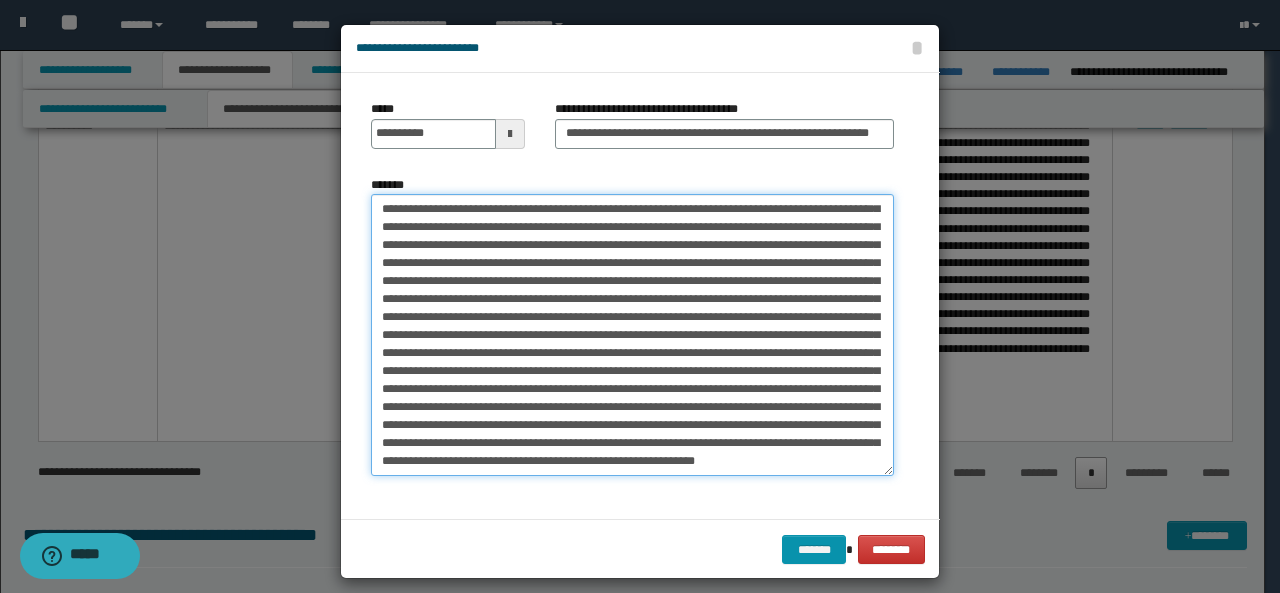 click on "*******" at bounding box center (632, 335) 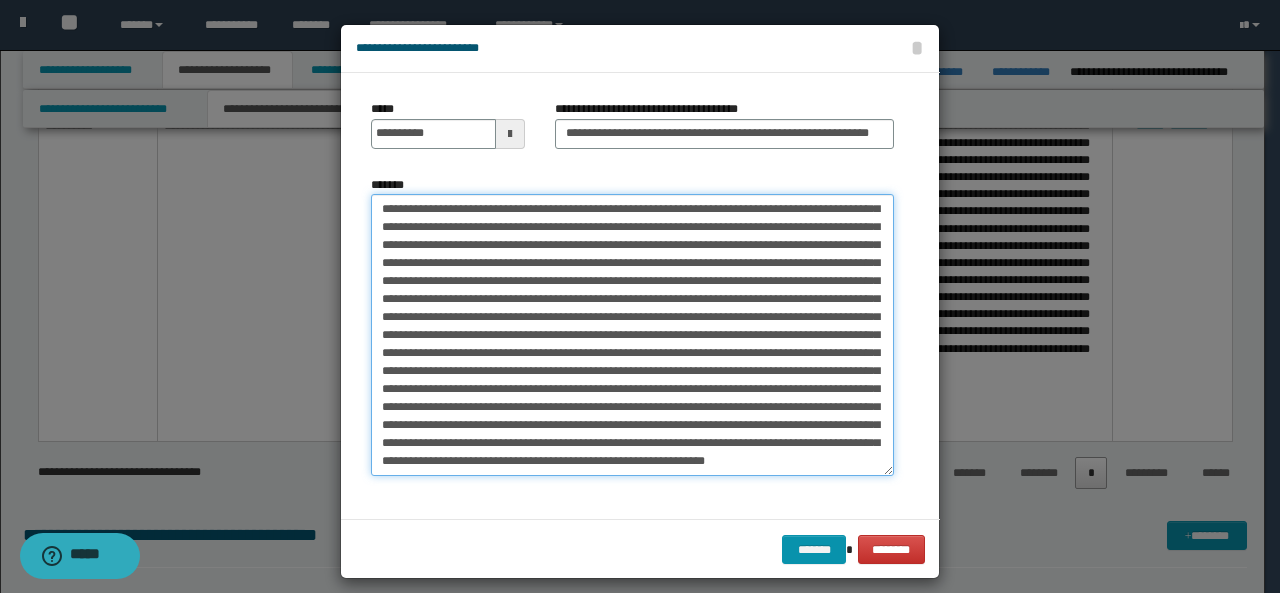 click on "*******" at bounding box center [632, 335] 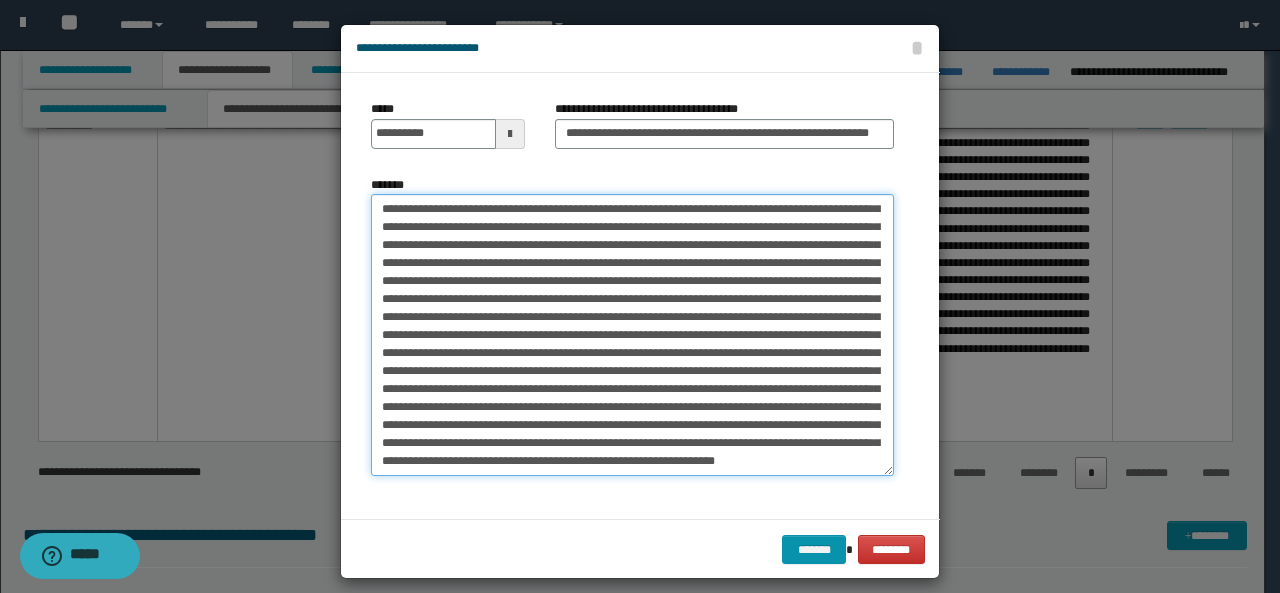 click on "*******" at bounding box center [632, 335] 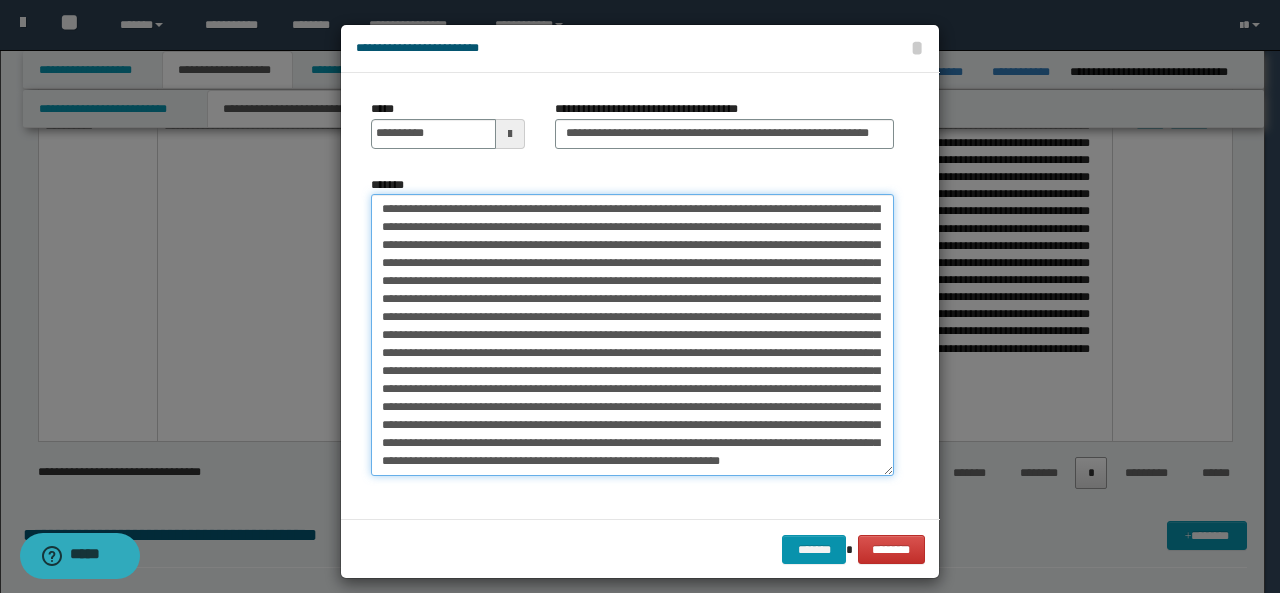 click on "*******" at bounding box center [632, 335] 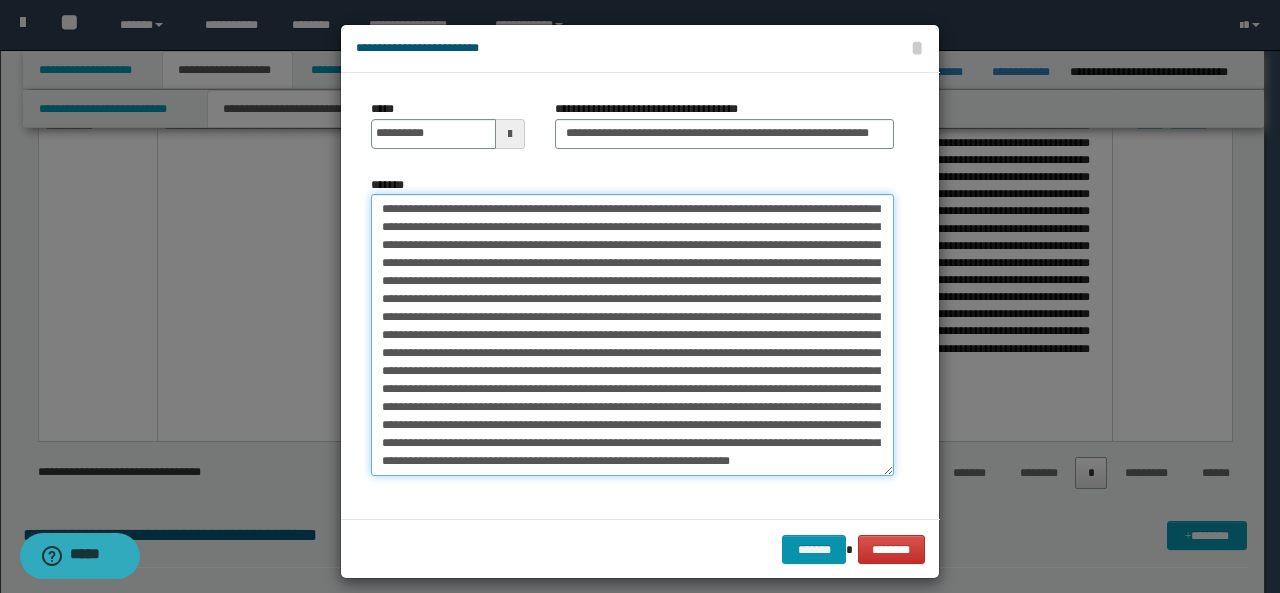 drag, startPoint x: 371, startPoint y: 388, endPoint x: 674, endPoint y: 385, distance: 303.01486 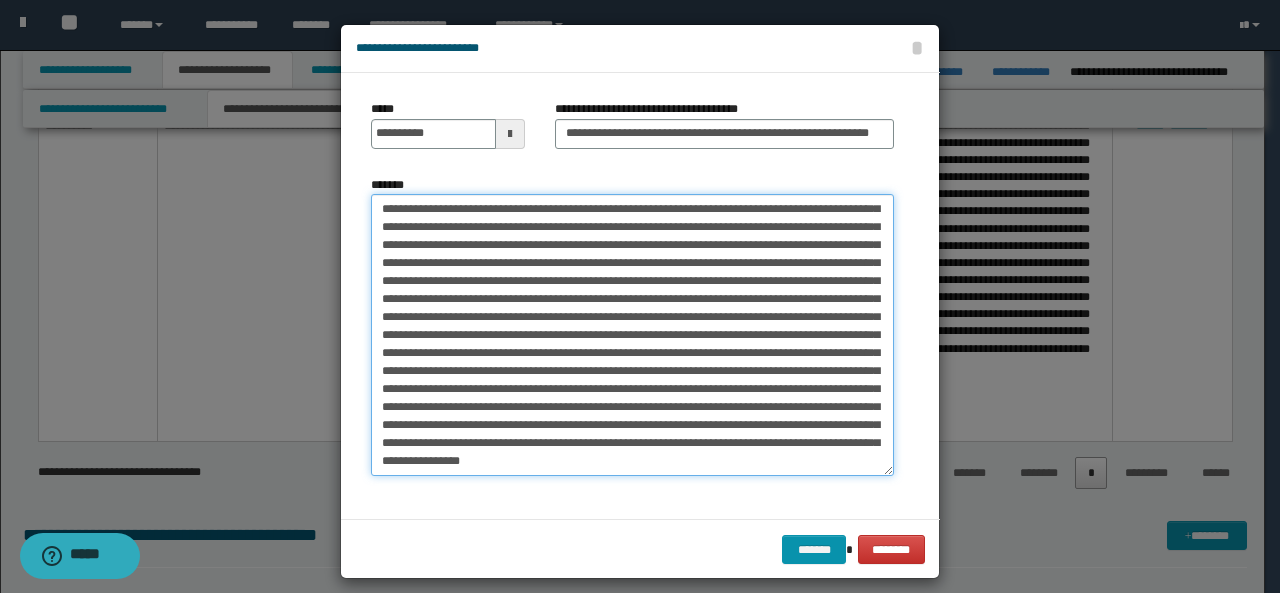 click on "*******" at bounding box center (632, 335) 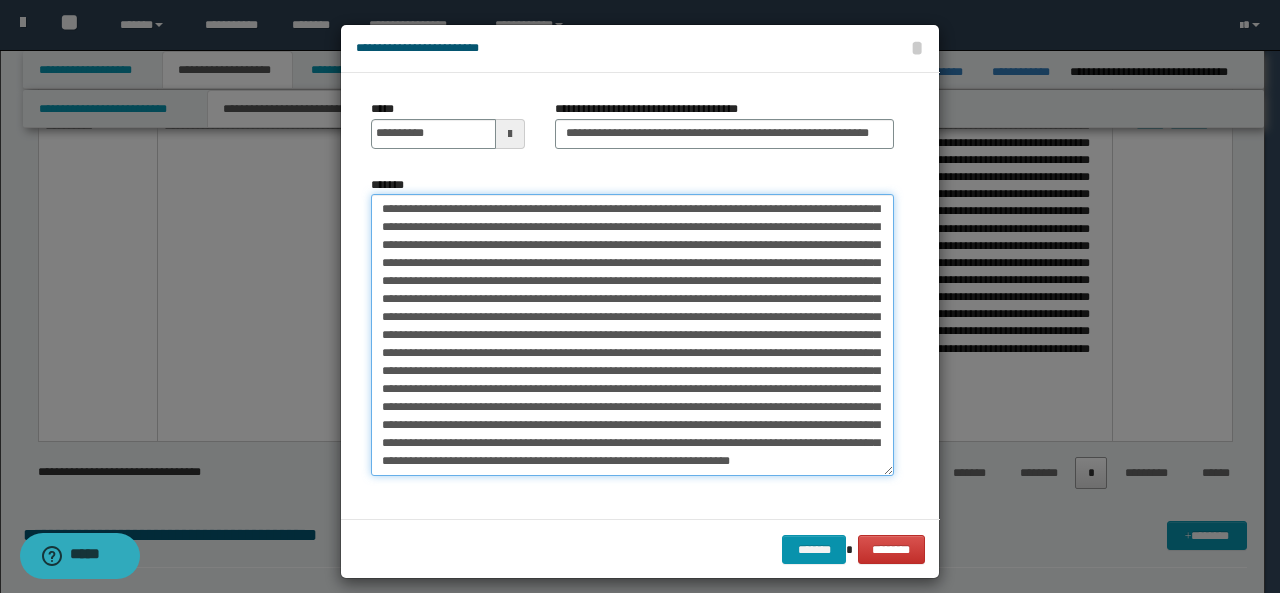 scroll, scrollTop: 89, scrollLeft: 0, axis: vertical 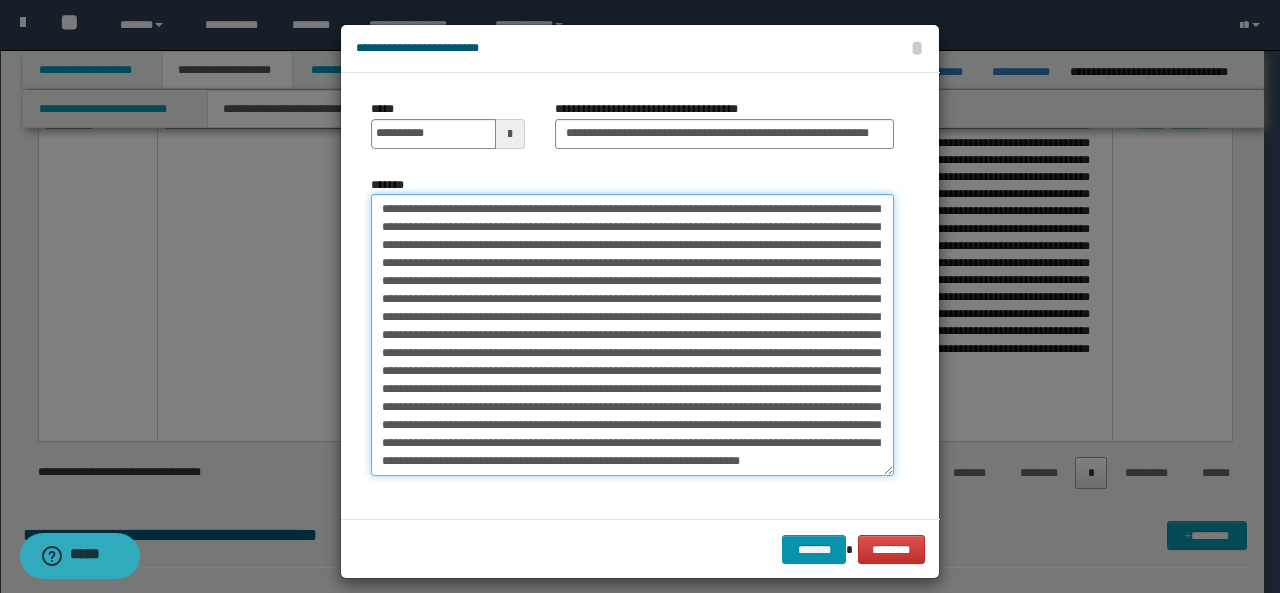 click on "*******" at bounding box center (632, 335) 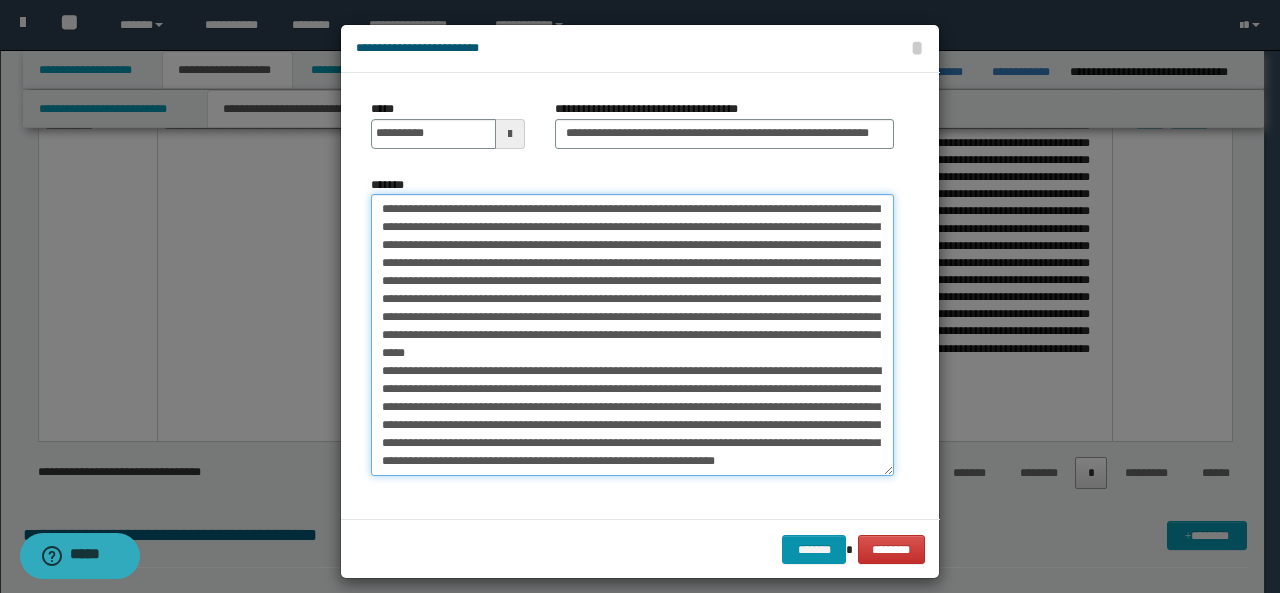 scroll, scrollTop: 107, scrollLeft: 0, axis: vertical 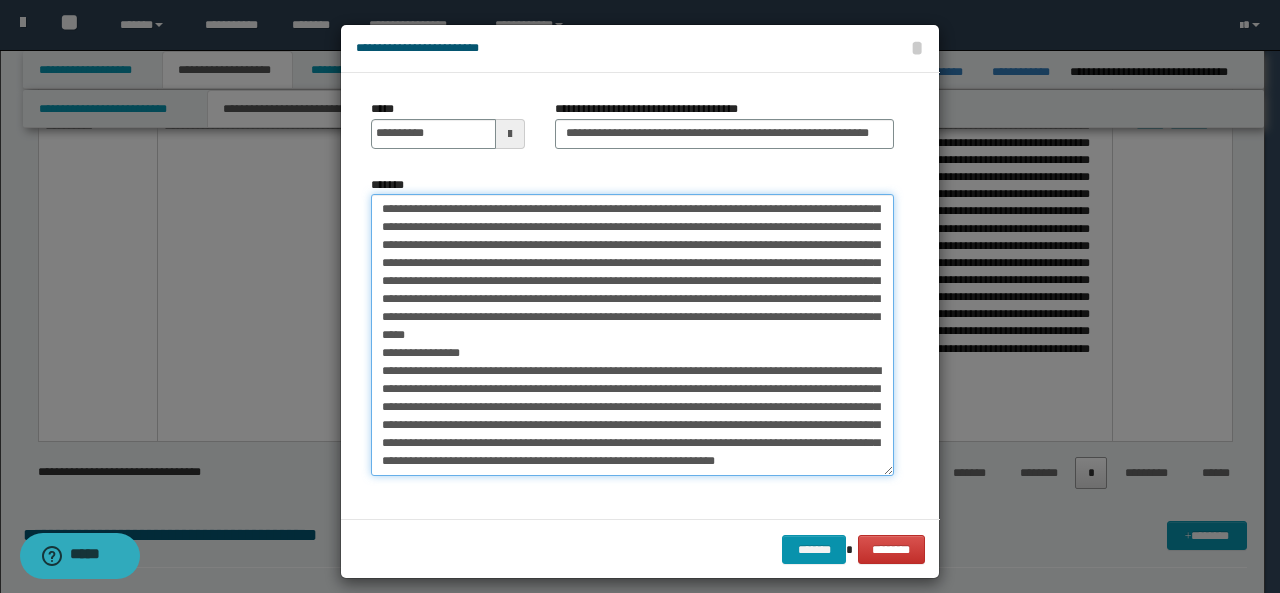 click on "*******" at bounding box center (632, 335) 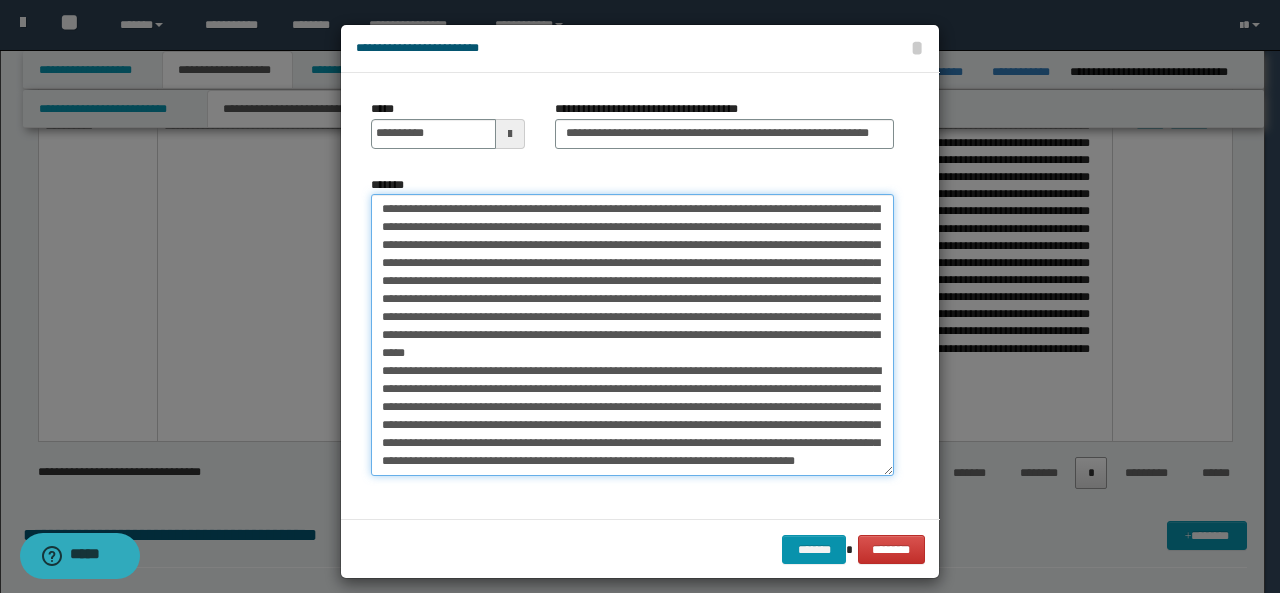 scroll, scrollTop: 107, scrollLeft: 0, axis: vertical 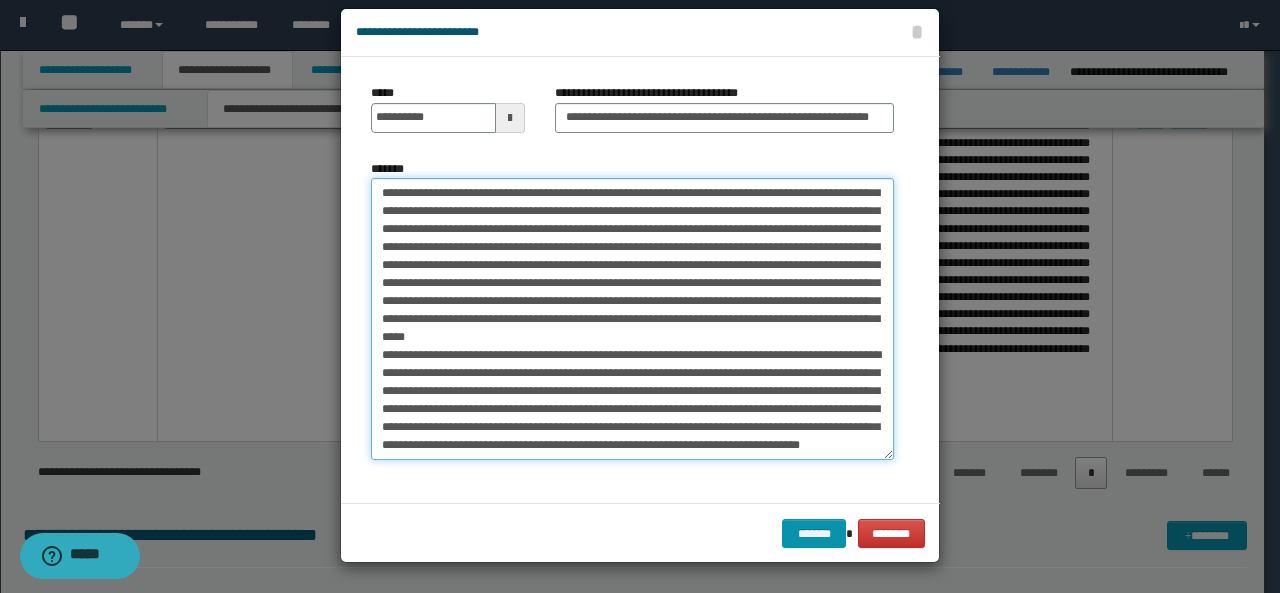 click on "*******" at bounding box center [632, 319] 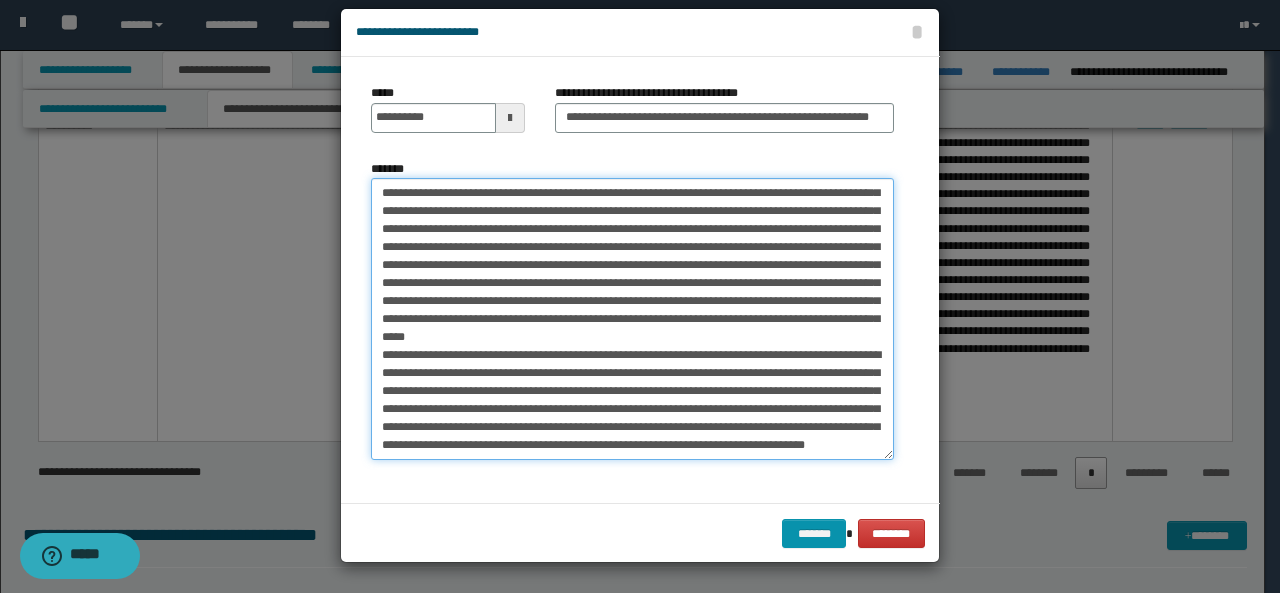 click on "*******" at bounding box center (632, 319) 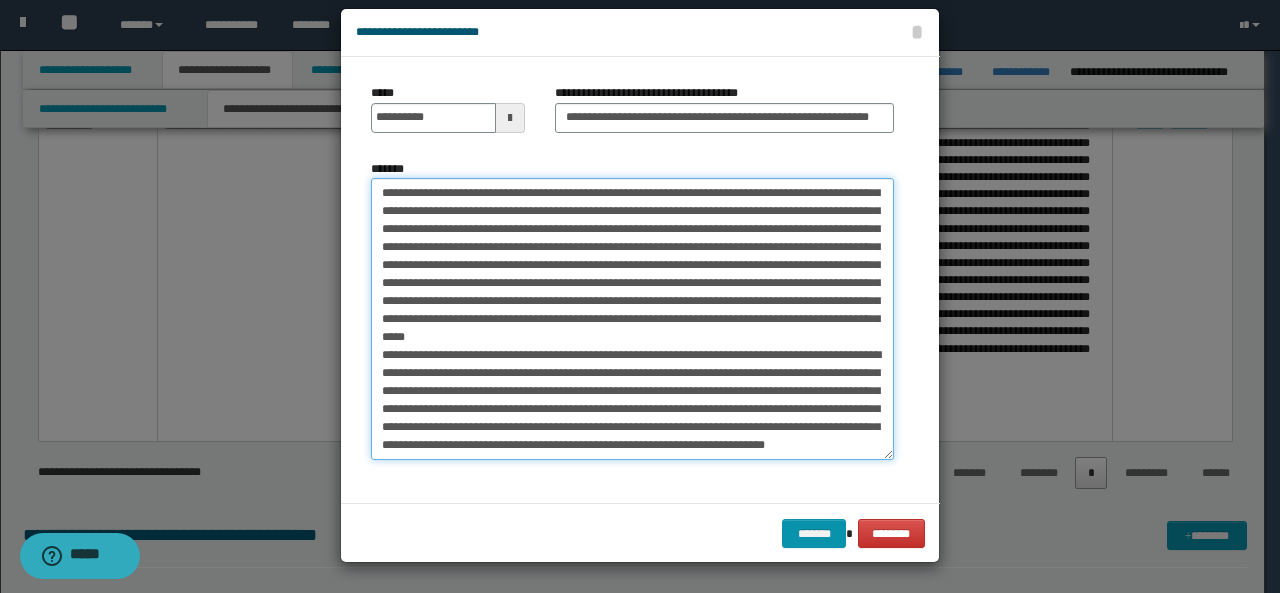 click on "*******" at bounding box center (632, 319) 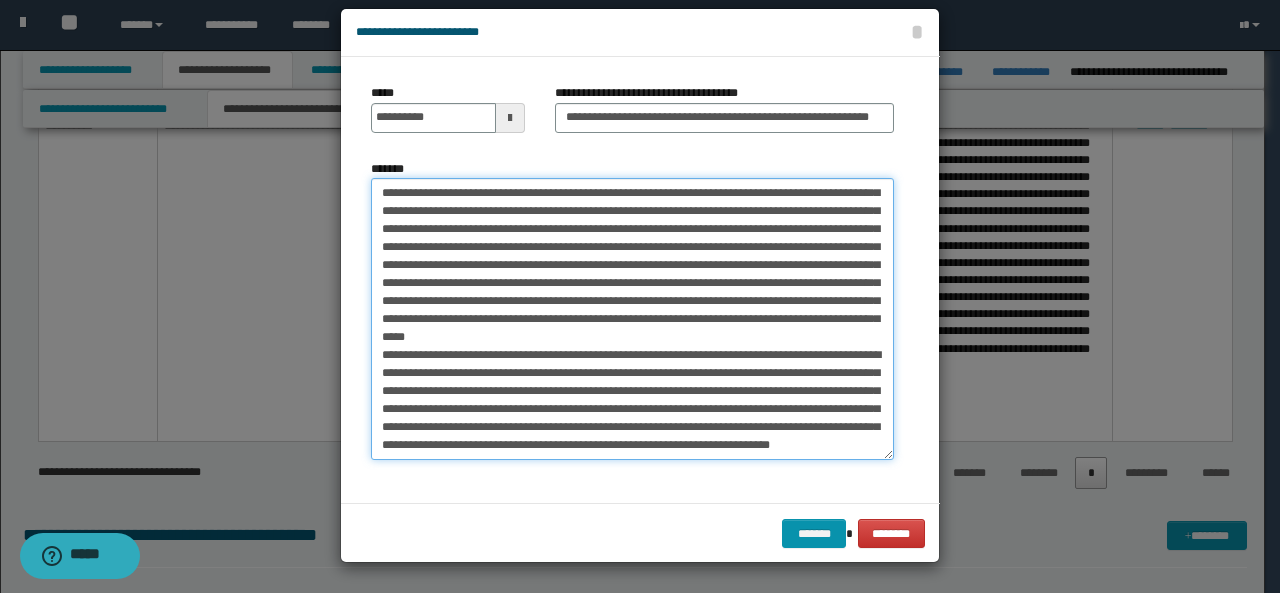 click on "*******" at bounding box center (632, 319) 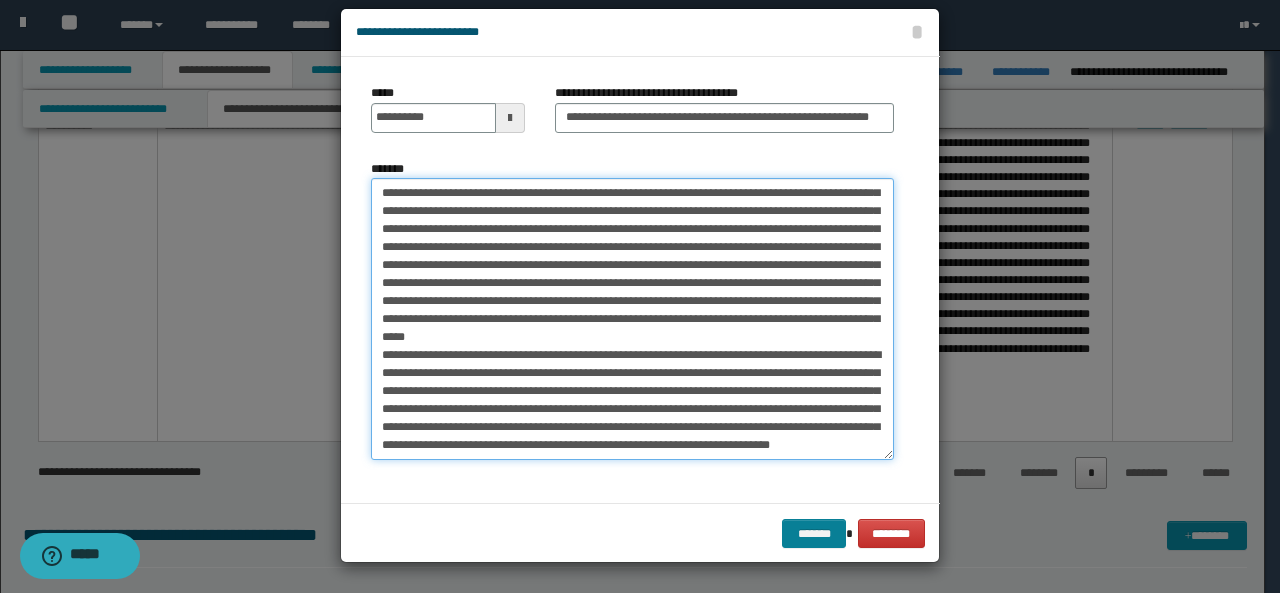 type on "**********" 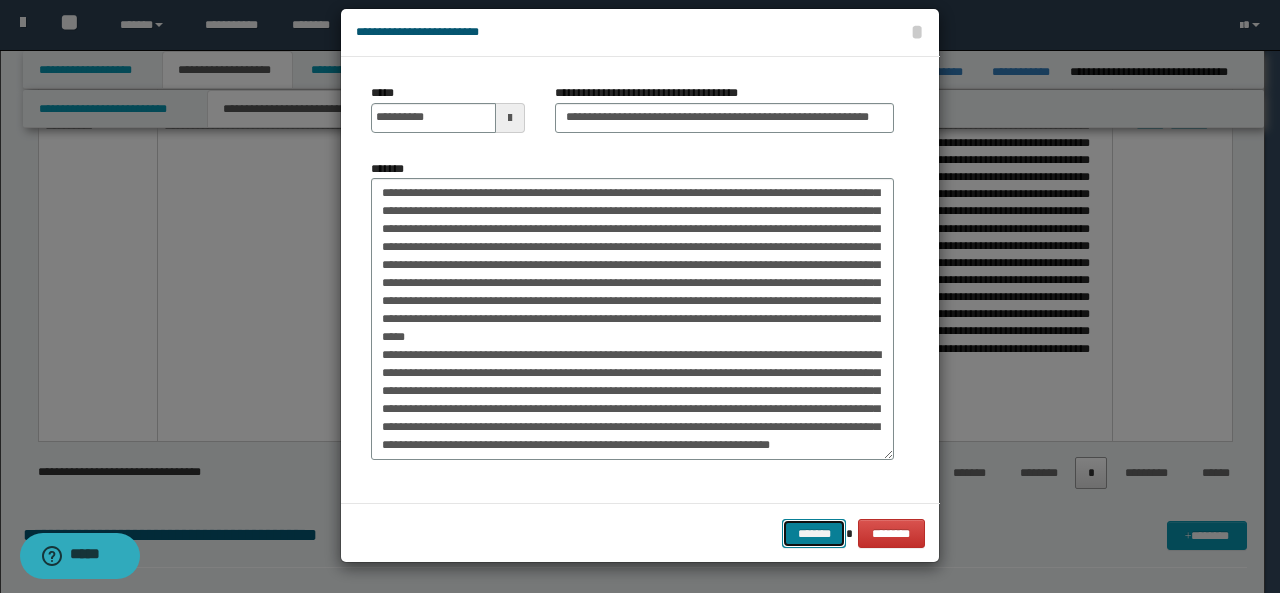 click on "*******" at bounding box center [814, 533] 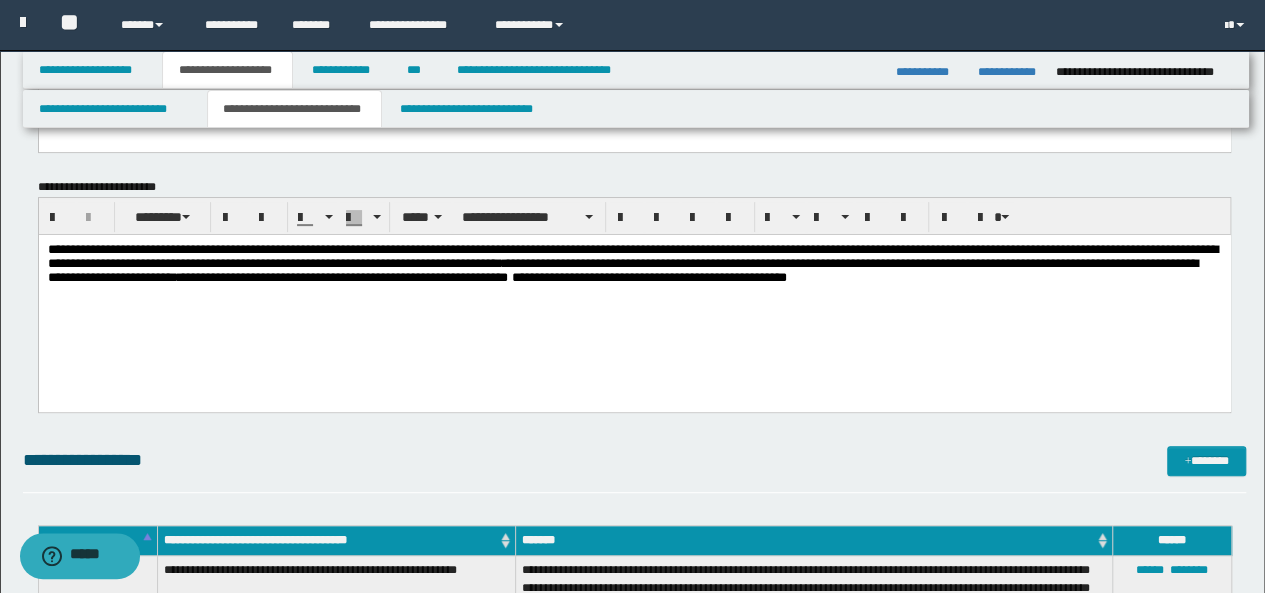 scroll, scrollTop: 225, scrollLeft: 0, axis: vertical 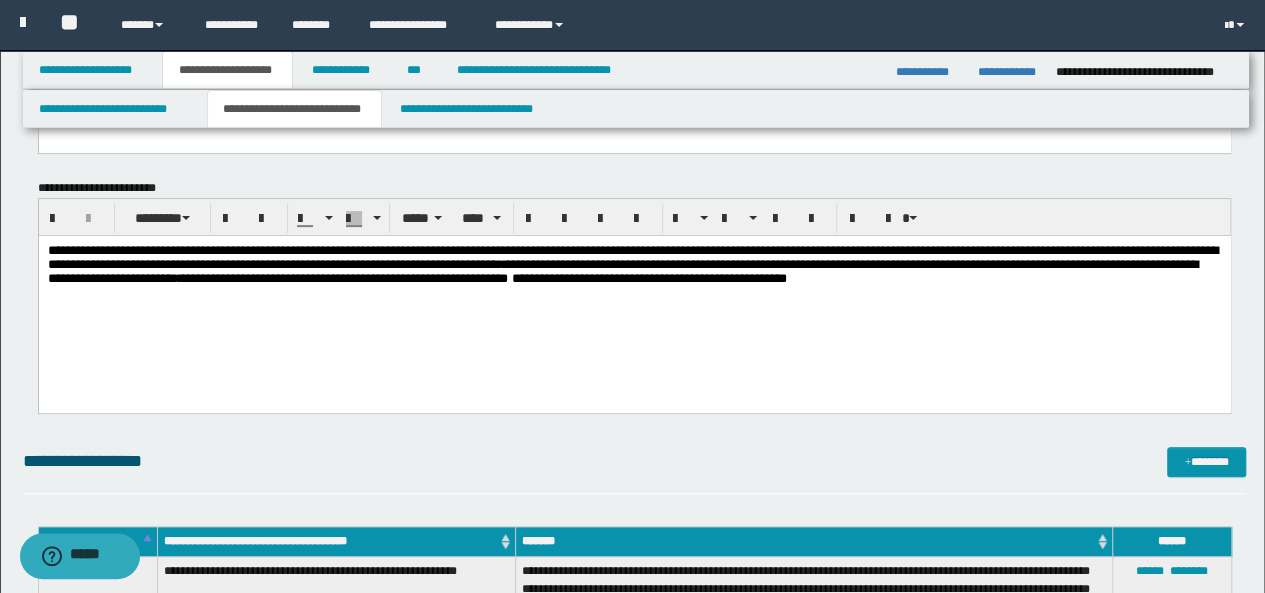 click on "**********" at bounding box center (632, 264) 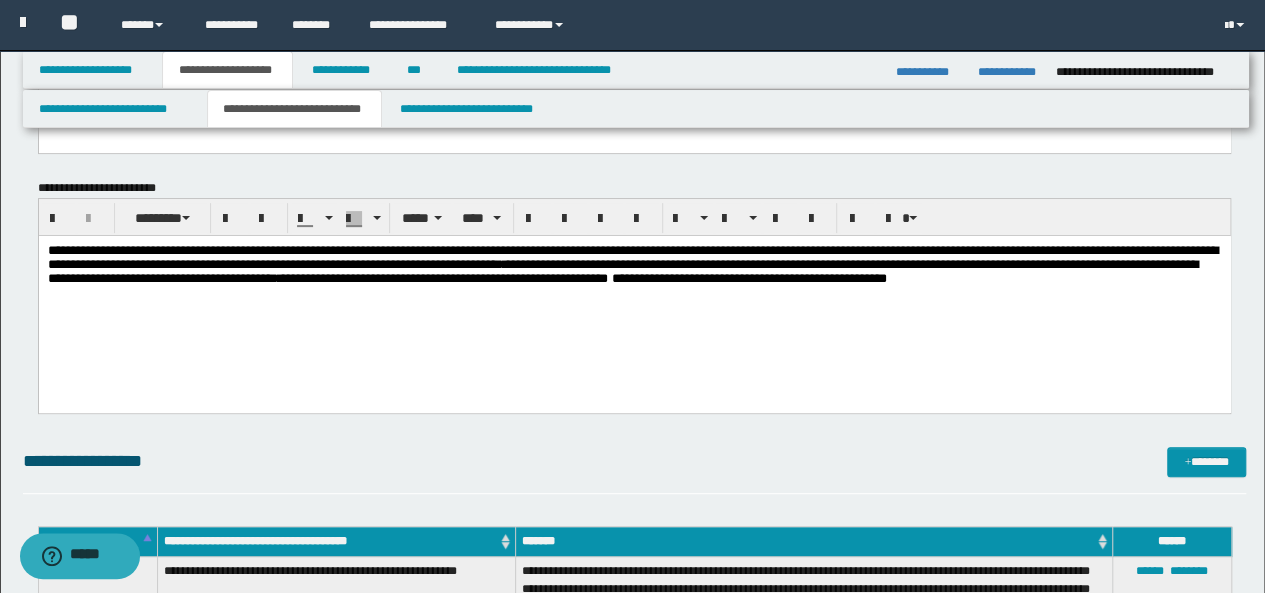click on "**********" at bounding box center [632, 264] 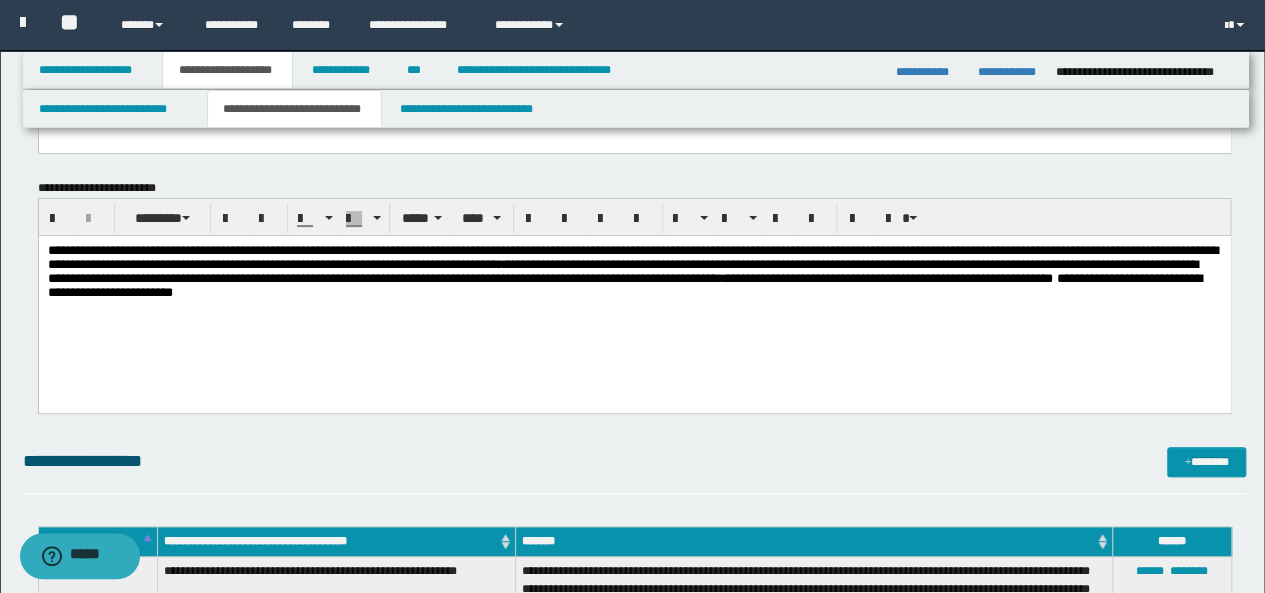 click on "**********" at bounding box center [634, 272] 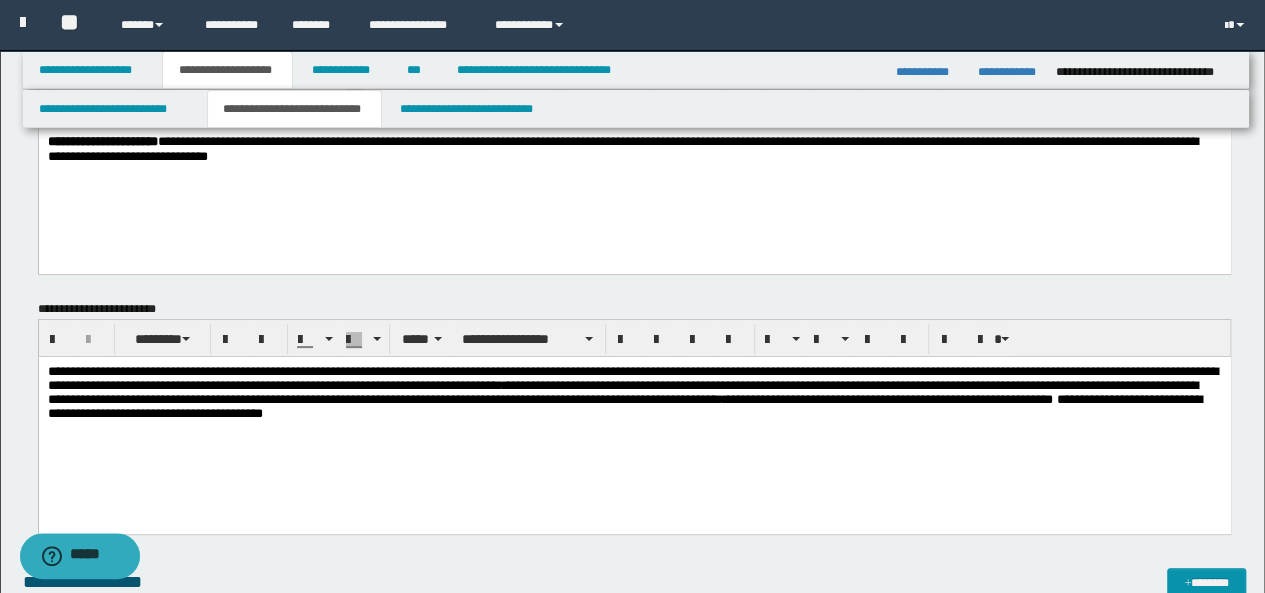 scroll, scrollTop: 103, scrollLeft: 0, axis: vertical 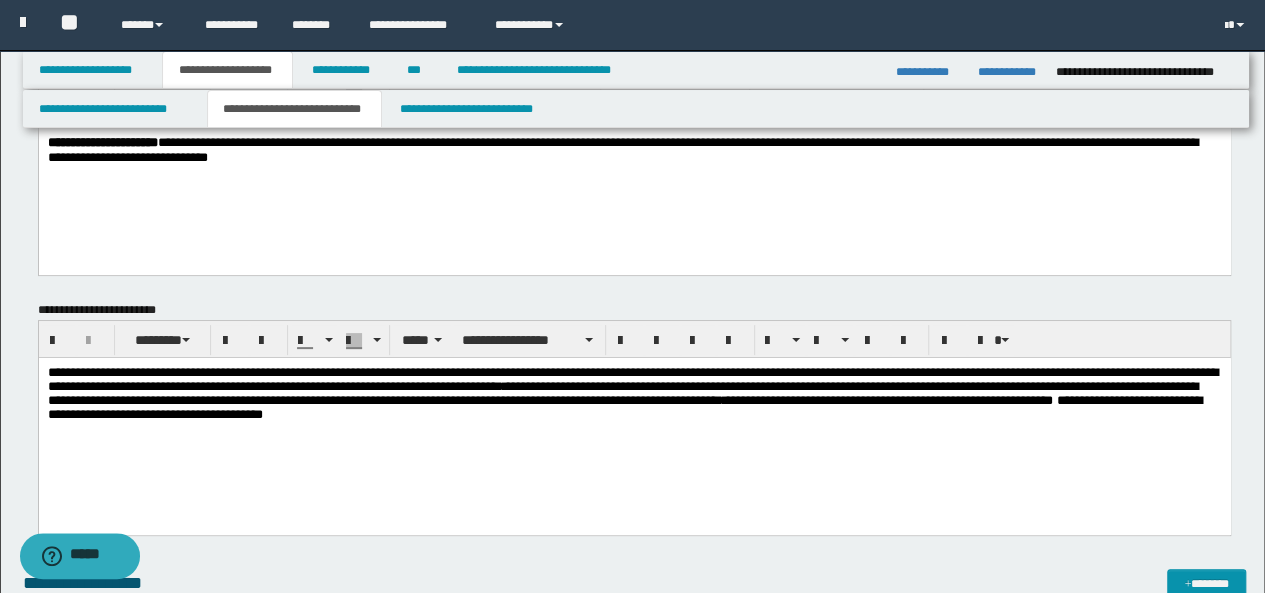 click on "**********" at bounding box center (634, 394) 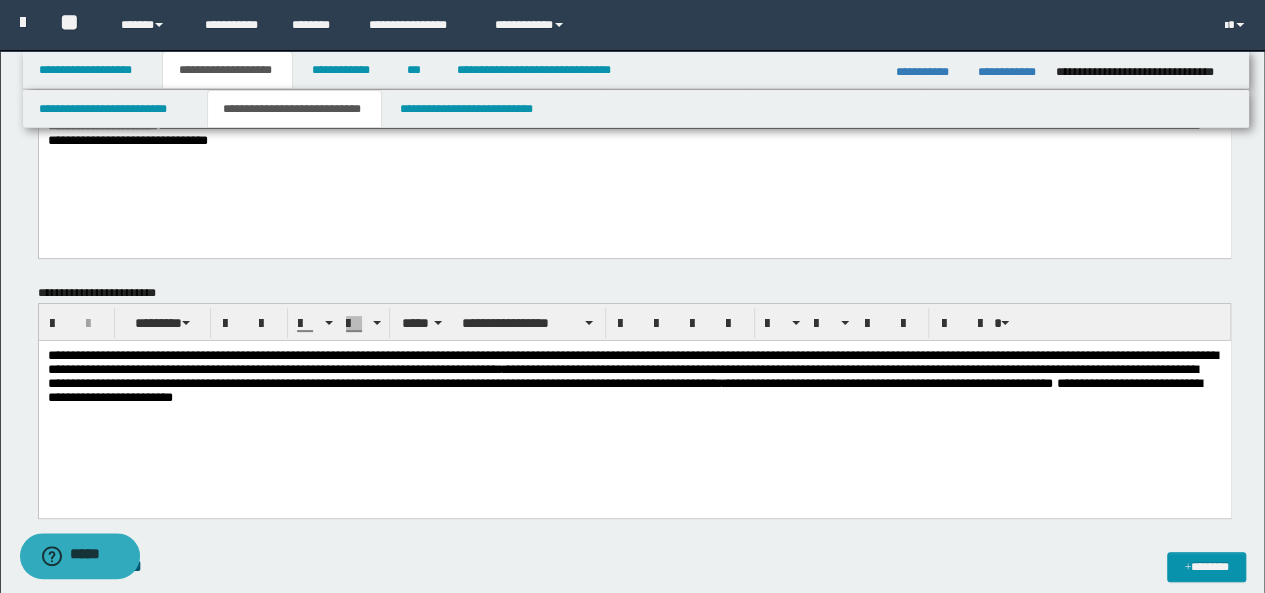scroll, scrollTop: 0, scrollLeft: 0, axis: both 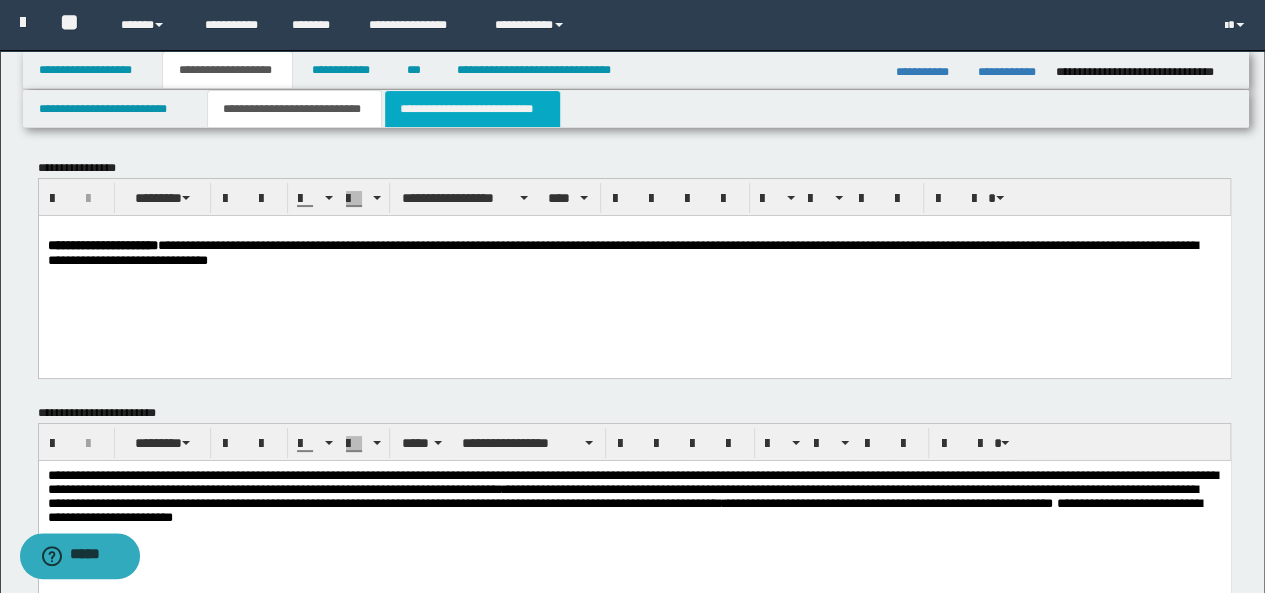 click on "**********" at bounding box center (472, 109) 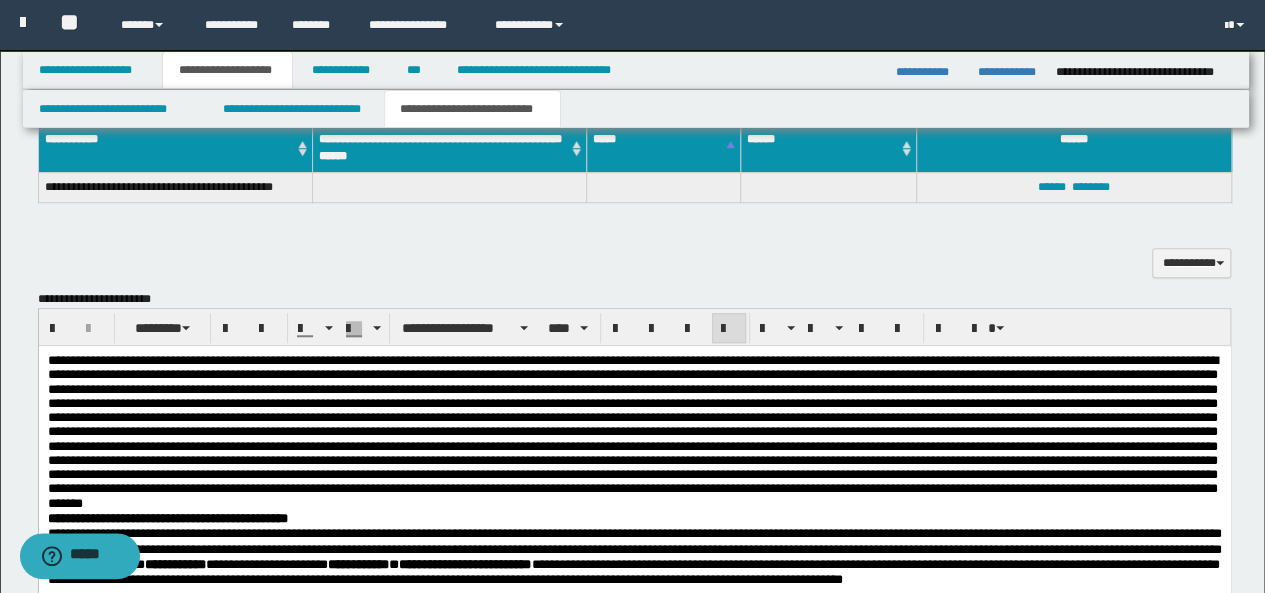 scroll, scrollTop: 691, scrollLeft: 0, axis: vertical 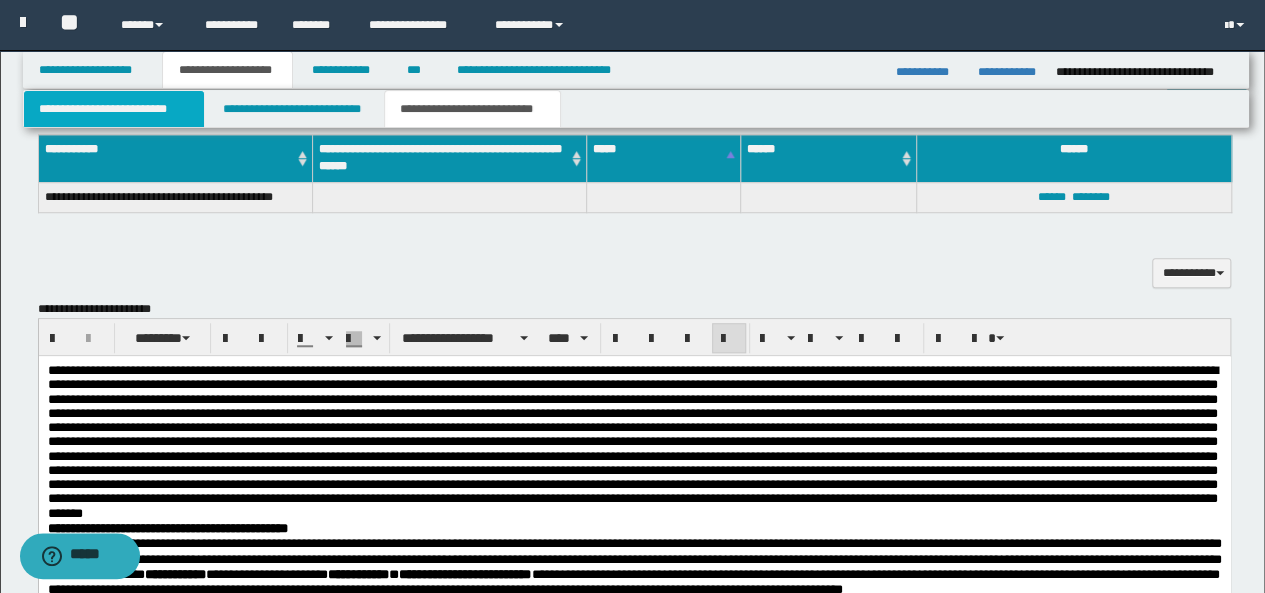 click on "**********" at bounding box center [114, 109] 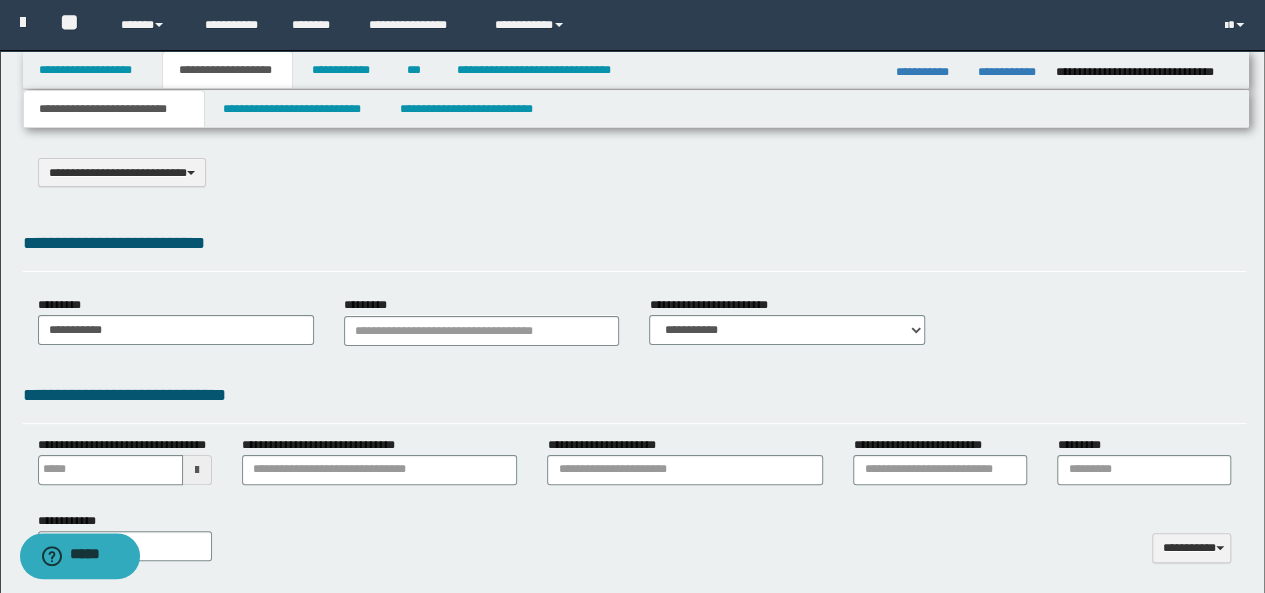 scroll, scrollTop: 0, scrollLeft: 0, axis: both 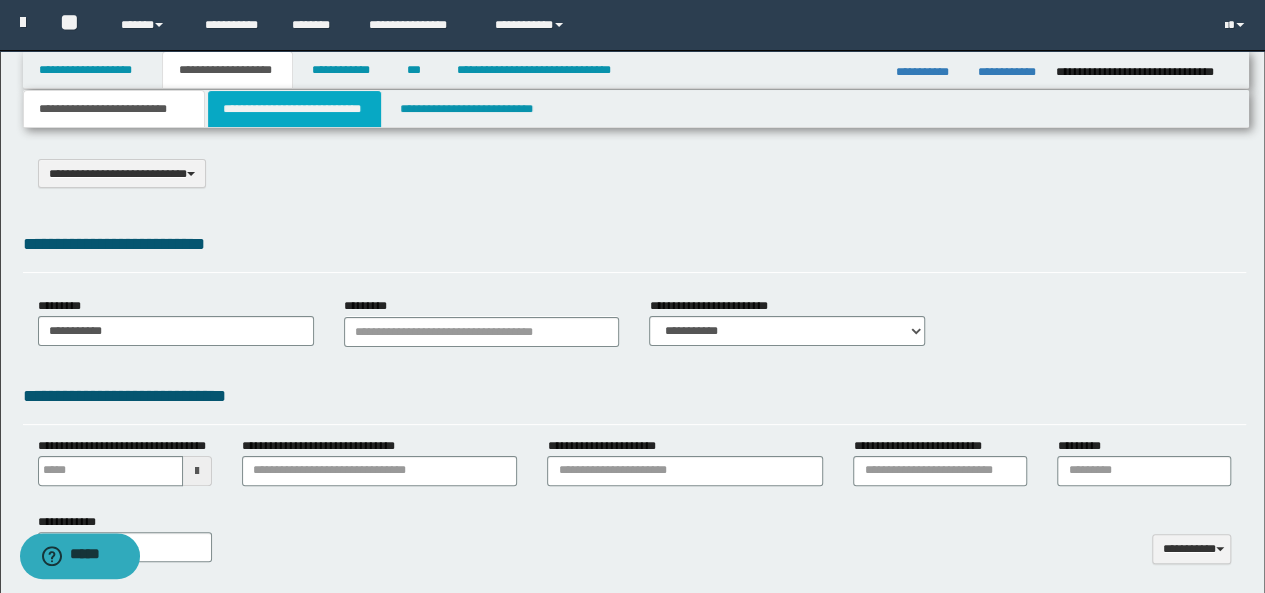 click on "**********" at bounding box center (294, 109) 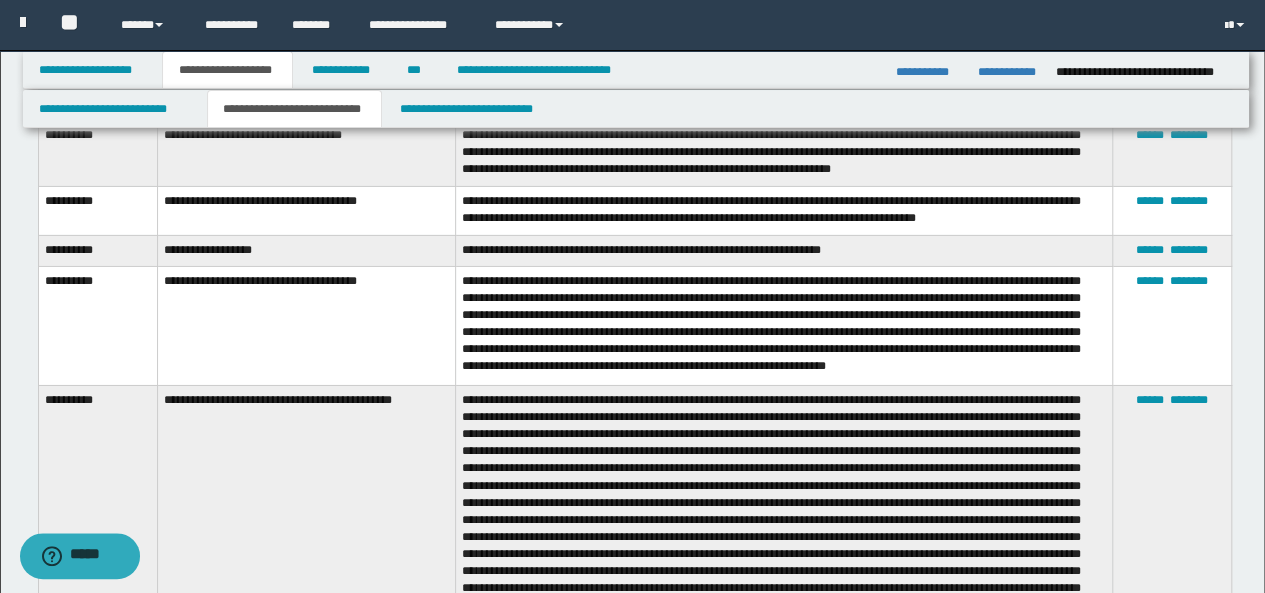 scroll, scrollTop: 7022, scrollLeft: 0, axis: vertical 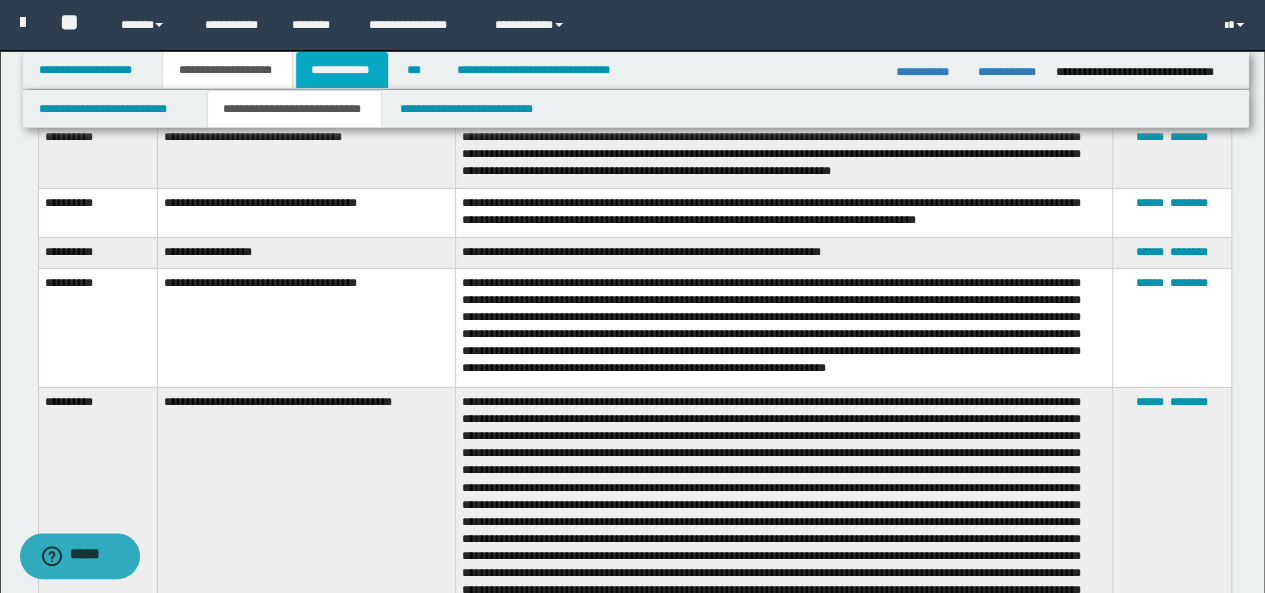 click on "**********" at bounding box center [342, 70] 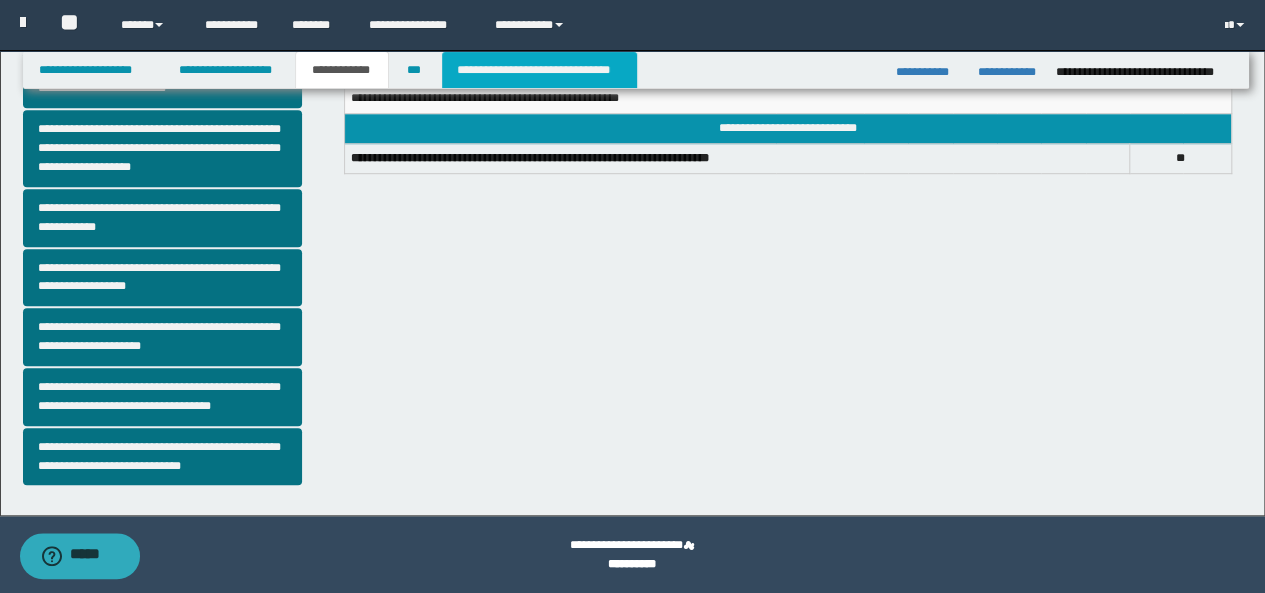 click on "**********" at bounding box center (539, 70) 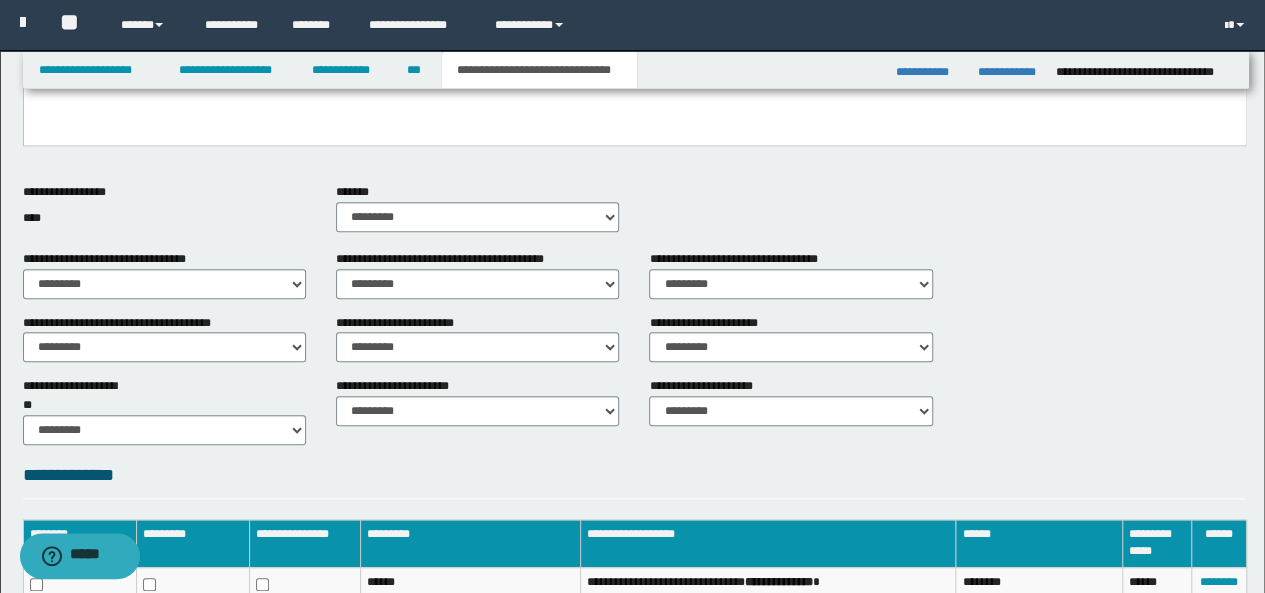 scroll, scrollTop: 1076, scrollLeft: 0, axis: vertical 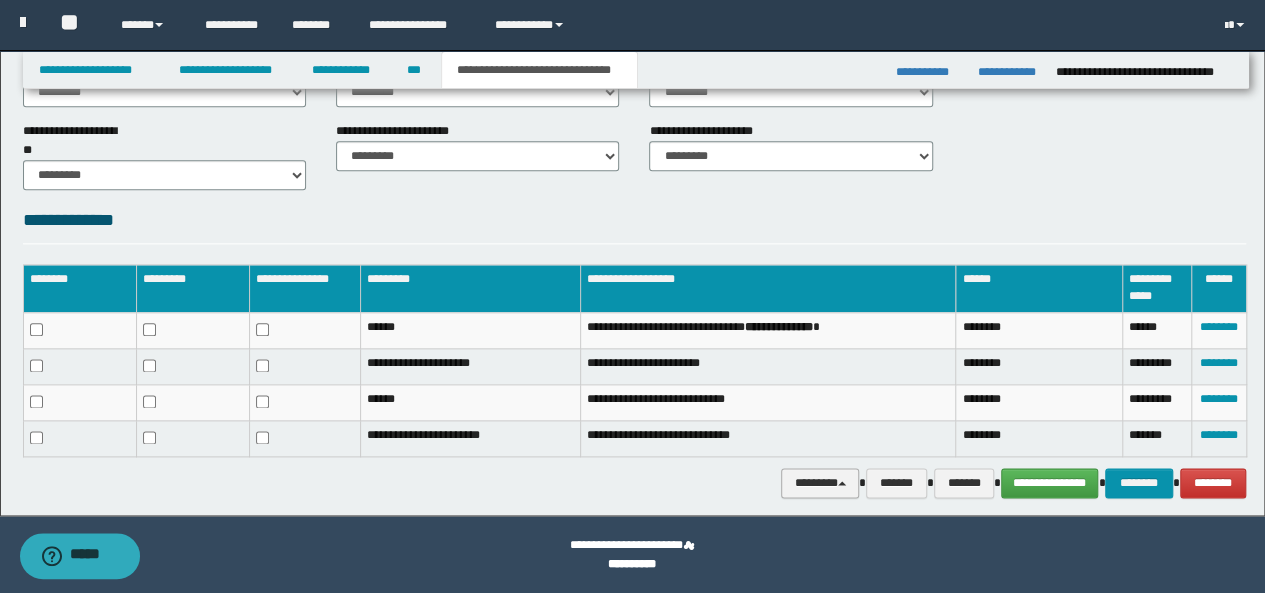 click on "********" at bounding box center [820, 482] 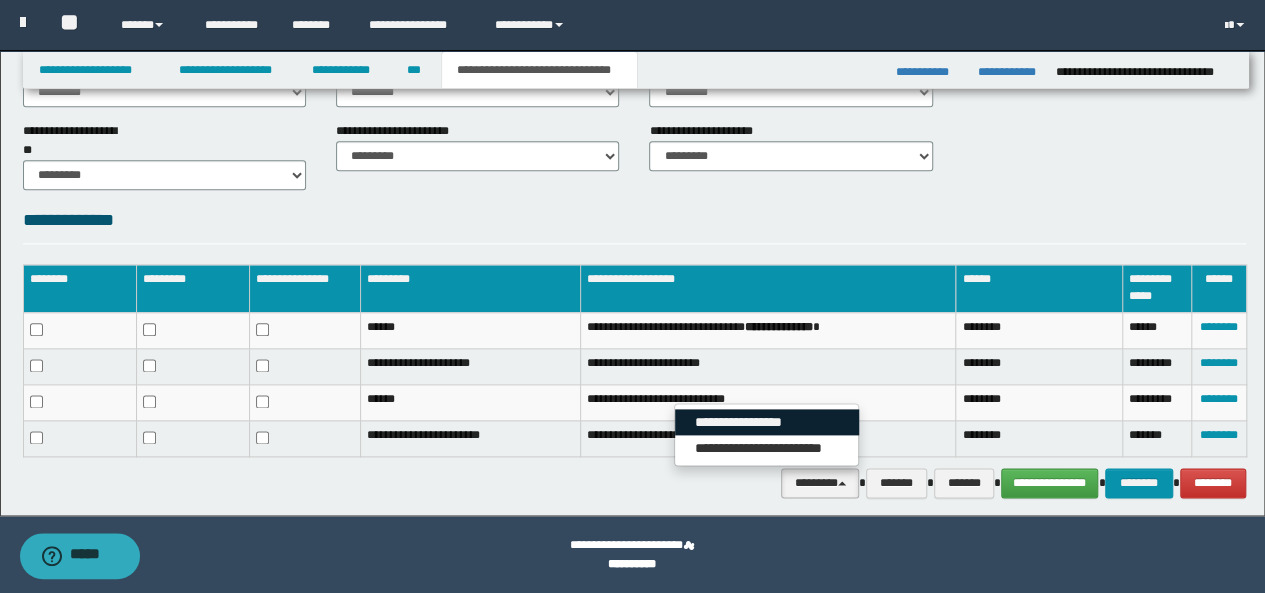click on "**********" at bounding box center (767, 422) 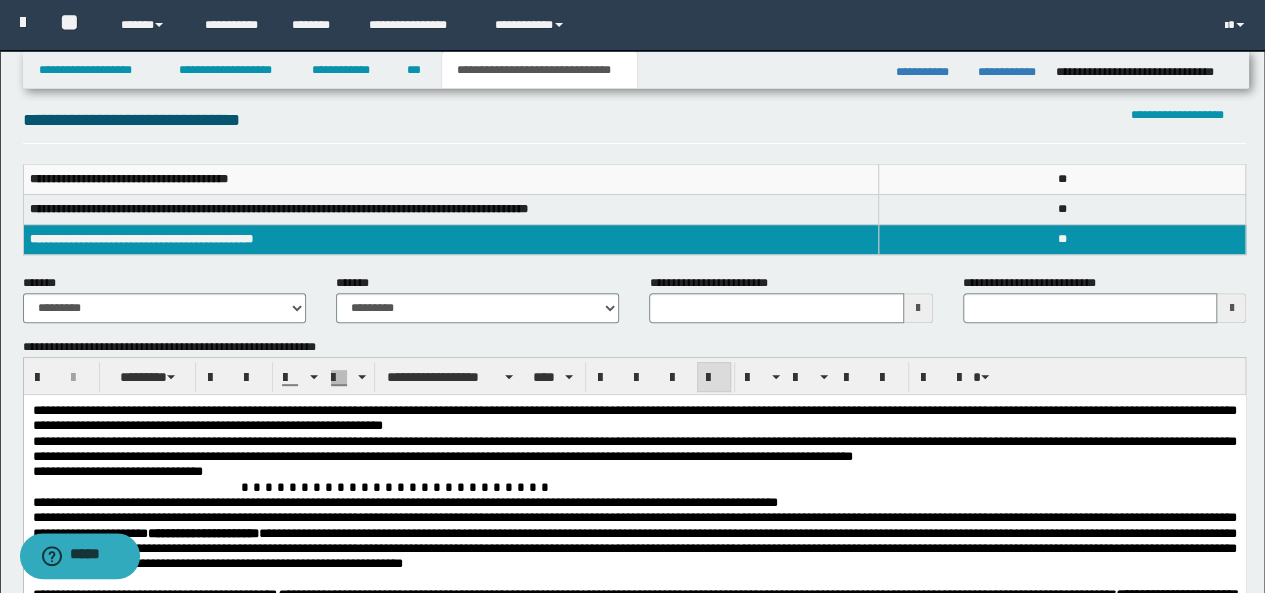scroll, scrollTop: 208, scrollLeft: 0, axis: vertical 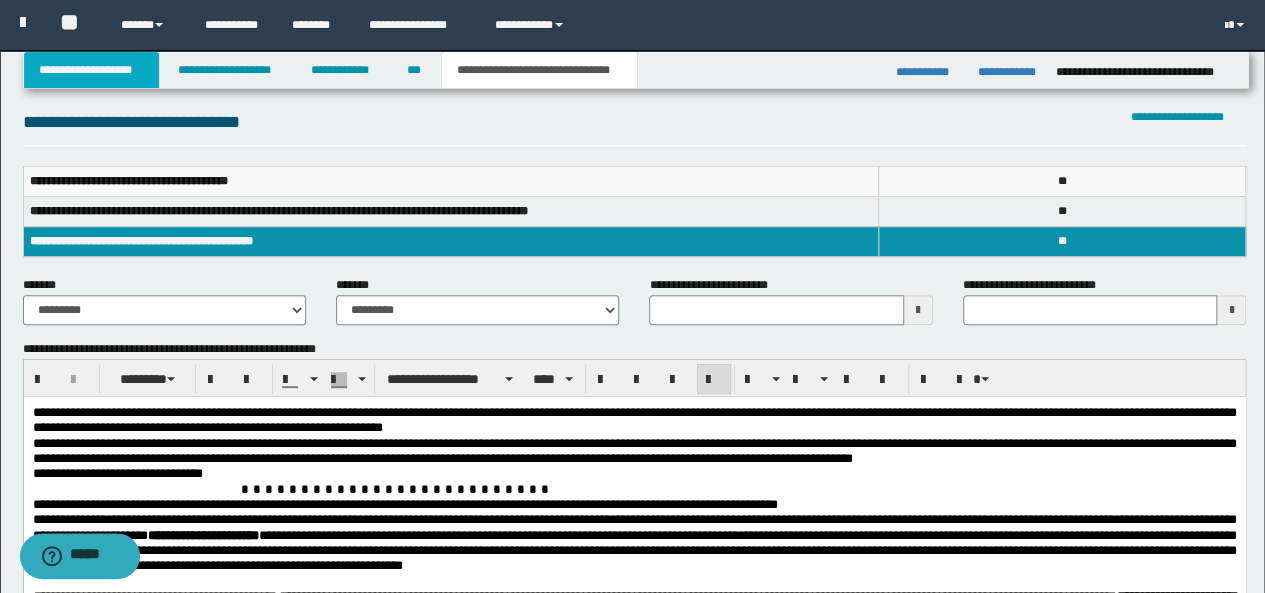 click on "**********" at bounding box center (92, 70) 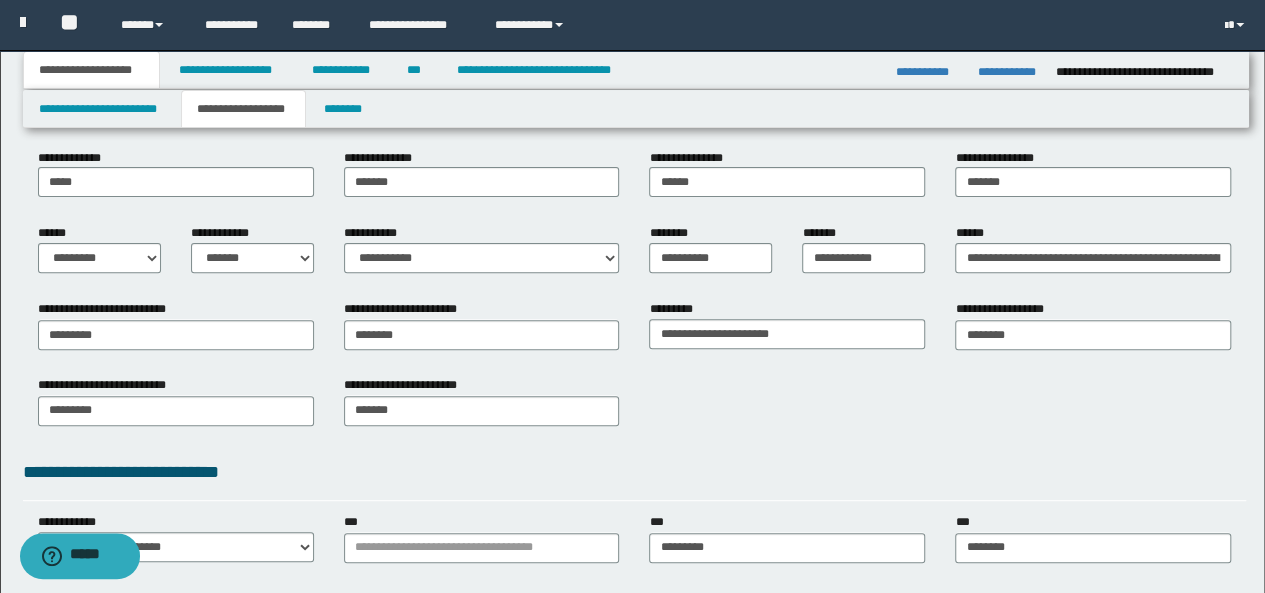 scroll, scrollTop: 239, scrollLeft: 0, axis: vertical 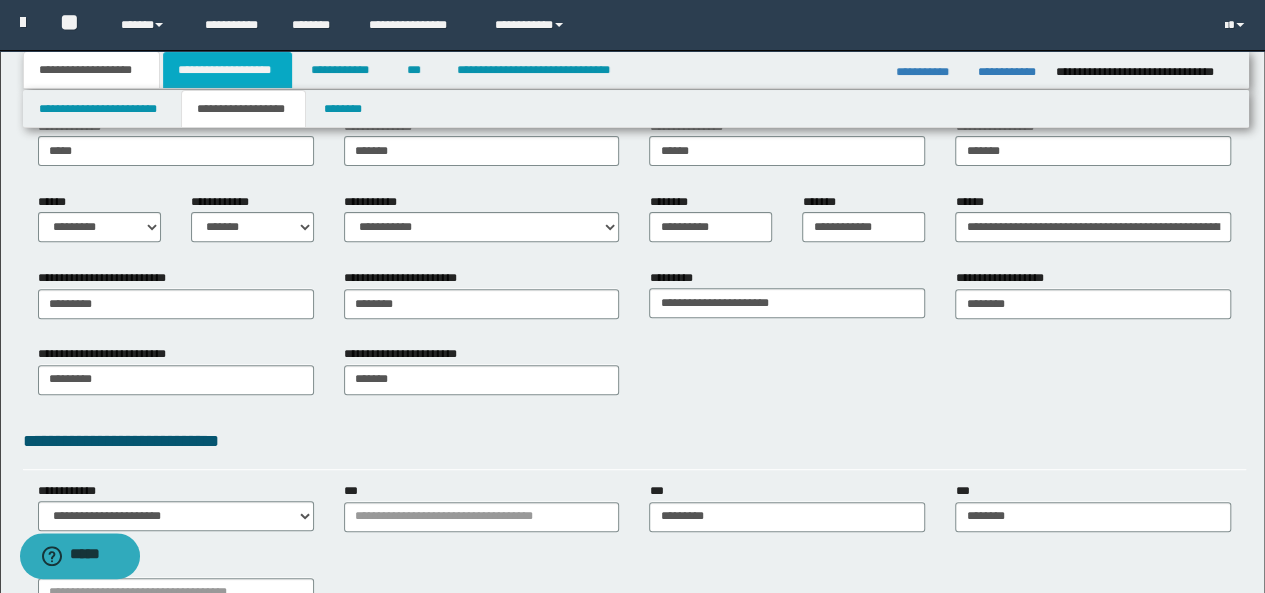 click on "**********" at bounding box center [227, 70] 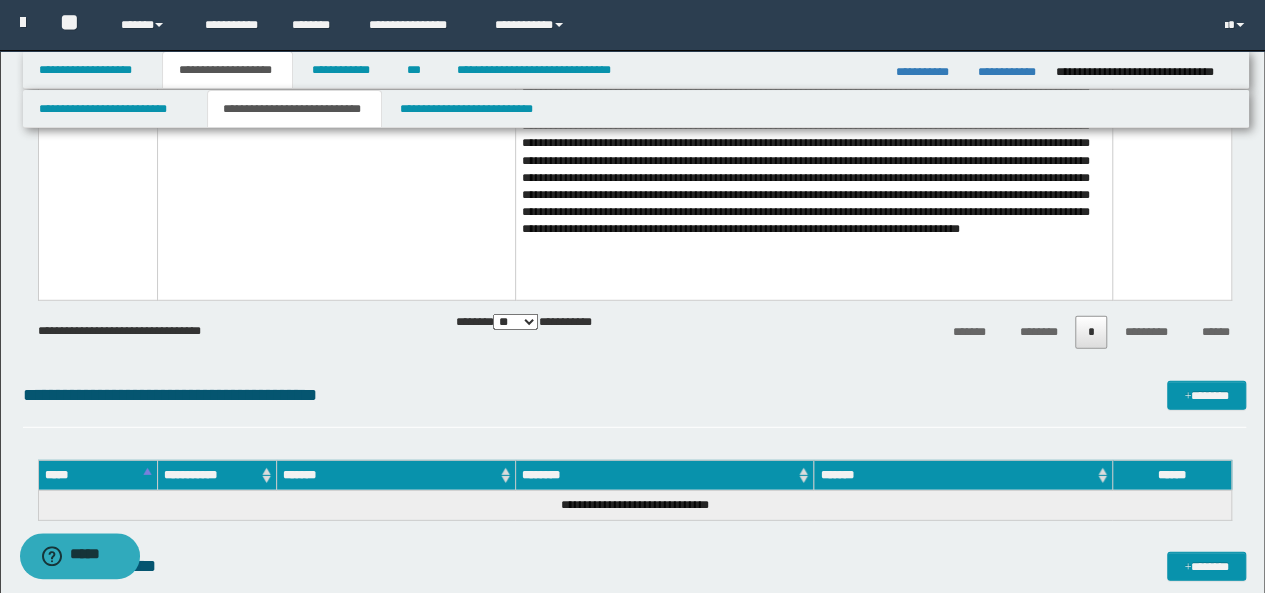 scroll, scrollTop: 6482, scrollLeft: 0, axis: vertical 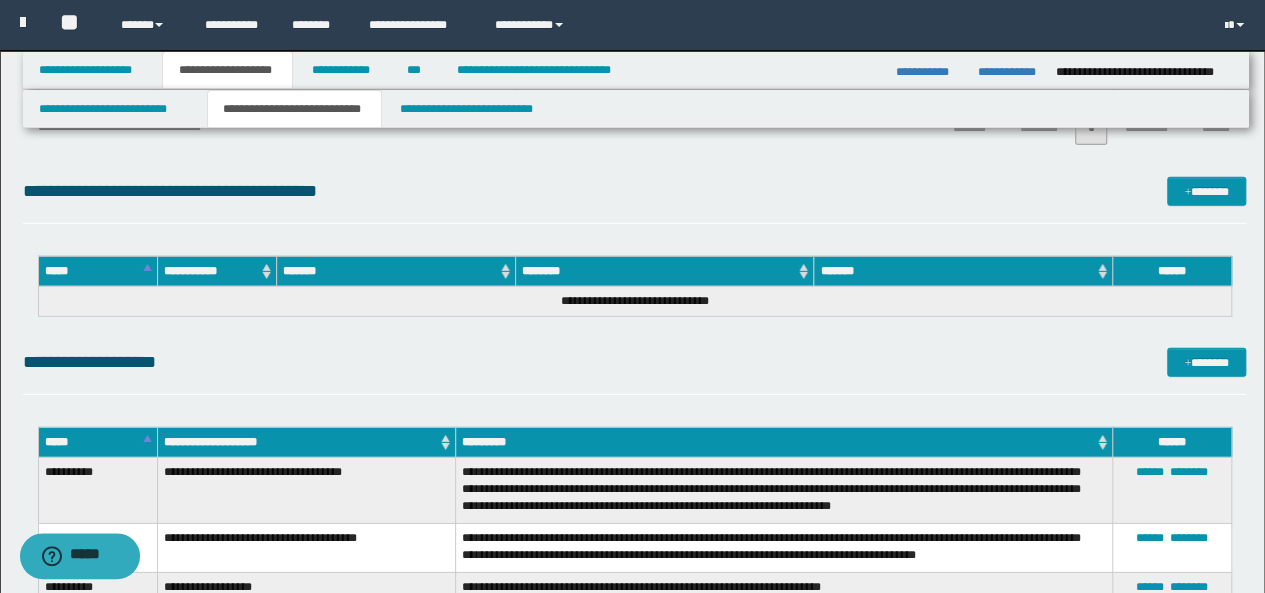 click on "**********" at bounding box center (635, 371) 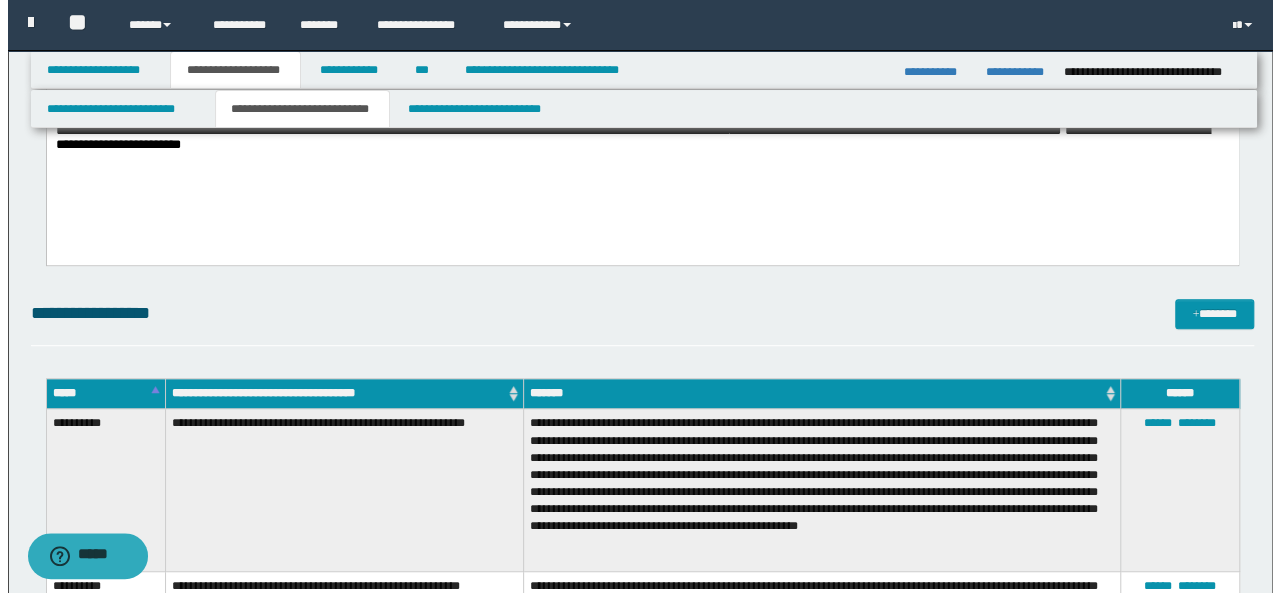 scroll, scrollTop: 372, scrollLeft: 0, axis: vertical 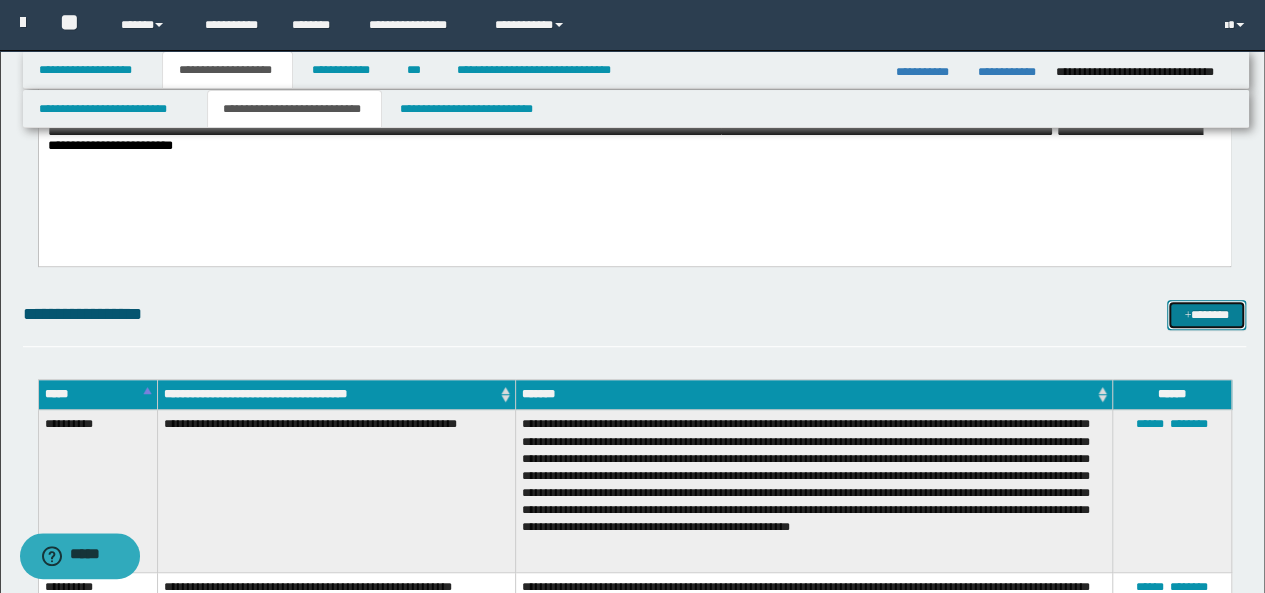 click on "*******" at bounding box center [1206, 314] 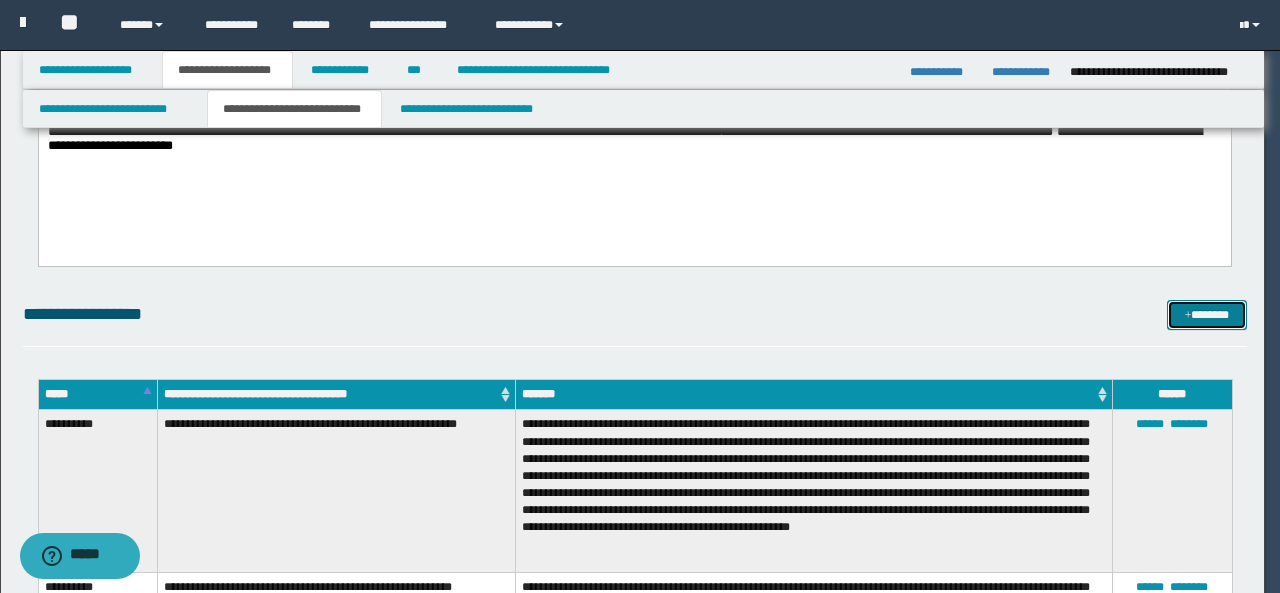scroll, scrollTop: 0, scrollLeft: 0, axis: both 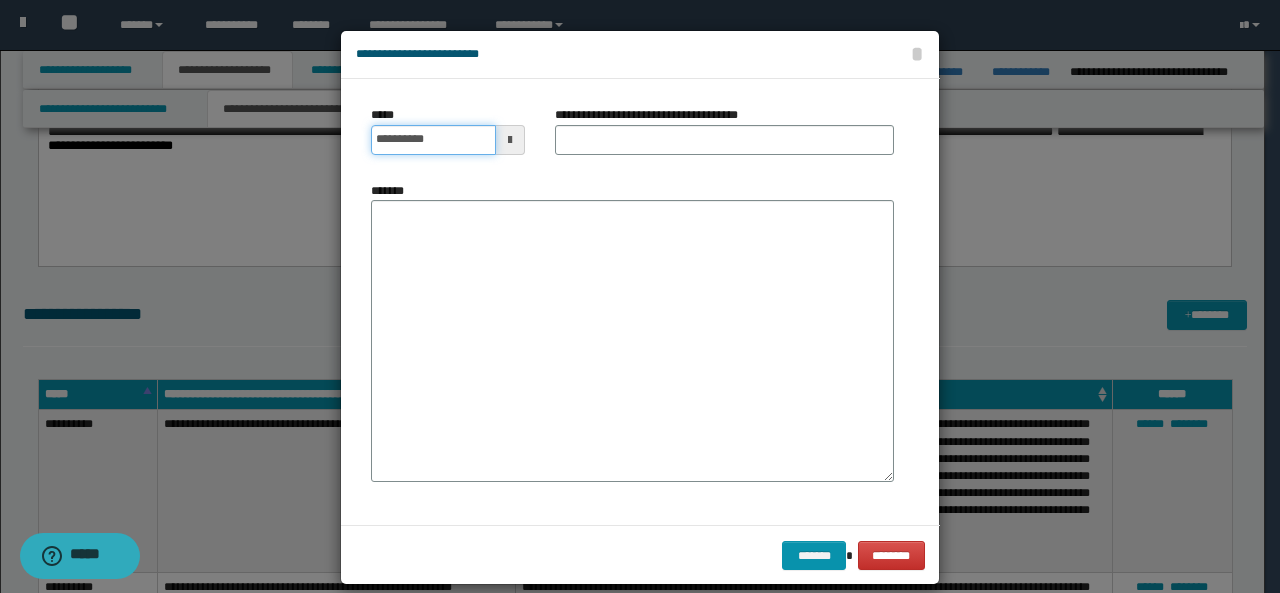 click on "**********" at bounding box center (433, 140) 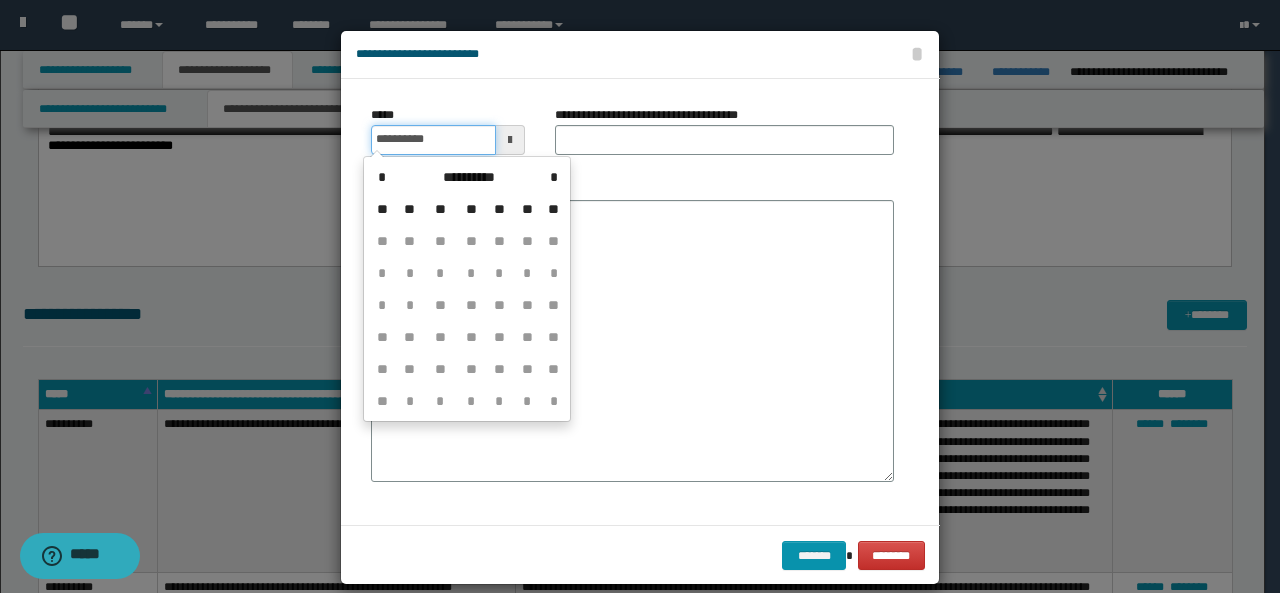 type on "**********" 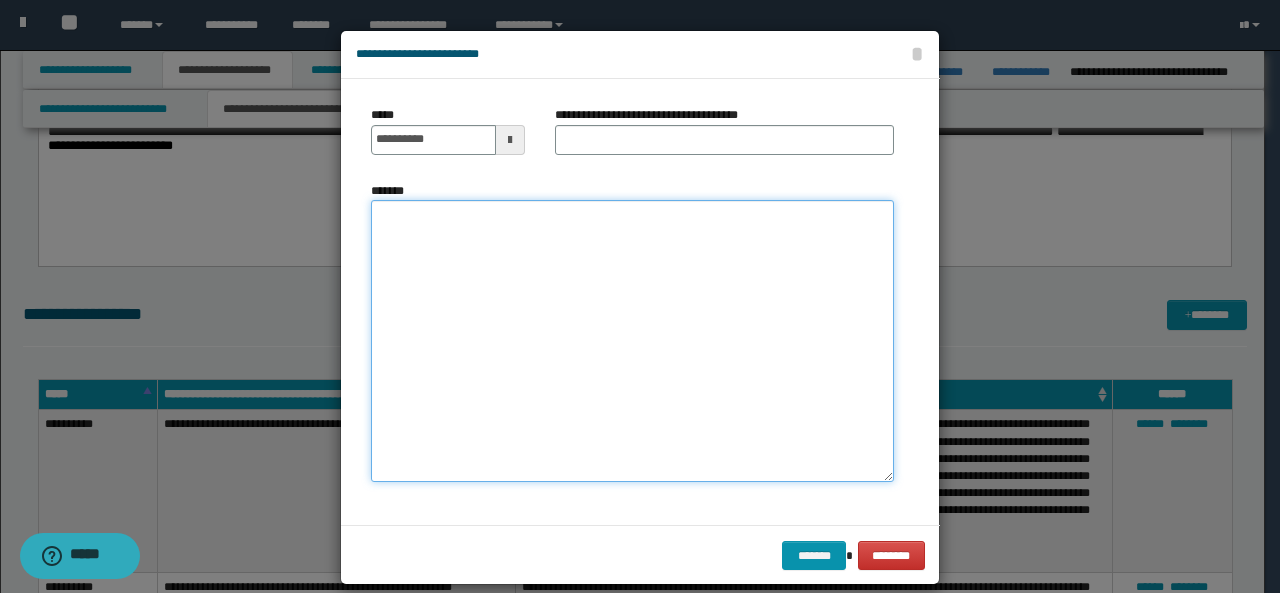 click on "*******" at bounding box center [632, 341] 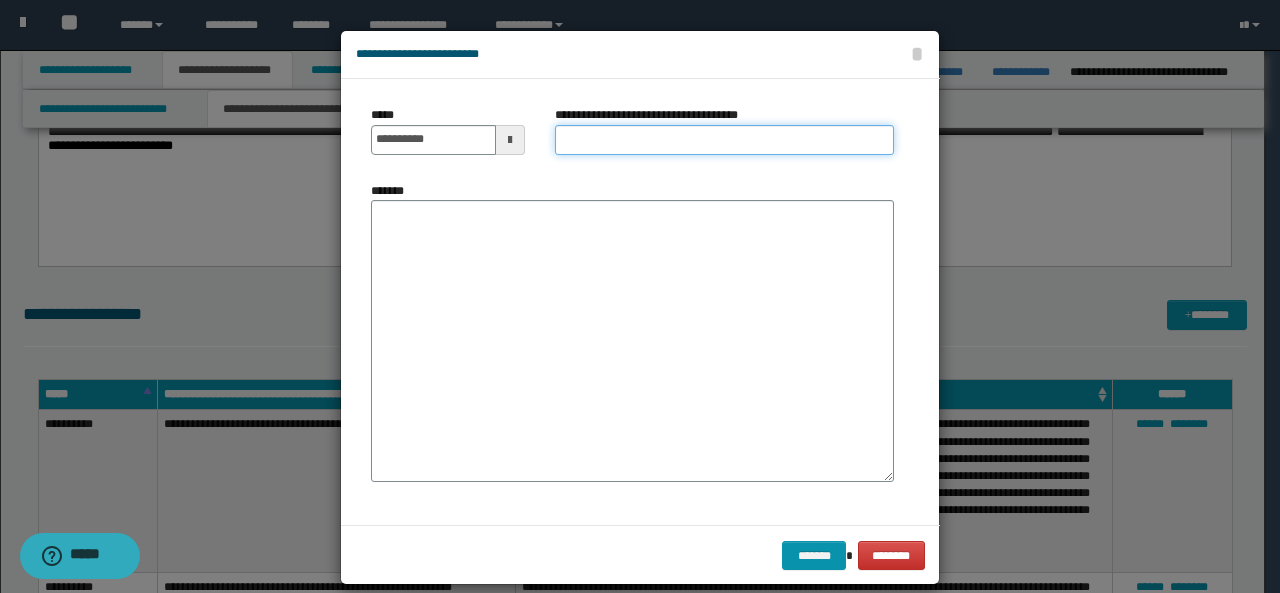 click on "**********" at bounding box center (724, 140) 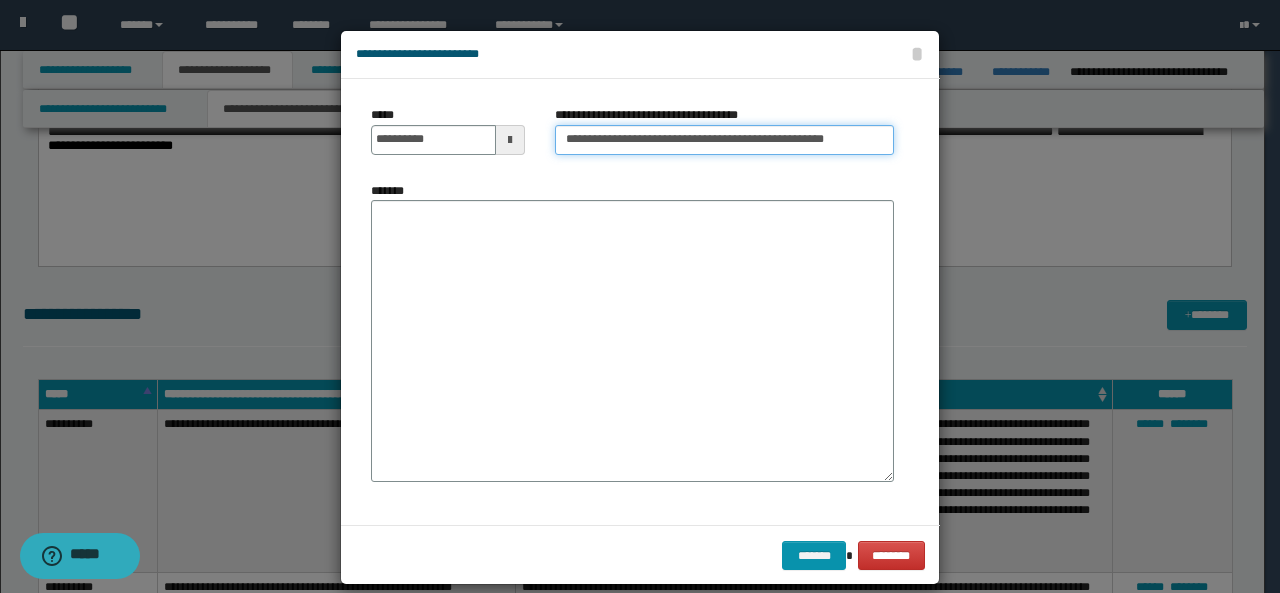 click on "**********" at bounding box center [724, 140] 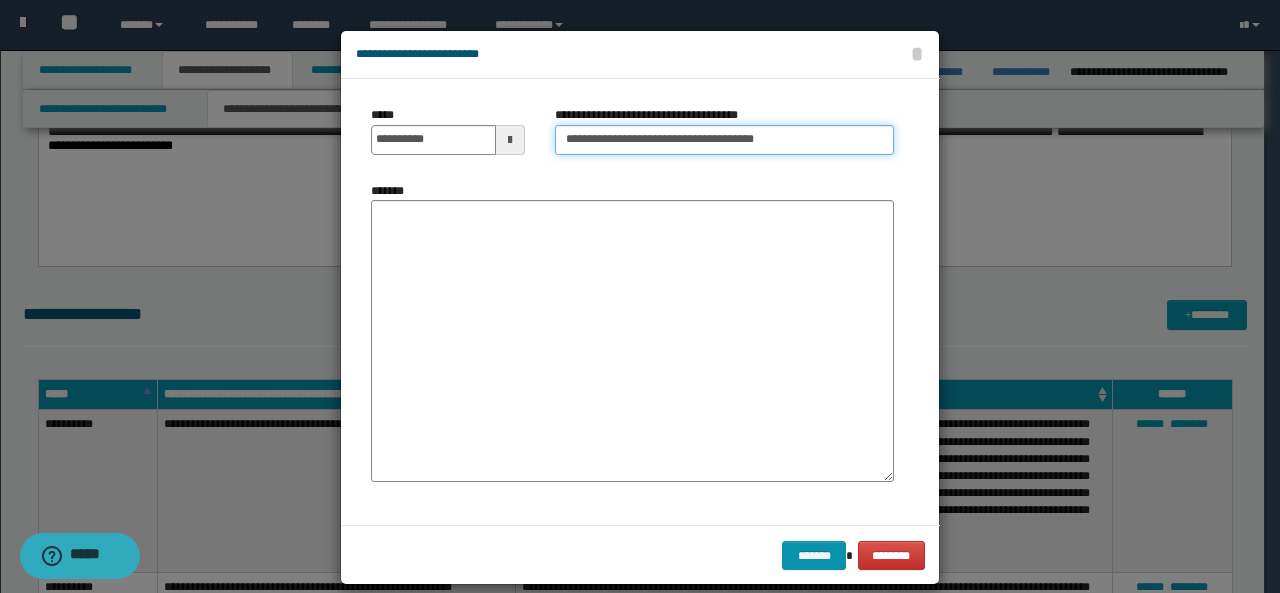 click on "**********" at bounding box center (724, 140) 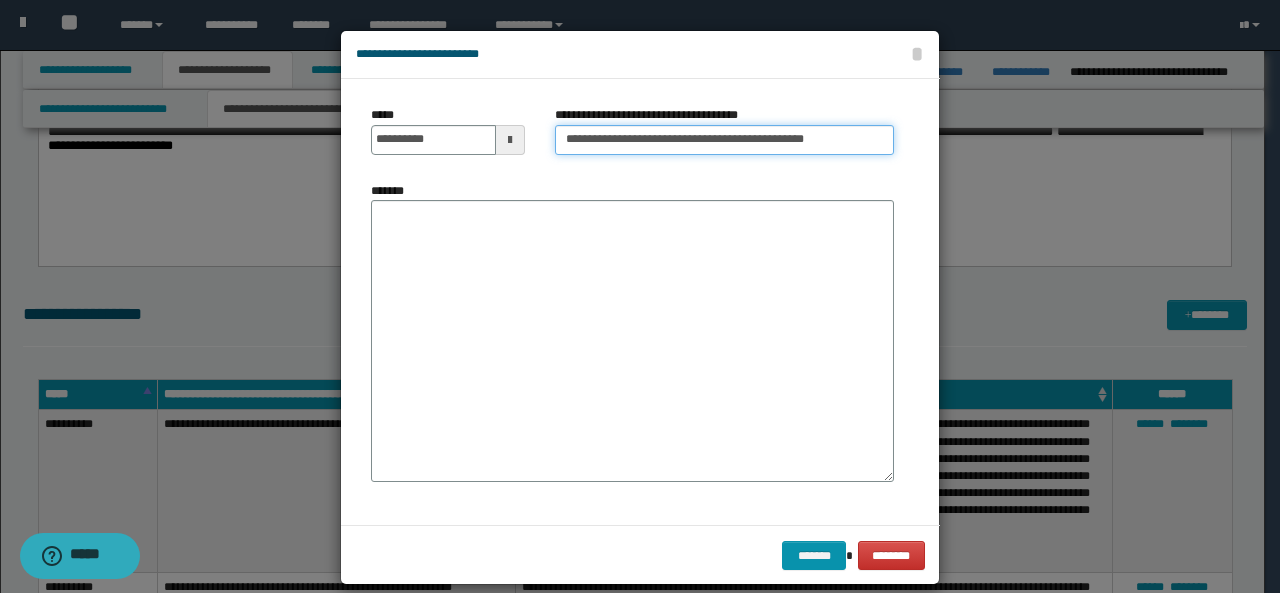 type on "**********" 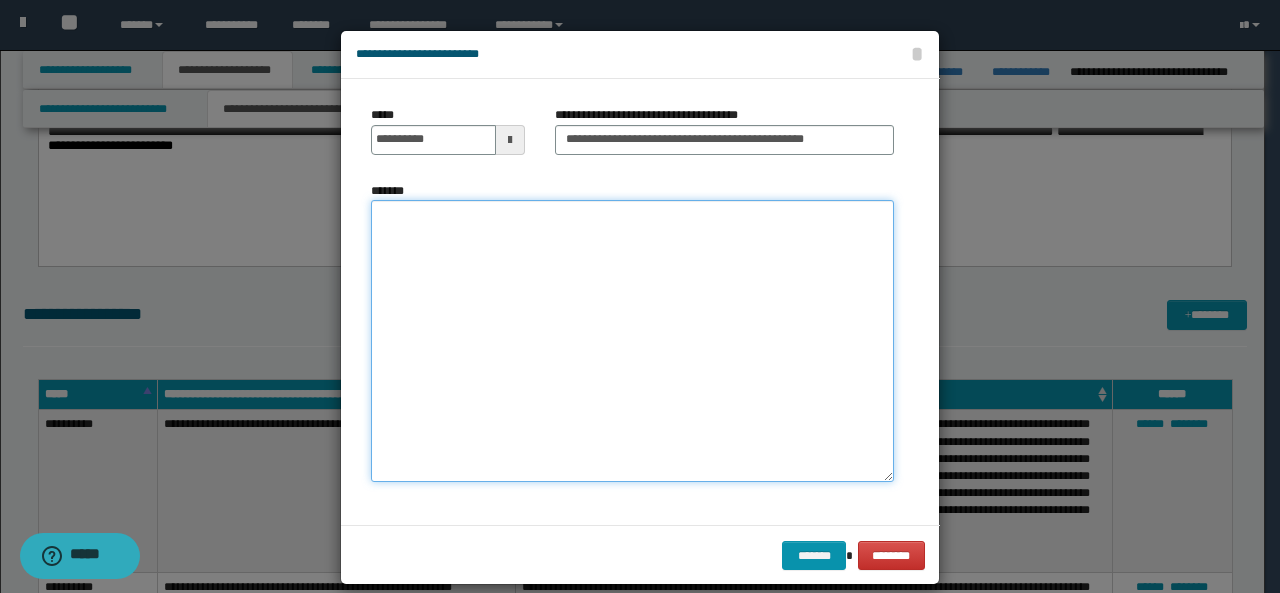 click on "*******" at bounding box center [632, 341] 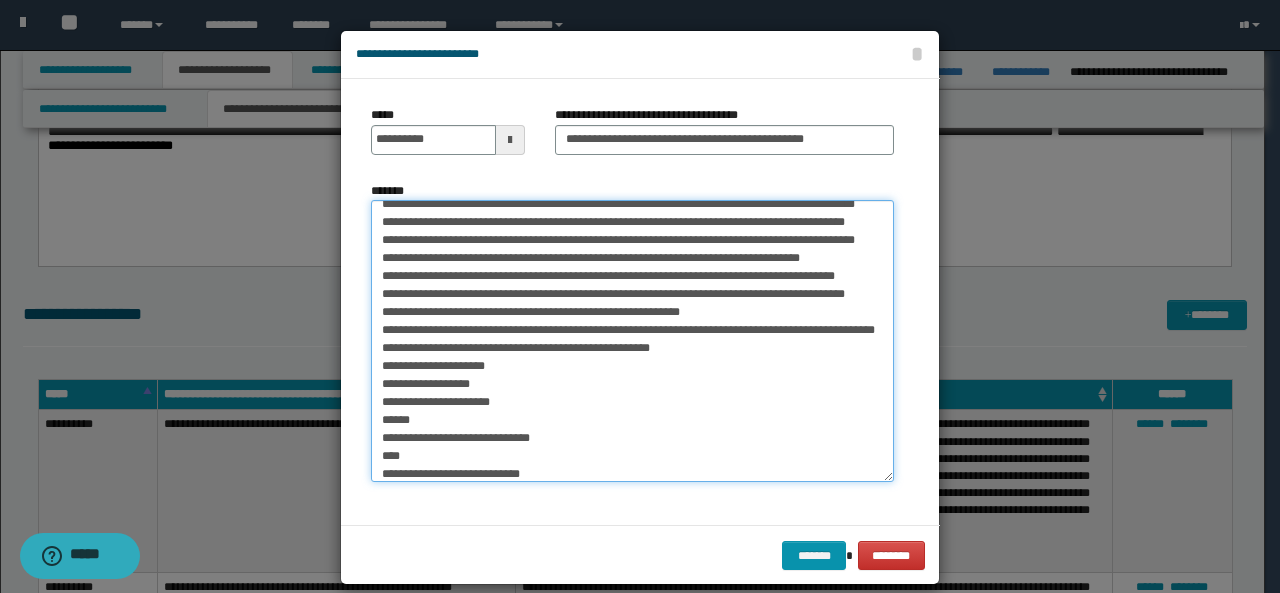 scroll, scrollTop: 0, scrollLeft: 0, axis: both 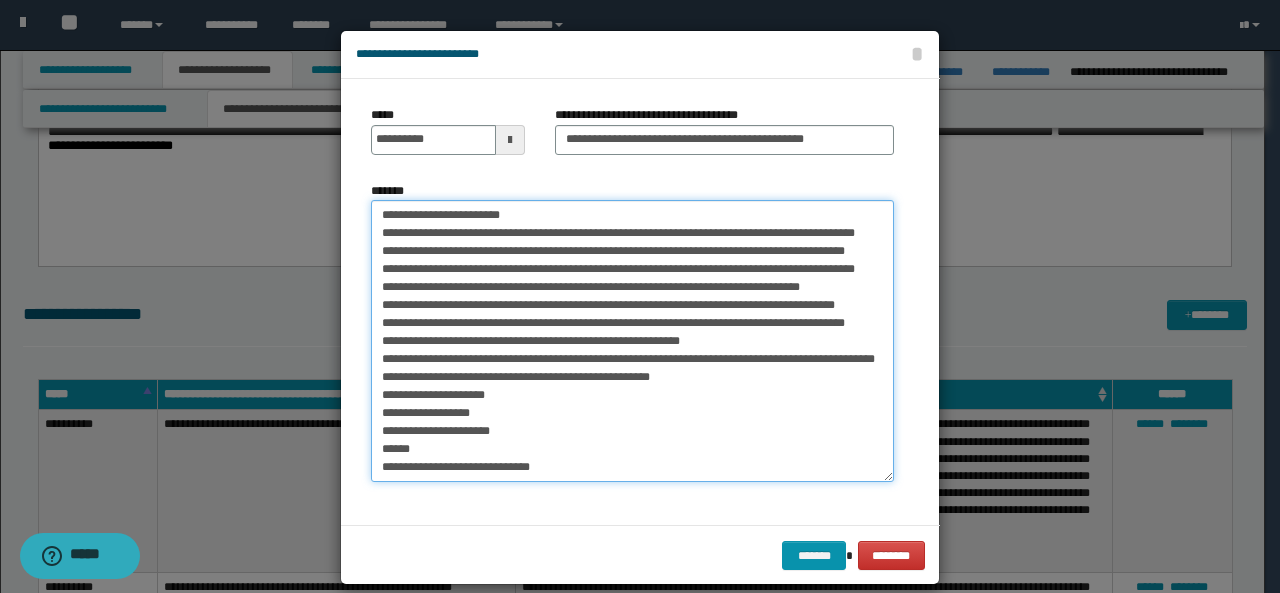 click on "*******" at bounding box center (632, 341) 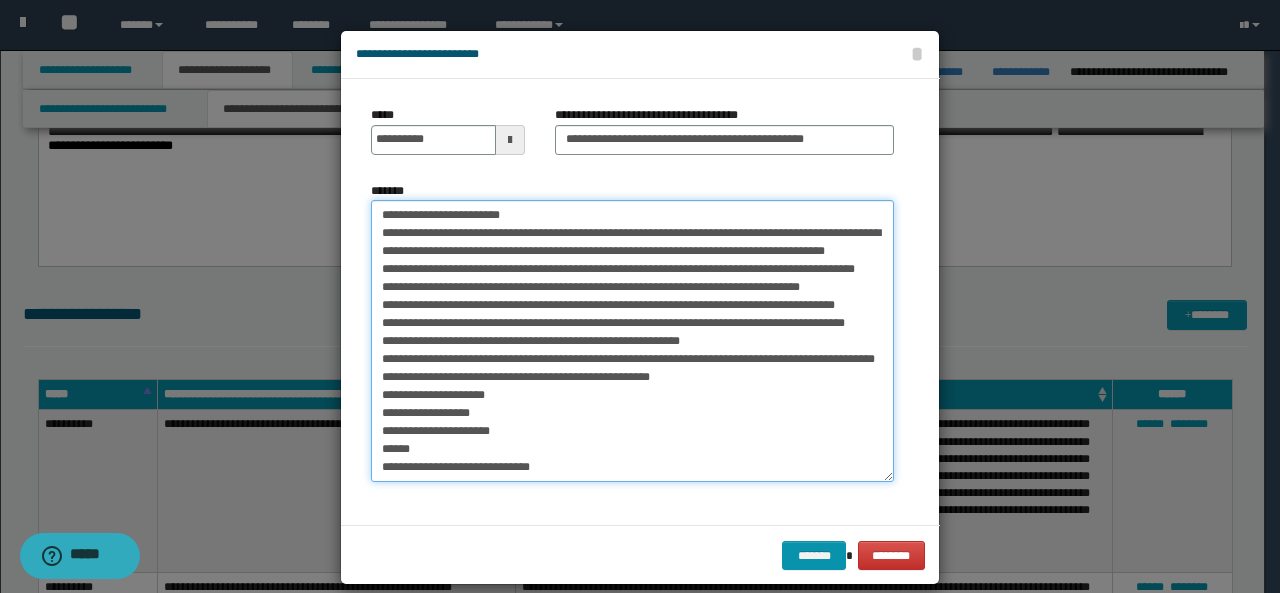 click on "*******" at bounding box center [632, 341] 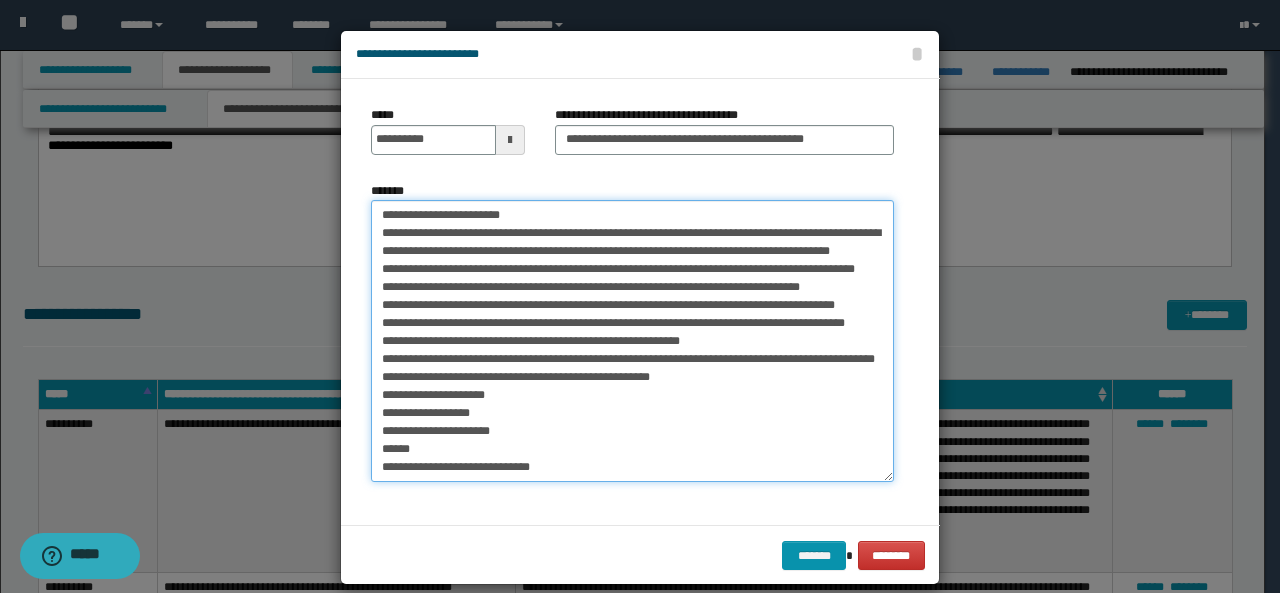 click on "*******" at bounding box center [632, 341] 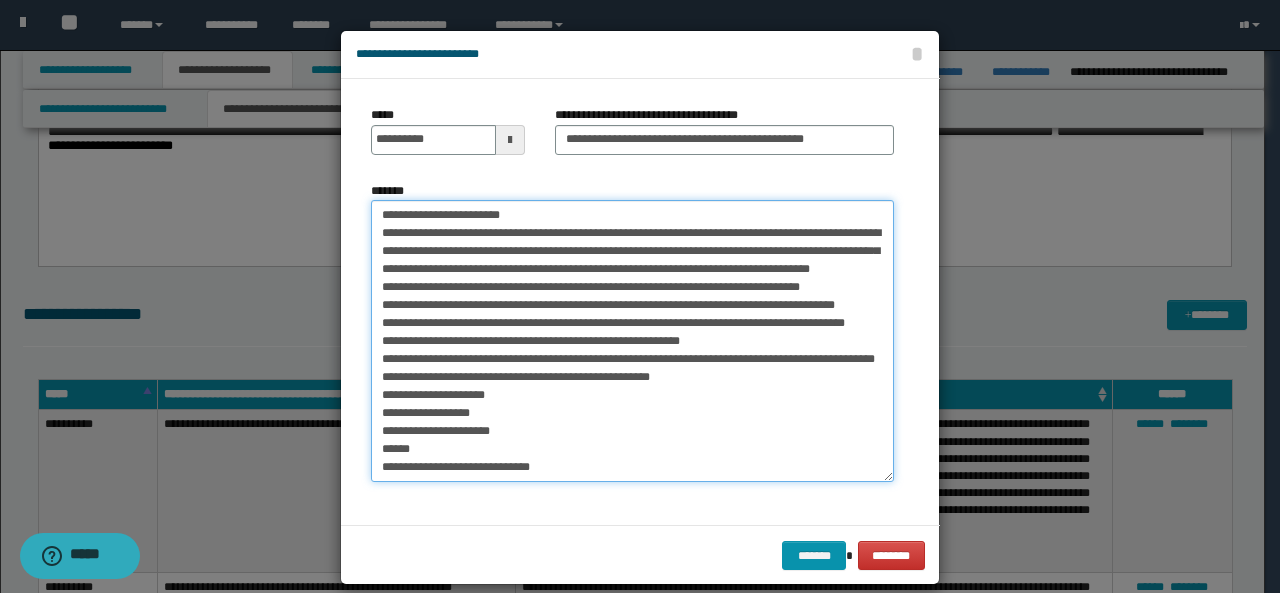 click on "*******" at bounding box center (632, 341) 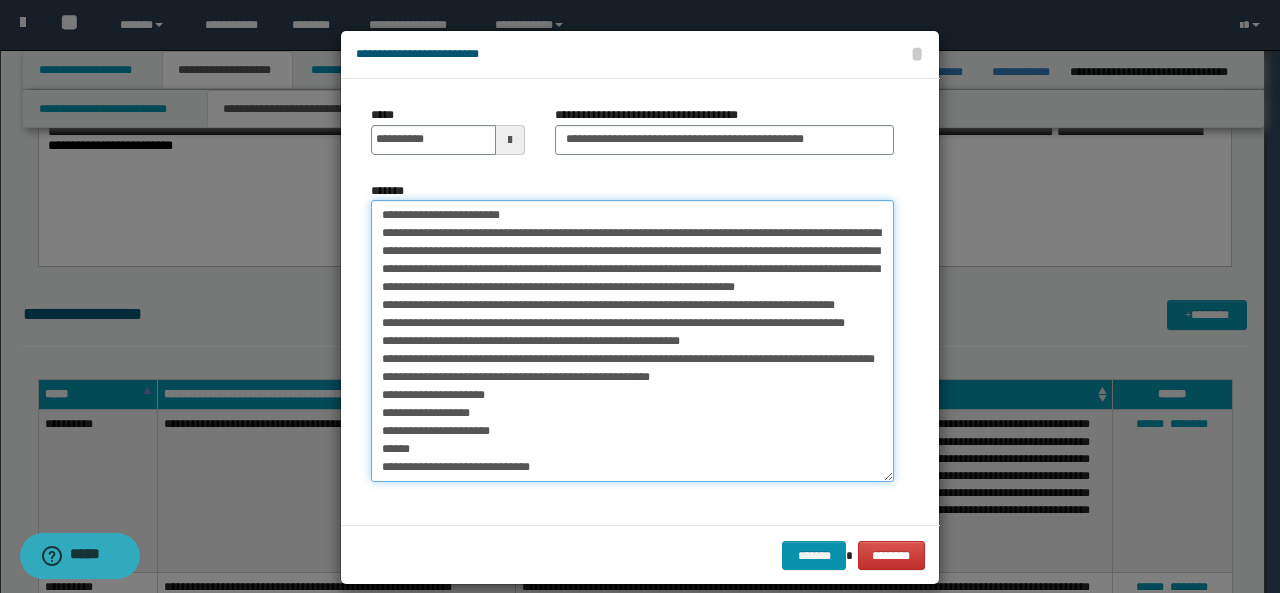click on "*******" at bounding box center (632, 341) 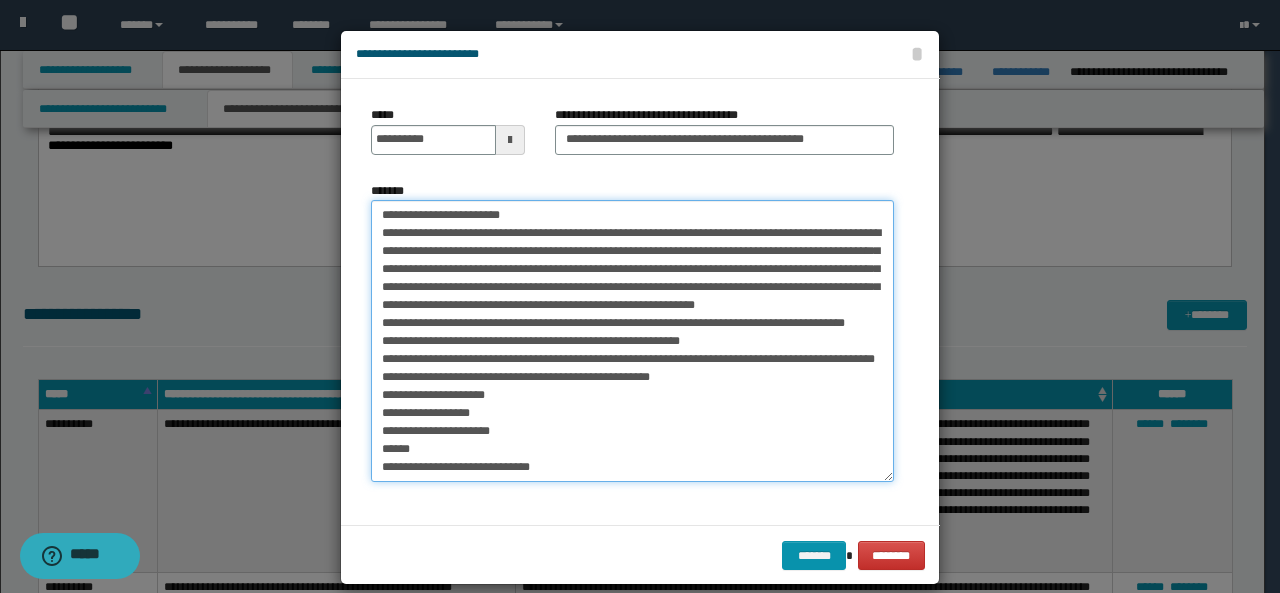 click on "*******" at bounding box center [632, 341] 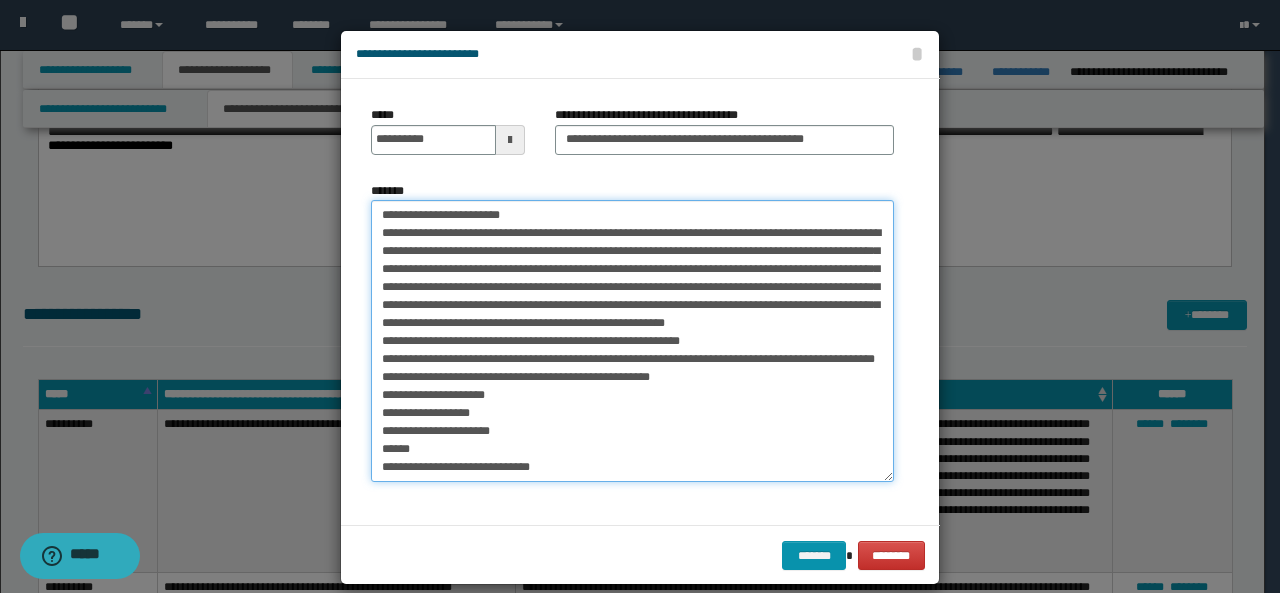 click on "*******" at bounding box center (632, 341) 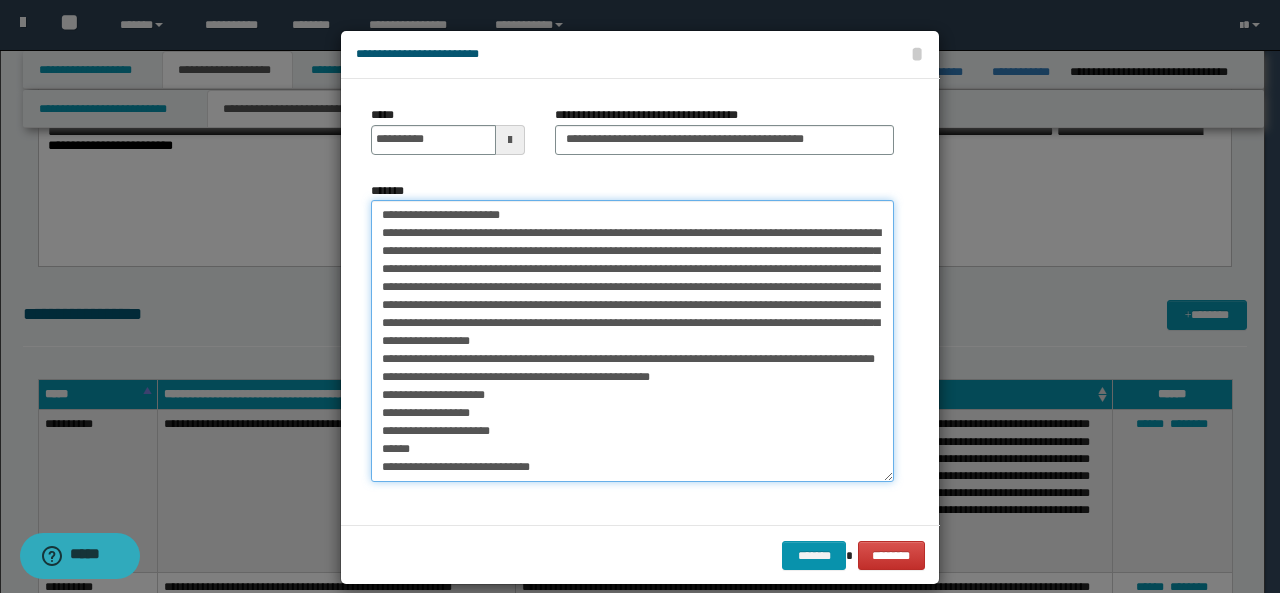 click on "*******" at bounding box center (632, 341) 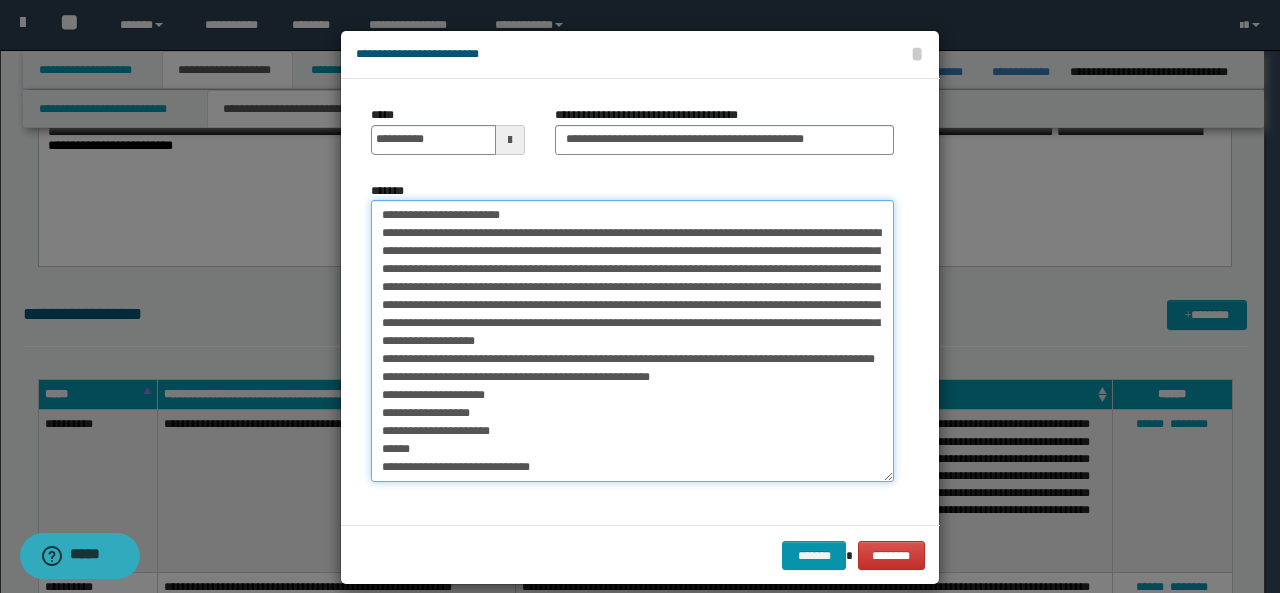 click on "*******" at bounding box center (632, 341) 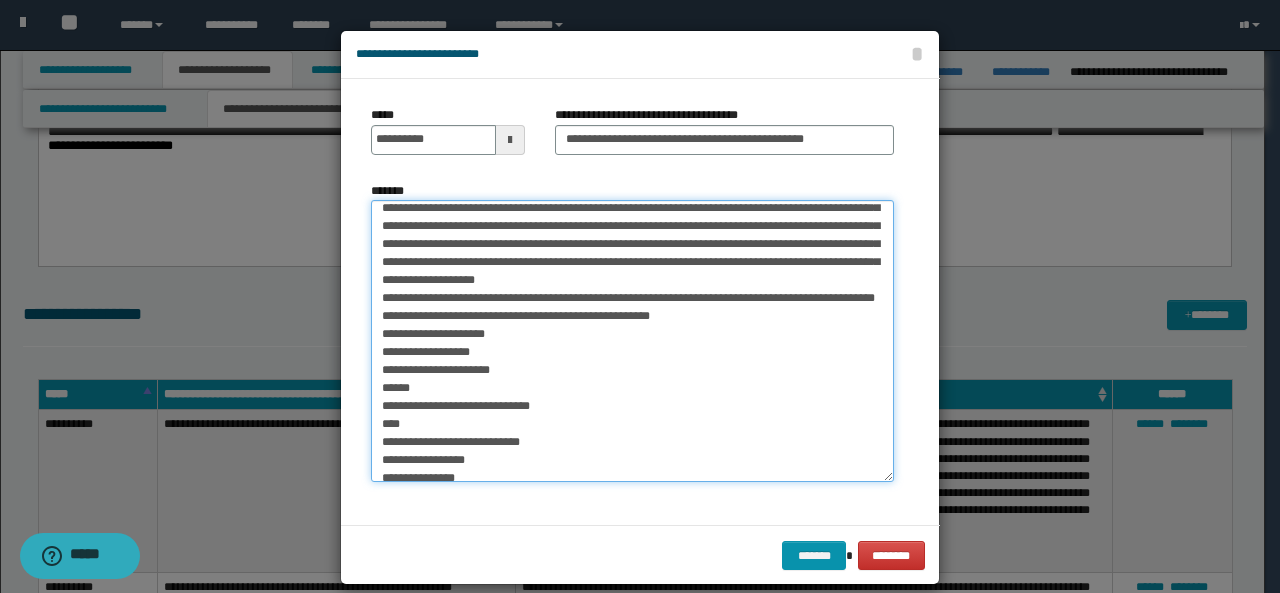 drag, startPoint x: 374, startPoint y: 337, endPoint x: 417, endPoint y: 367, distance: 52.43091 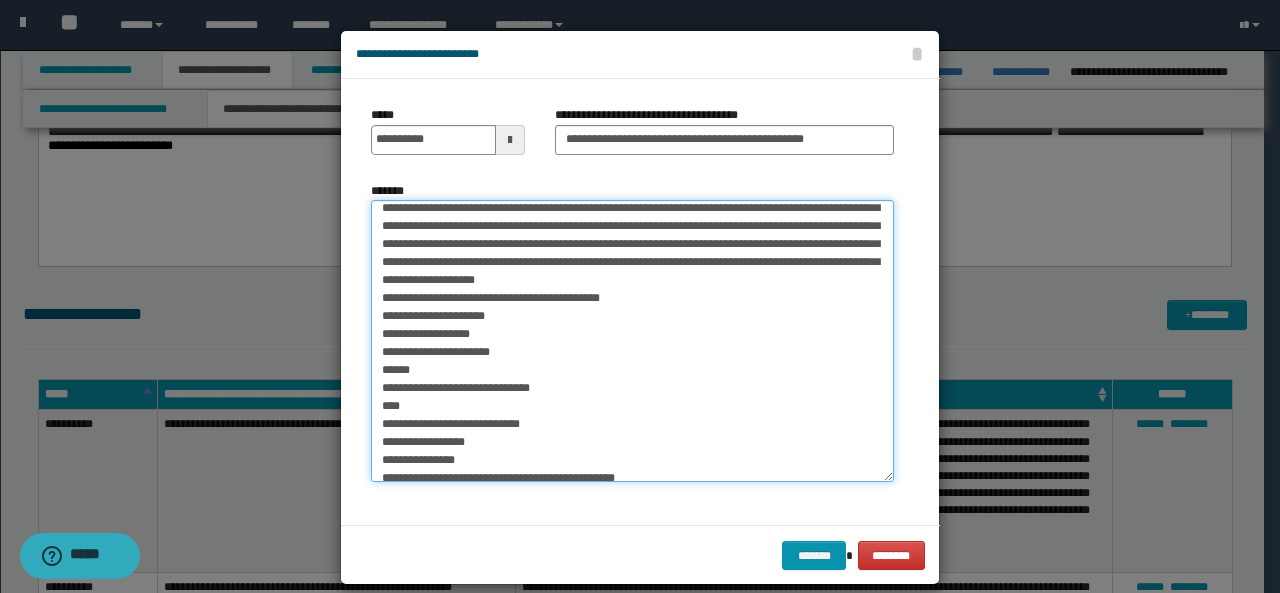 click on "*******" at bounding box center [632, 341] 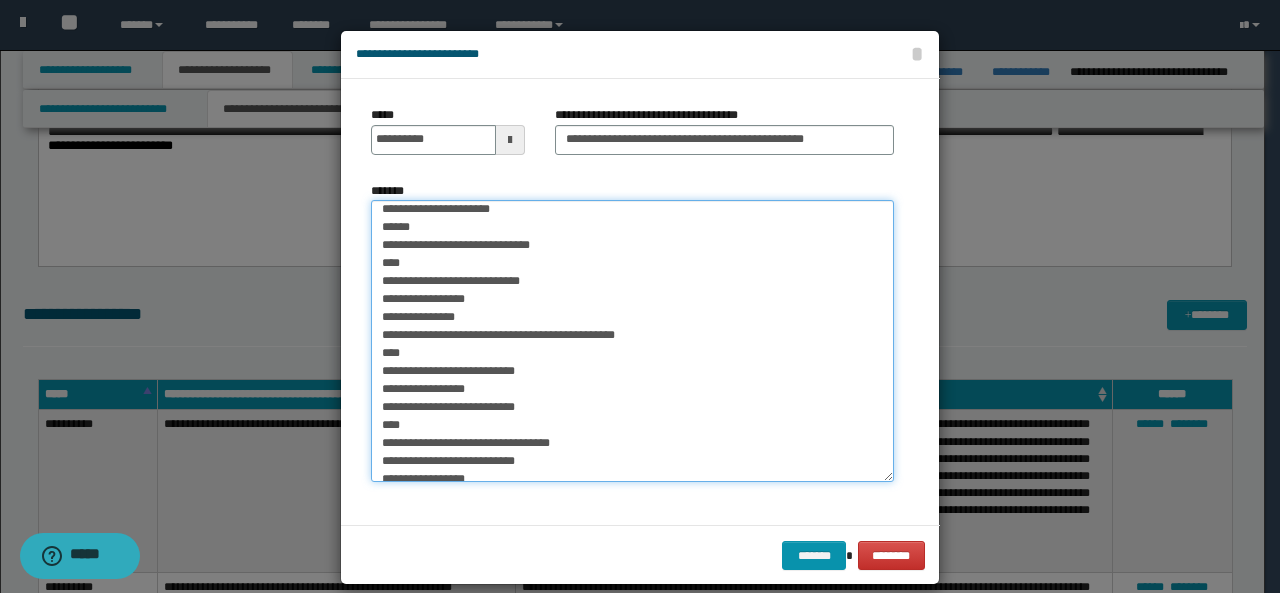 scroll, scrollTop: 215, scrollLeft: 0, axis: vertical 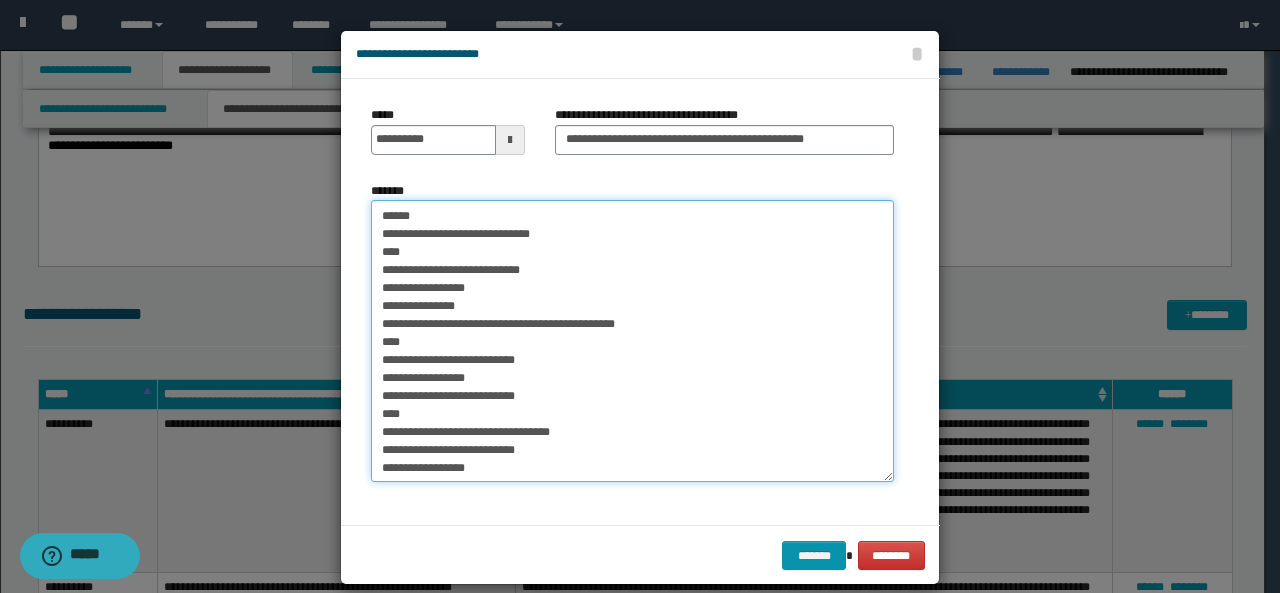 drag, startPoint x: 373, startPoint y: 271, endPoint x: 546, endPoint y: 270, distance: 173.00288 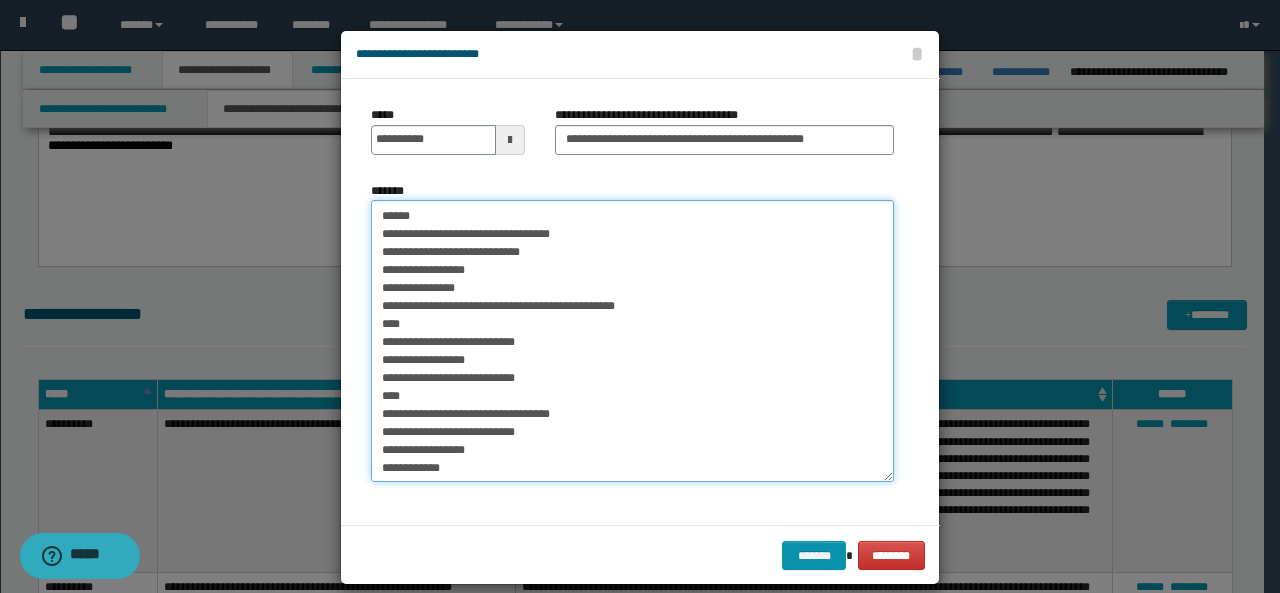 click on "*******" at bounding box center [632, 341] 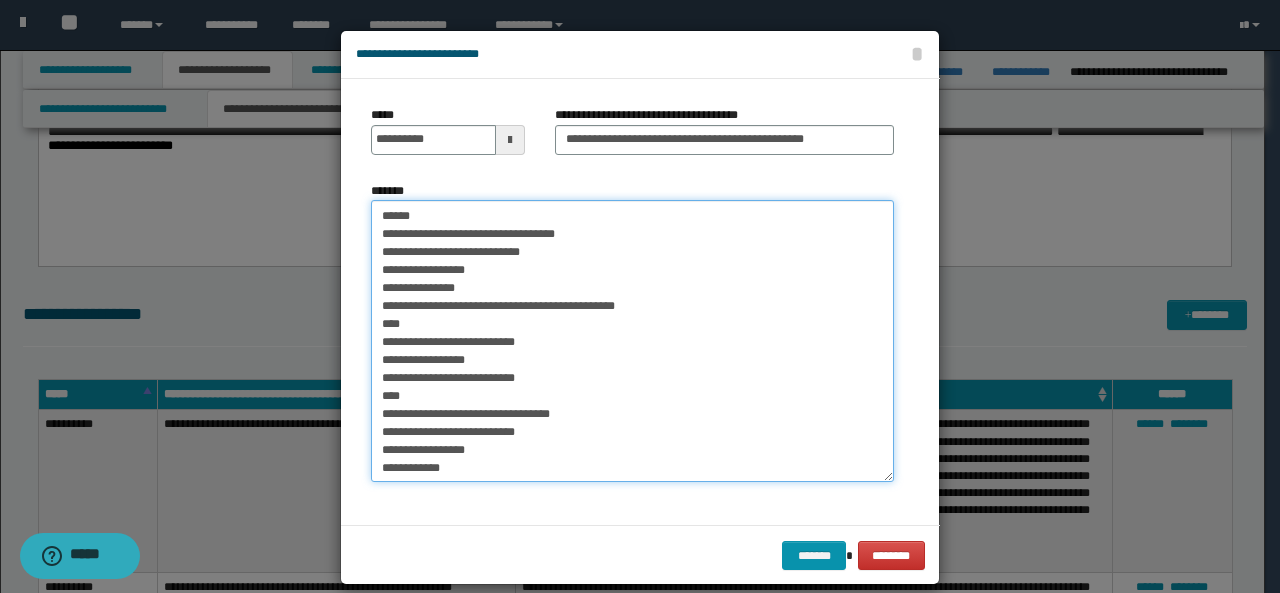 drag, startPoint x: 372, startPoint y: 232, endPoint x: 499, endPoint y: 229, distance: 127.03543 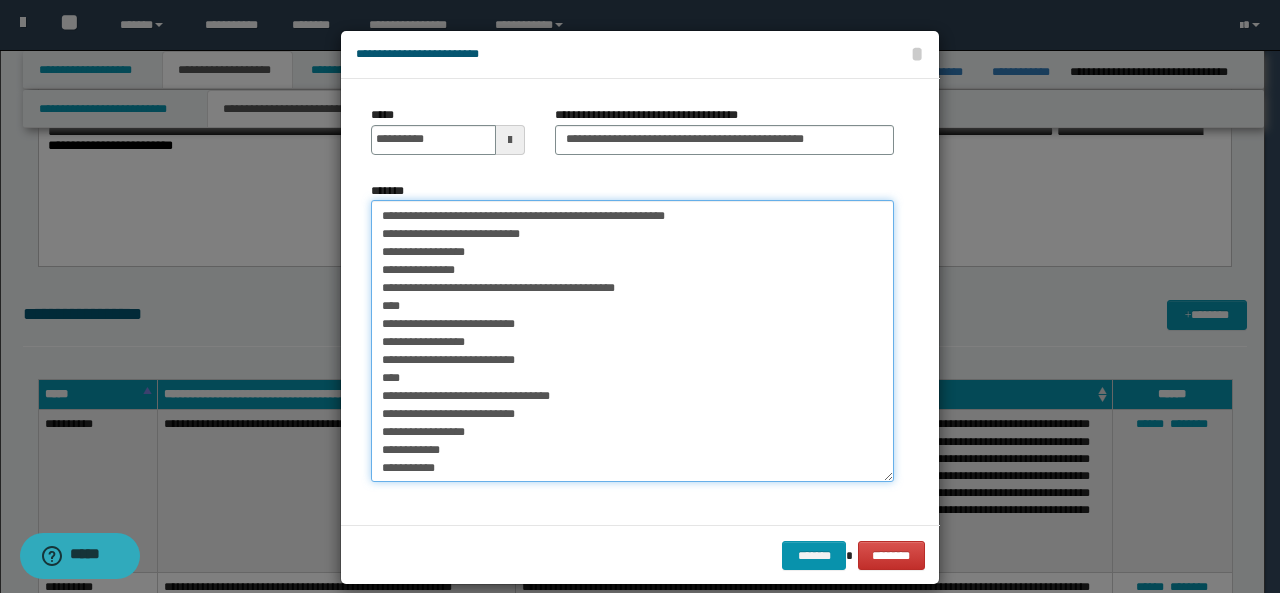 click on "*******" at bounding box center [632, 341] 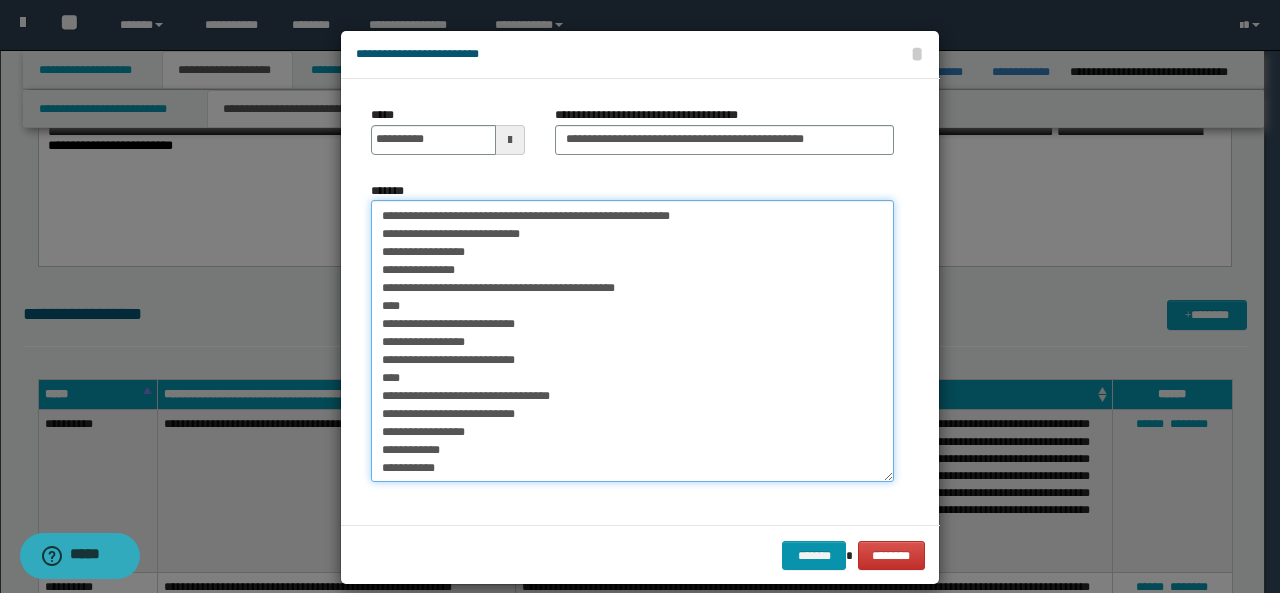 click on "*******" at bounding box center (632, 341) 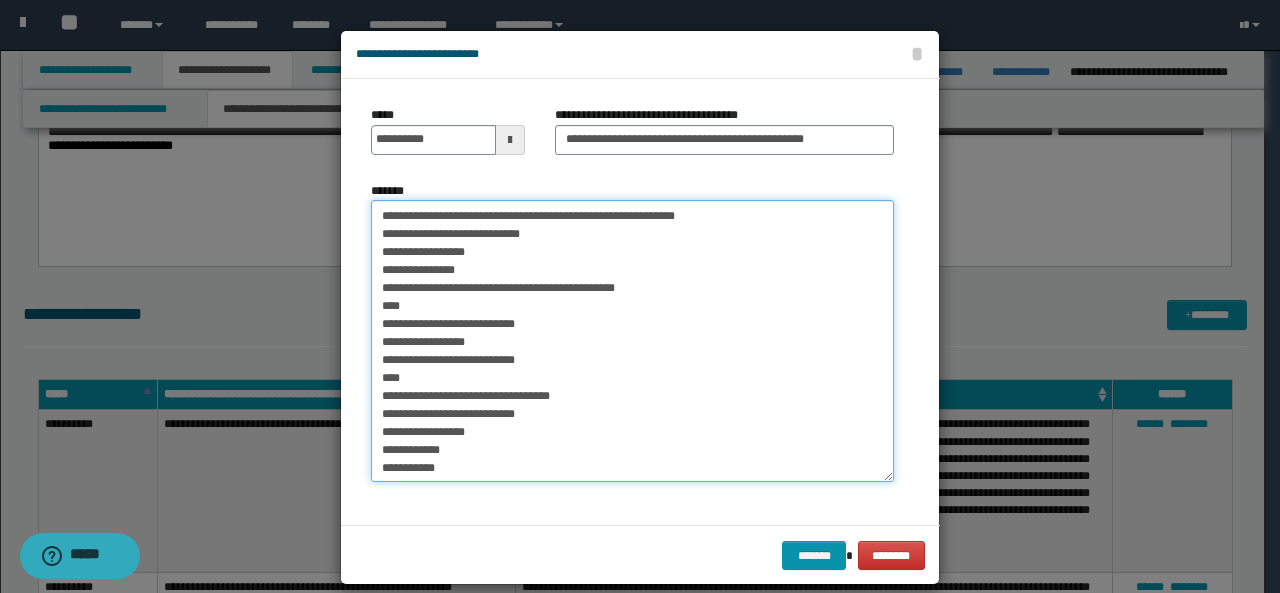 click on "*******" at bounding box center (632, 341) 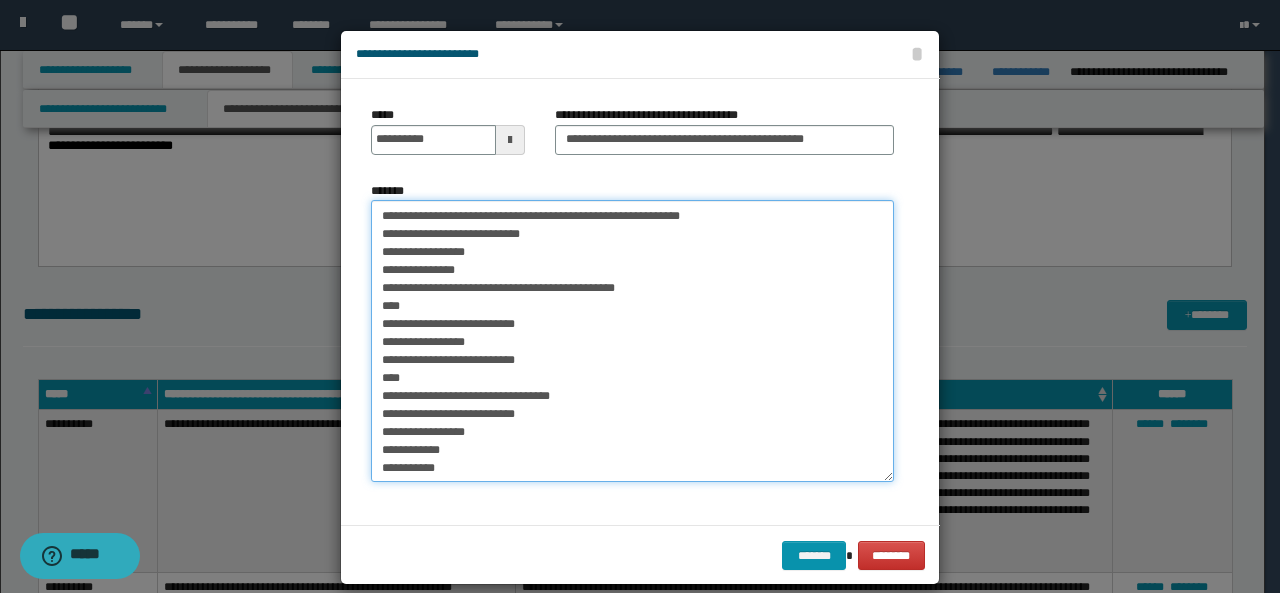 drag, startPoint x: 372, startPoint y: 305, endPoint x: 475, endPoint y: 307, distance: 103.01942 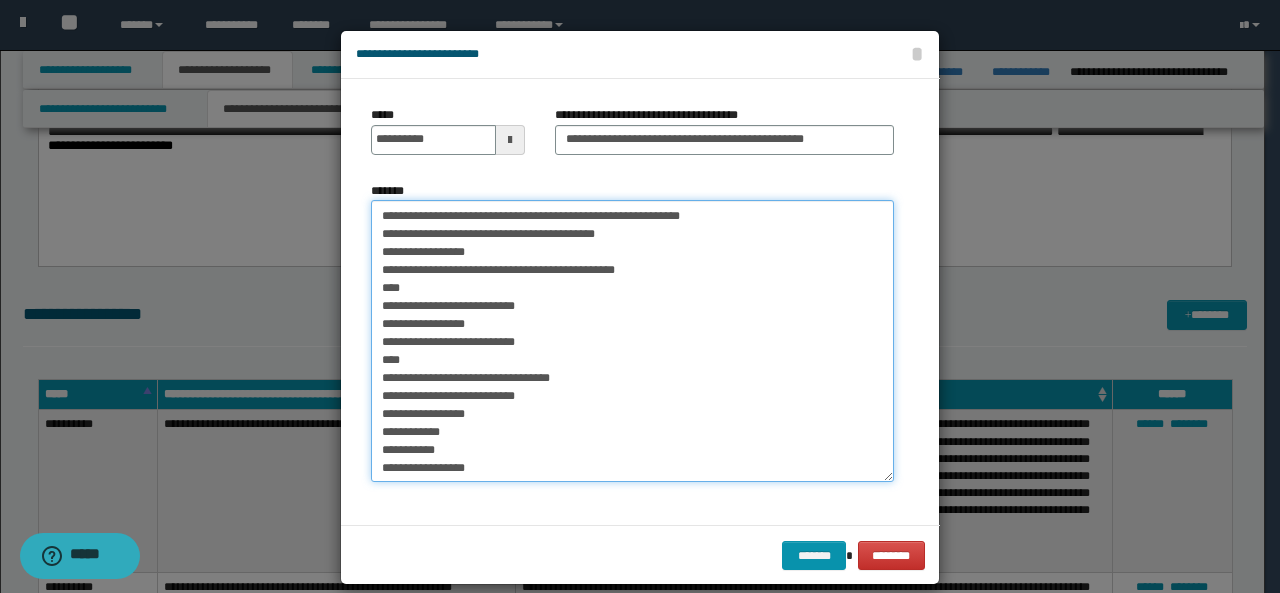 click on "*******" at bounding box center (632, 341) 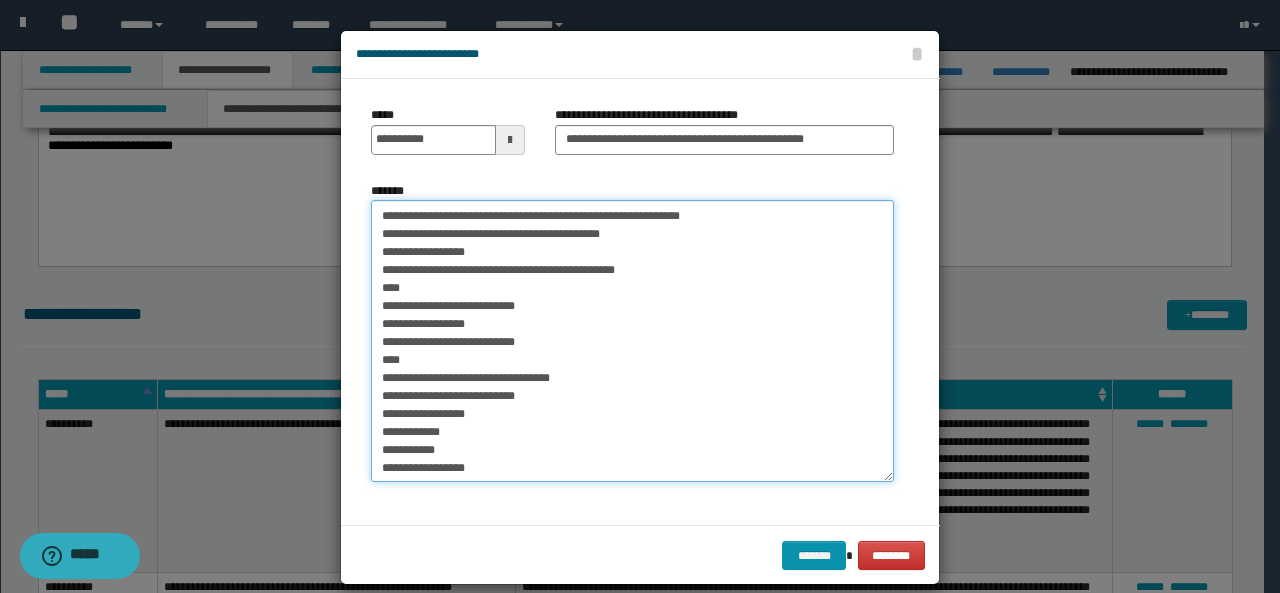 click on "*******" at bounding box center [632, 341] 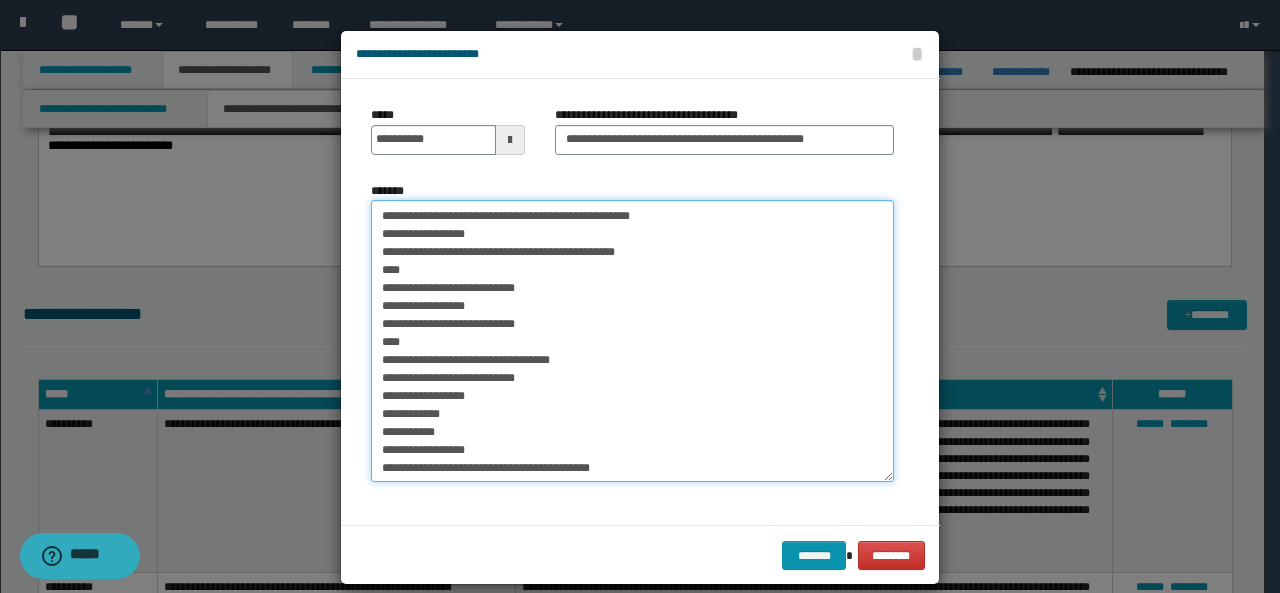 click on "*******" at bounding box center (632, 341) 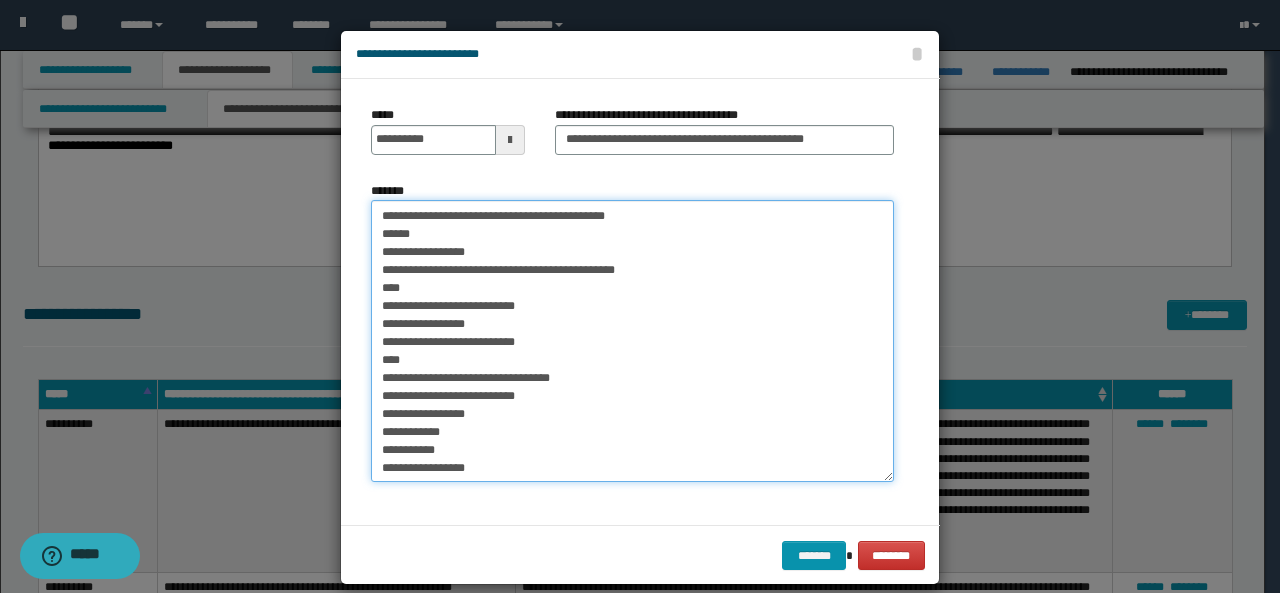click on "*******" at bounding box center [632, 341] 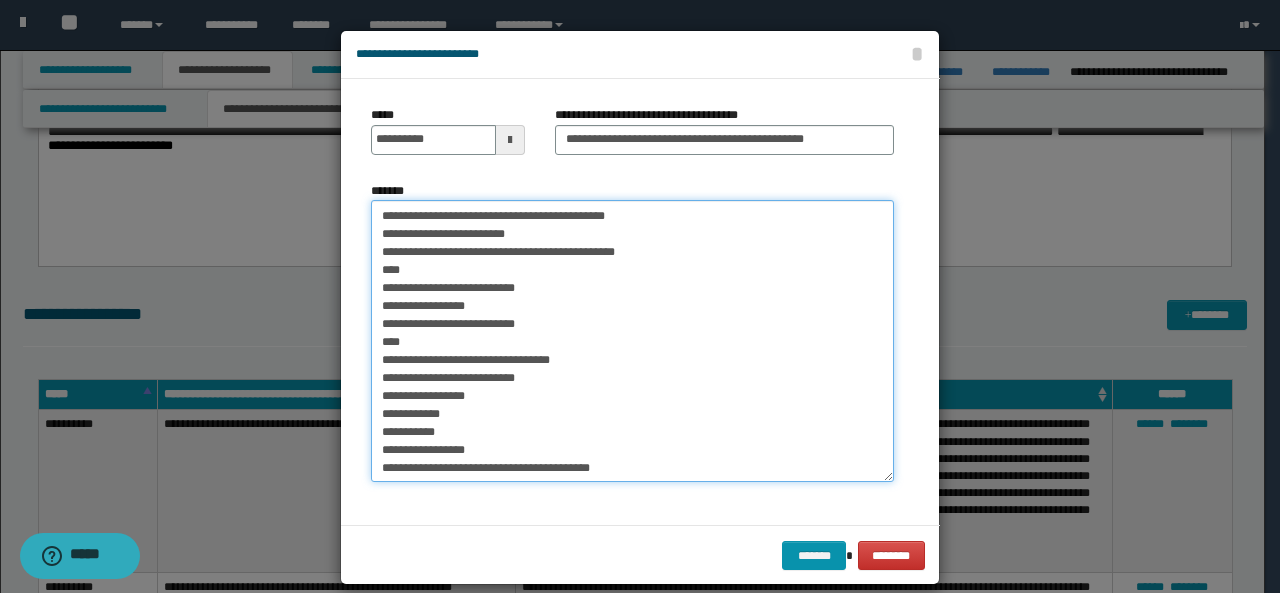 drag, startPoint x: 372, startPoint y: 288, endPoint x: 622, endPoint y: 286, distance: 250.008 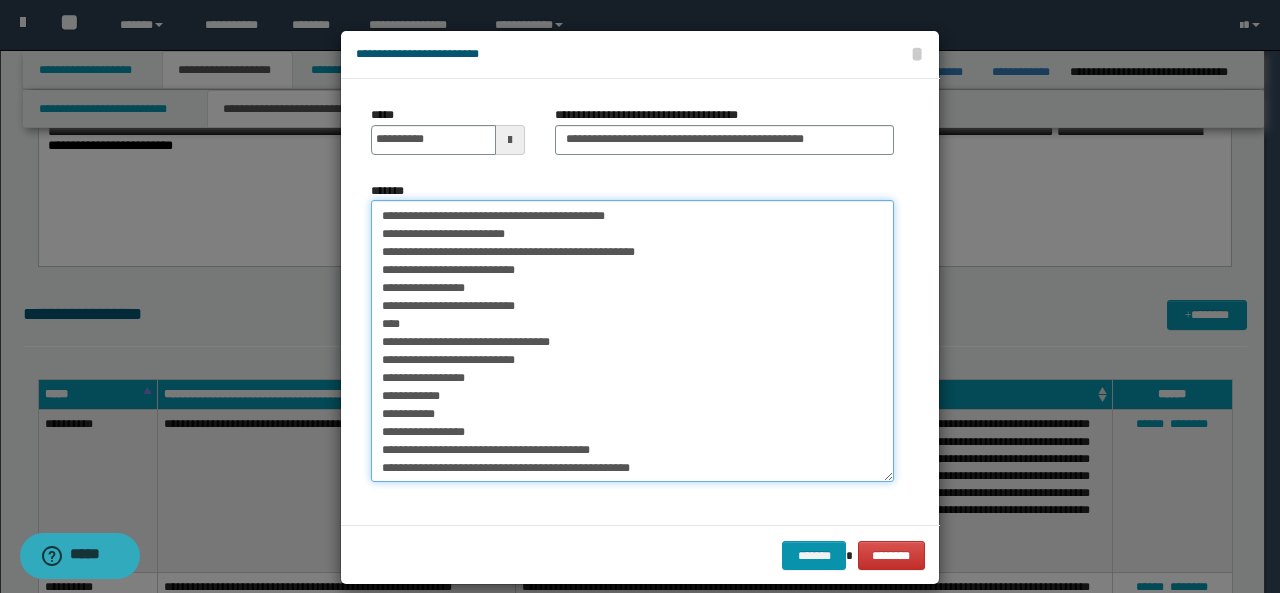 click on "*******" at bounding box center [632, 341] 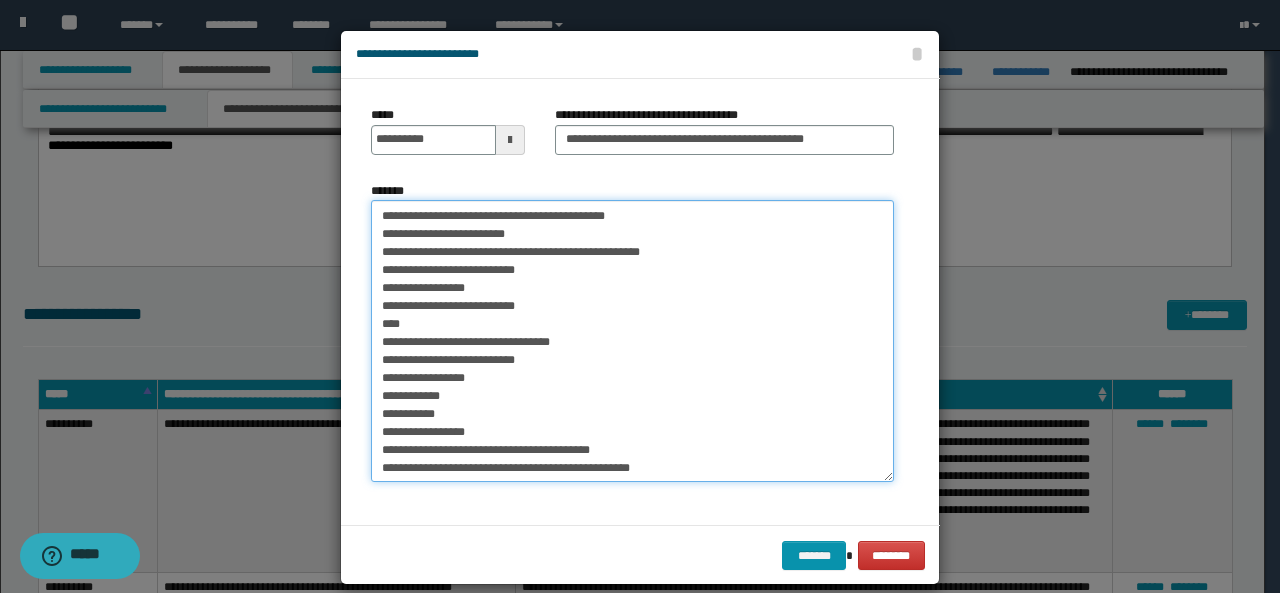 click on "*******" at bounding box center [632, 341] 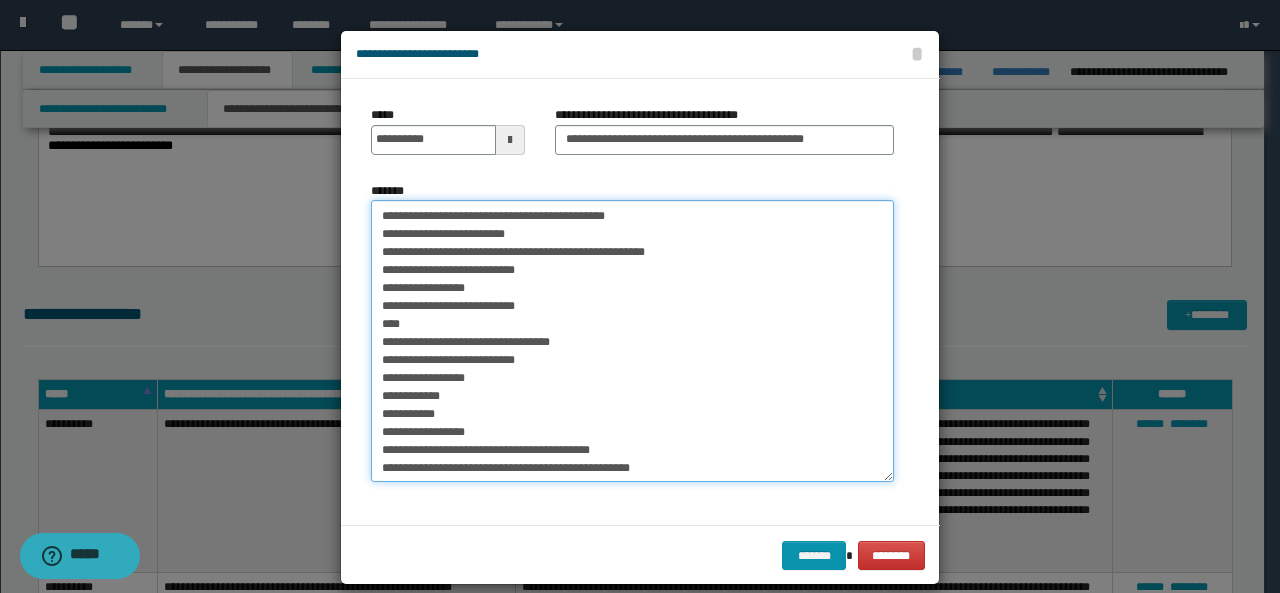 drag, startPoint x: 373, startPoint y: 340, endPoint x: 512, endPoint y: 343, distance: 139.03236 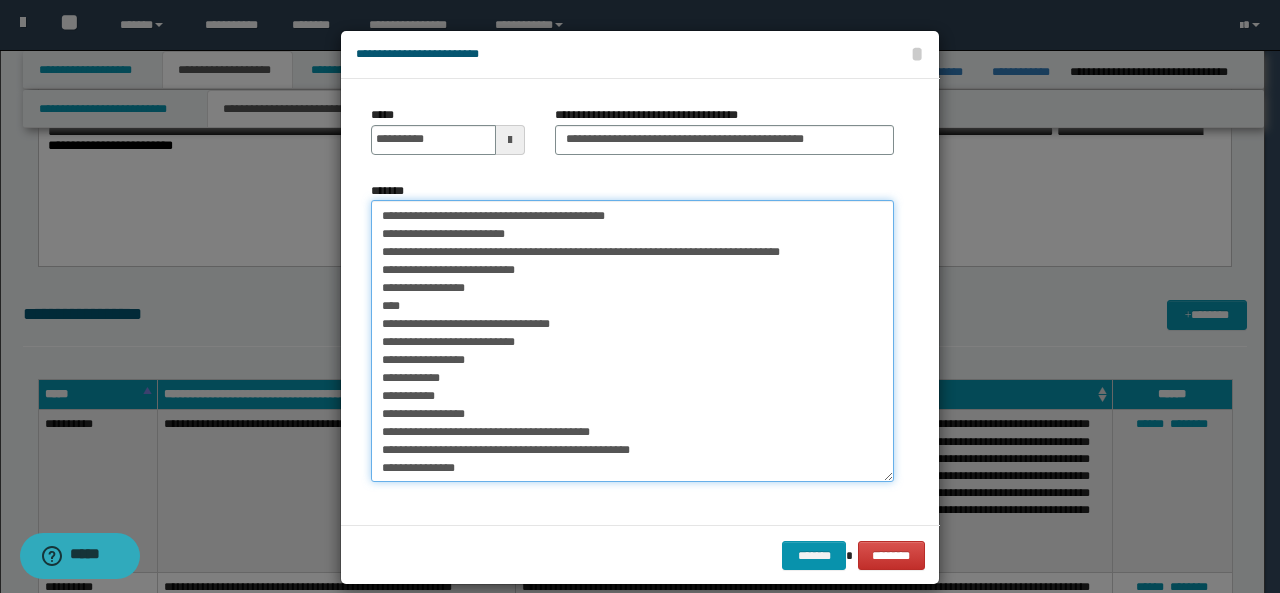 click on "*******" at bounding box center (632, 341) 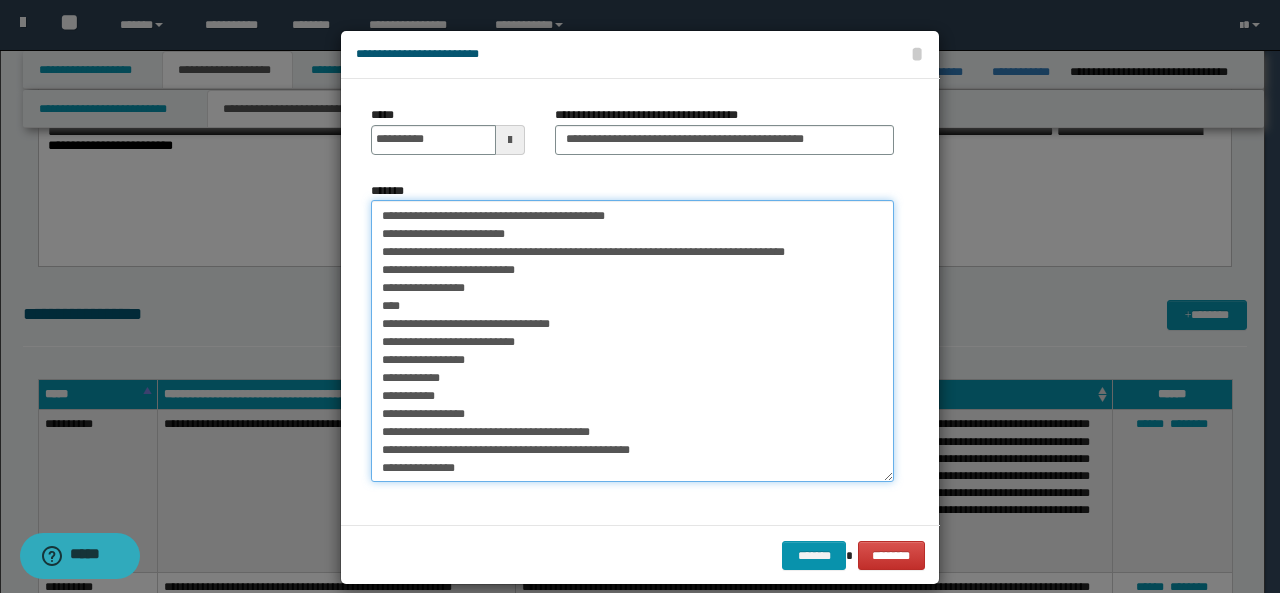 drag, startPoint x: 580, startPoint y: 233, endPoint x: 700, endPoint y: 234, distance: 120.004166 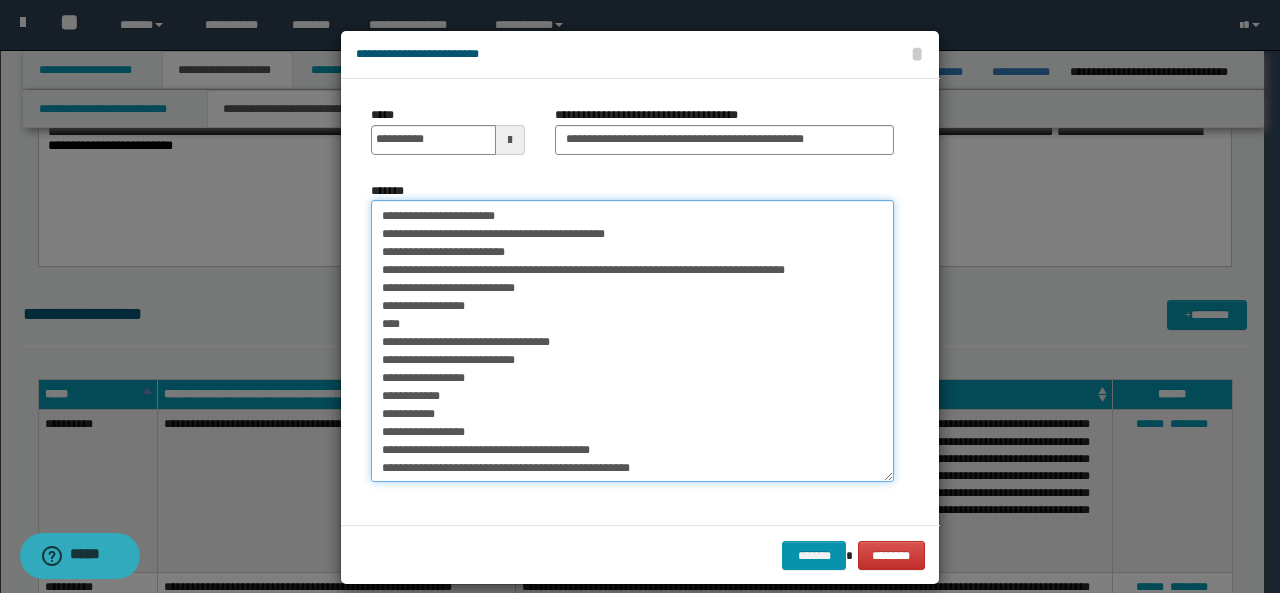click on "*******" at bounding box center [632, 341] 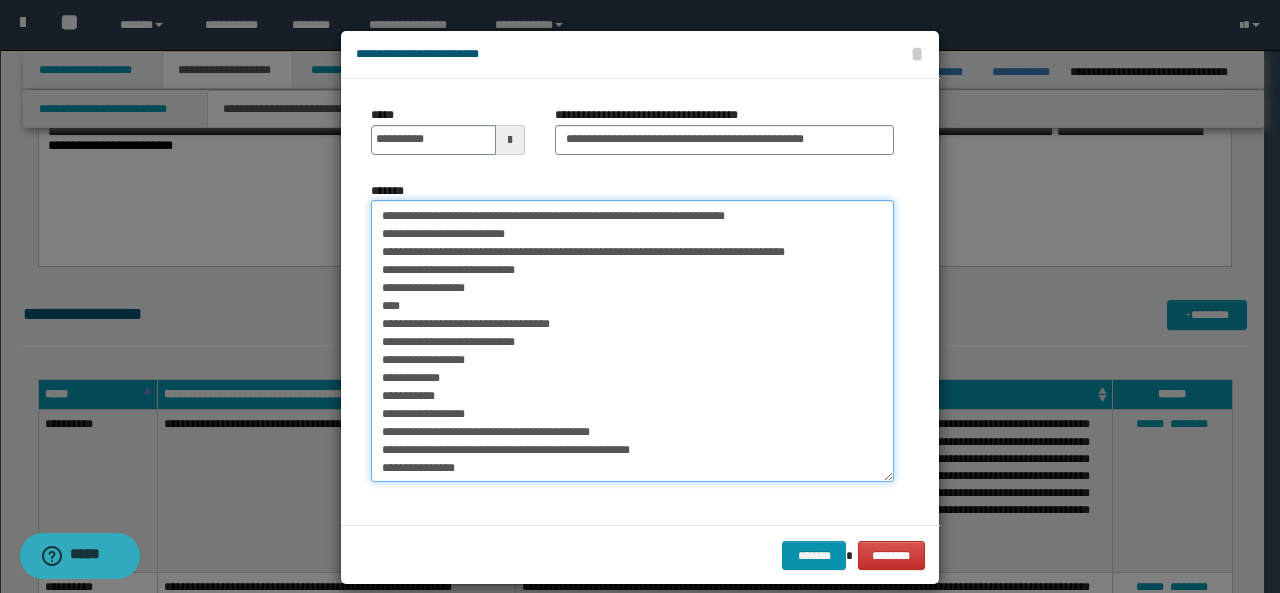click on "*******" at bounding box center (632, 341) 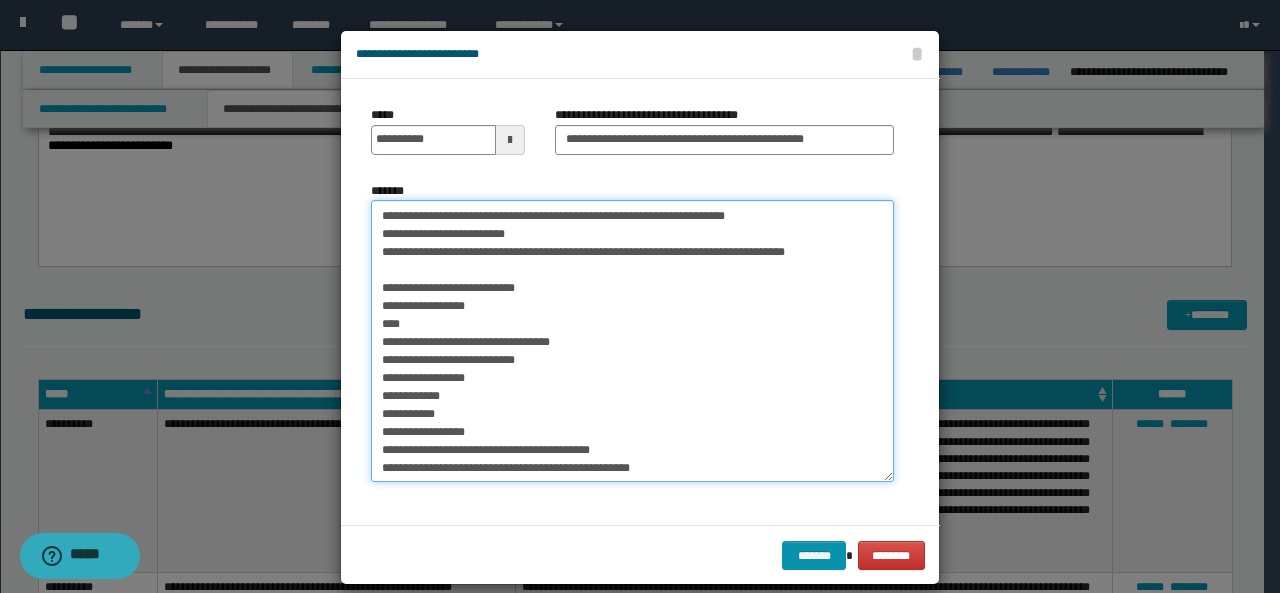 click on "*******" at bounding box center [632, 341] 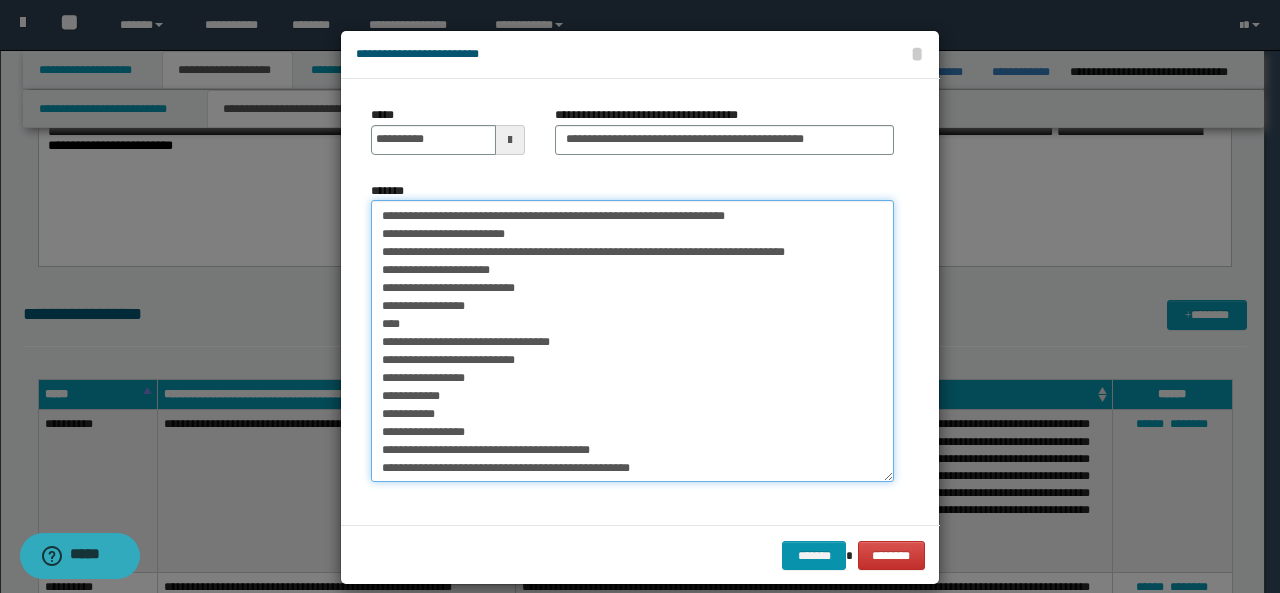 click on "*******" at bounding box center (632, 341) 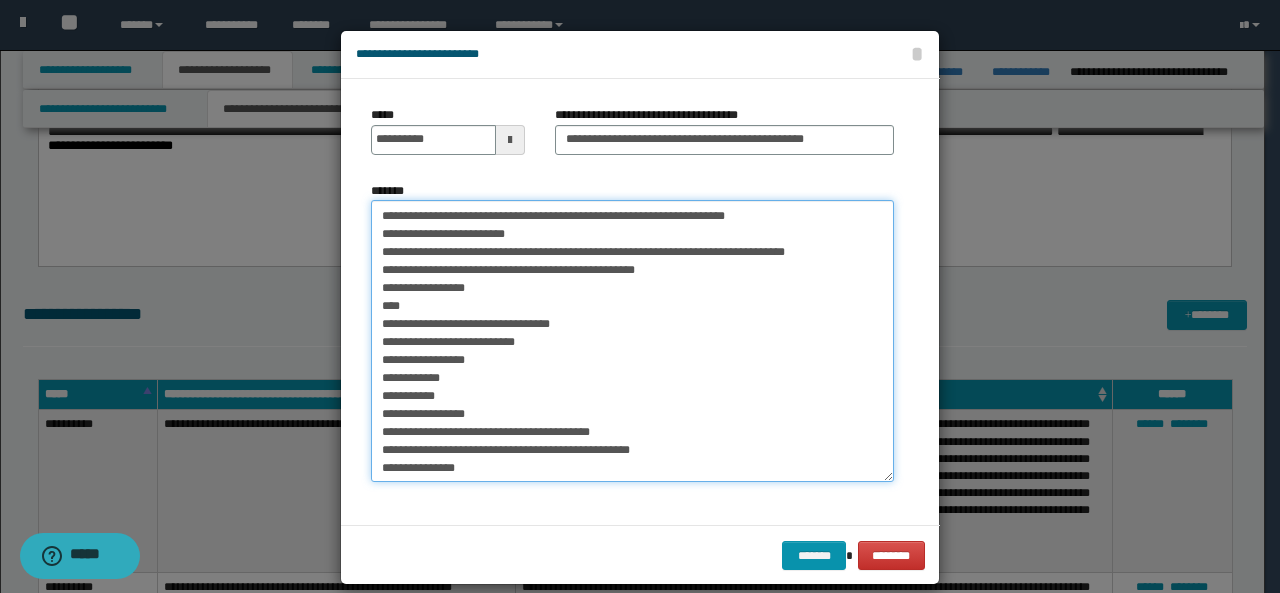 drag, startPoint x: 408, startPoint y: 272, endPoint x: 390, endPoint y: 269, distance: 18.248287 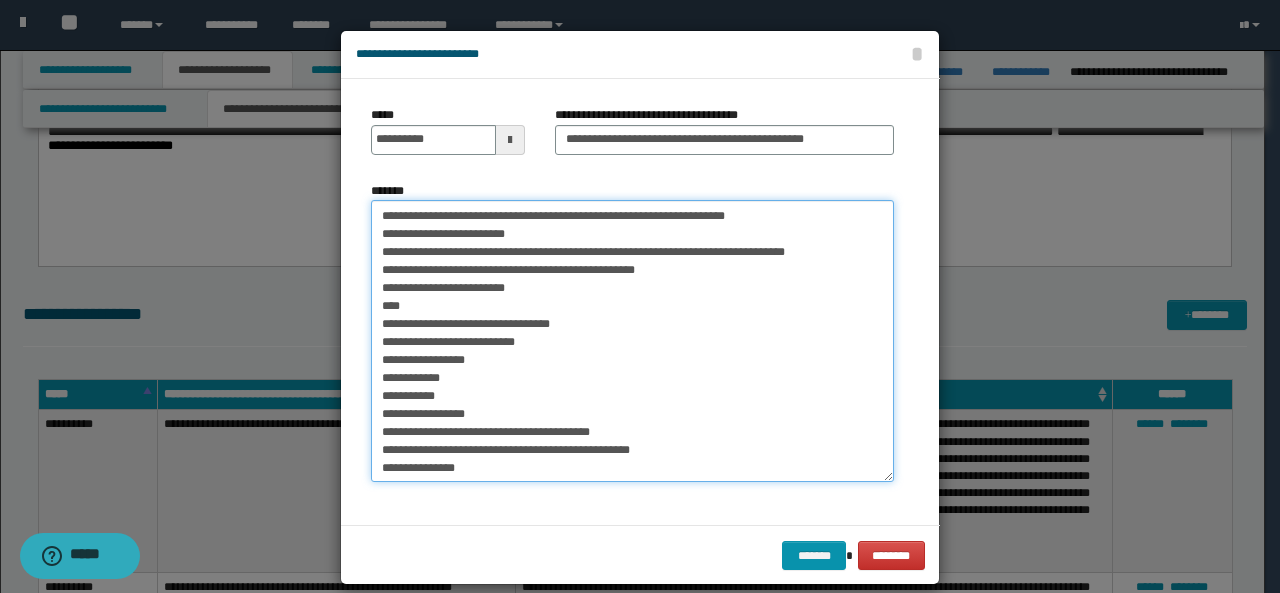 click on "*******" at bounding box center (632, 341) 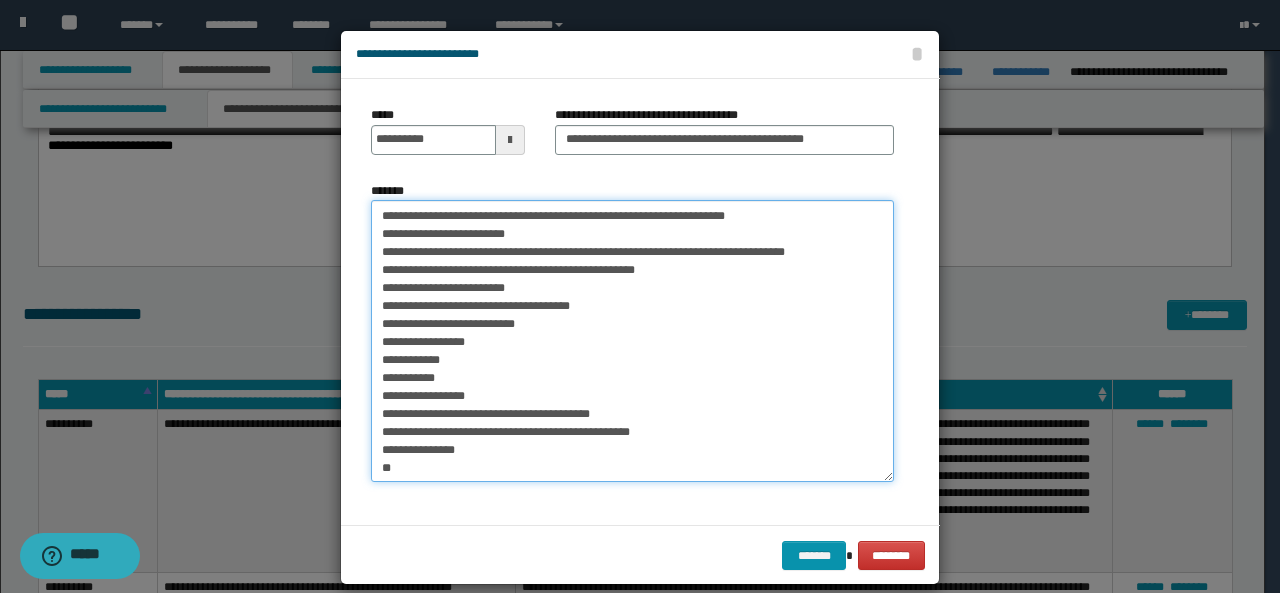 click on "*******" at bounding box center [632, 341] 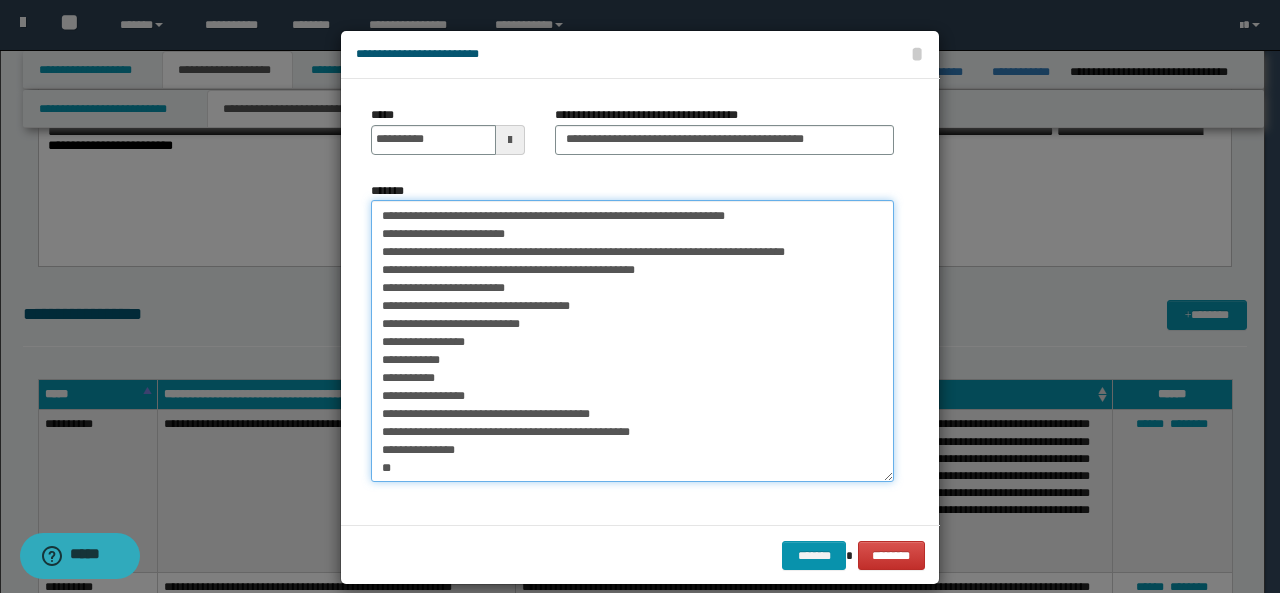 drag, startPoint x: 372, startPoint y: 303, endPoint x: 498, endPoint y: 304, distance: 126.00397 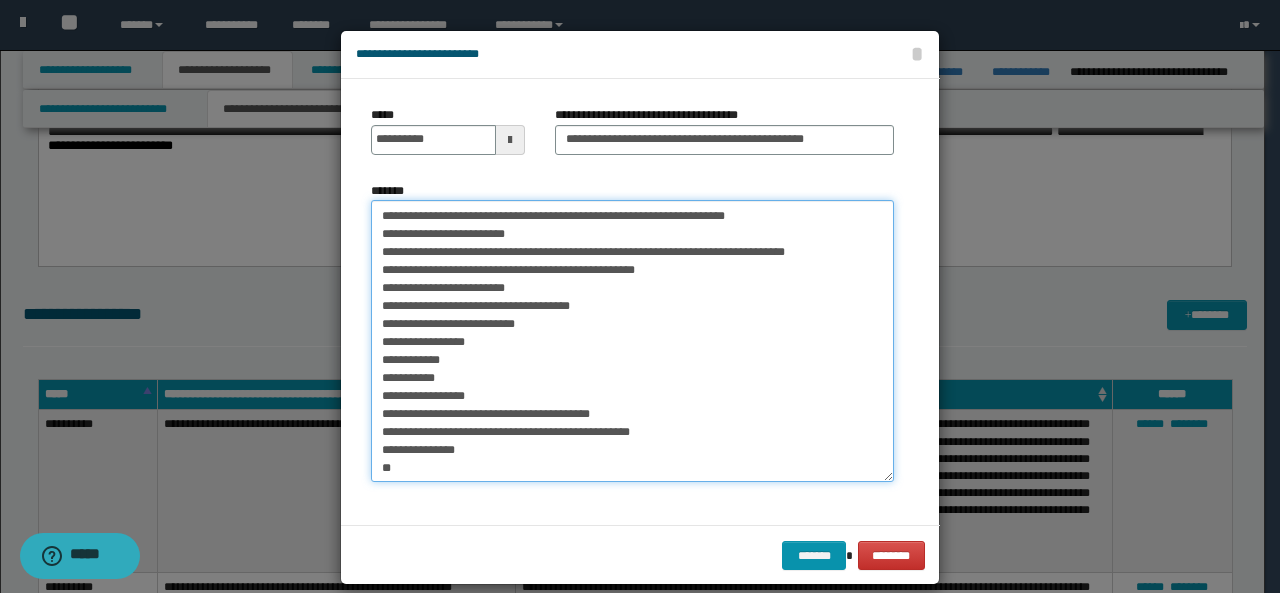 paste on "**********" 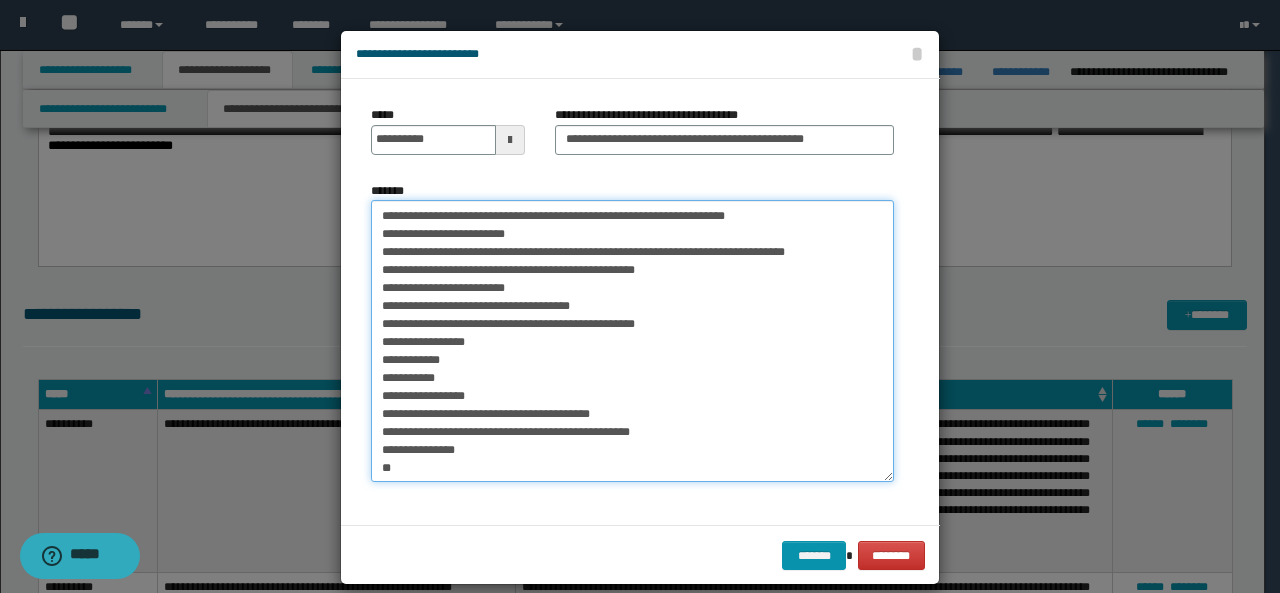 drag, startPoint x: 412, startPoint y: 323, endPoint x: 371, endPoint y: 321, distance: 41.04875 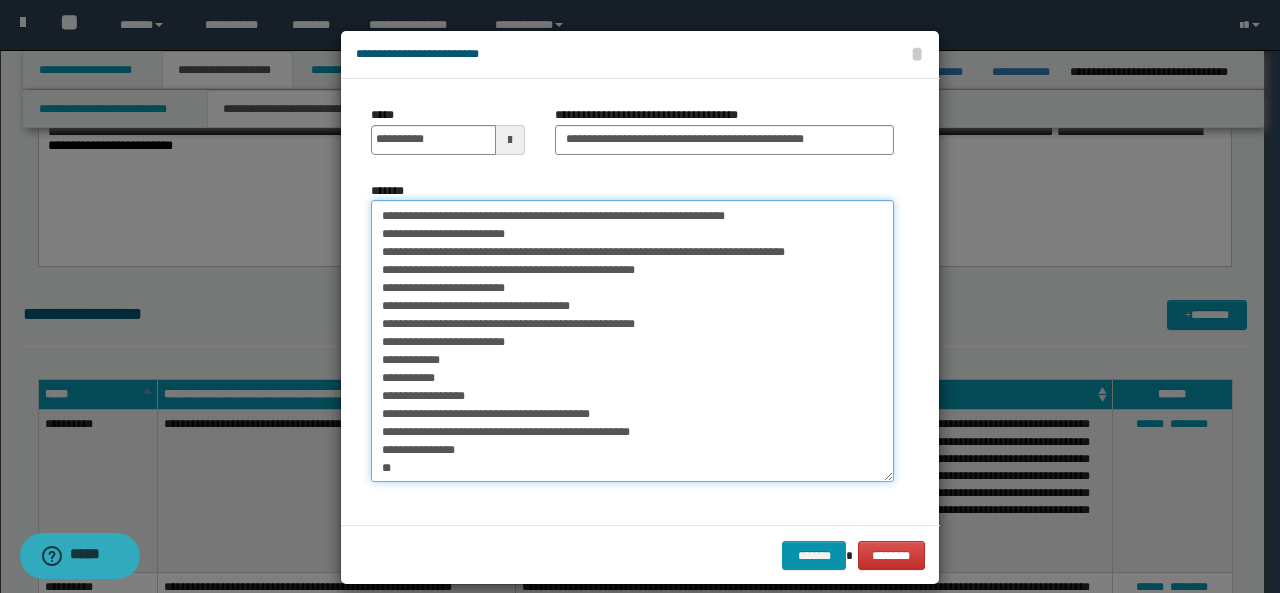 click on "*******" at bounding box center [632, 341] 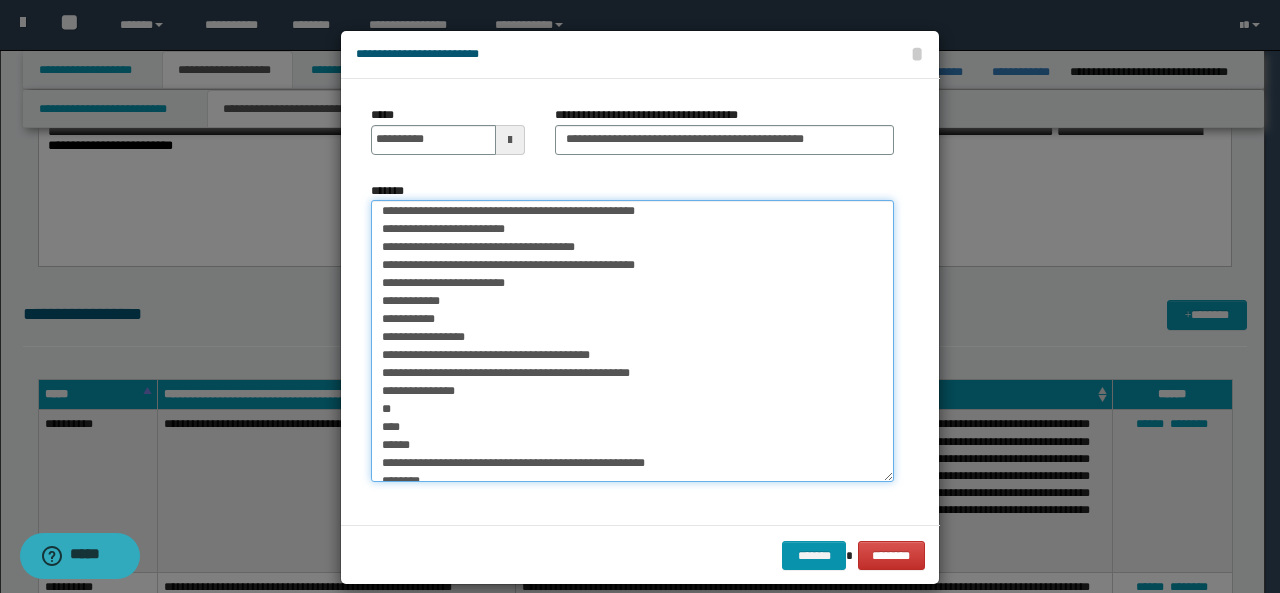 scroll, scrollTop: 297, scrollLeft: 0, axis: vertical 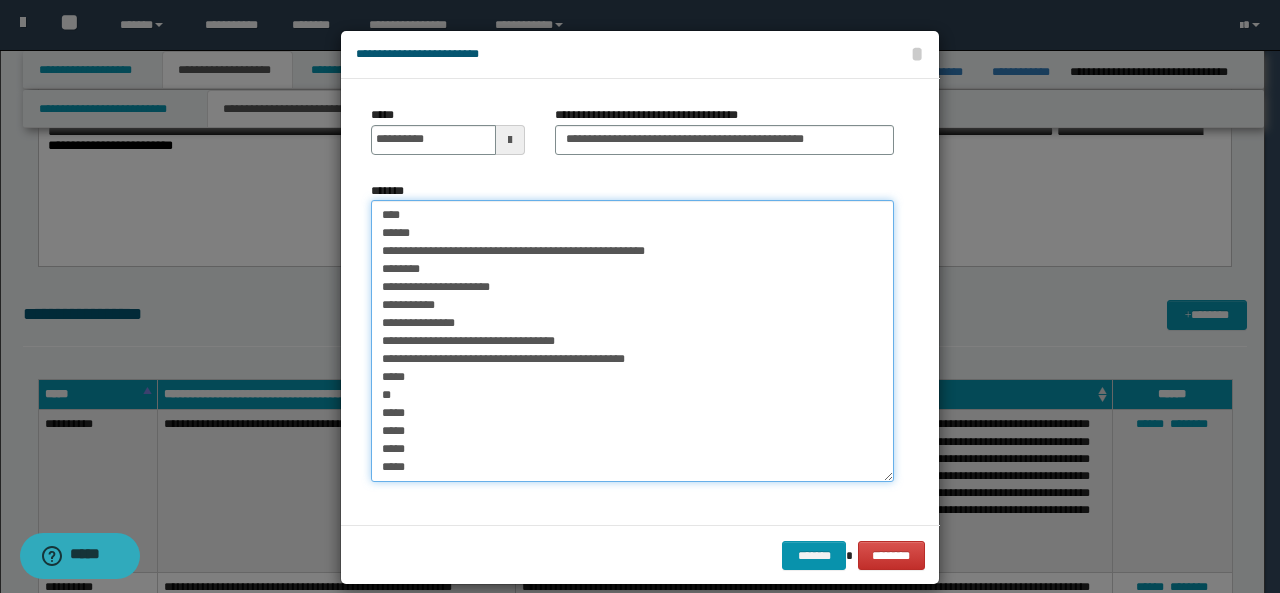 drag, startPoint x: 373, startPoint y: 315, endPoint x: 708, endPoint y: 481, distance: 373.873 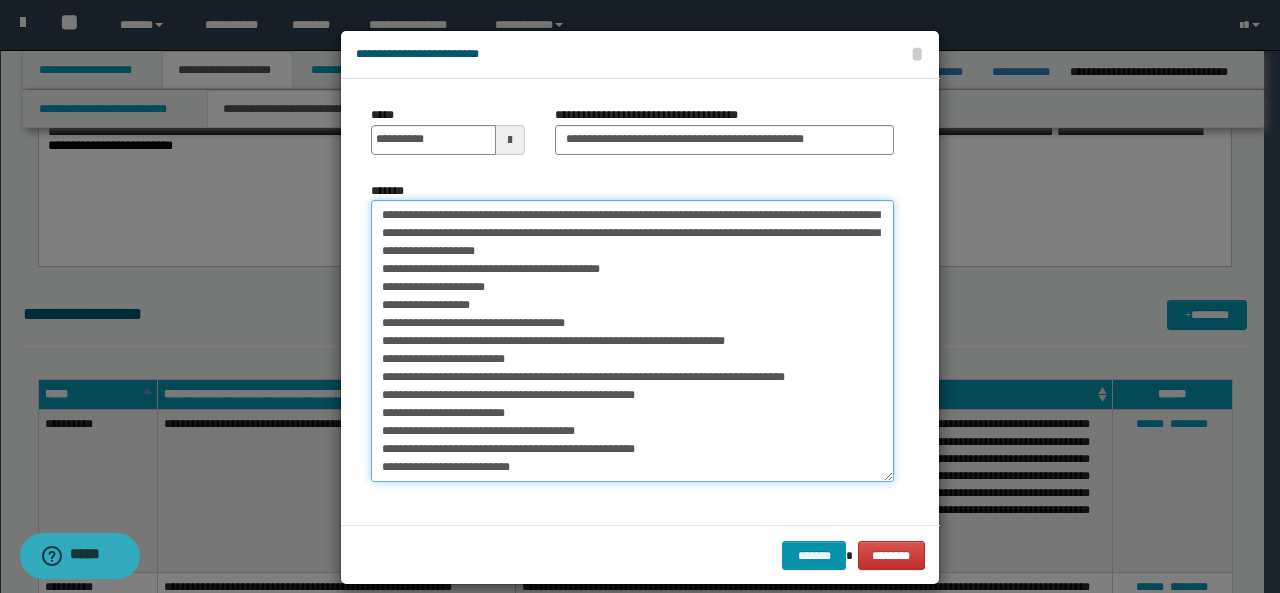 scroll, scrollTop: 143, scrollLeft: 0, axis: vertical 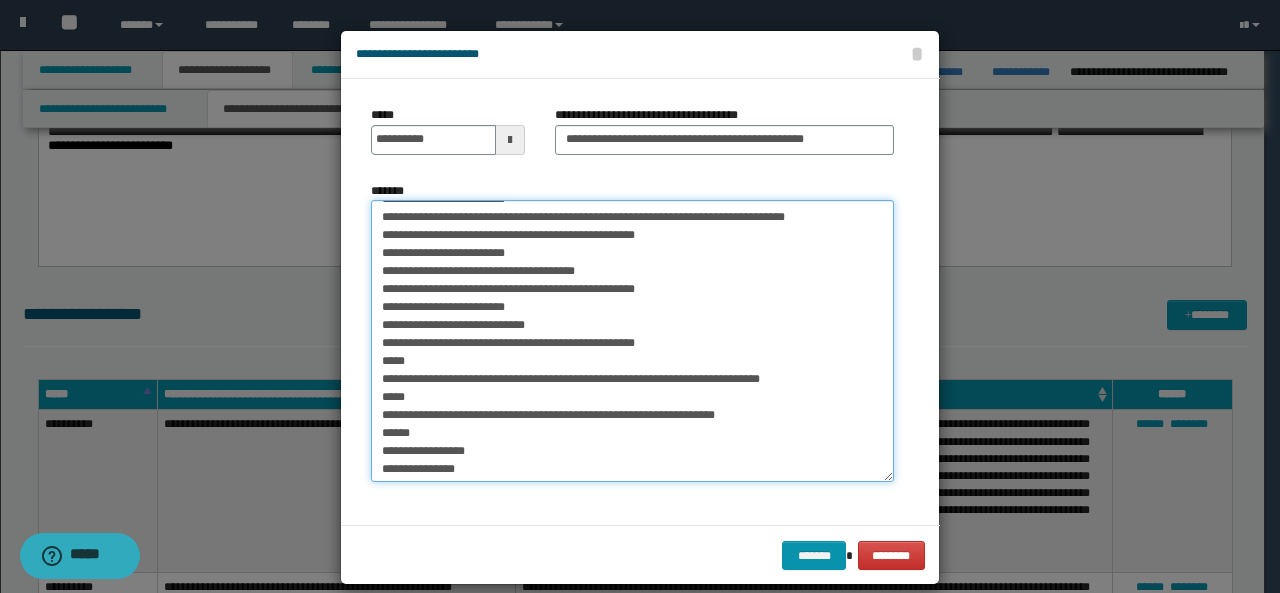 click on "*******" at bounding box center [632, 341] 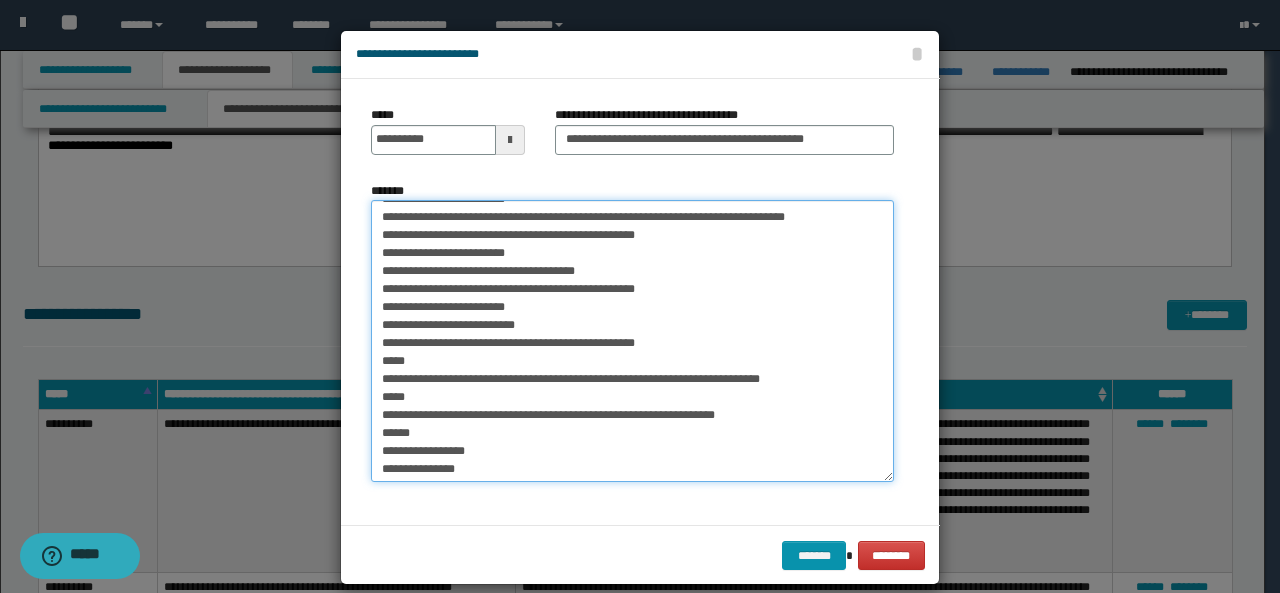 click on "*******" at bounding box center (632, 341) 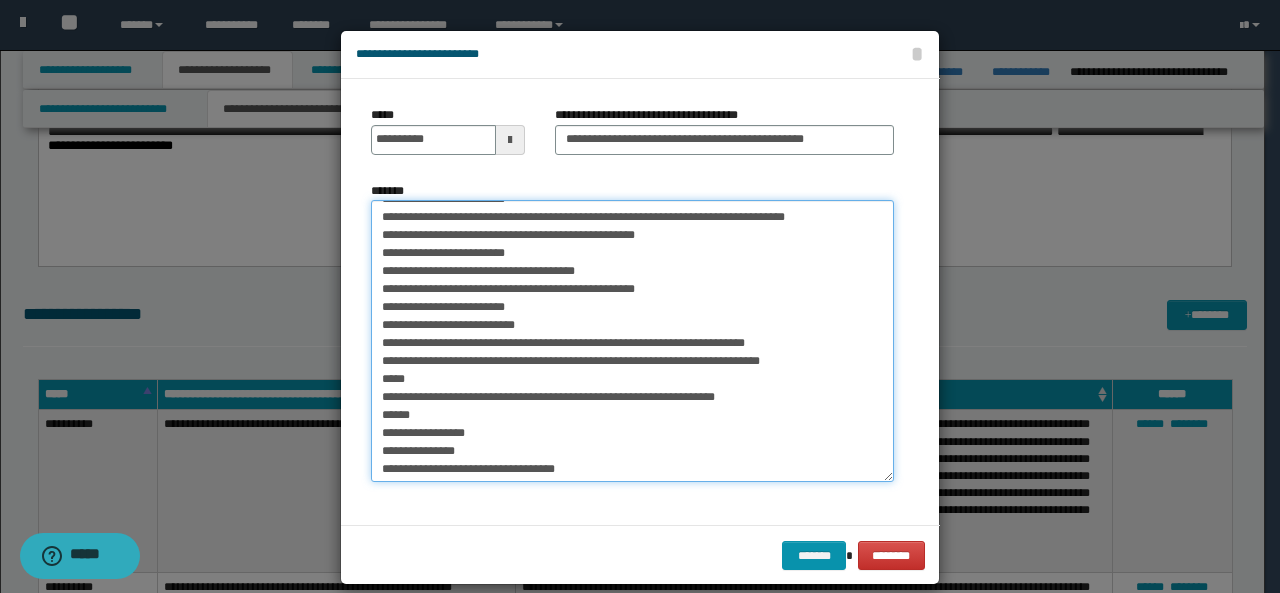 click on "*******" at bounding box center (632, 341) 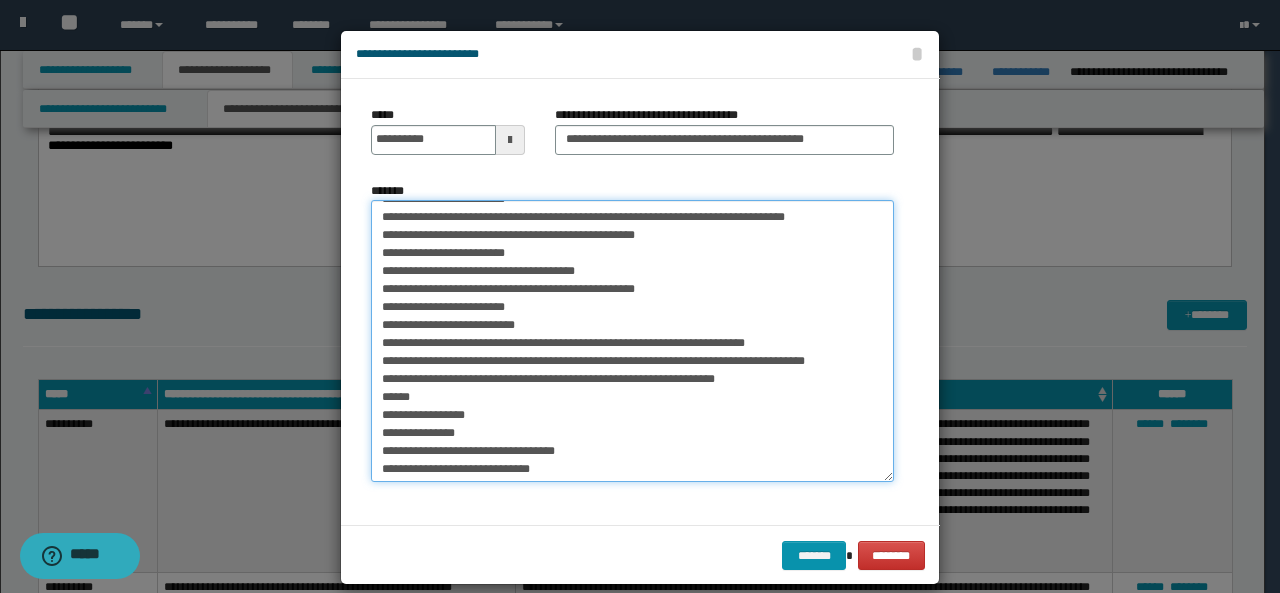 click on "*******" at bounding box center [632, 341] 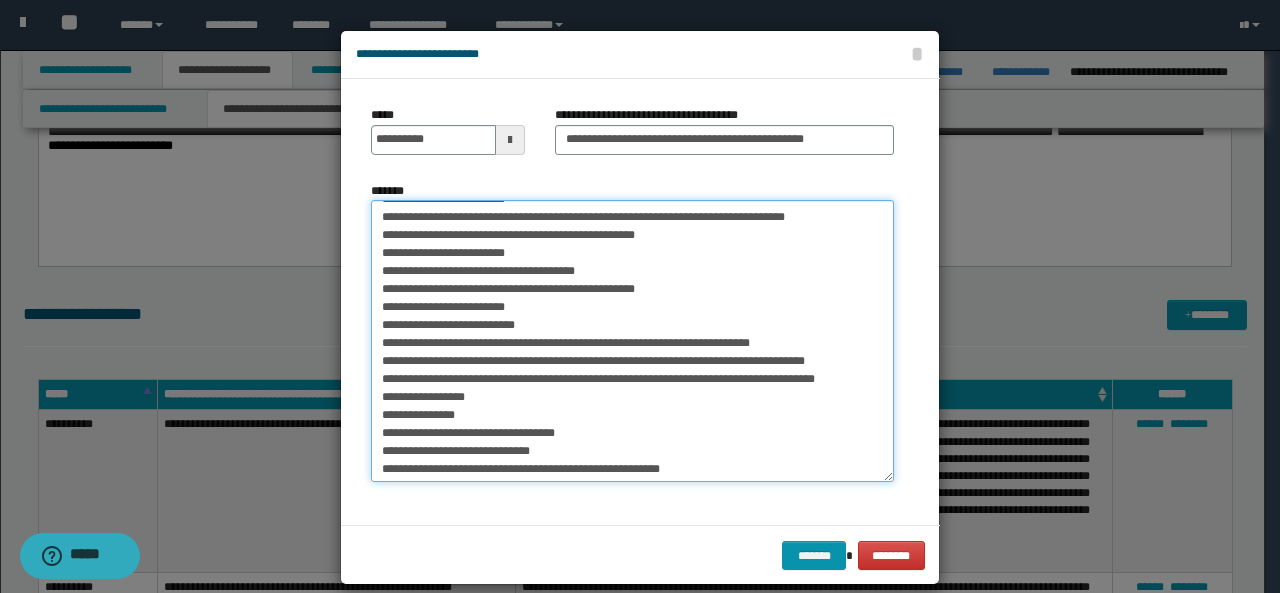 click on "*******" at bounding box center (632, 341) 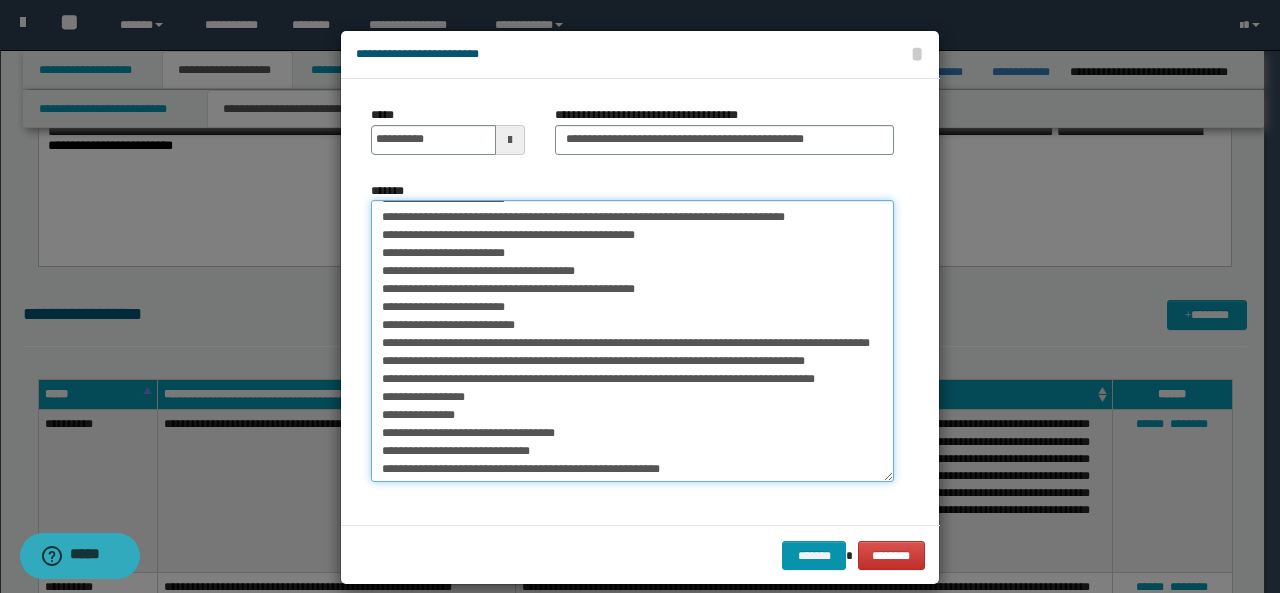click on "*******" at bounding box center [632, 341] 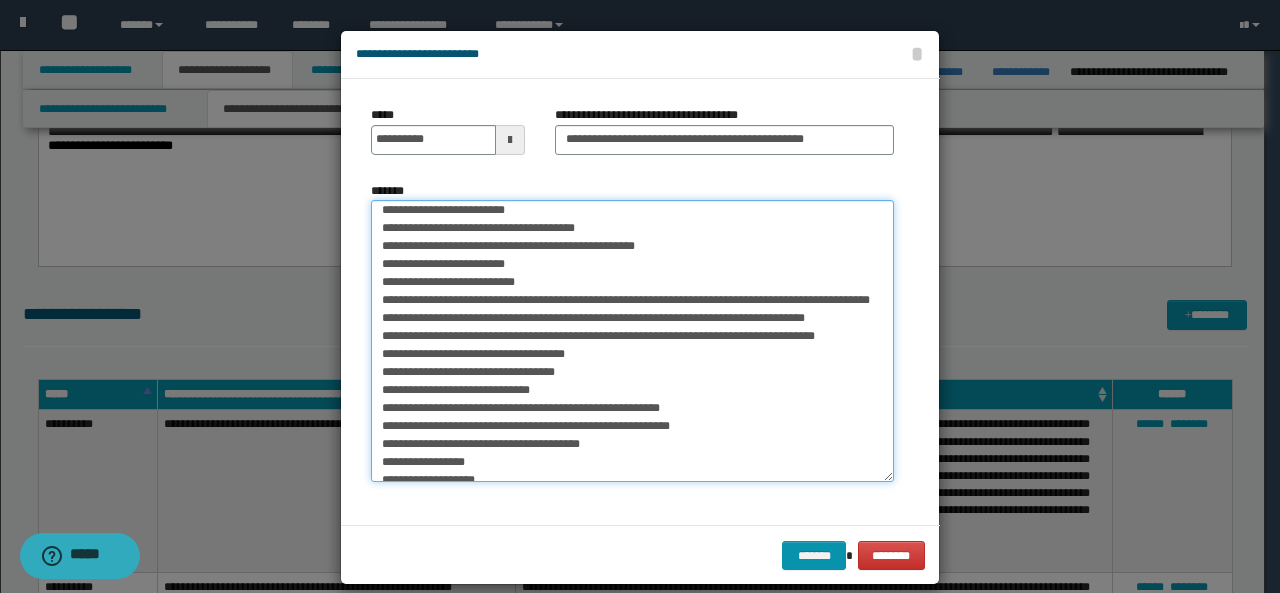 scroll, scrollTop: 294, scrollLeft: 0, axis: vertical 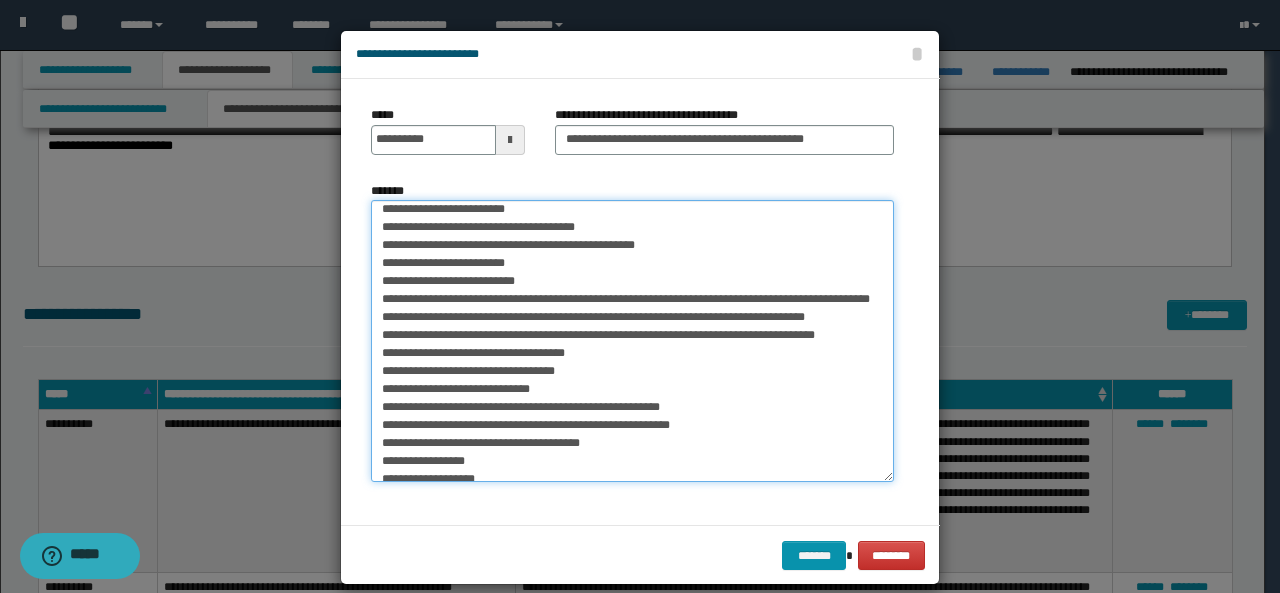 click on "*******" at bounding box center (632, 341) 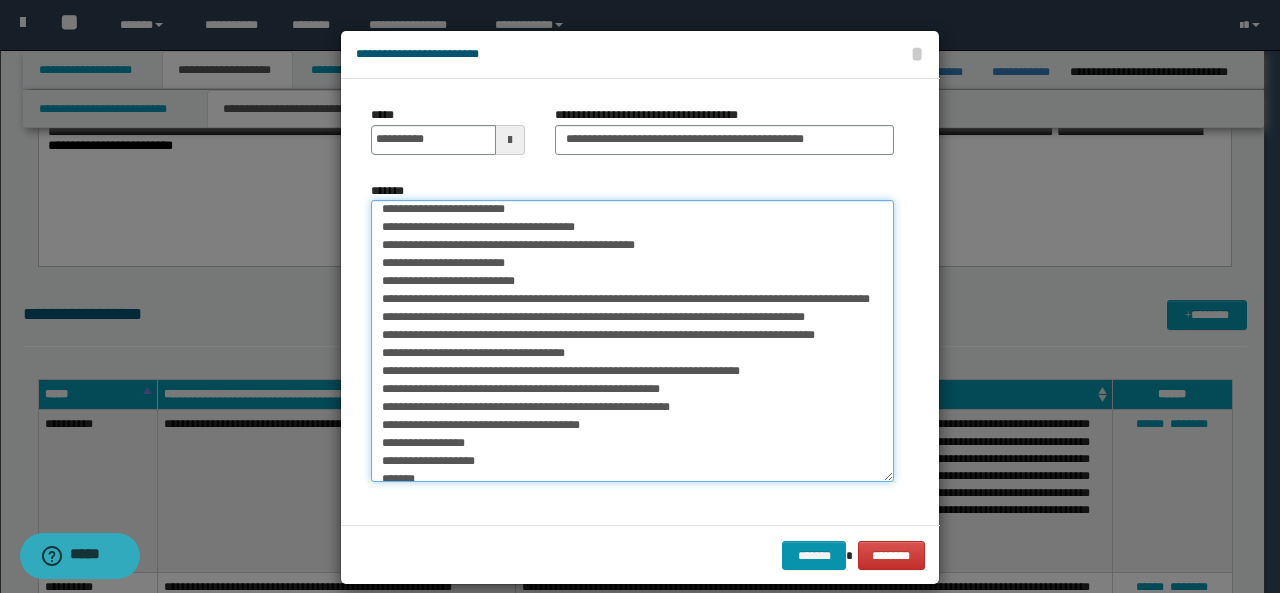 click on "*******" at bounding box center (632, 341) 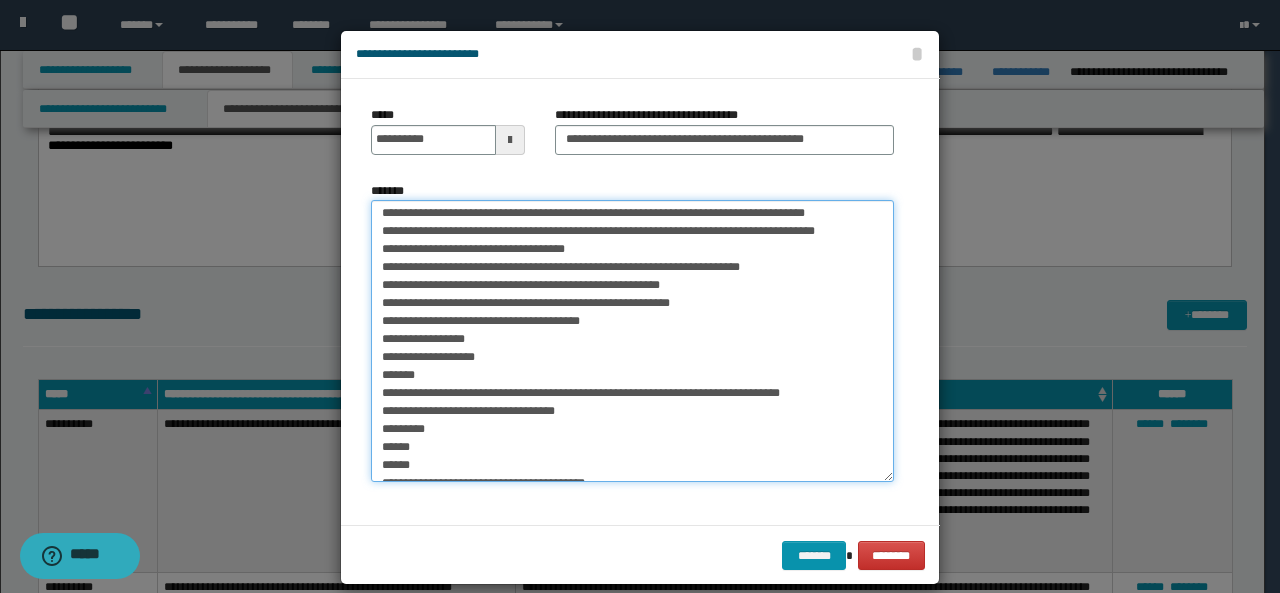 scroll, scrollTop: 399, scrollLeft: 0, axis: vertical 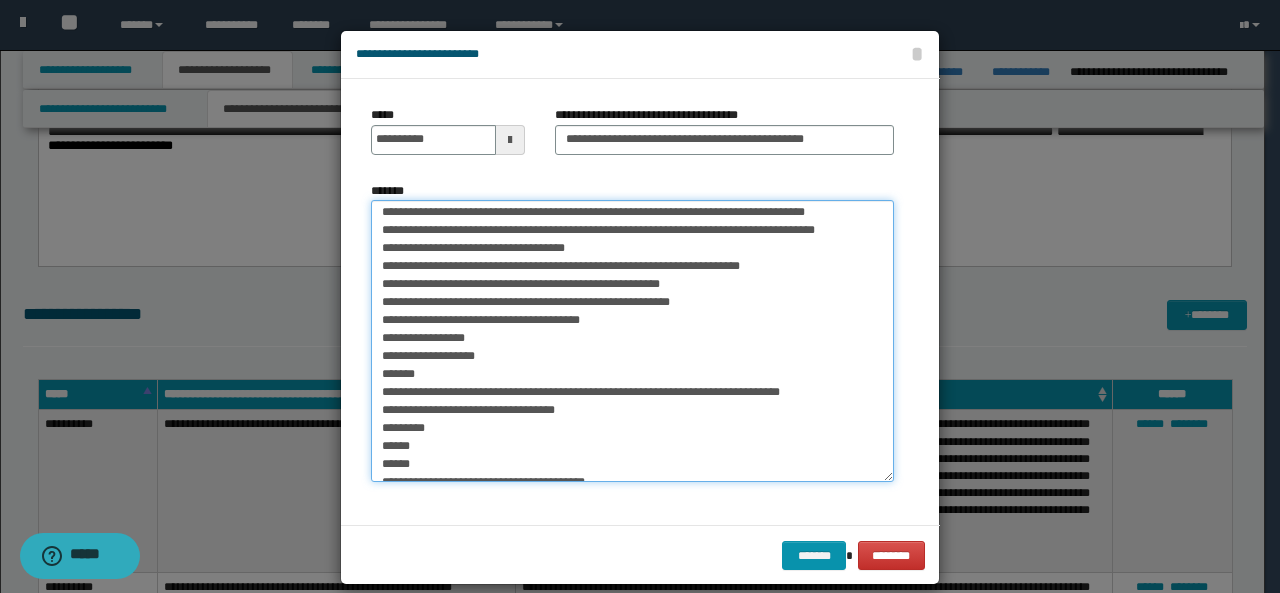 drag, startPoint x: 372, startPoint y: 374, endPoint x: 484, endPoint y: 393, distance: 113.600174 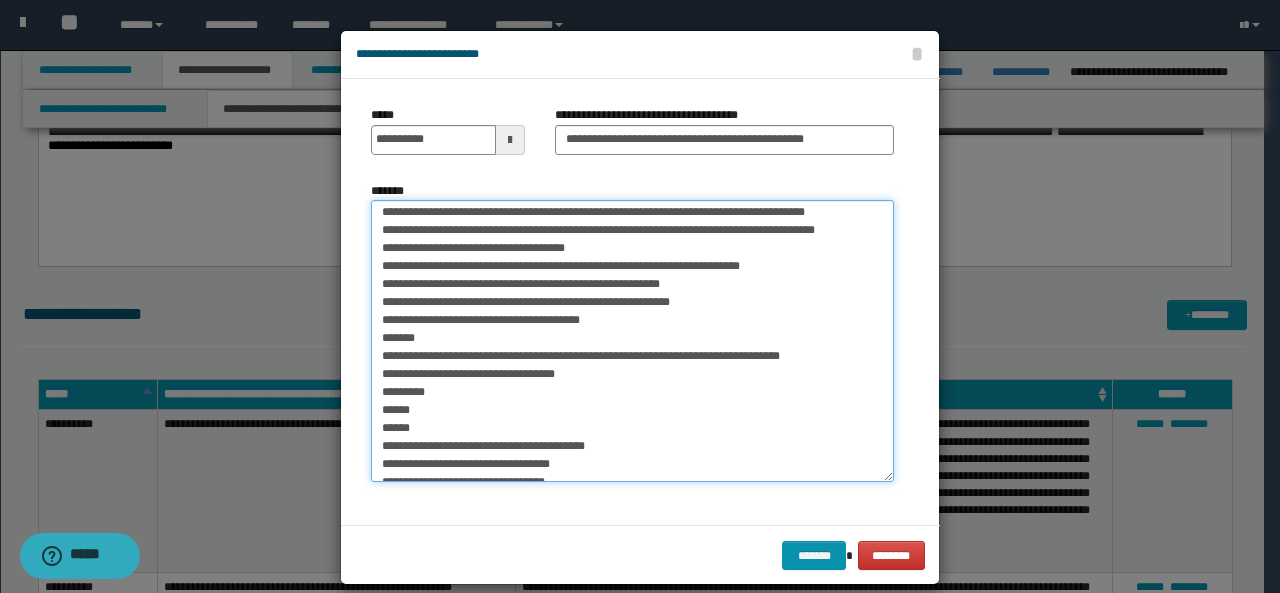 click on "*******" at bounding box center (632, 341) 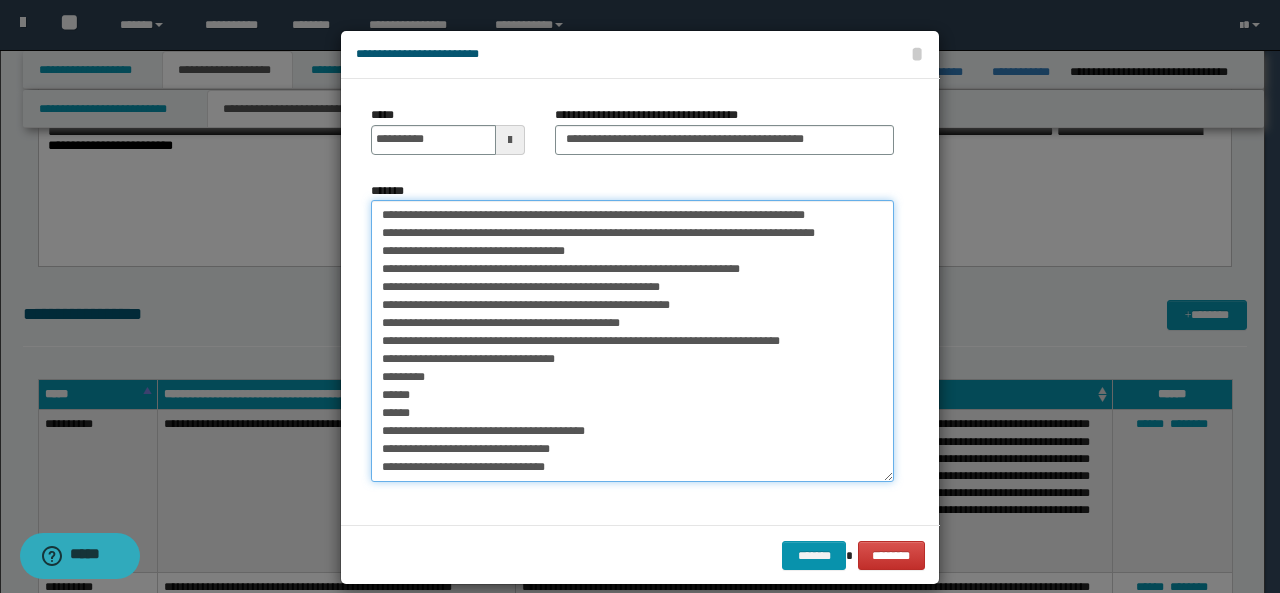 scroll, scrollTop: 439, scrollLeft: 0, axis: vertical 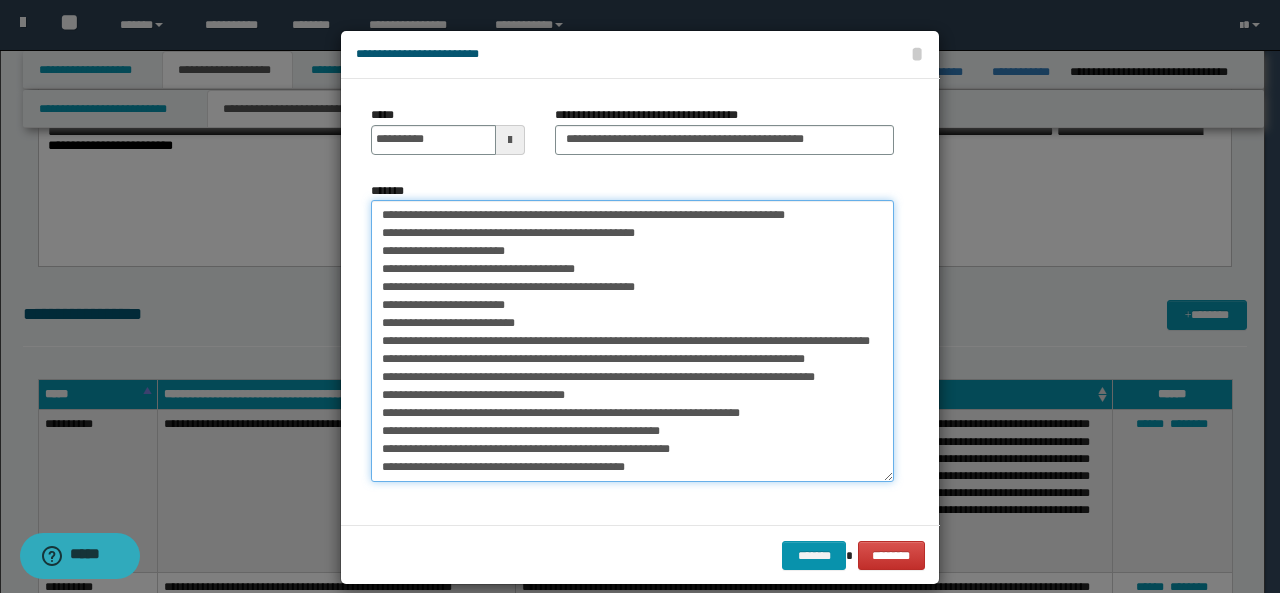 type on "**********" 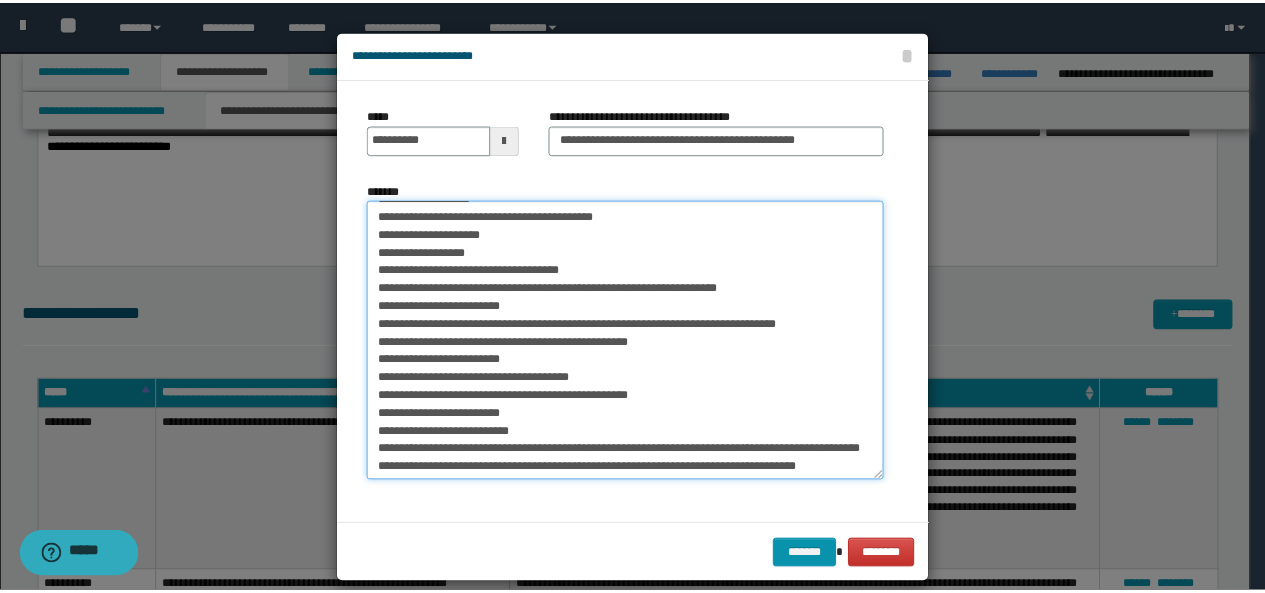 scroll, scrollTop: 143, scrollLeft: 0, axis: vertical 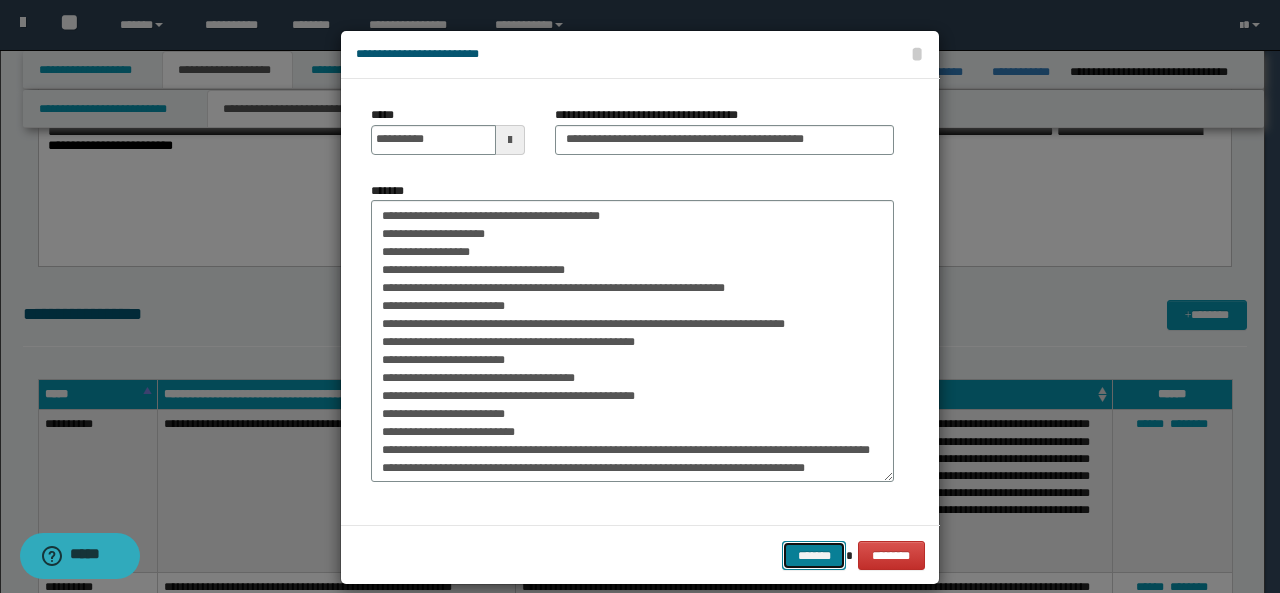click on "*******" at bounding box center [814, 555] 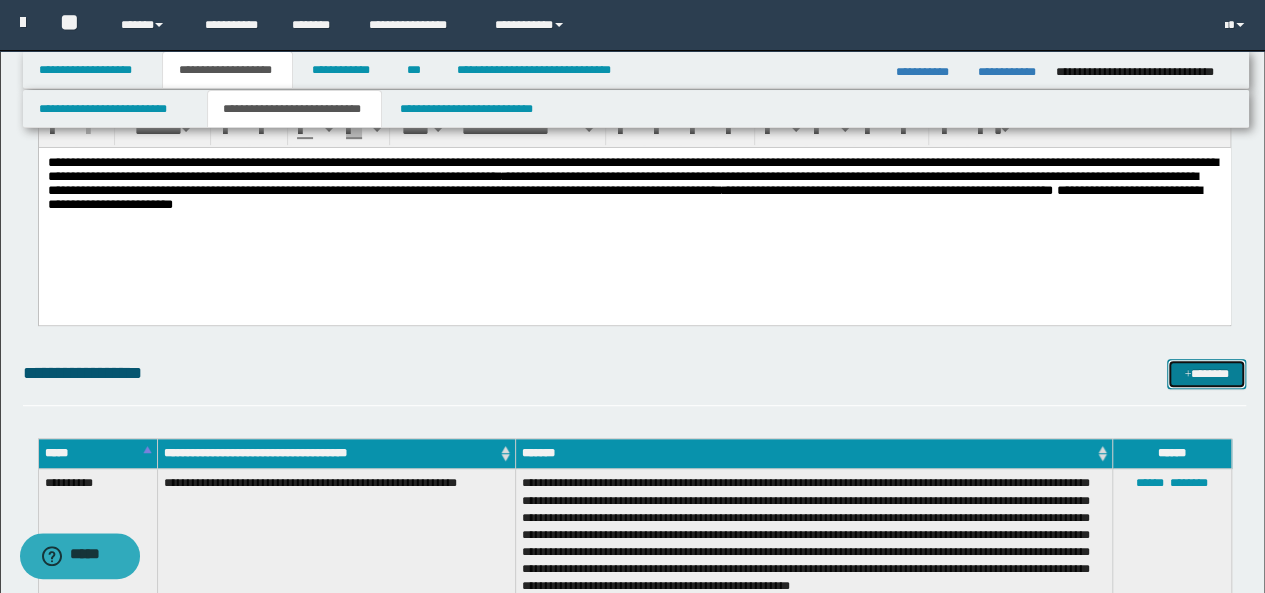 scroll, scrollTop: 310, scrollLeft: 0, axis: vertical 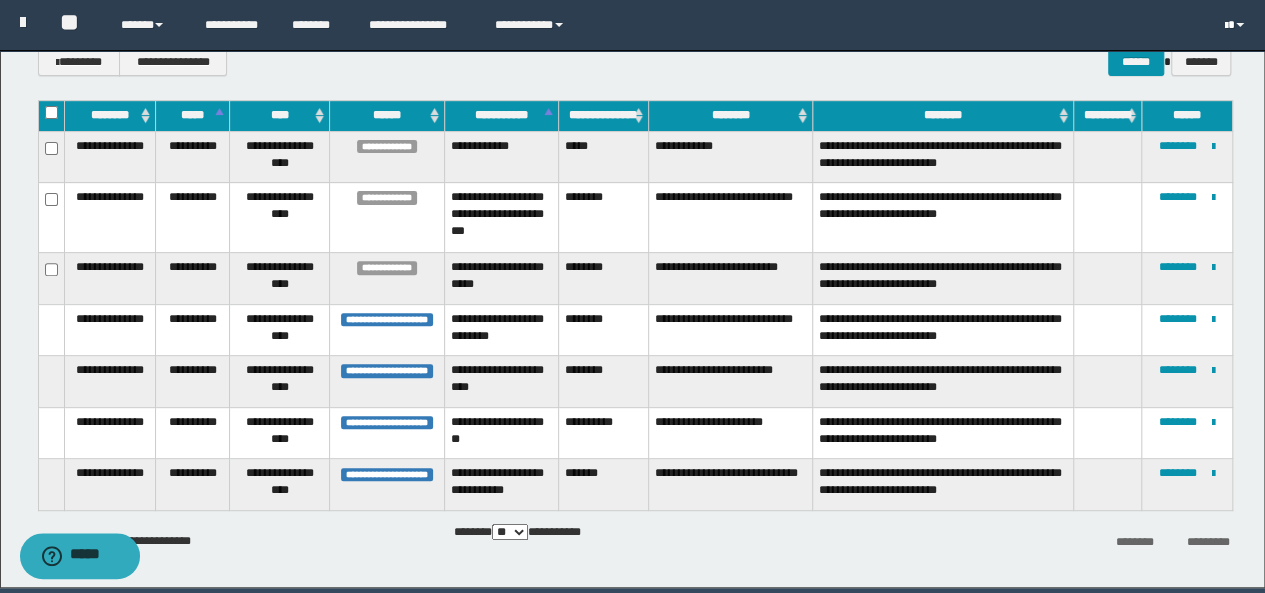 click at bounding box center (1236, 25) 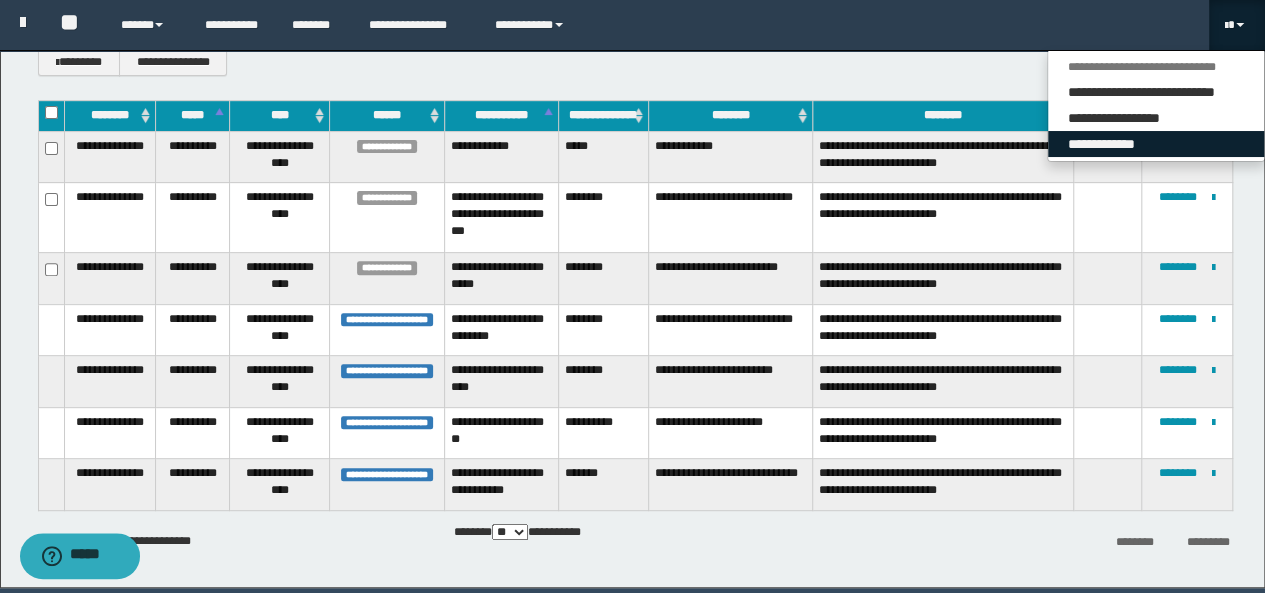click on "**********" at bounding box center (1156, 144) 